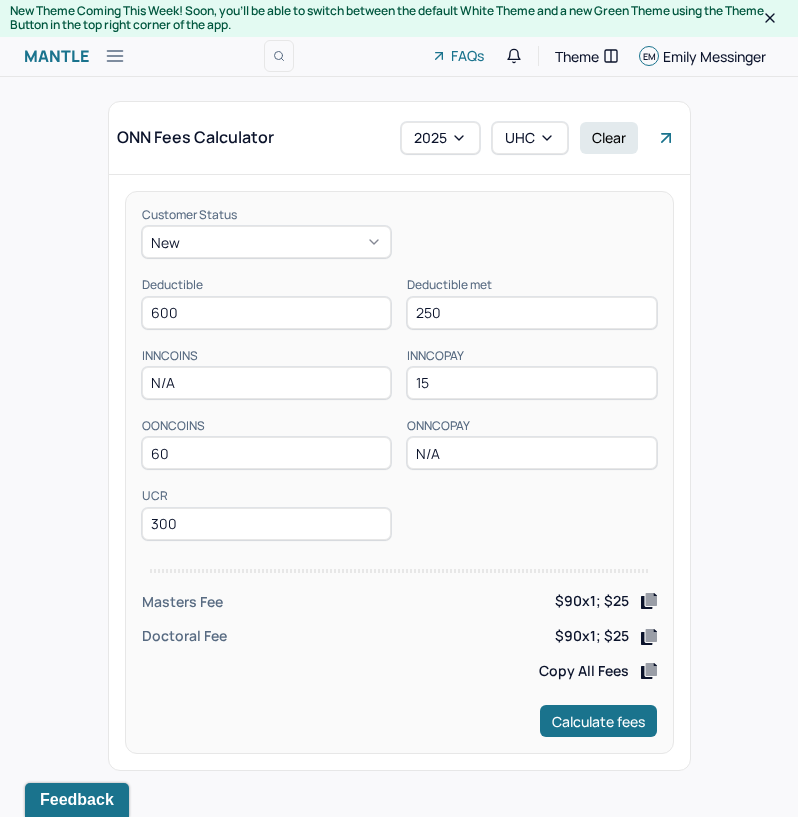 scroll, scrollTop: 0, scrollLeft: 0, axis: both 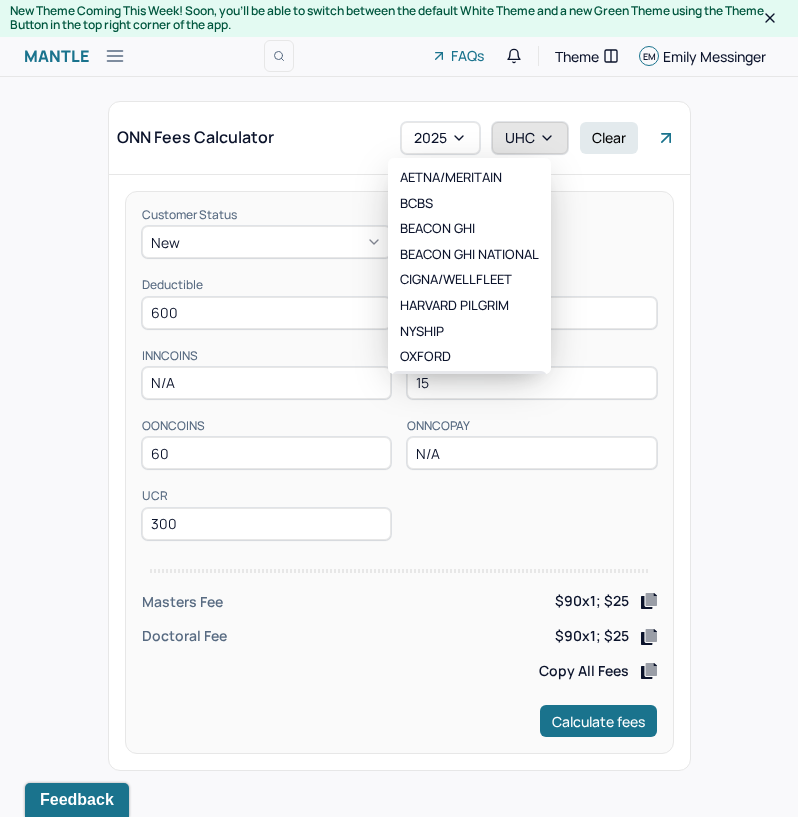 click on "UHC" at bounding box center (530, 138) 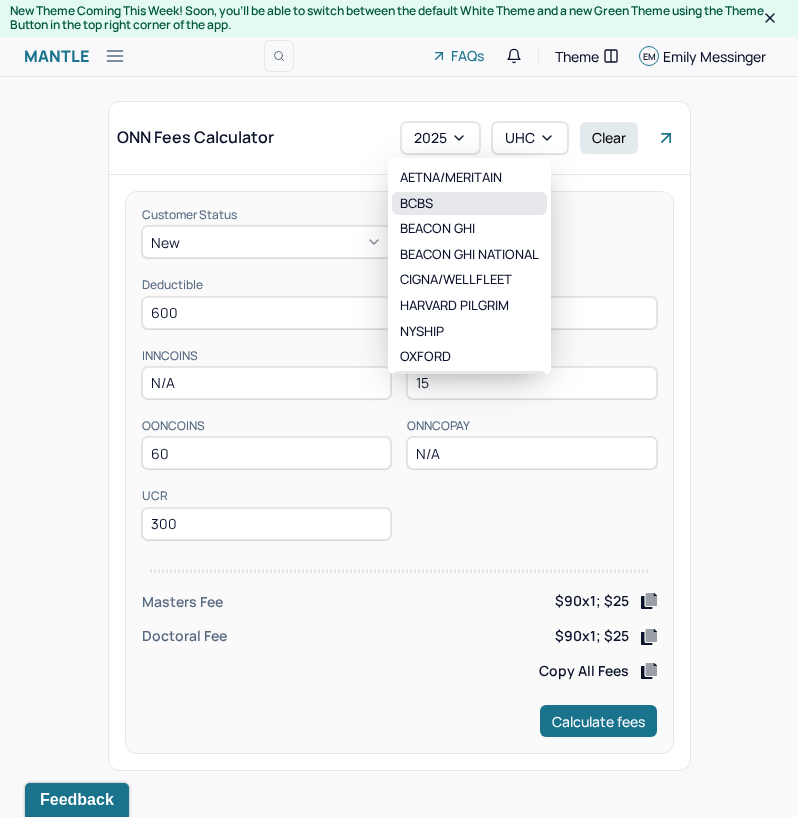 click on "BCBS" at bounding box center [469, 204] 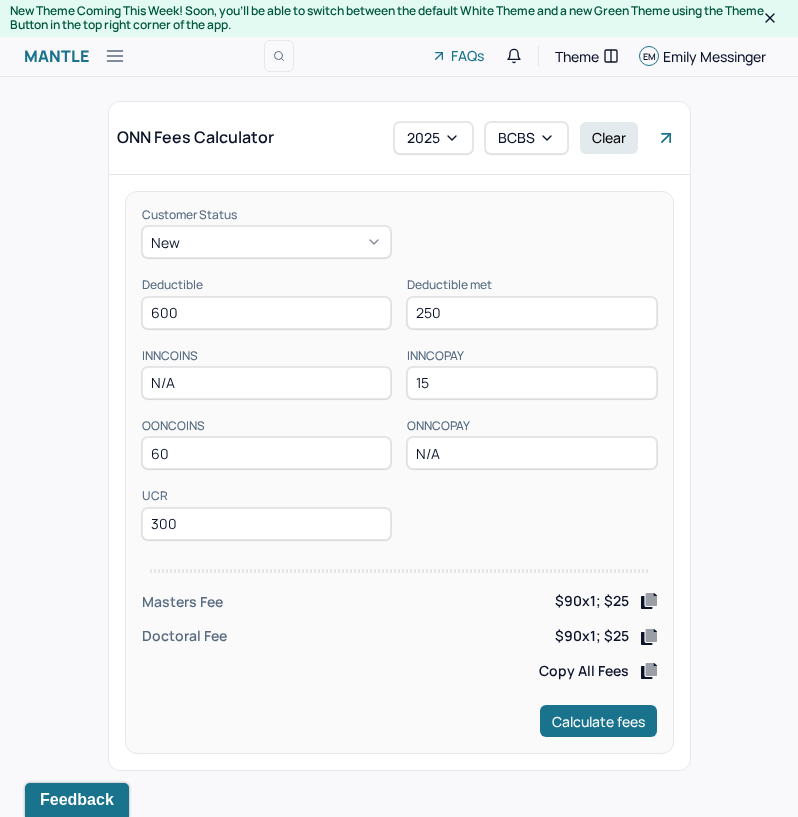 click on "New" at bounding box center (267, 242) 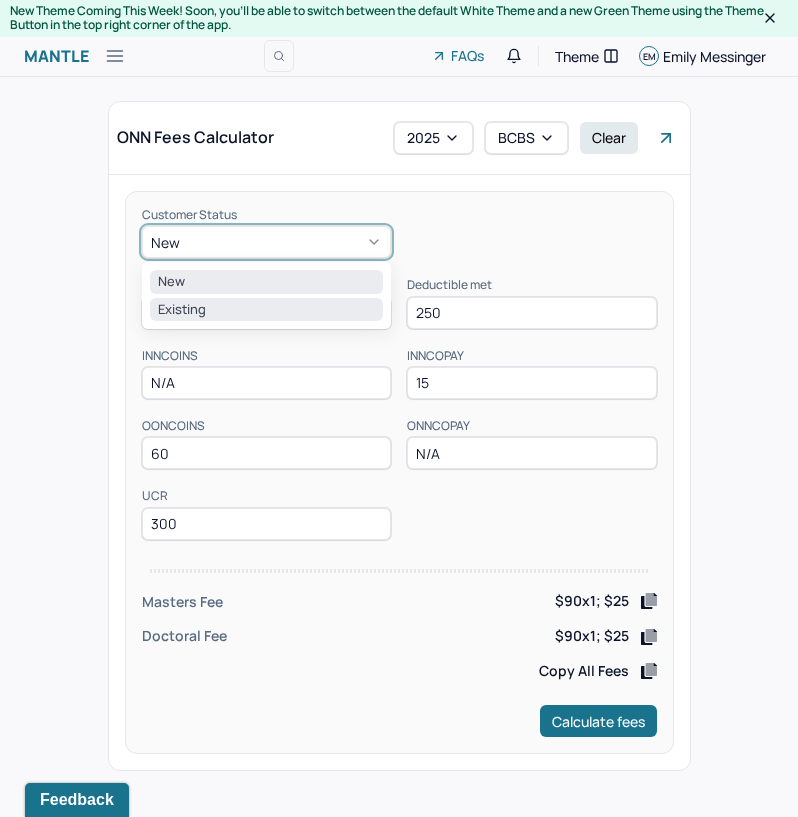 click on "Existing" at bounding box center [267, 310] 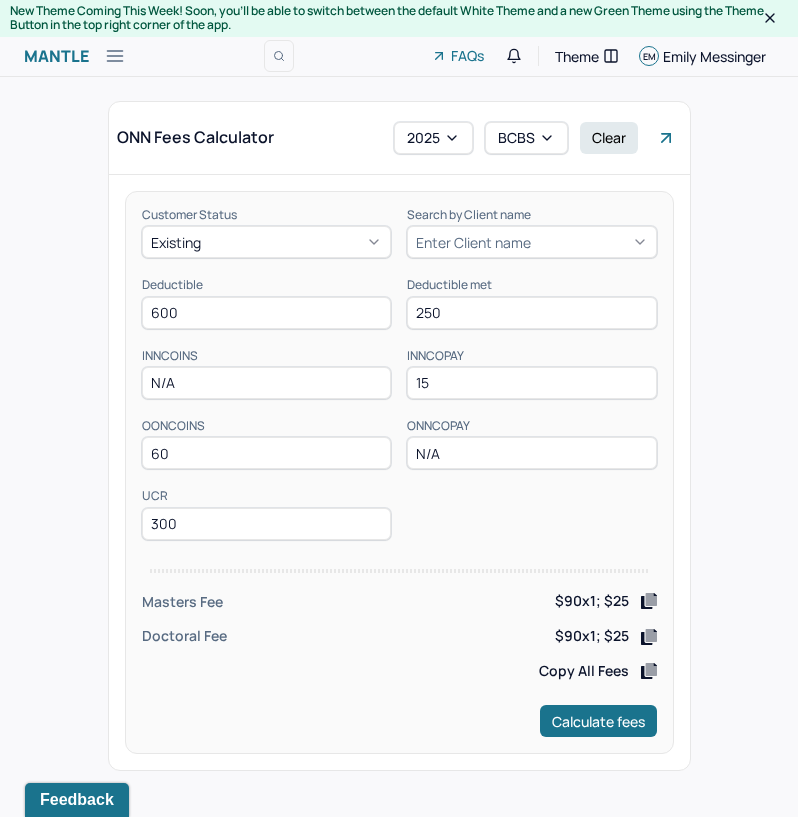 drag, startPoint x: 209, startPoint y: 318, endPoint x: 80, endPoint y: 329, distance: 129.46814 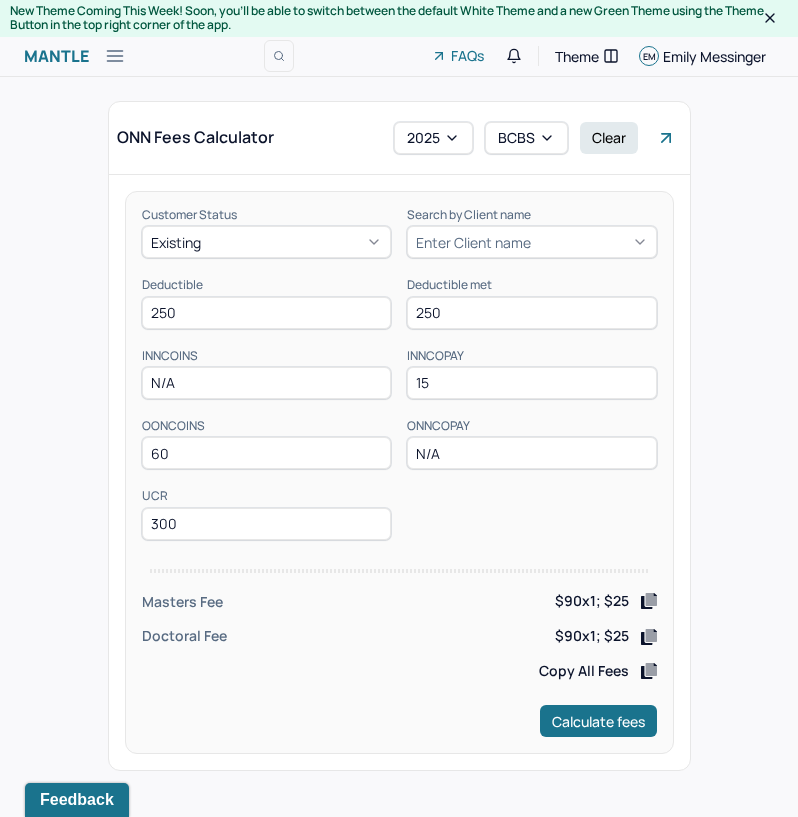 type on "250" 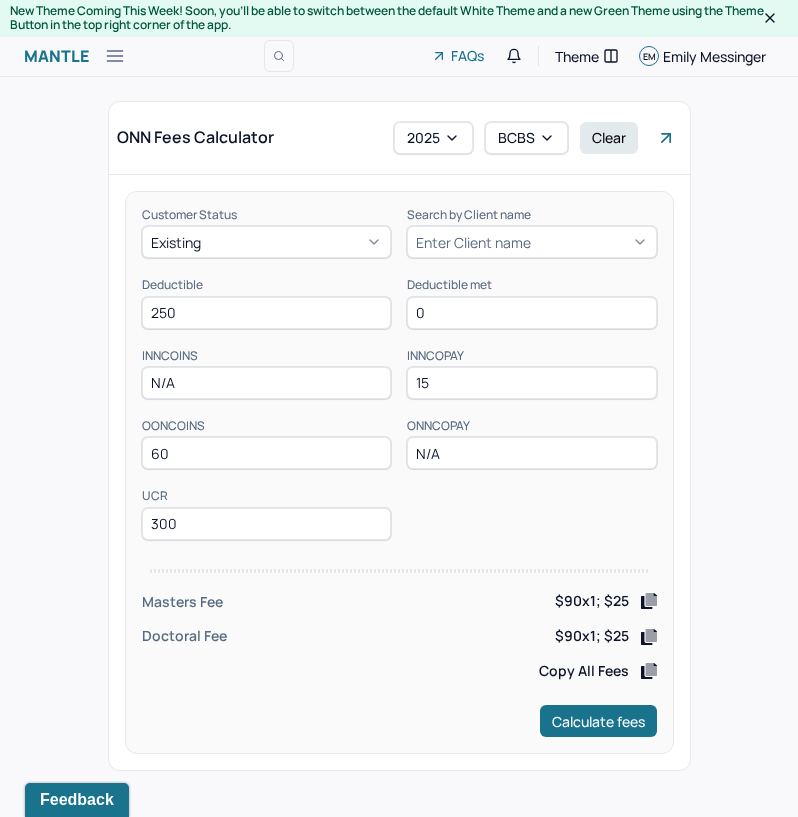 type on "0" 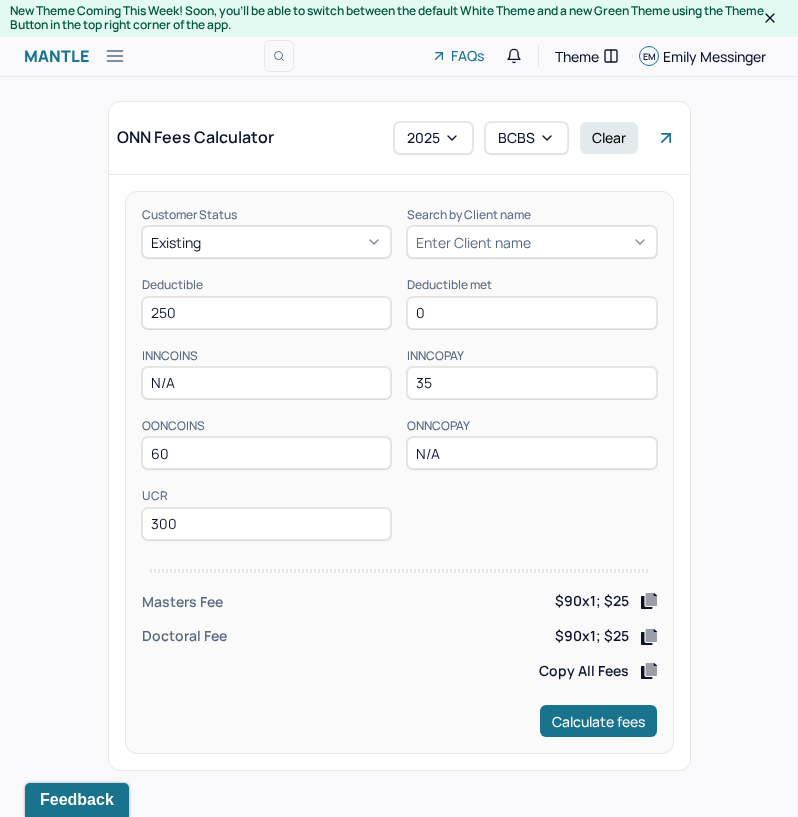 type on "35" 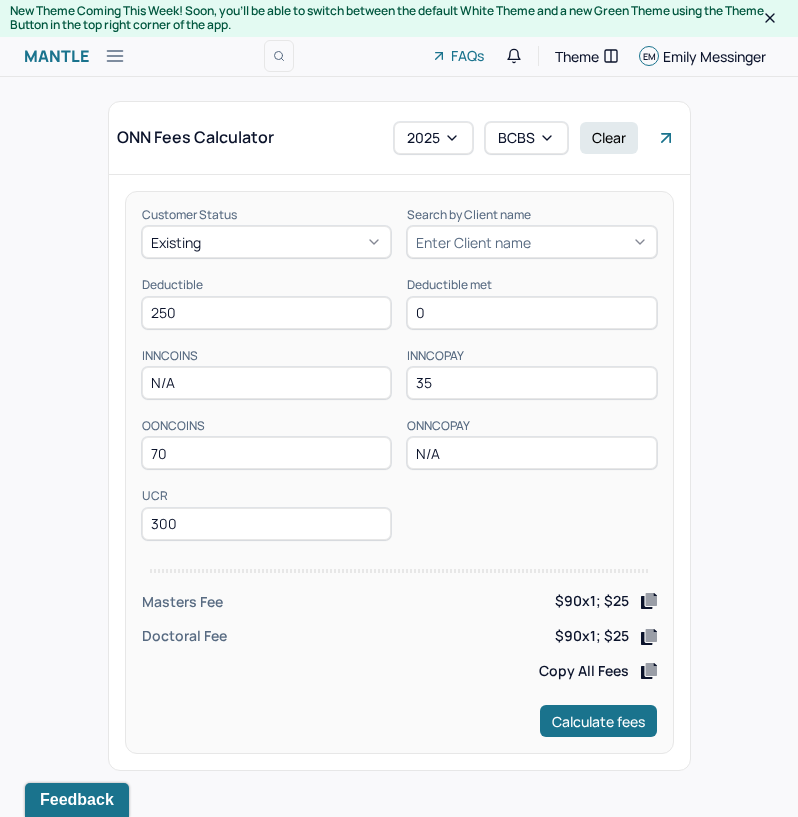 type on "70" 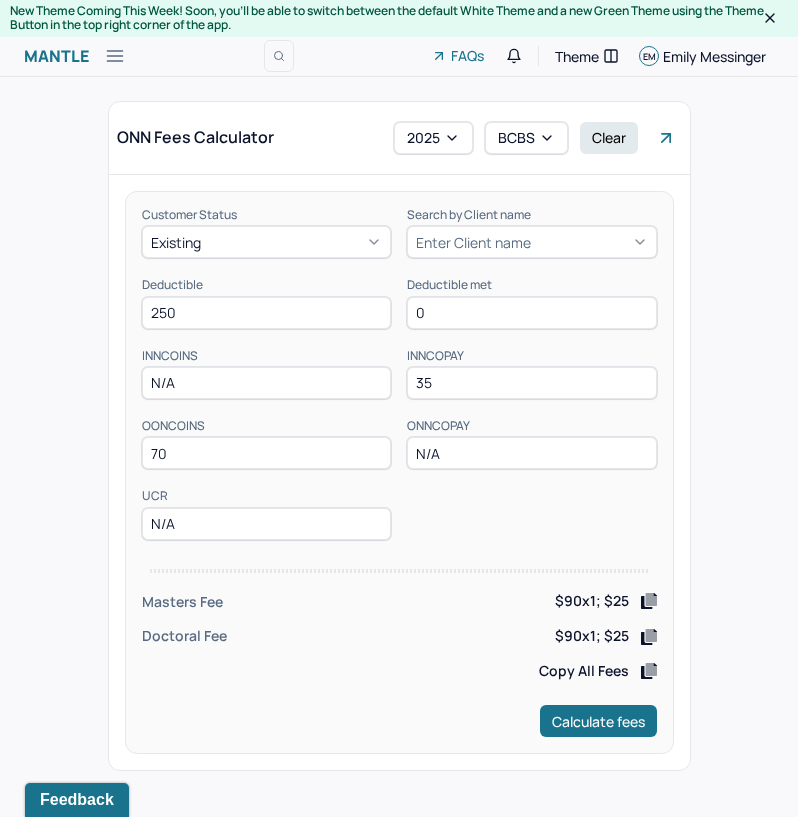 type on "N/A" 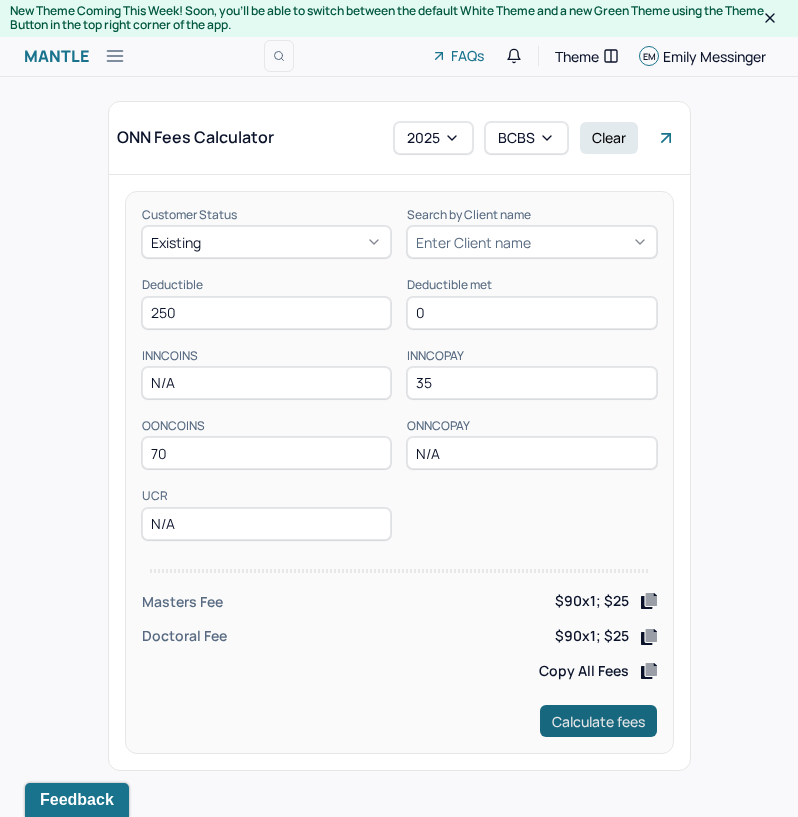 click on "Calculate fees" at bounding box center (598, 721) 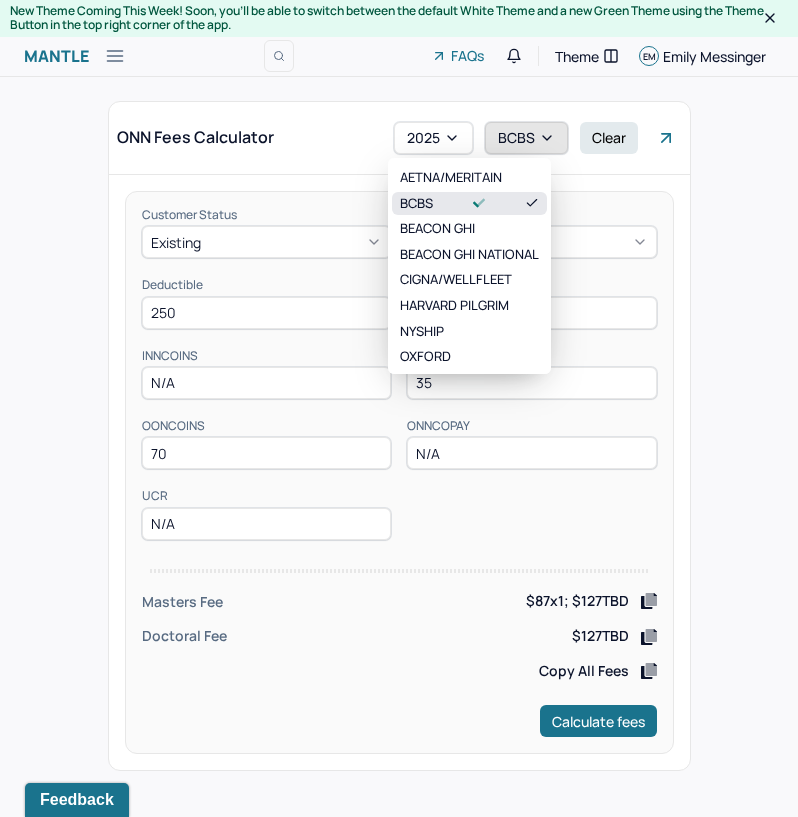 click on "BCBS" at bounding box center (526, 138) 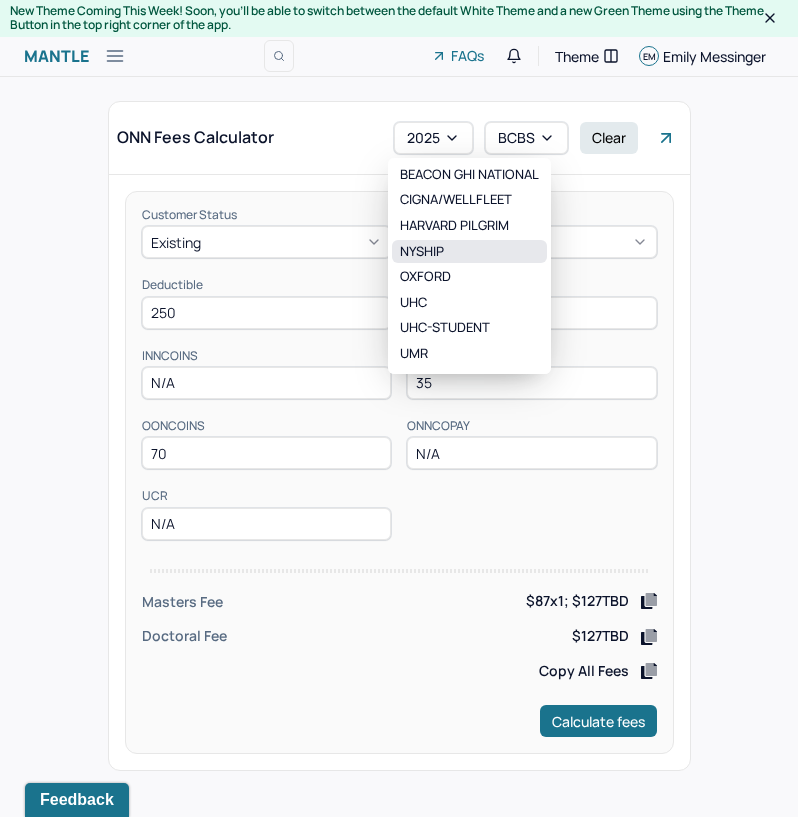 scroll, scrollTop: 26, scrollLeft: 0, axis: vertical 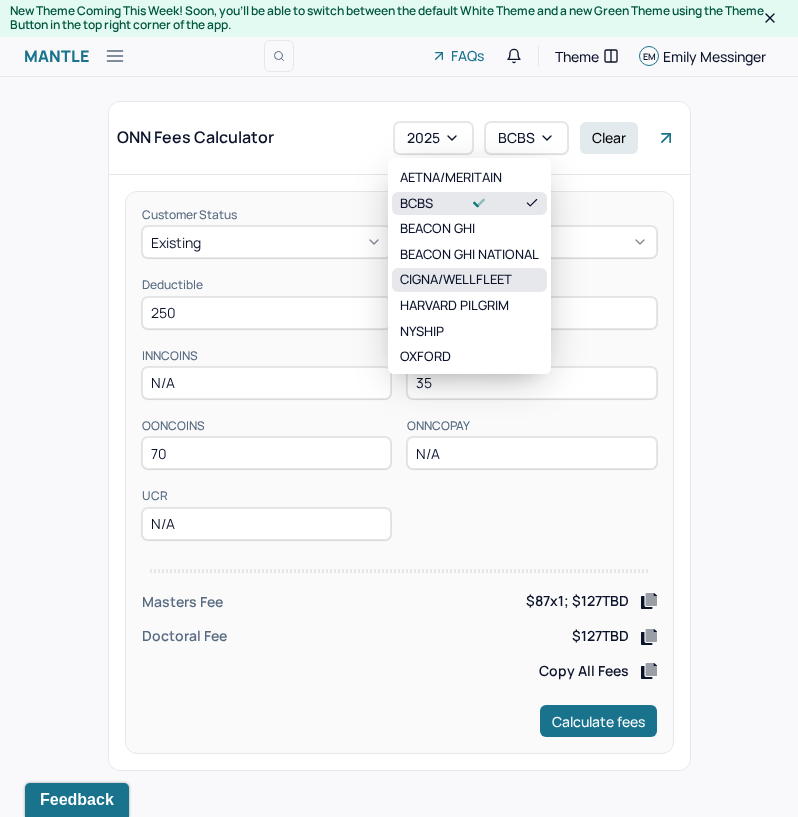click on "CIGNA/WELLFLEET" at bounding box center [469, 280] 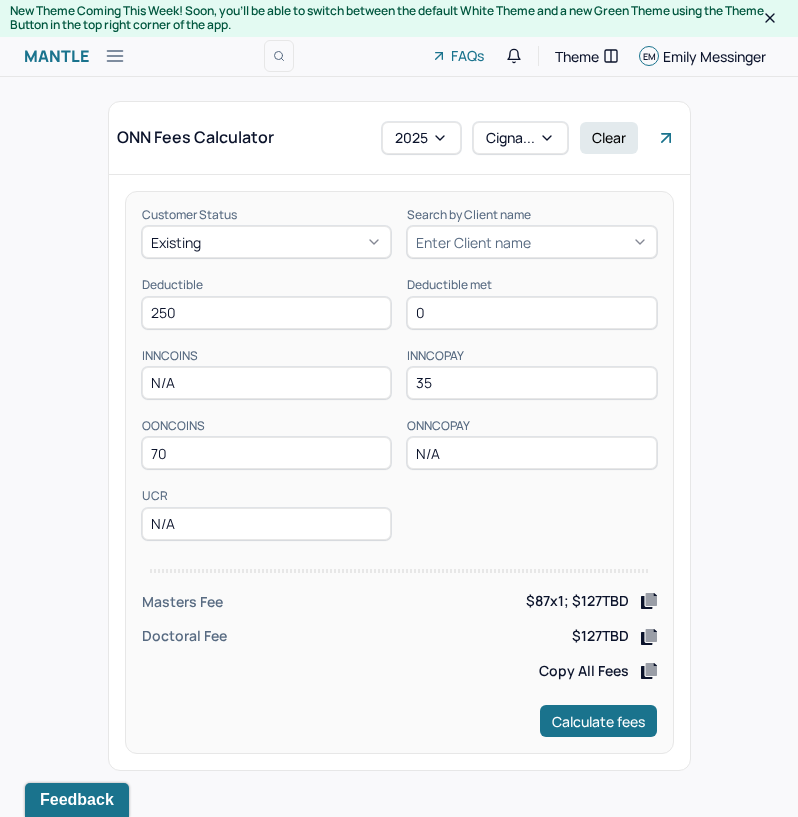 drag, startPoint x: 256, startPoint y: 300, endPoint x: 42, endPoint y: 341, distance: 217.89218 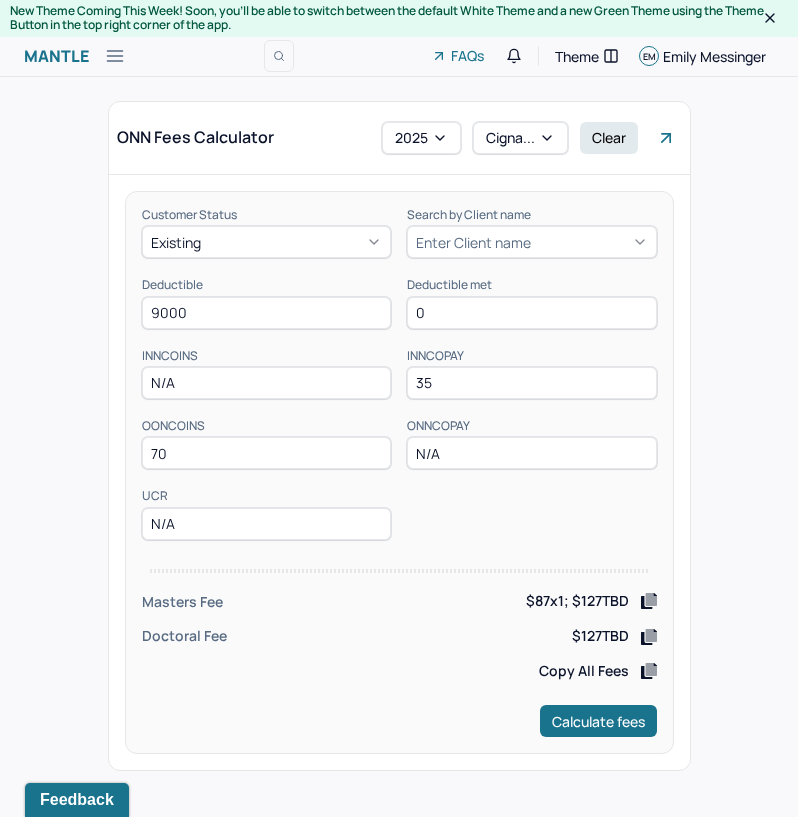 type on "9000" 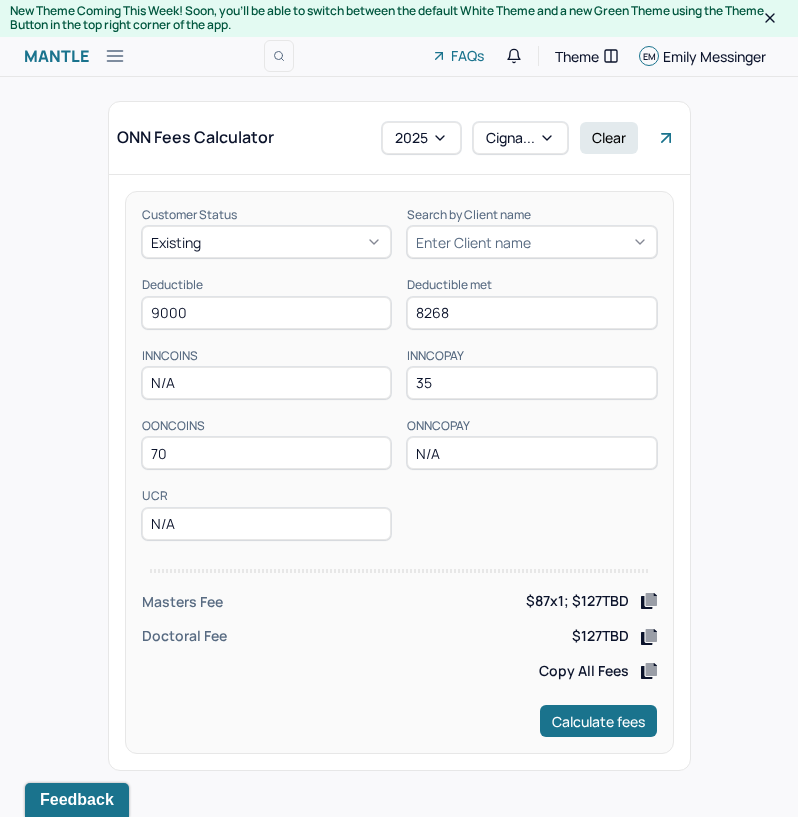 type on "8268" 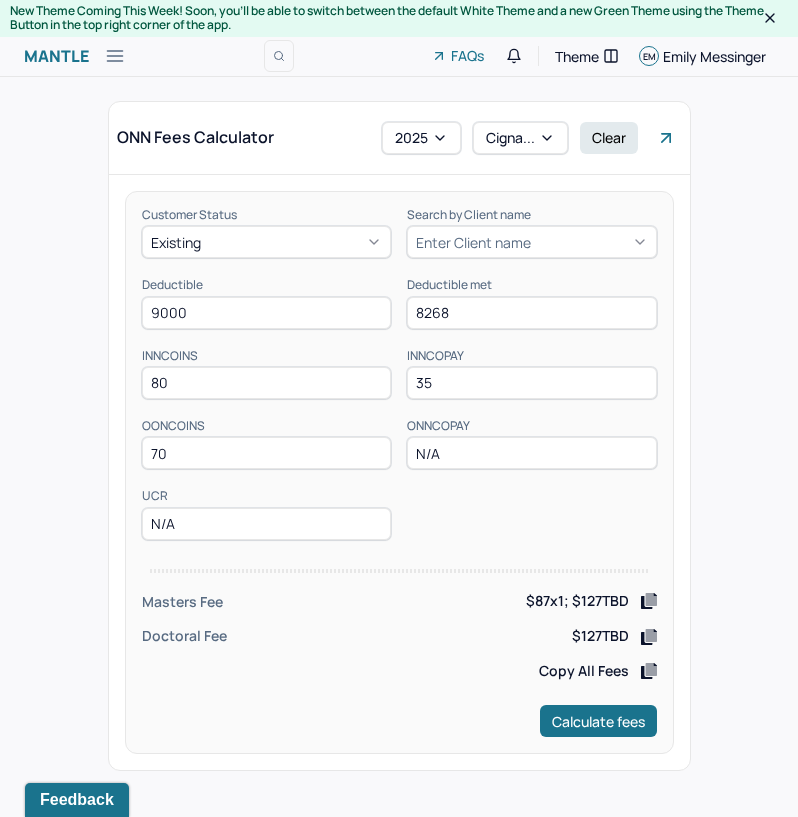 type on "80" 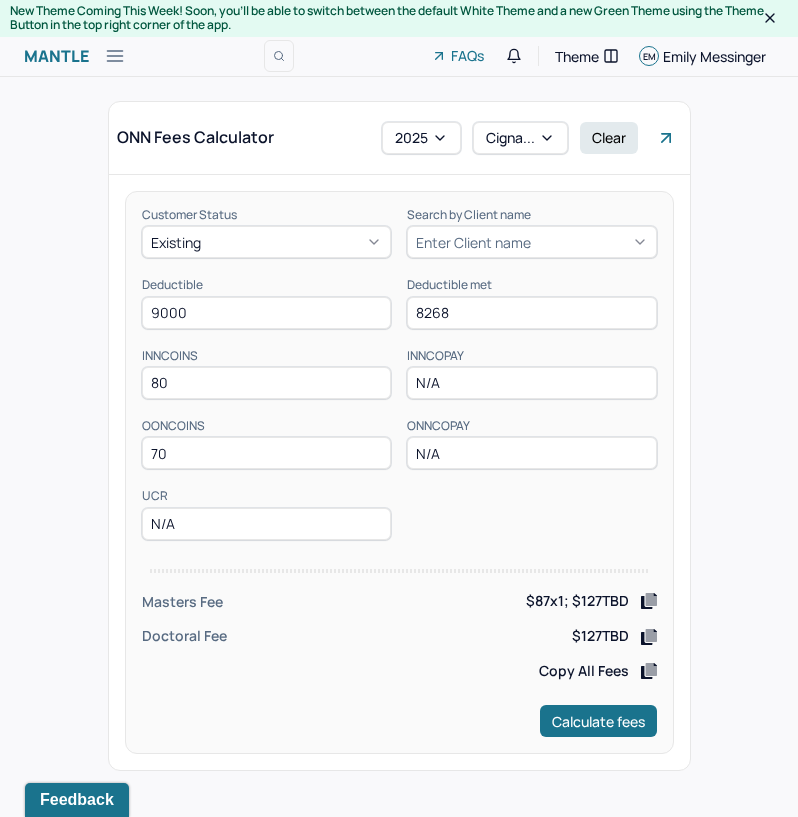 type on "N/A" 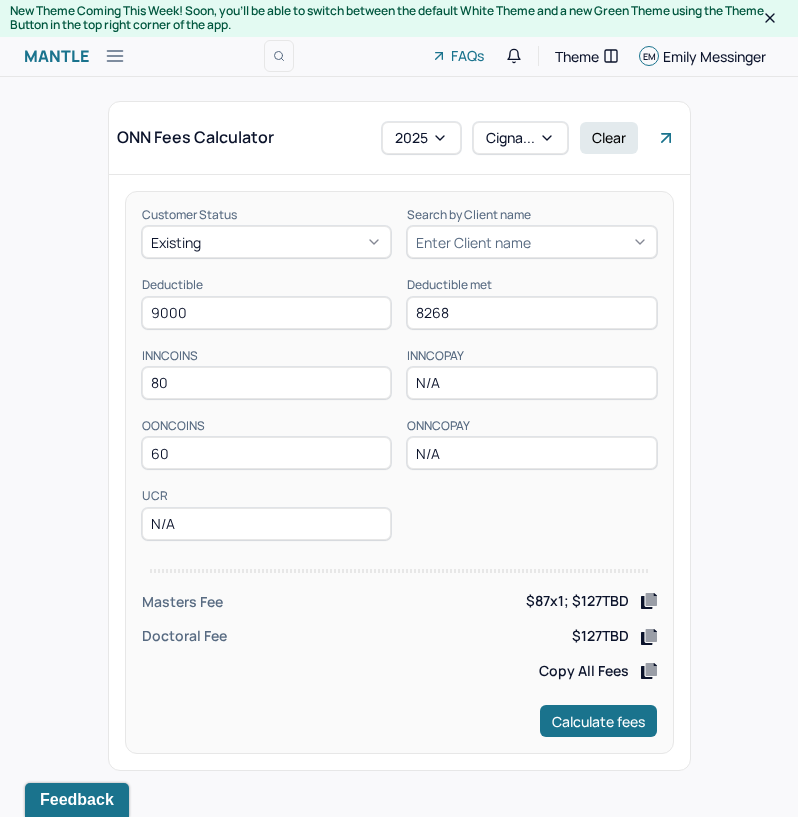 type on "60" 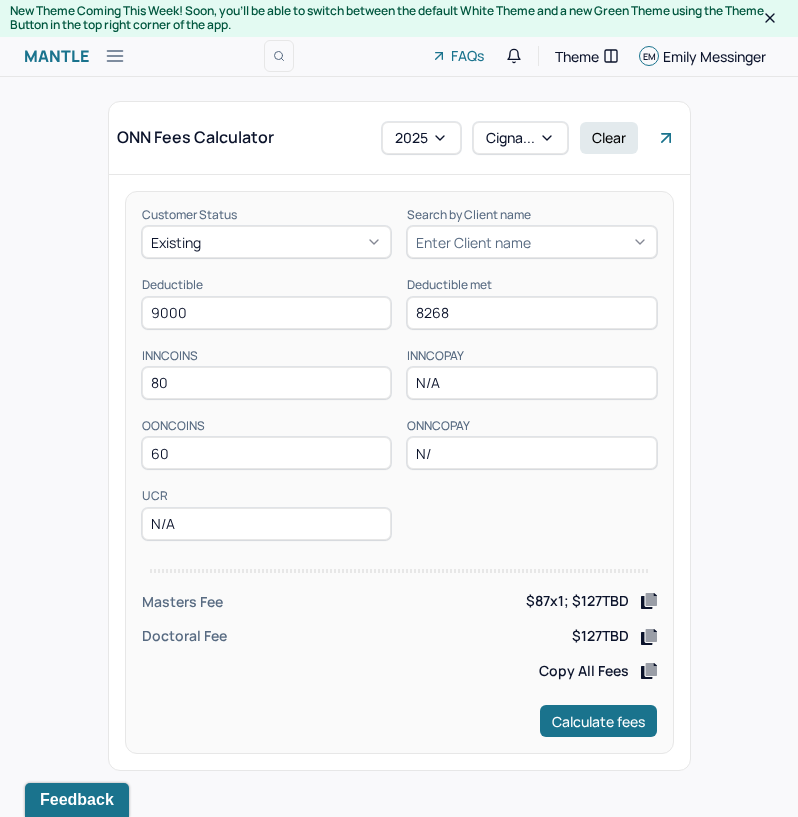 type on "N/A" 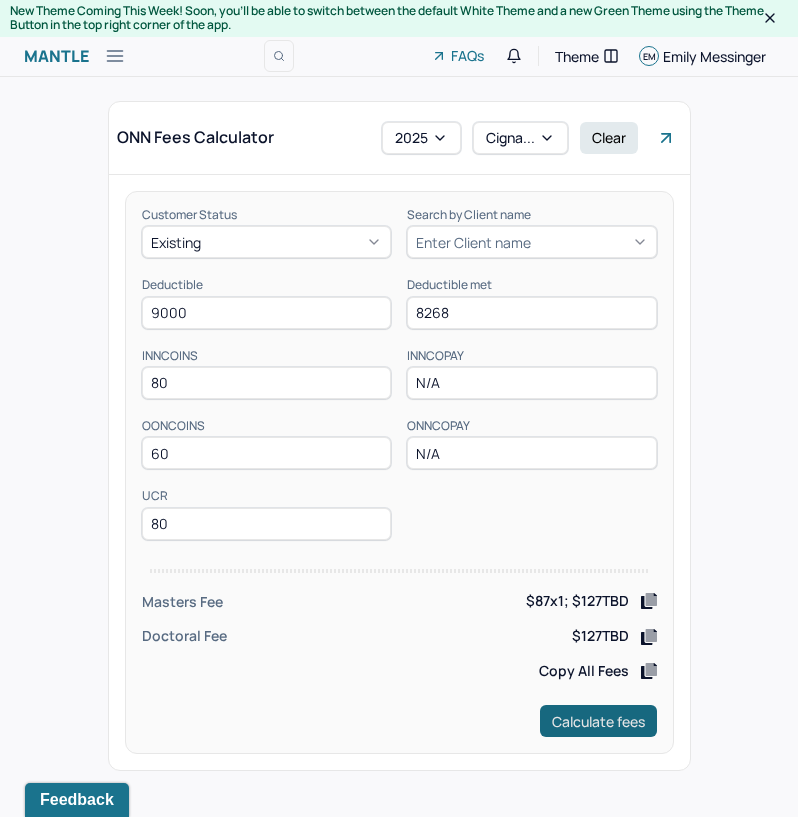 type on "80" 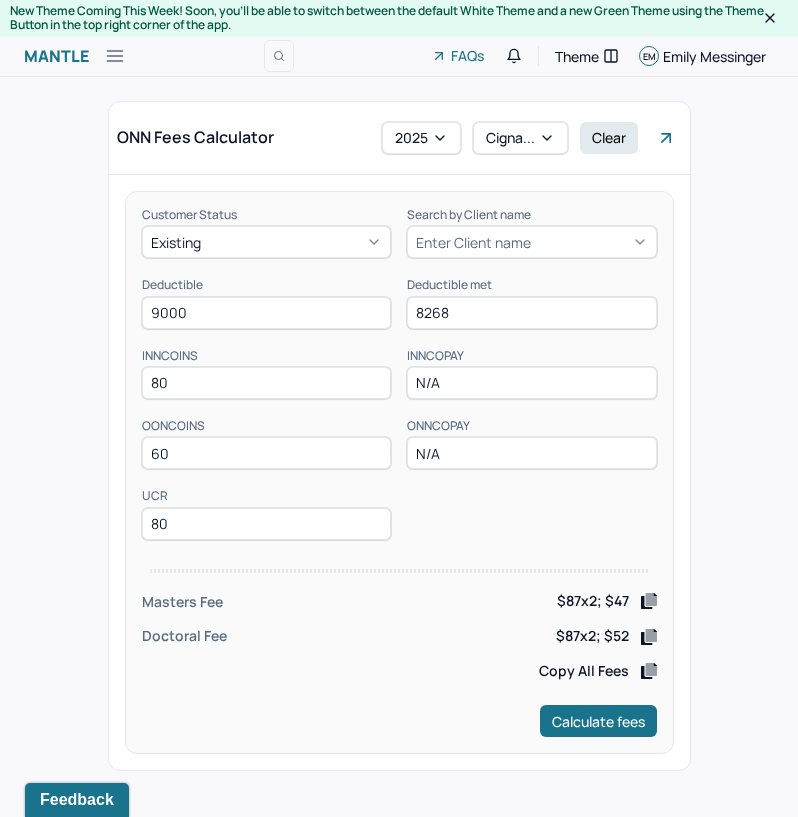 drag, startPoint x: 287, startPoint y: 311, endPoint x: 52, endPoint y: 331, distance: 235.84953 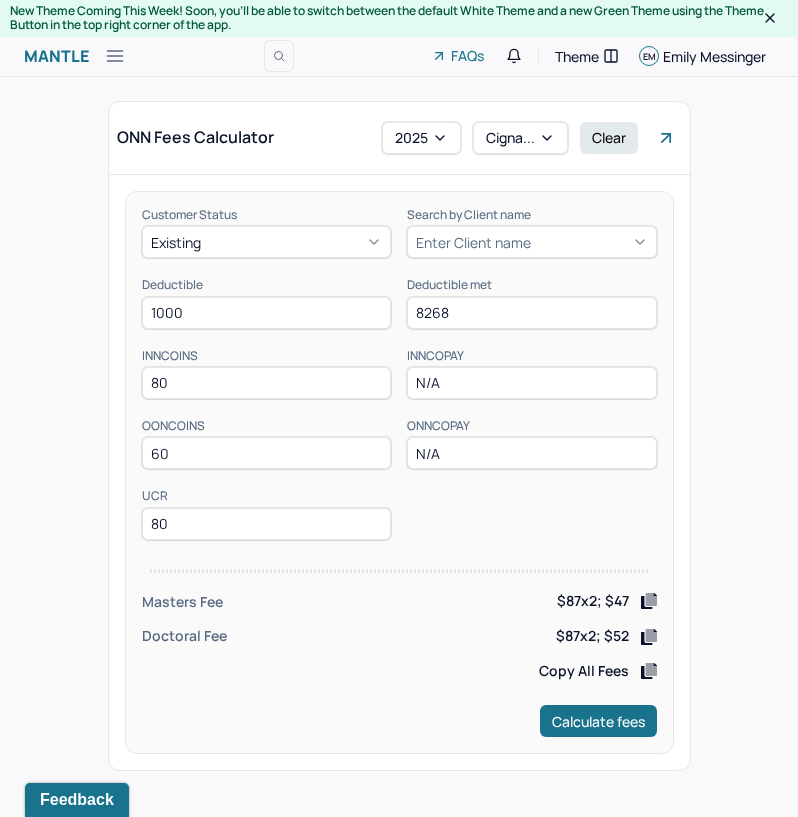 type on "1000" 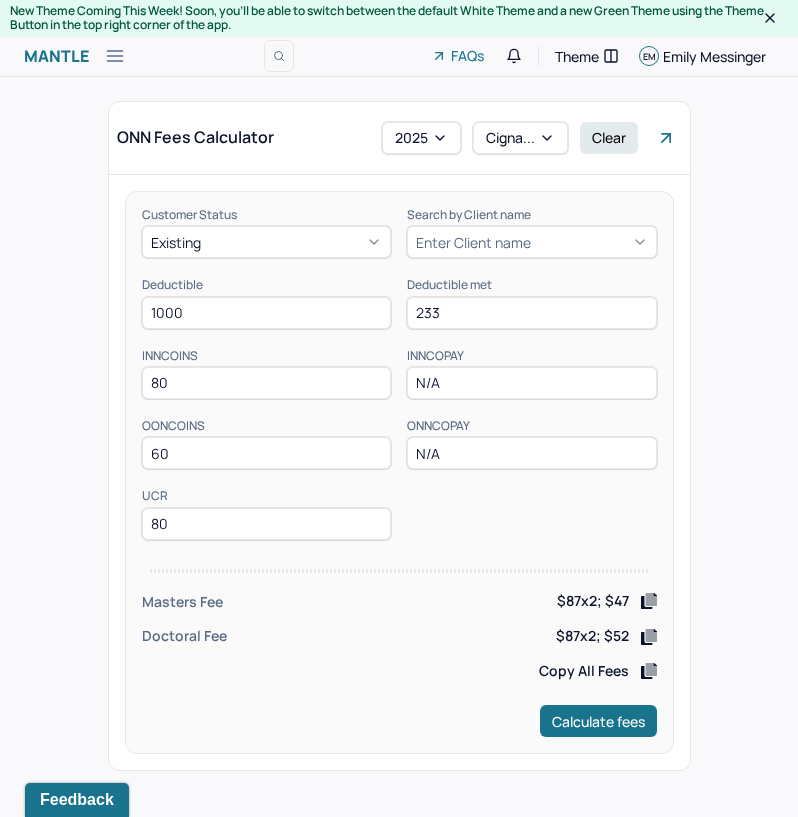 type on "233" 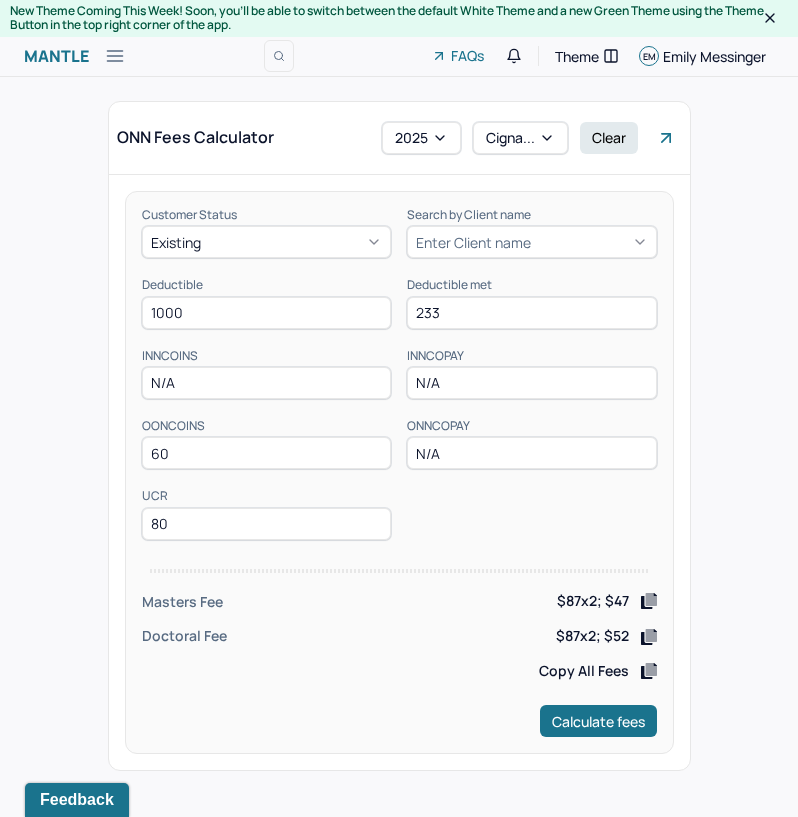 type on "N/A" 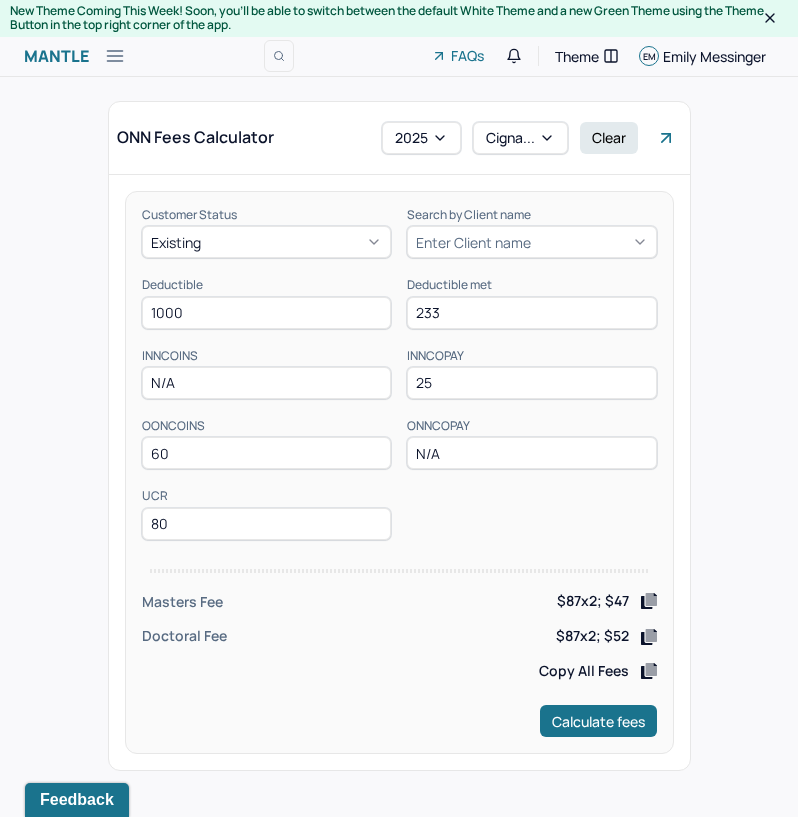 type on "25" 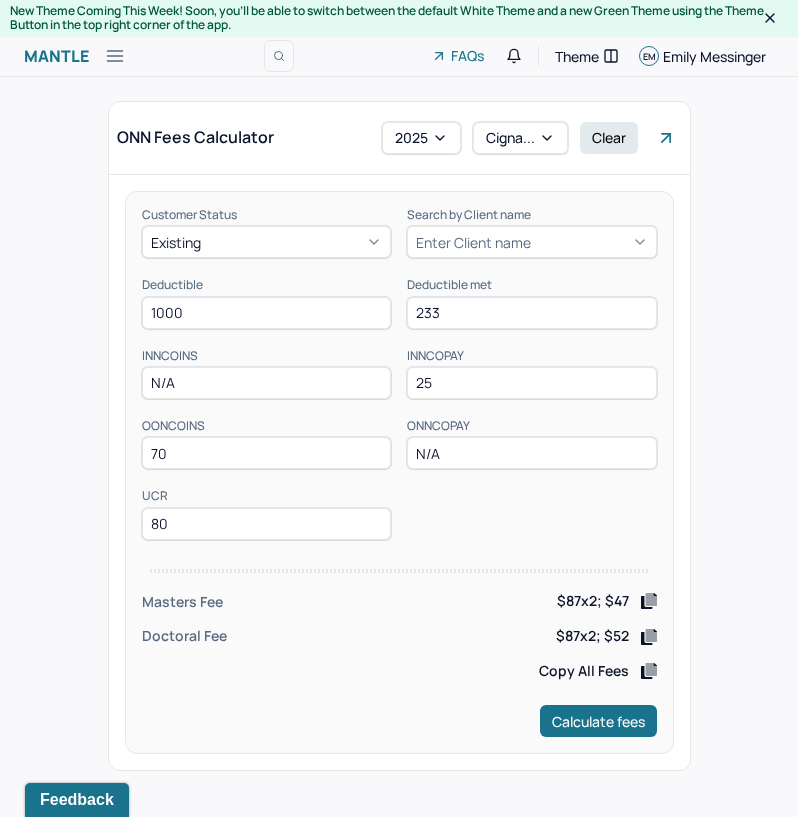type on "70" 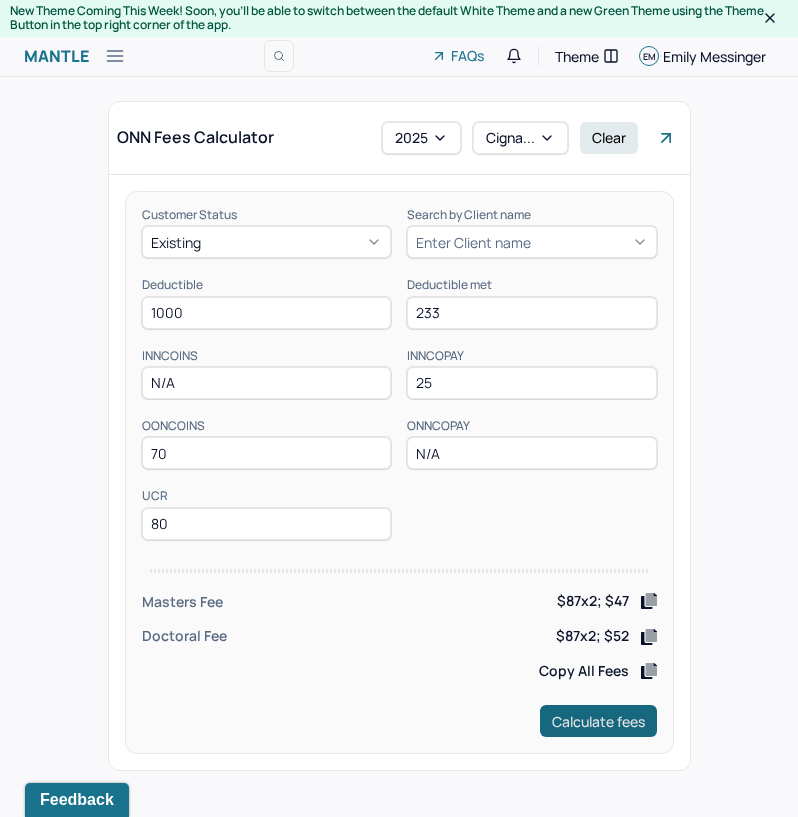 click on "Calculate fees" at bounding box center (598, 721) 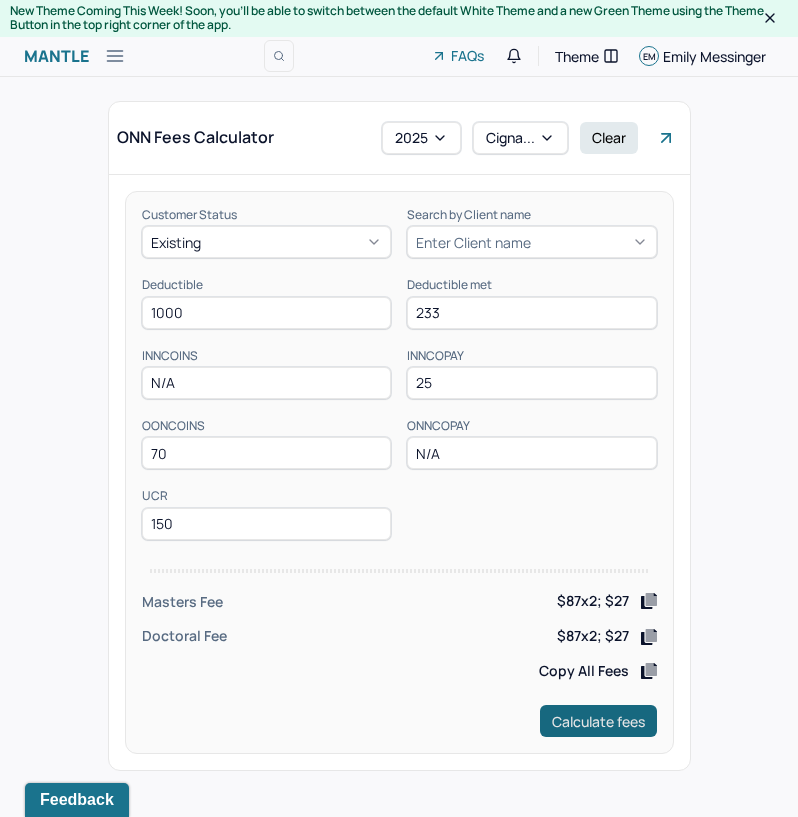 click on "Calculate fees" at bounding box center (598, 721) 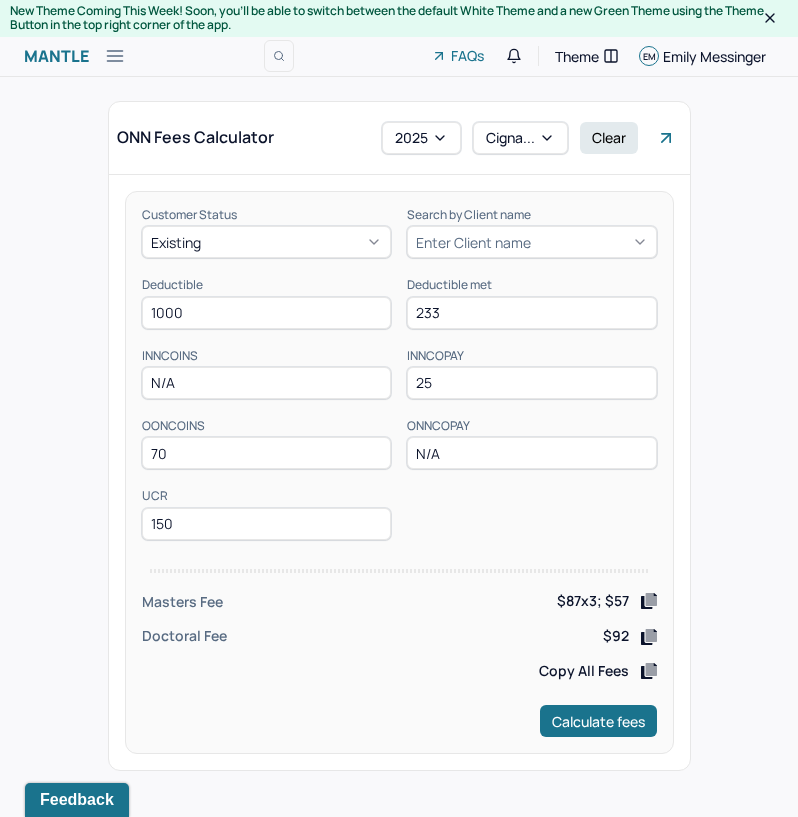drag, startPoint x: 200, startPoint y: 527, endPoint x: 127, endPoint y: 521, distance: 73.24616 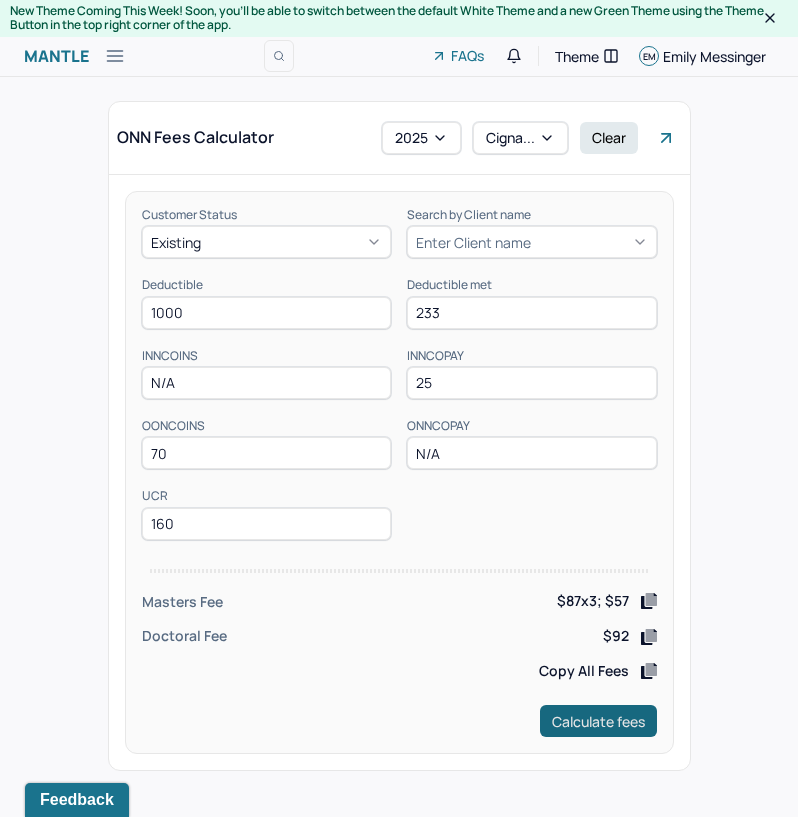 click on "Calculate fees" at bounding box center [598, 721] 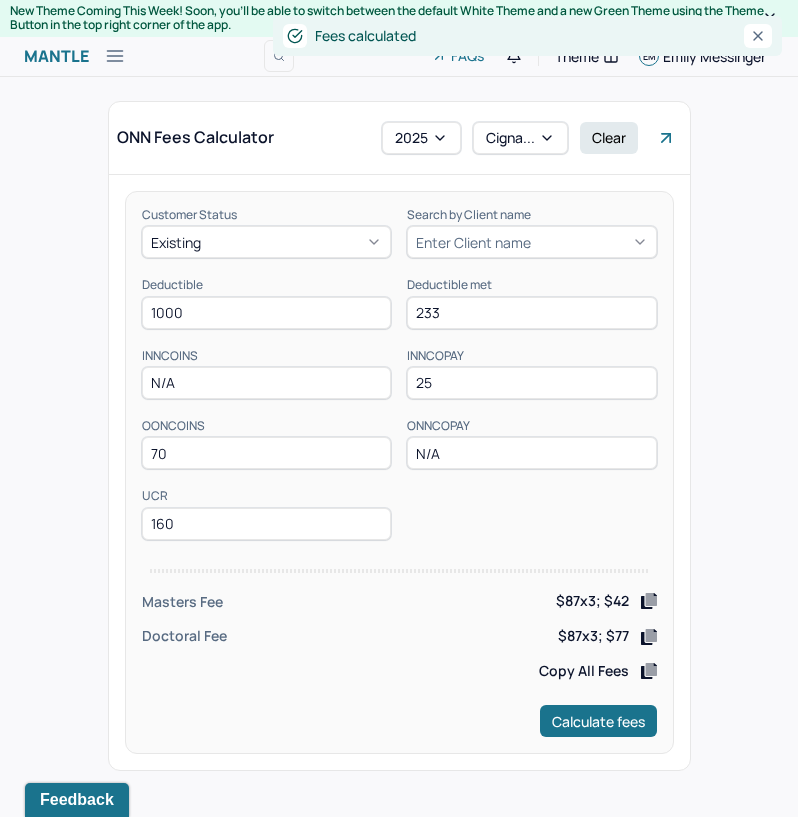 click on "Existing" at bounding box center (267, 242) 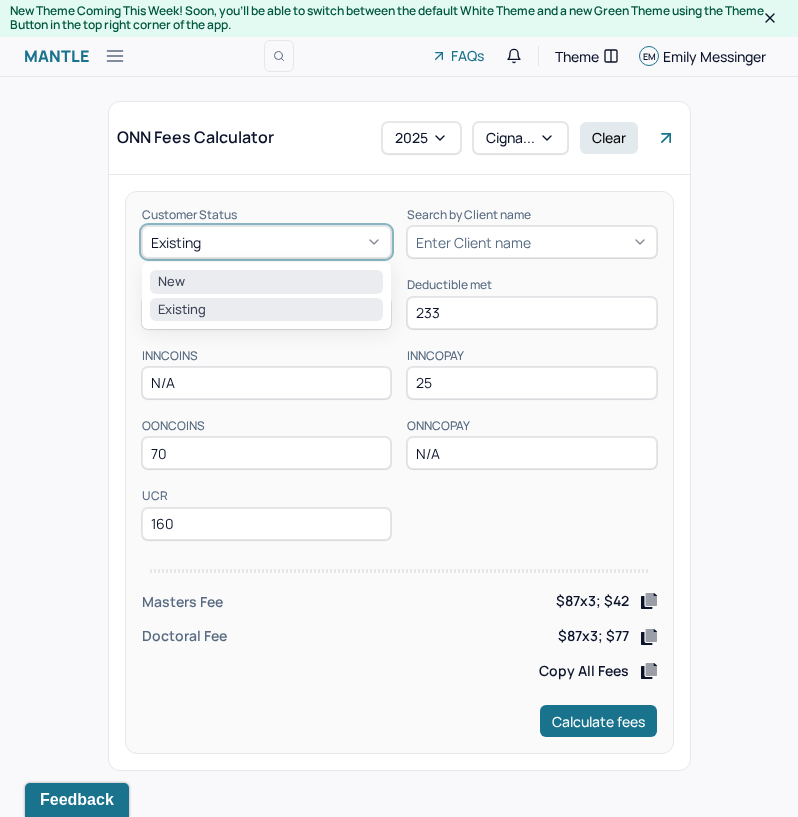 click on "New" at bounding box center (267, 282) 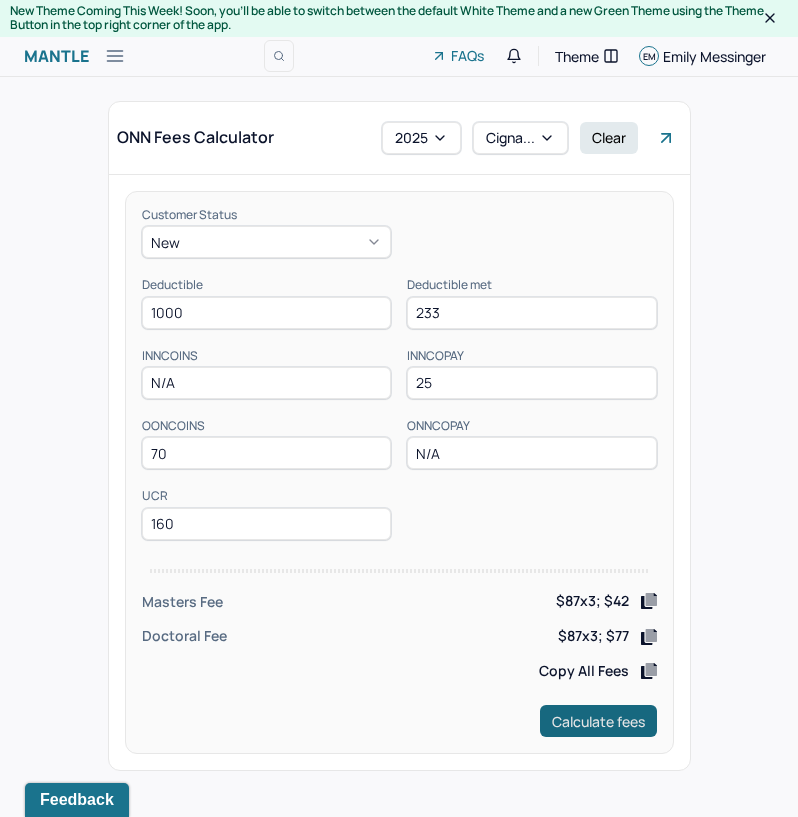 click on "Calculate fees" at bounding box center (598, 721) 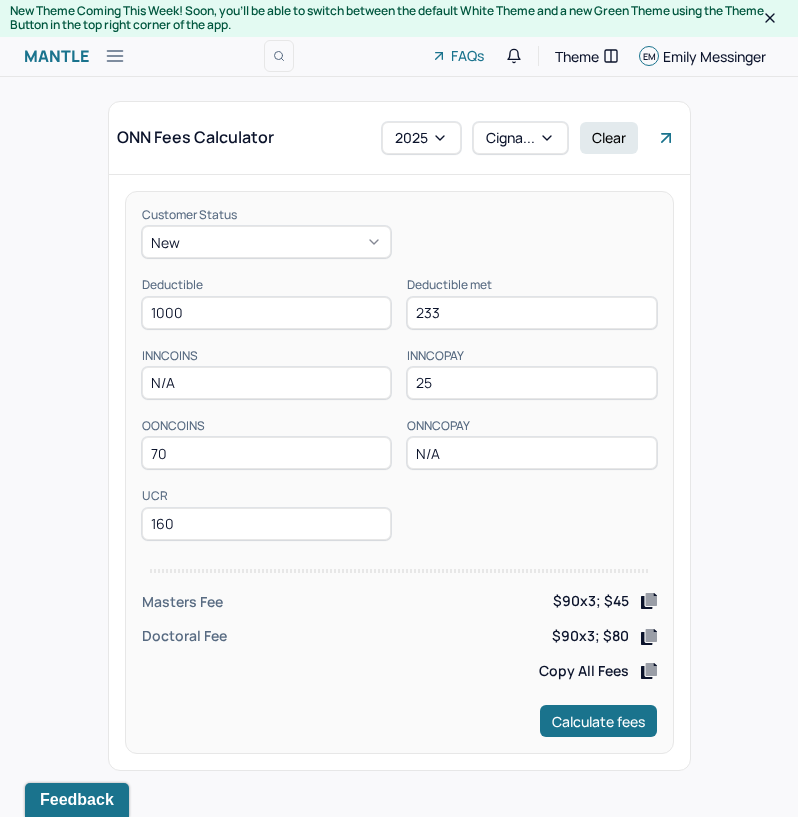 drag, startPoint x: 220, startPoint y: 515, endPoint x: 127, endPoint y: 537, distance: 95.566734 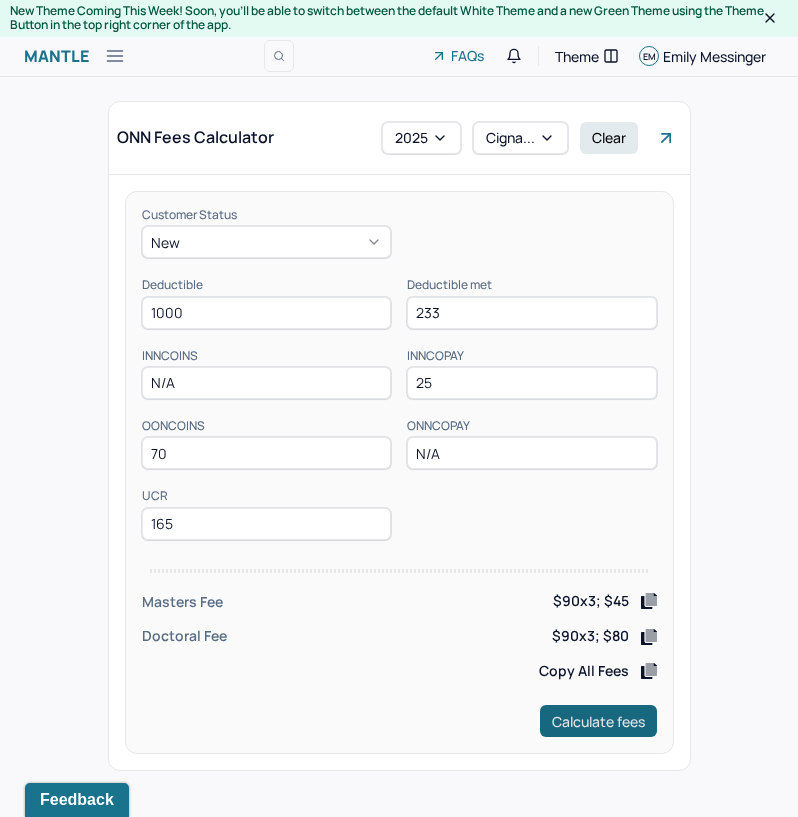 click on "Calculate fees" at bounding box center (598, 721) 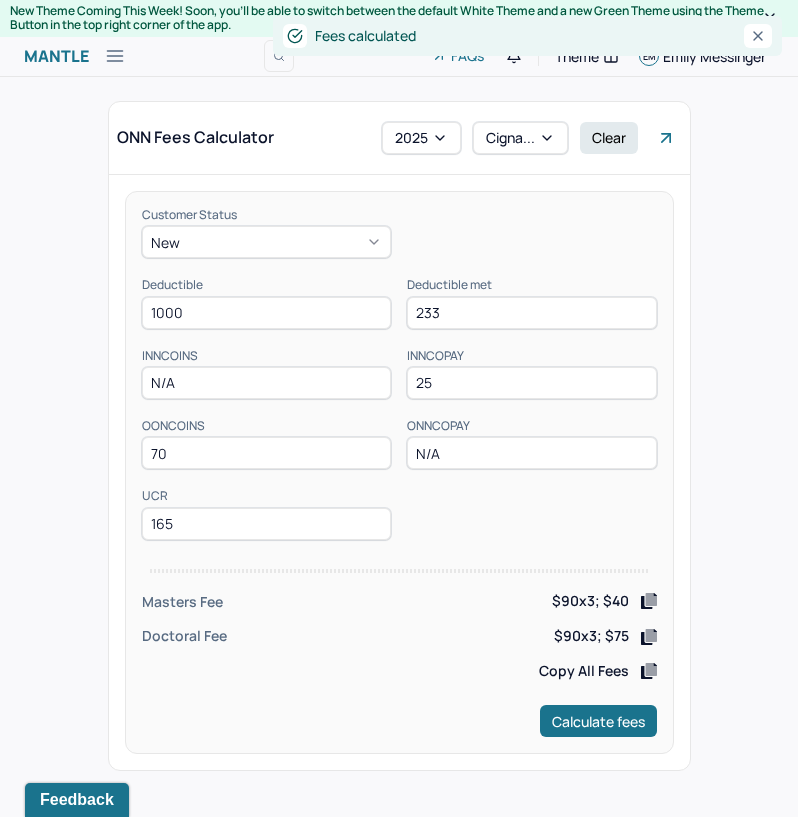 drag, startPoint x: 186, startPoint y: 523, endPoint x: 91, endPoint y: 524, distance: 95.005264 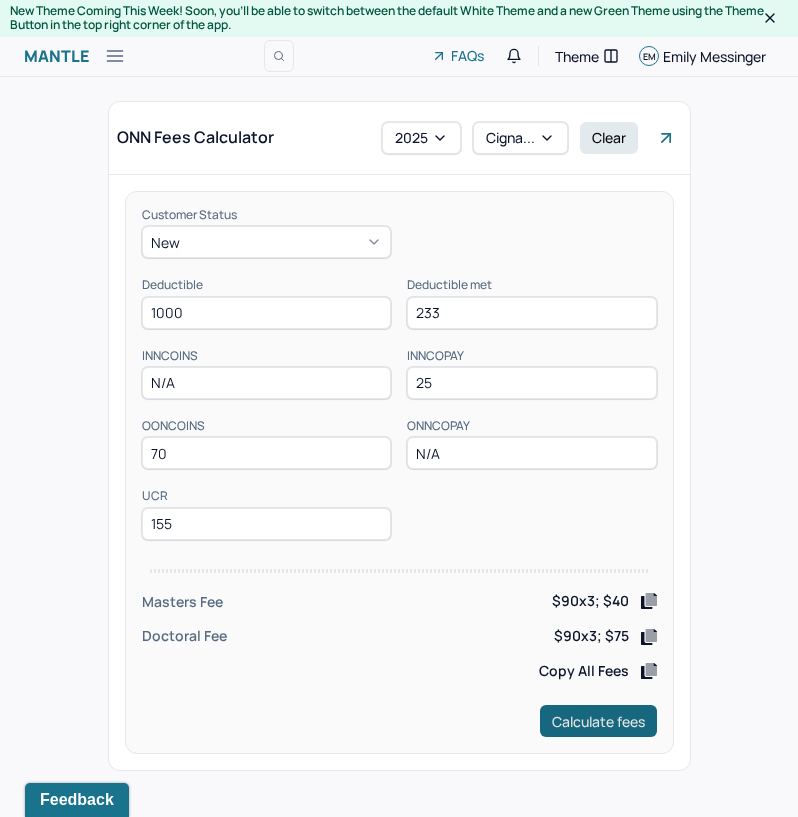 click on "Calculate fees" at bounding box center (598, 721) 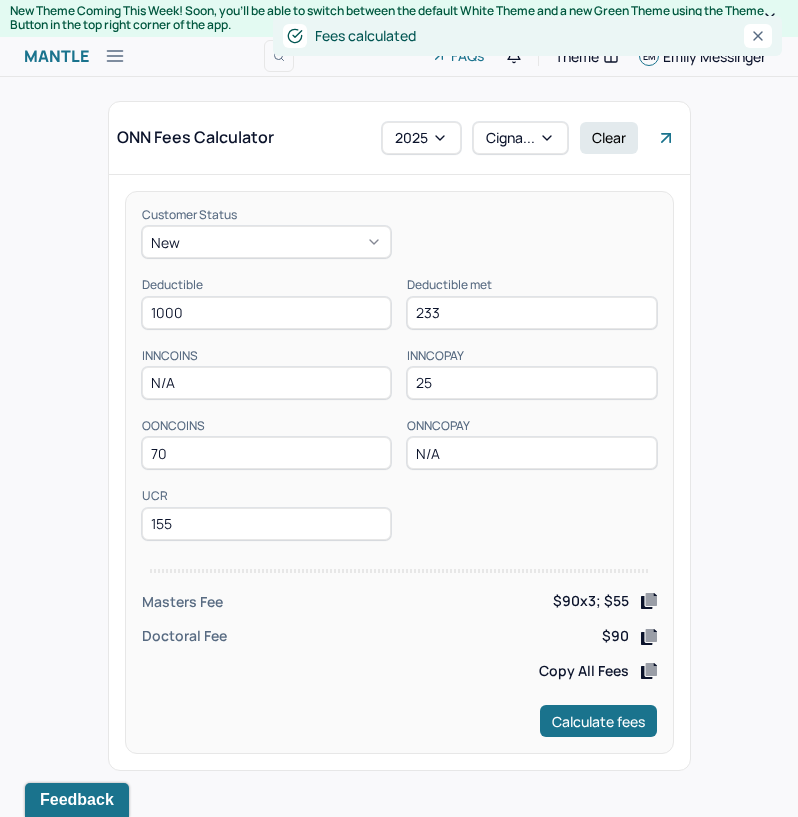 click on "New" at bounding box center [267, 242] 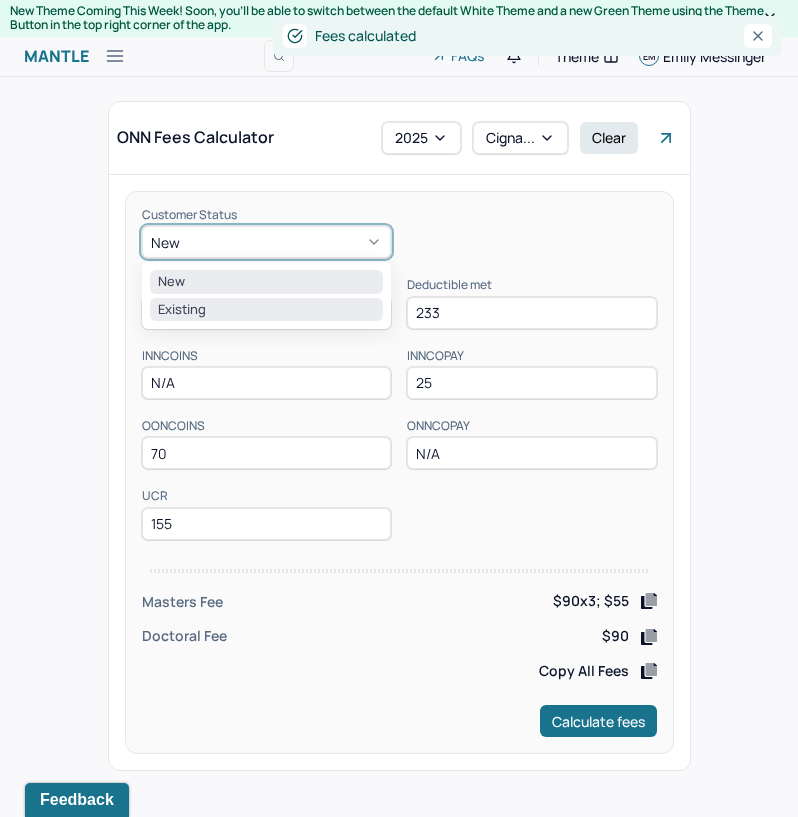 click on "Existing" at bounding box center [267, 310] 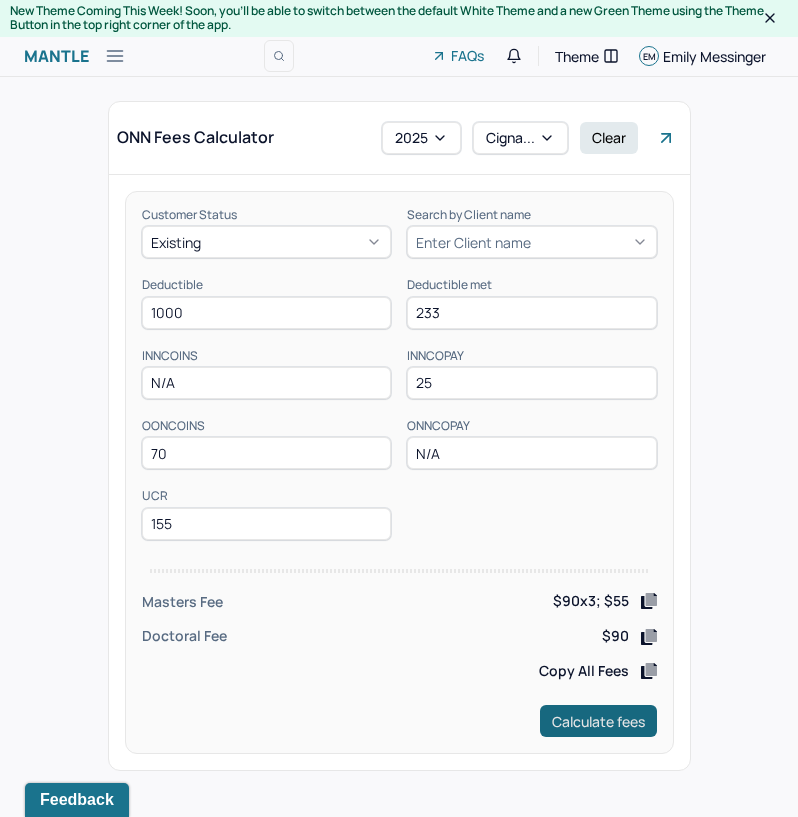 click on "Calculate fees" at bounding box center [598, 721] 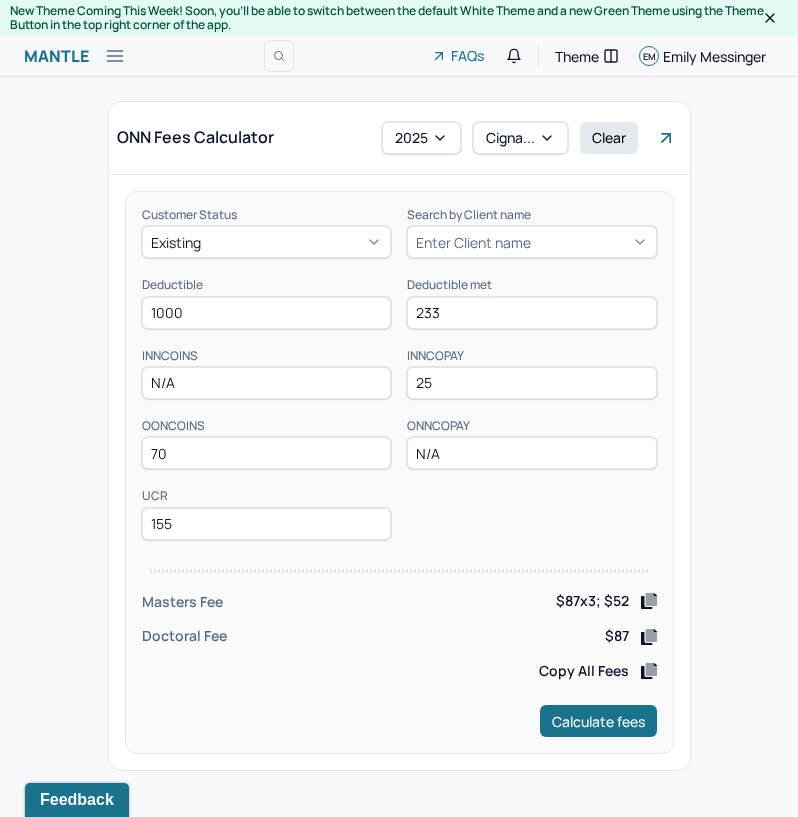 click 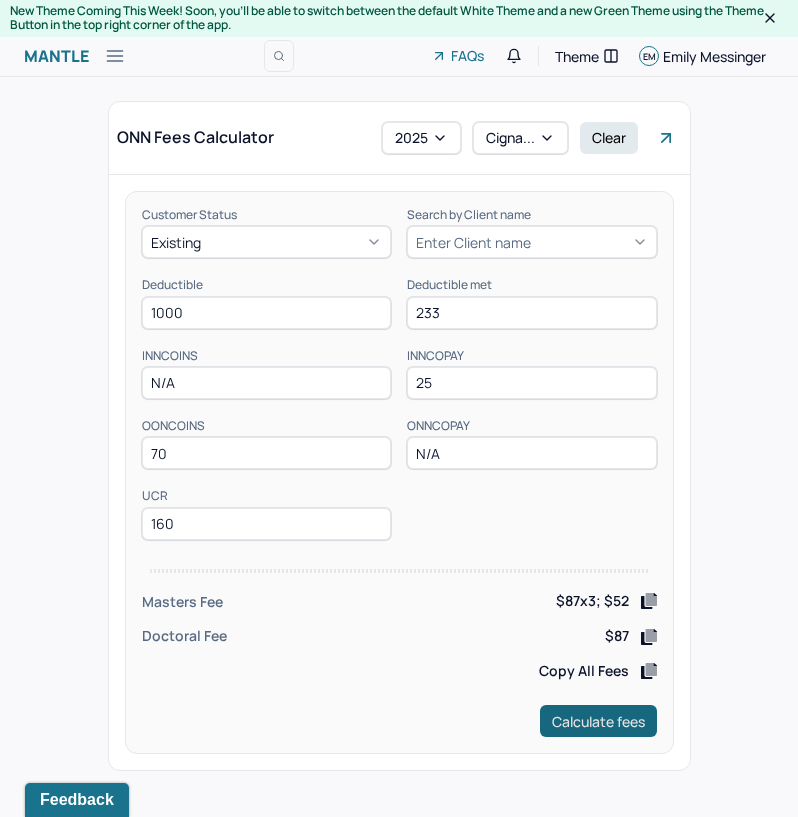 click on "Calculate fees" at bounding box center [598, 721] 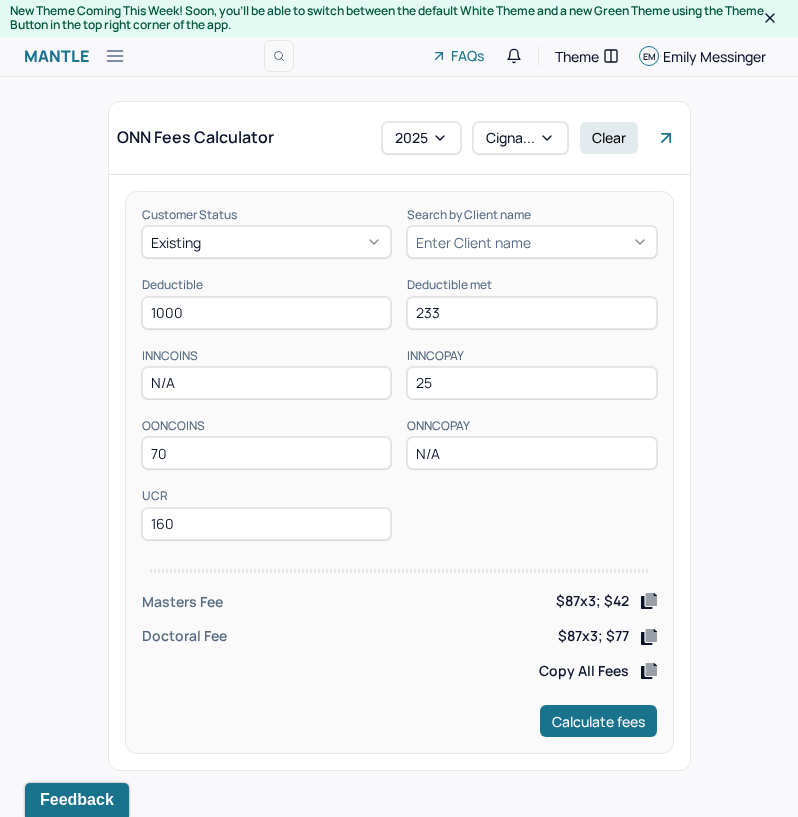 drag, startPoint x: 208, startPoint y: 530, endPoint x: 104, endPoint y: 521, distance: 104.388695 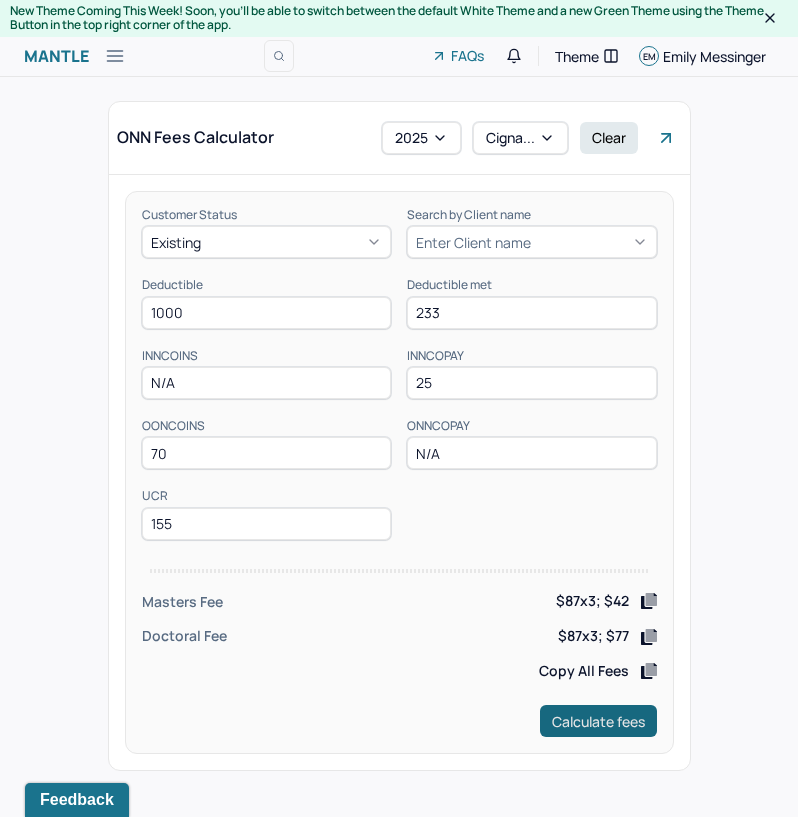 click on "Calculate fees" at bounding box center [598, 721] 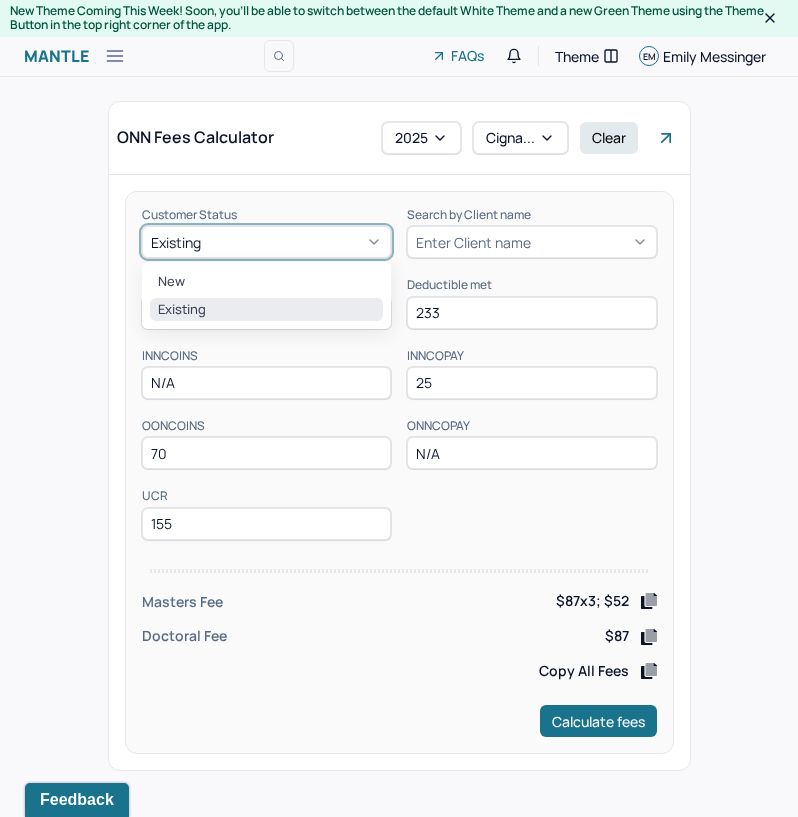 click on "Existing" at bounding box center [267, 242] 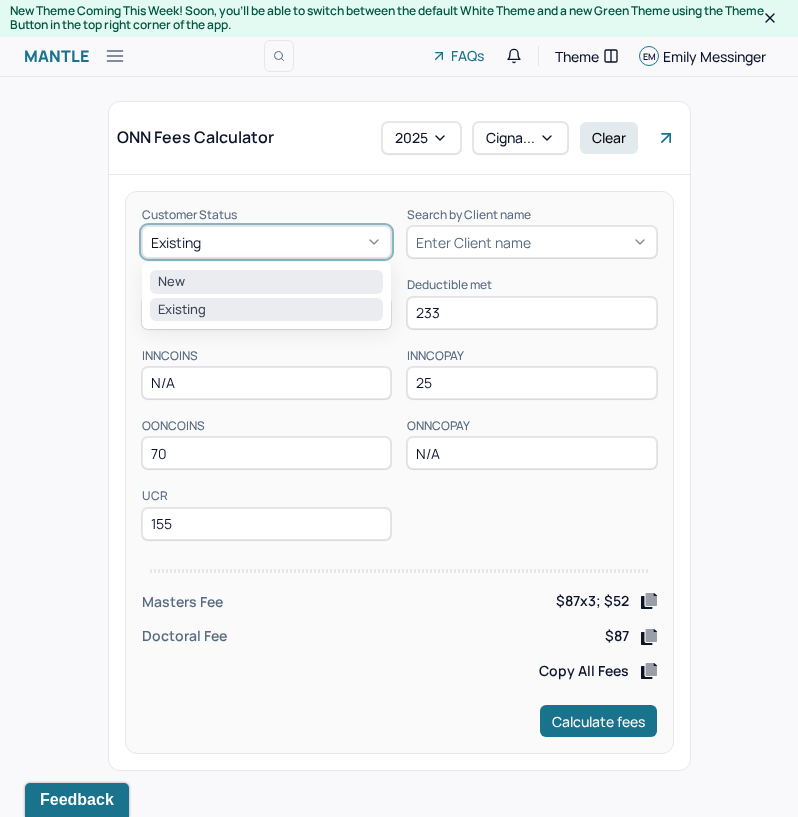 click on "New" at bounding box center [267, 282] 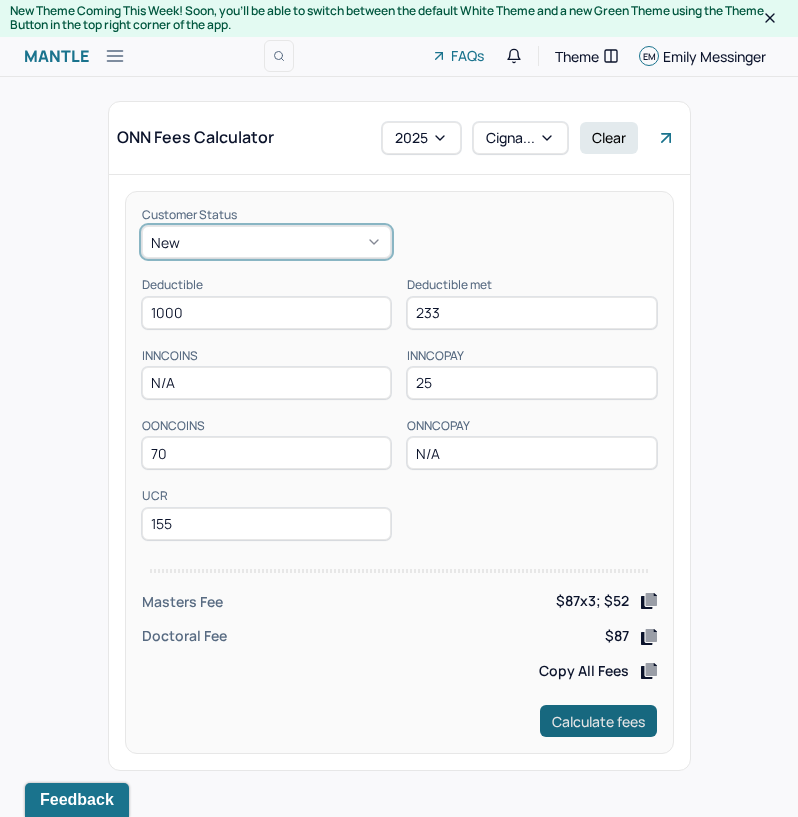 click on "Calculate fees" at bounding box center (598, 721) 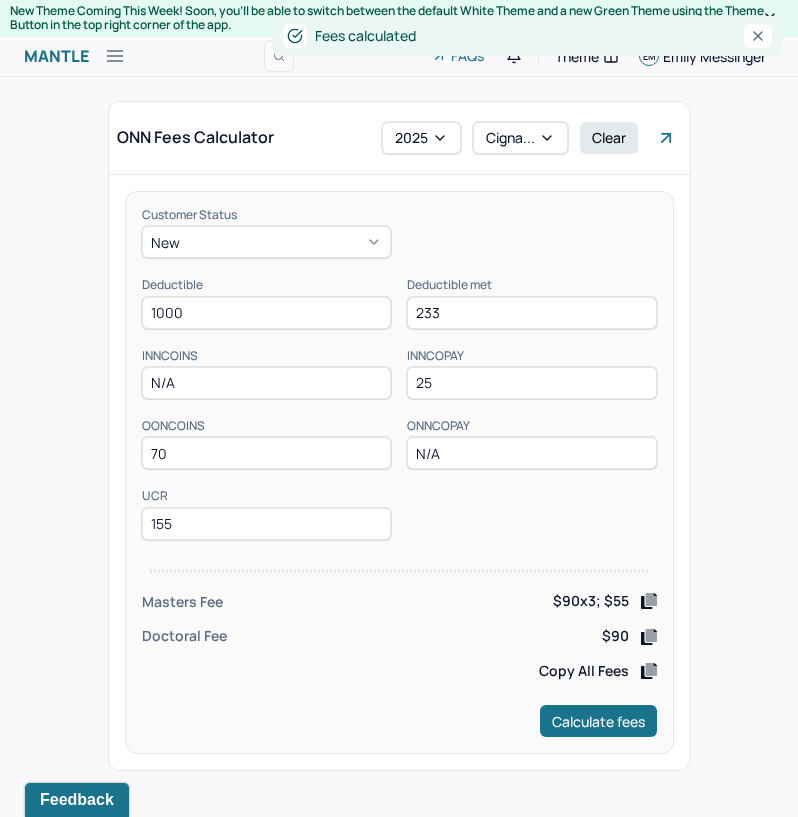 drag, startPoint x: 209, startPoint y: 524, endPoint x: 135, endPoint y: 528, distance: 74.10803 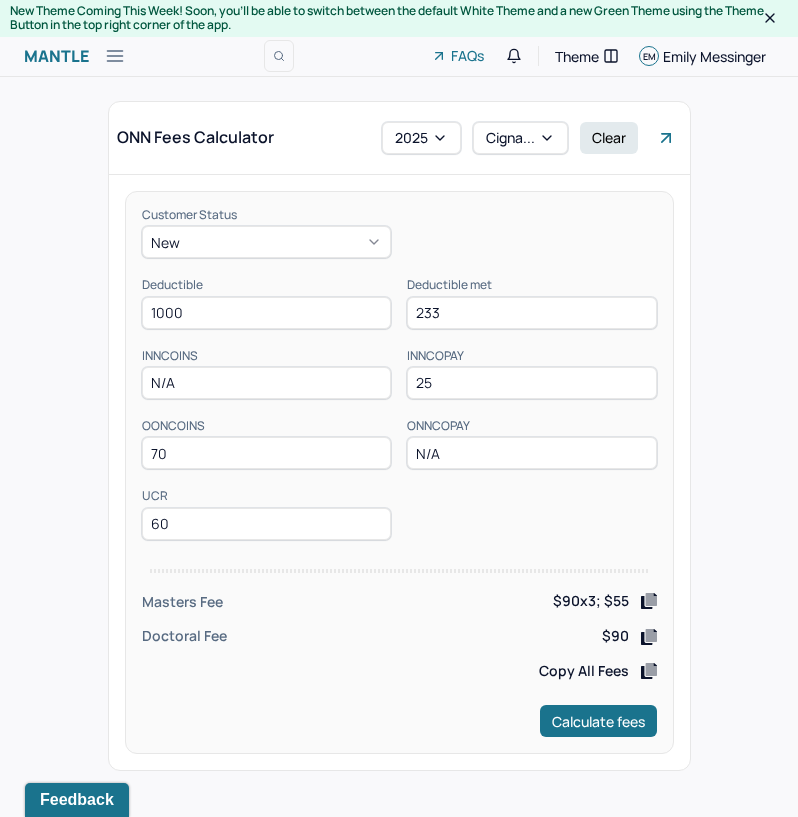 type on "6" 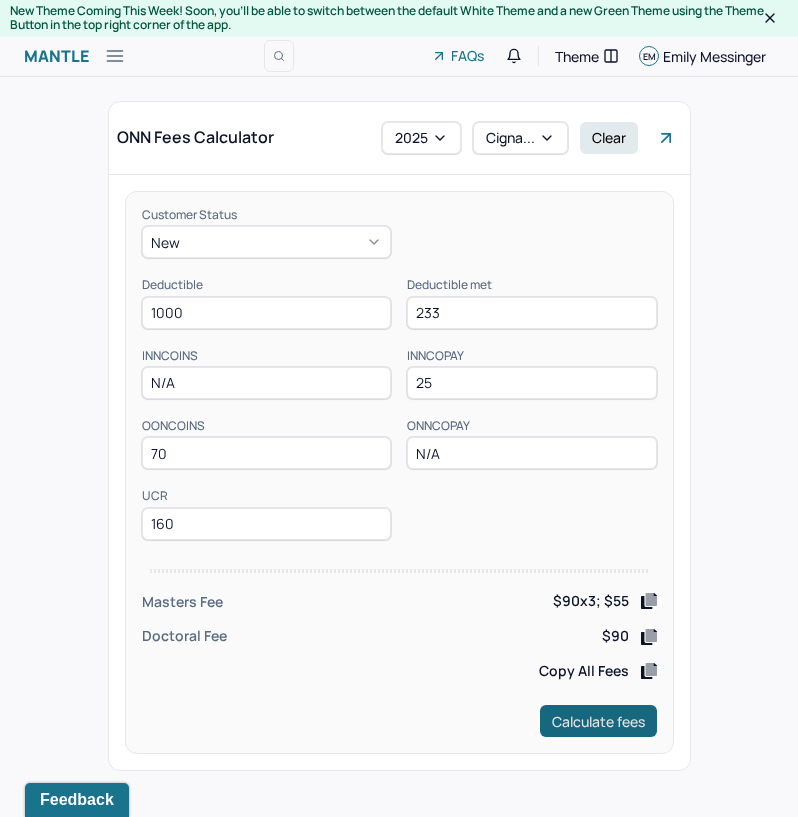 type on "160" 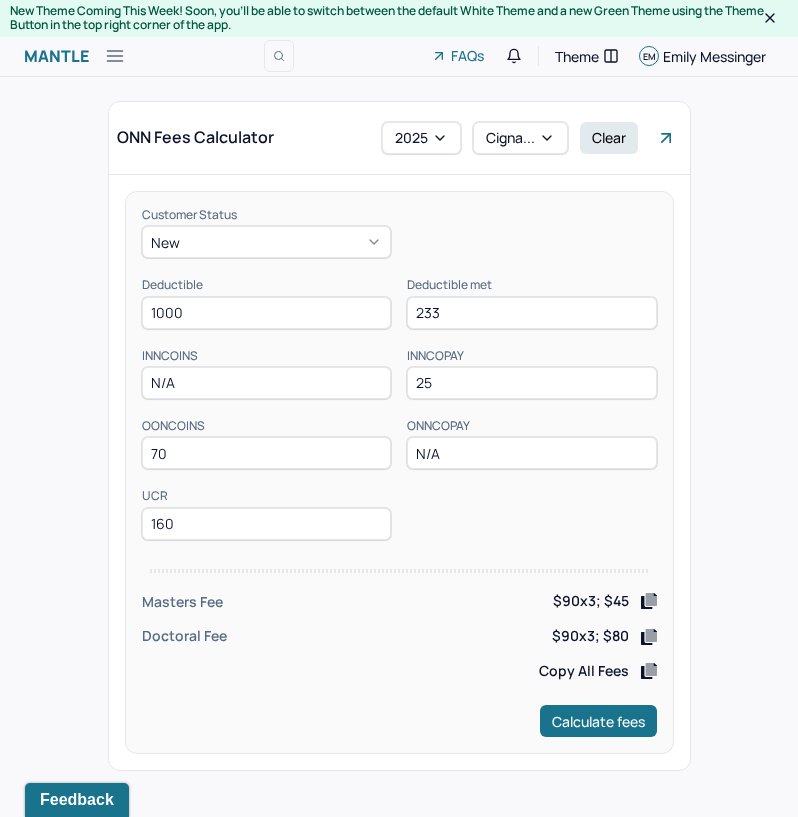 click 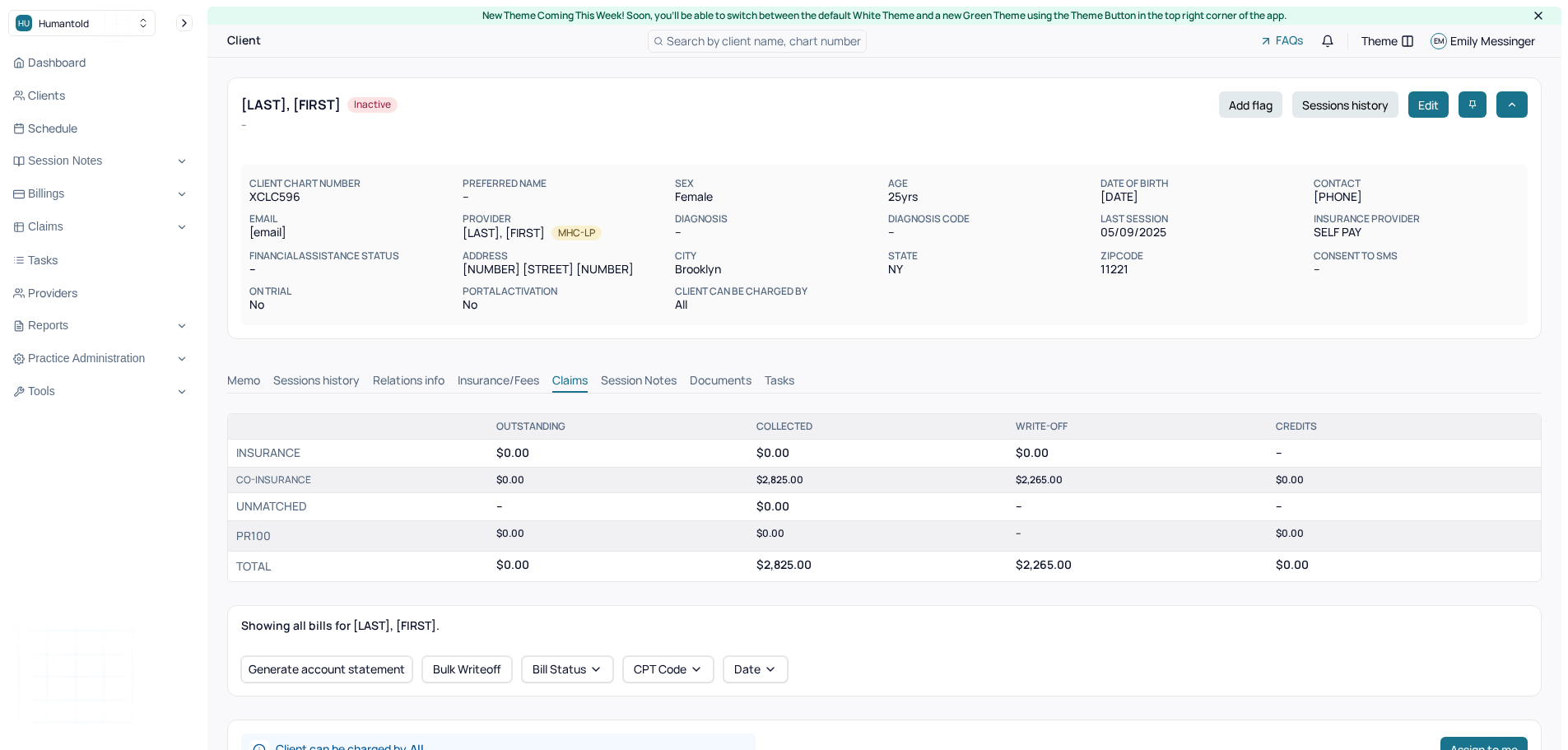 scroll, scrollTop: 329, scrollLeft: 0, axis: vertical 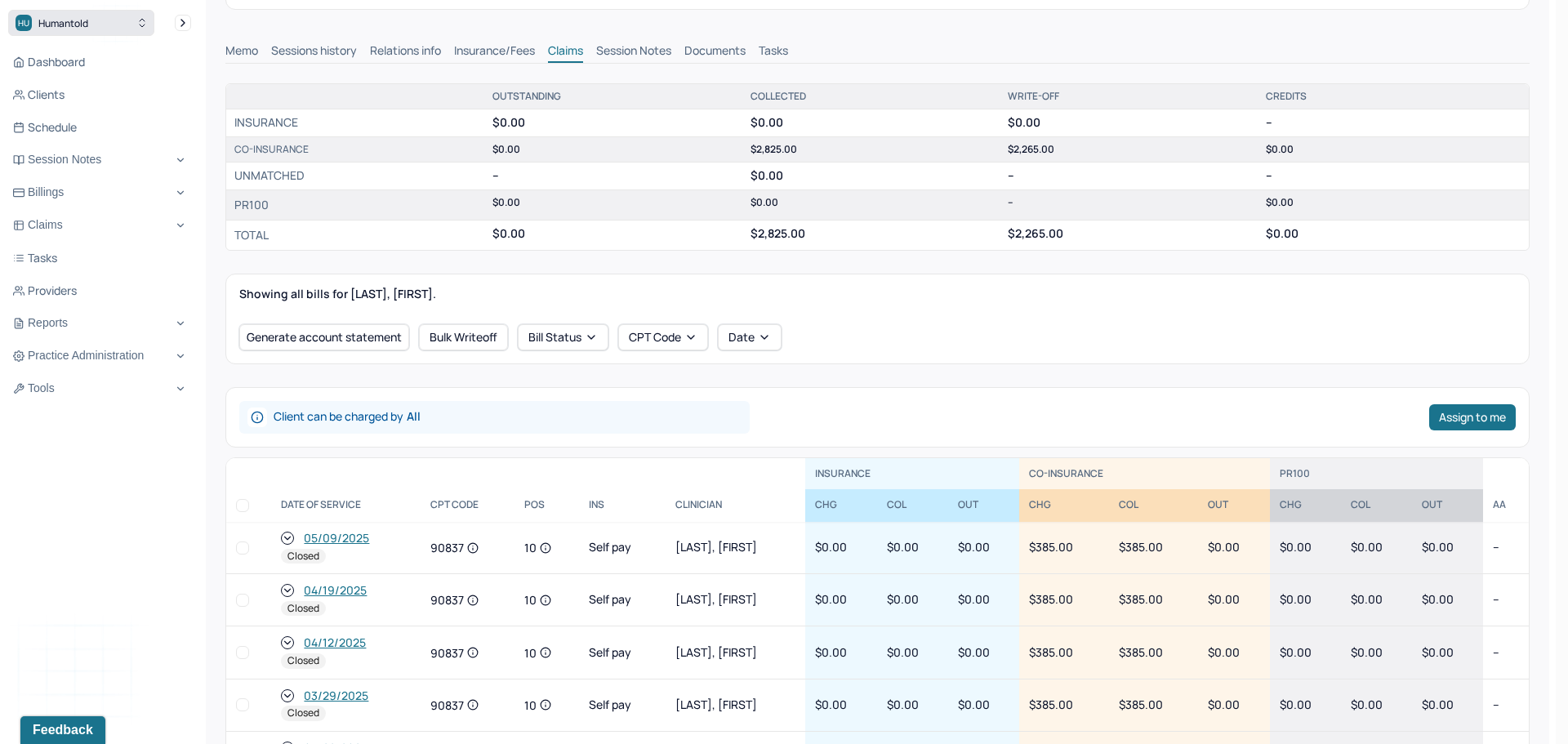 click on "HU Humantold" at bounding box center (81, 23) 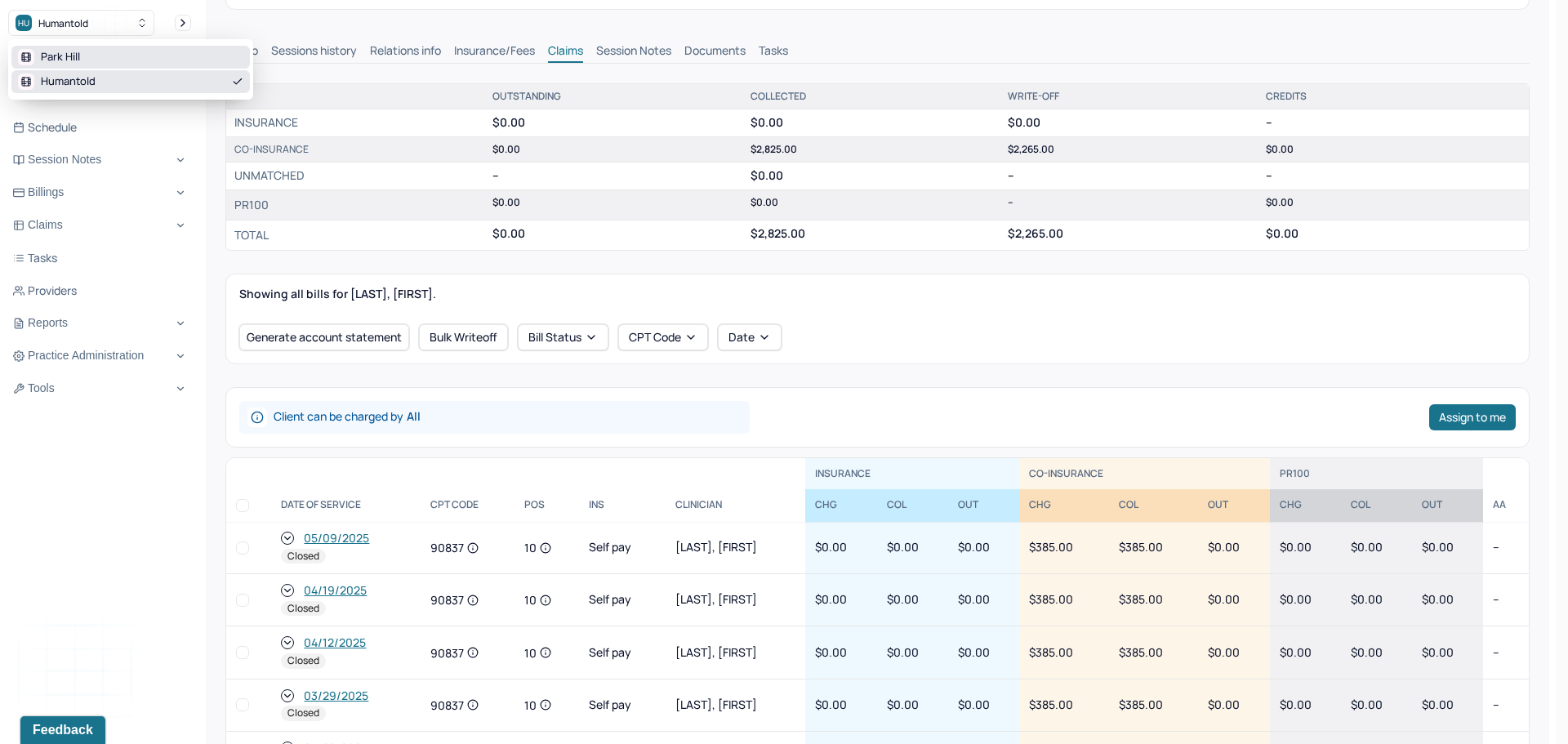 click on "Park Hill" at bounding box center [131, 57] 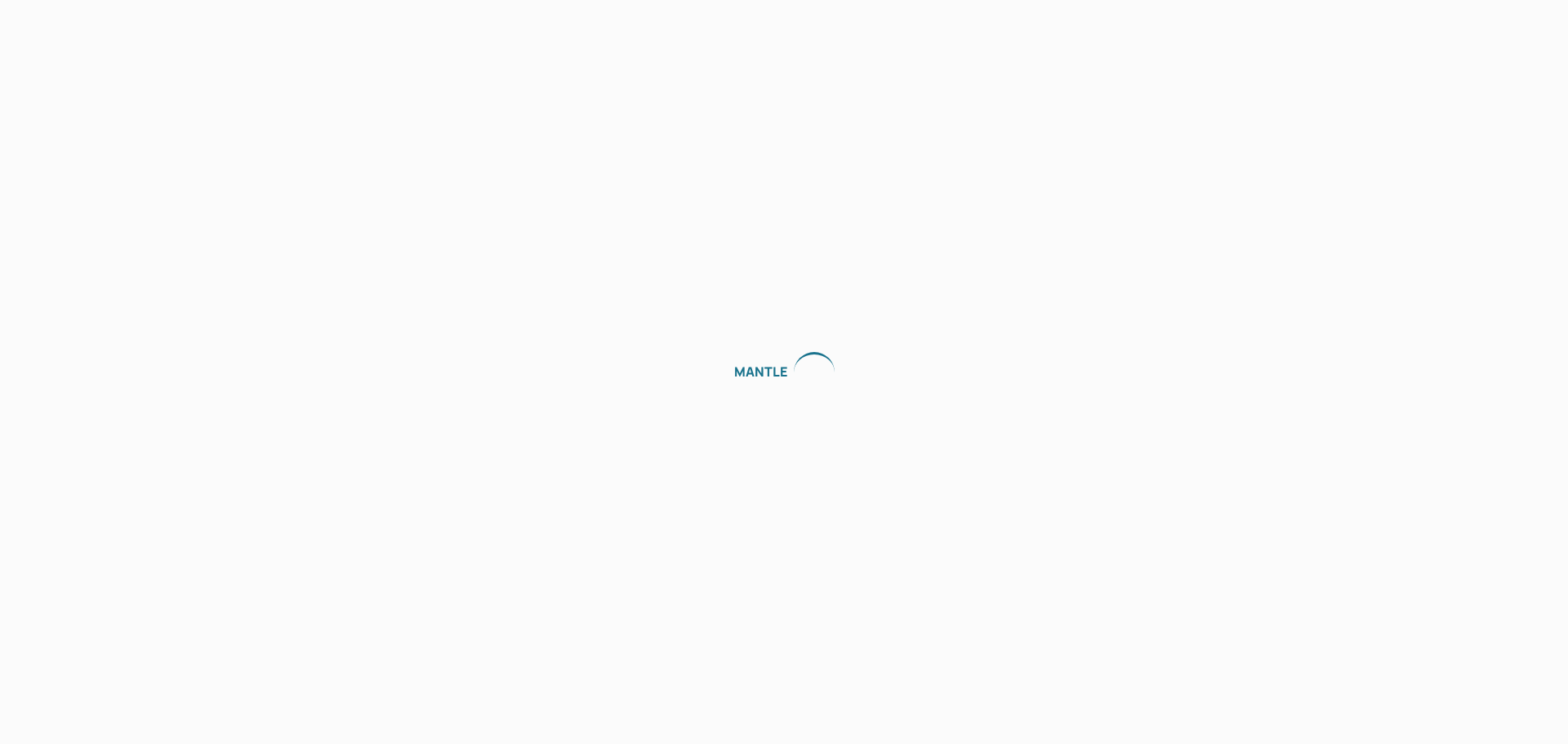 scroll, scrollTop: 0, scrollLeft: 0, axis: both 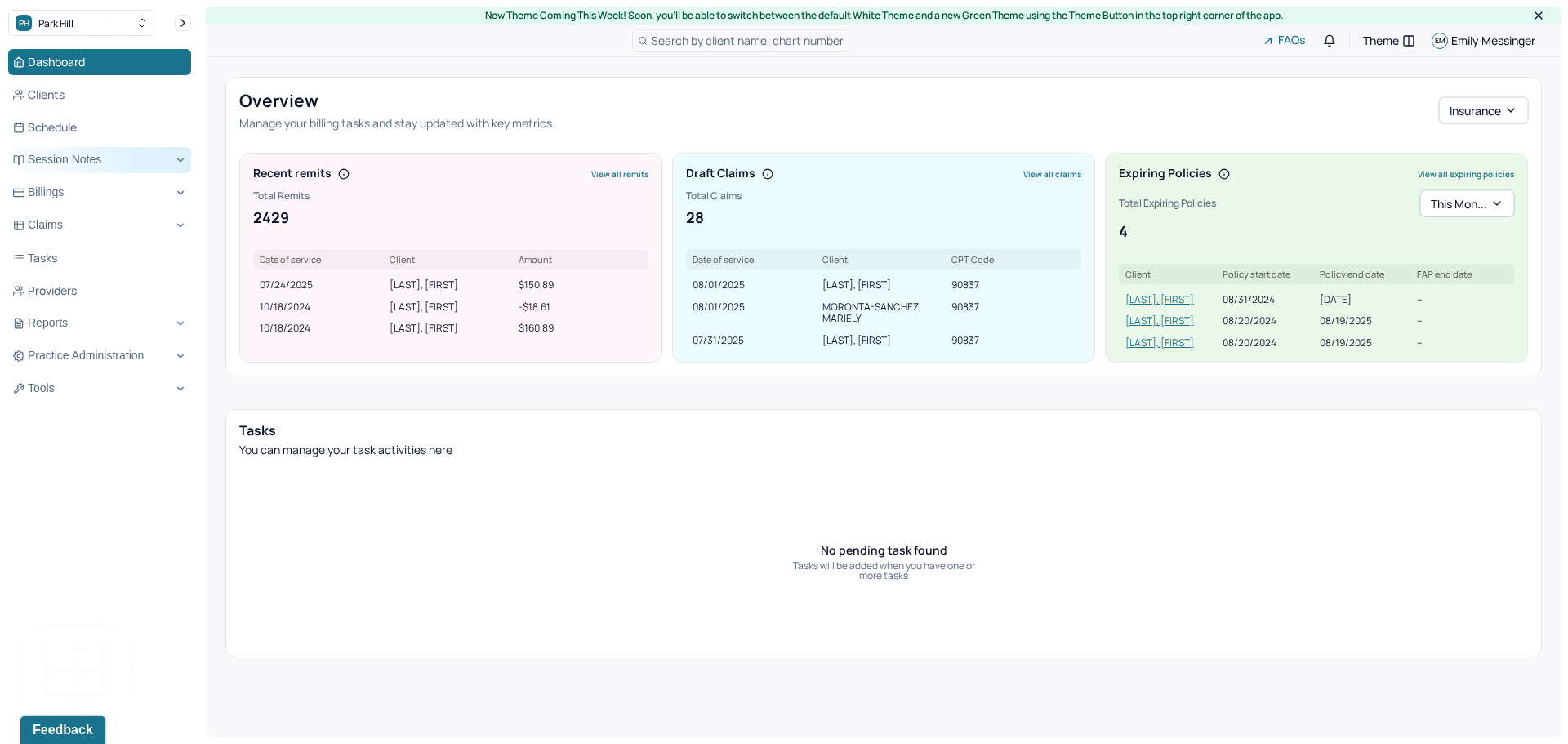 click on "Session Notes" at bounding box center (100, 160) 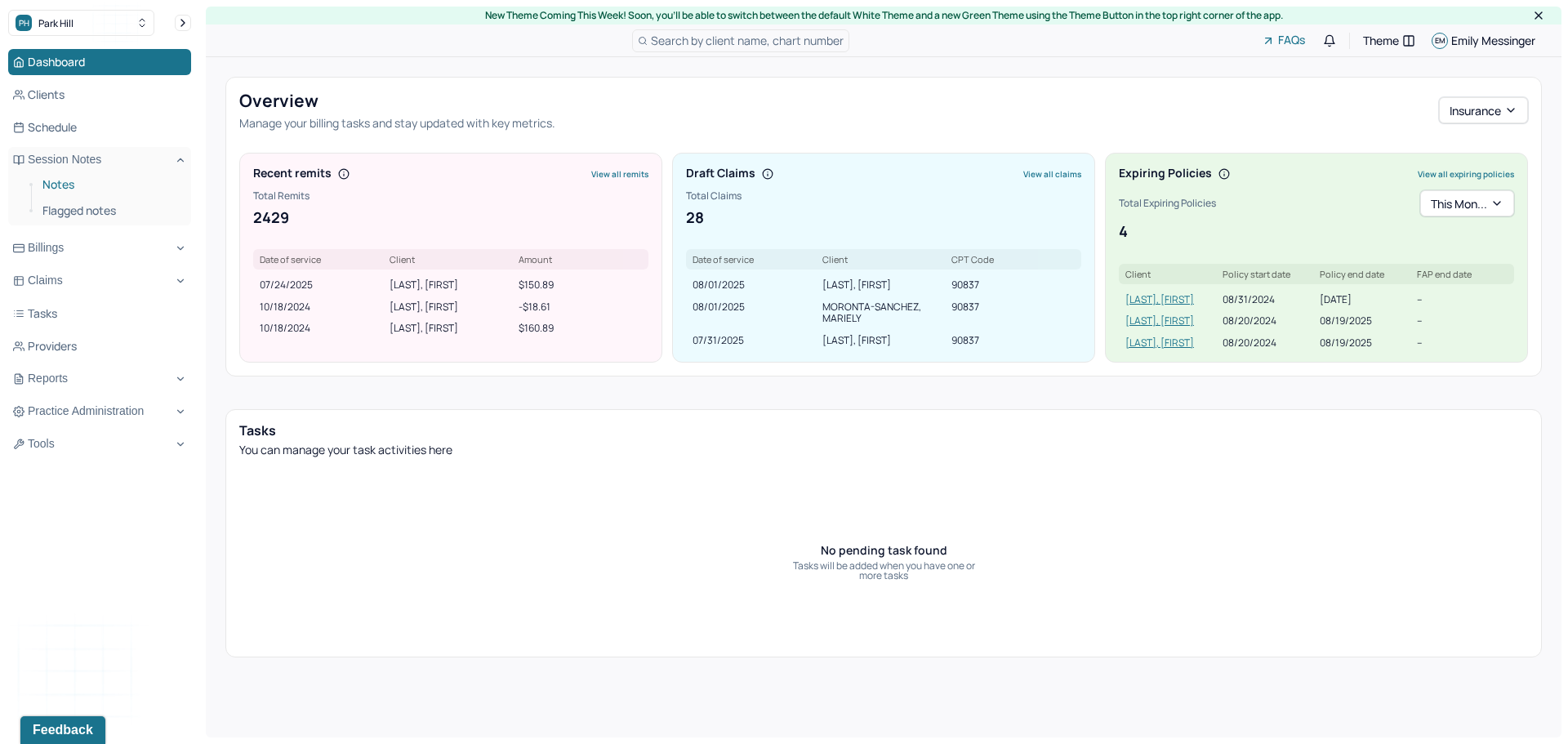 click on "Notes" at bounding box center [110, 185] 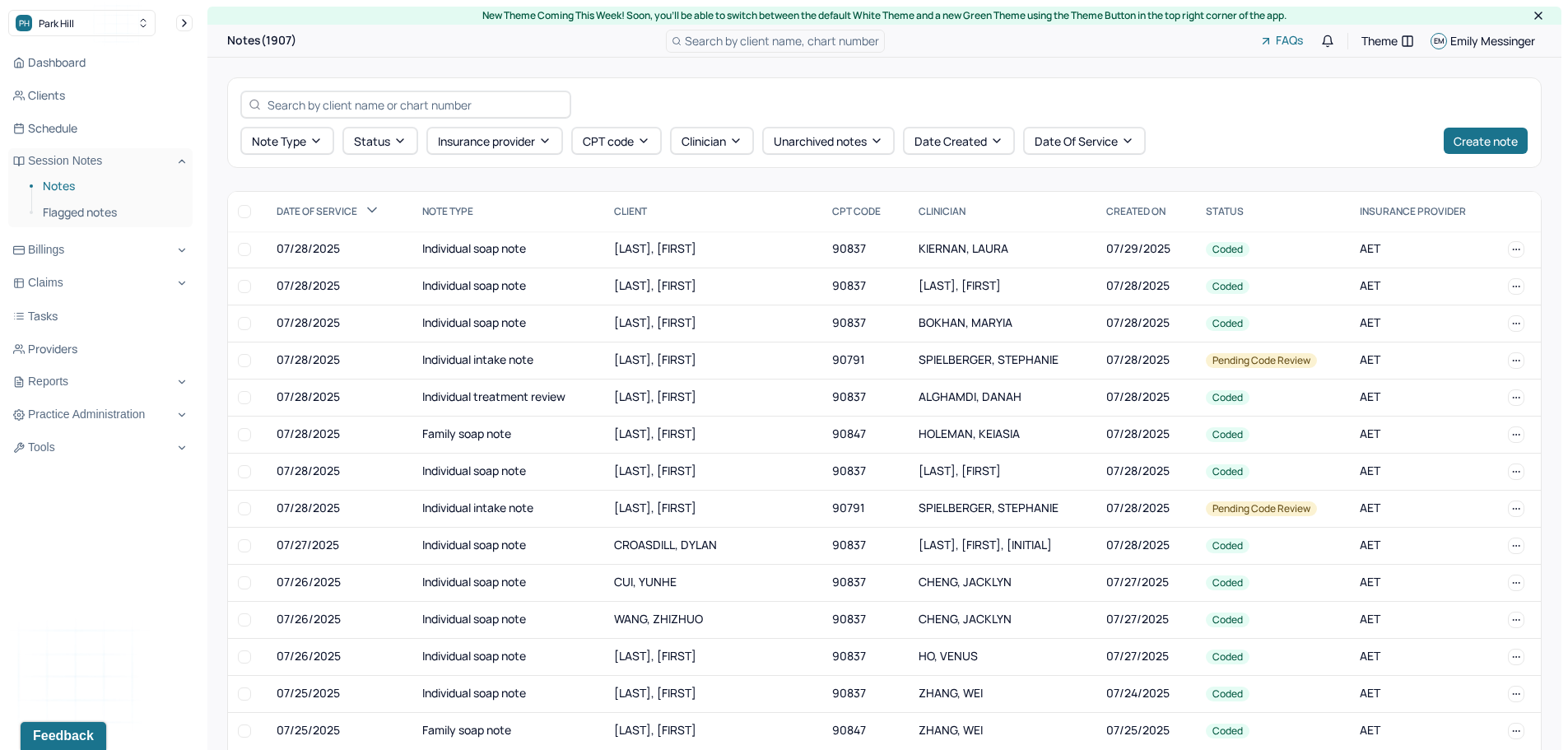 click at bounding box center [415, 105] 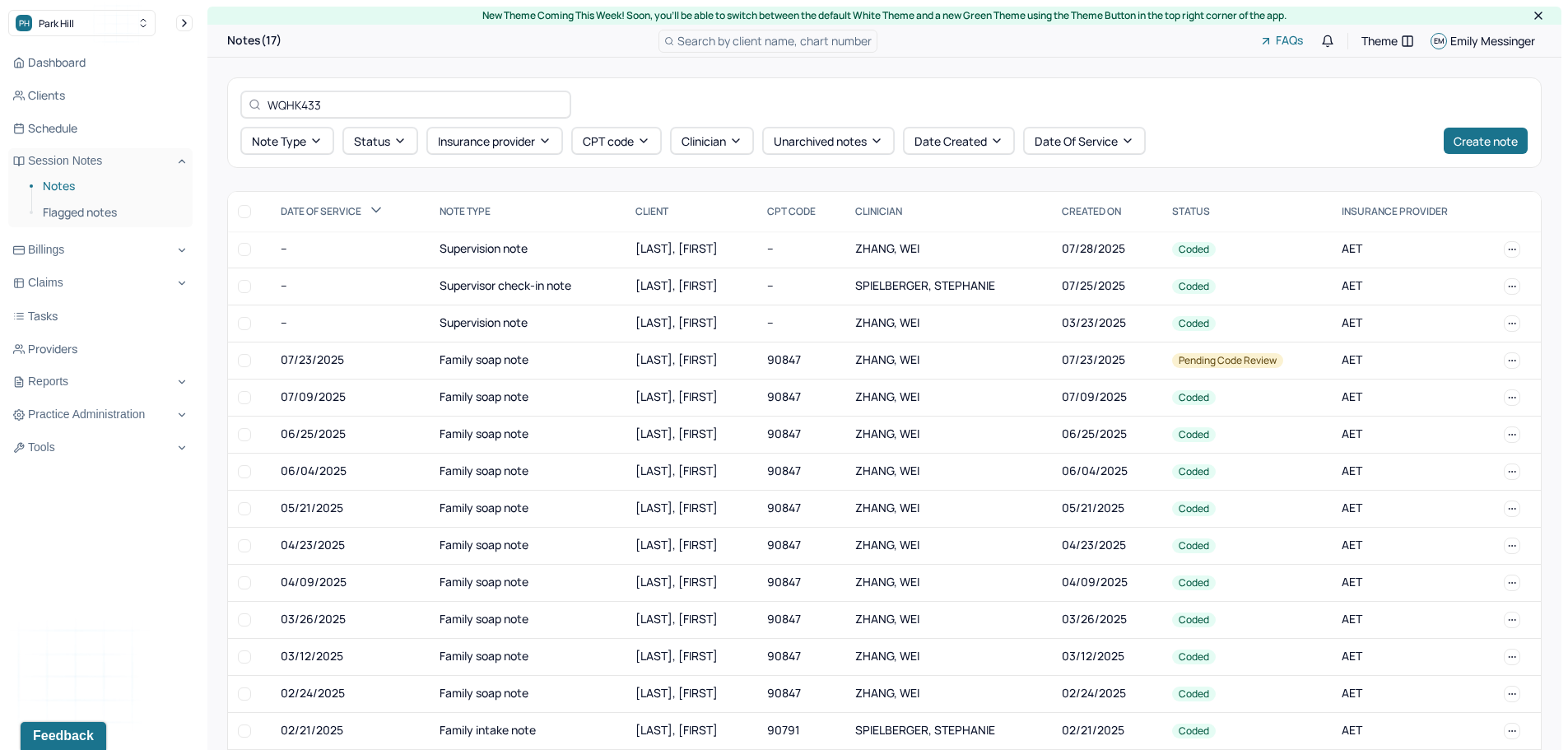 type on "WQHK433" 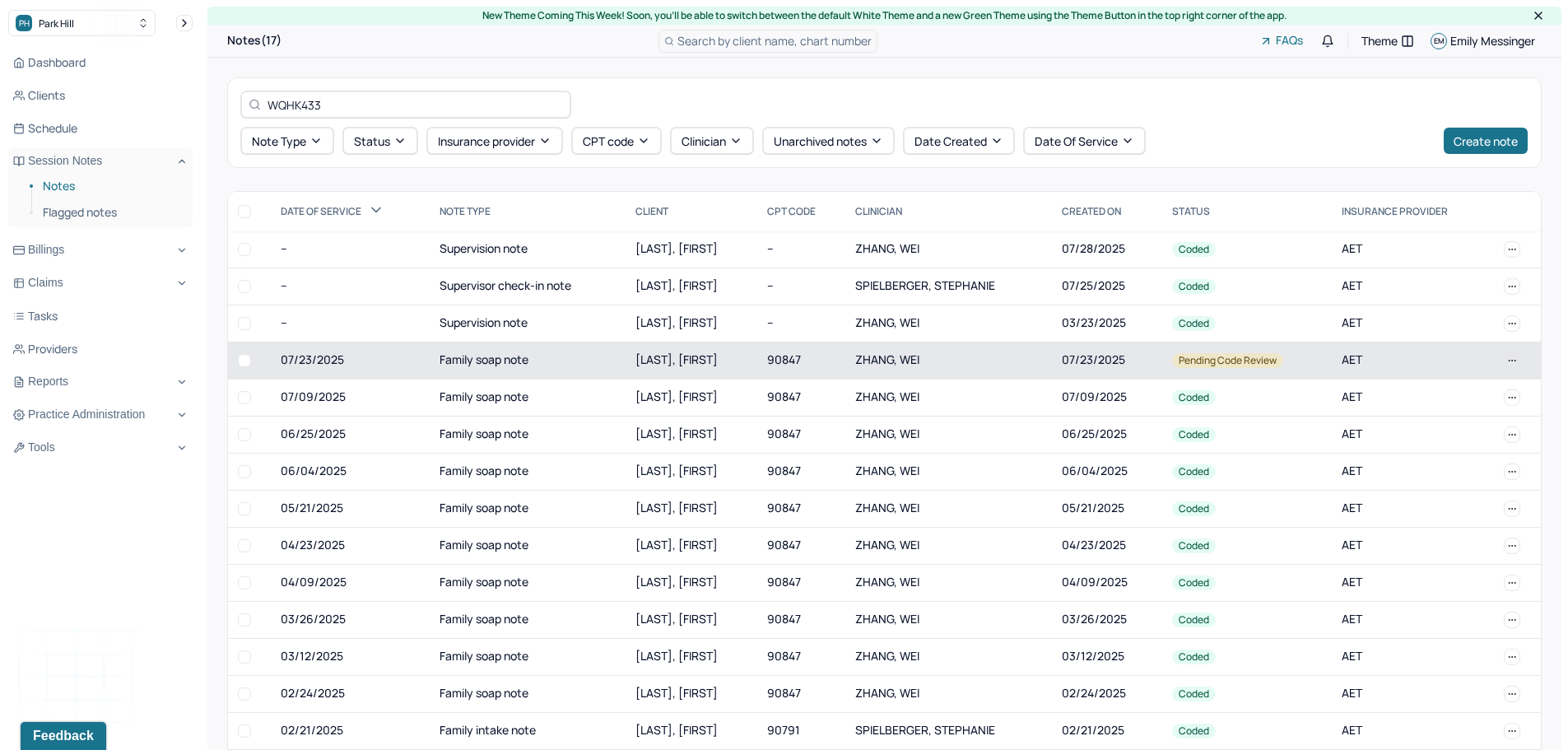 click on "WRIGHTMAN, JERMAIN" at bounding box center (677, 359) 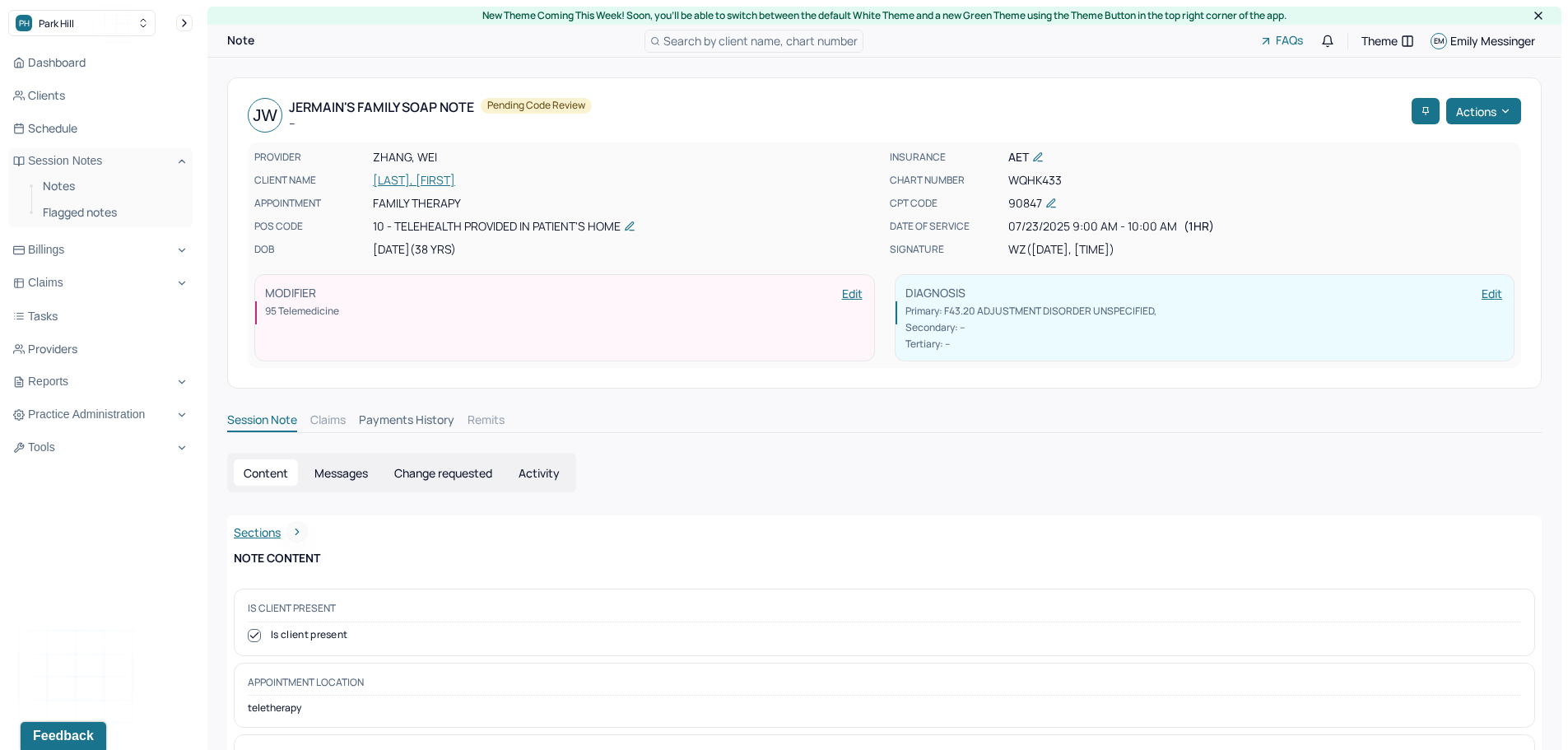 click on "Change requested" at bounding box center [443, 473] 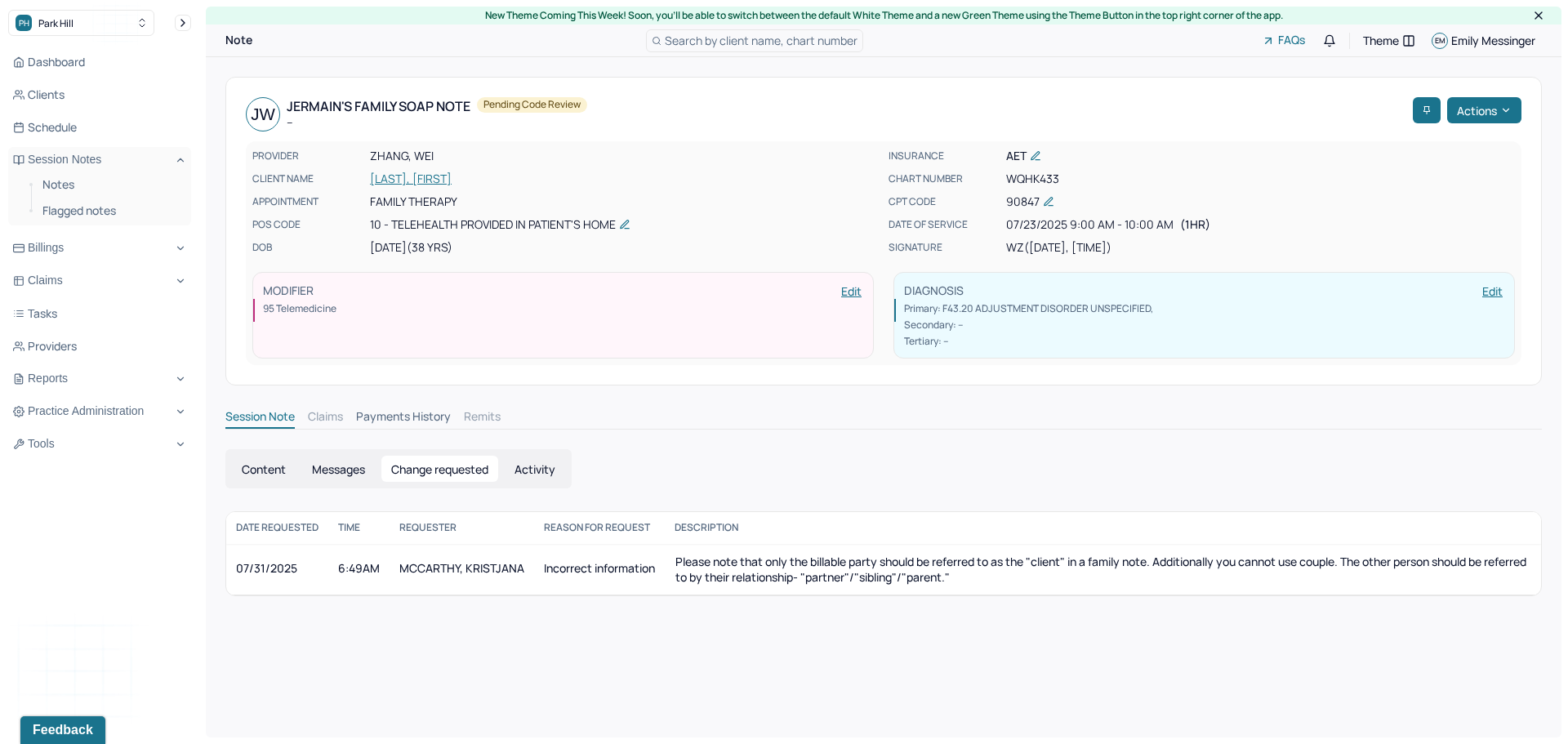 click on "Activity" at bounding box center (535, 469) 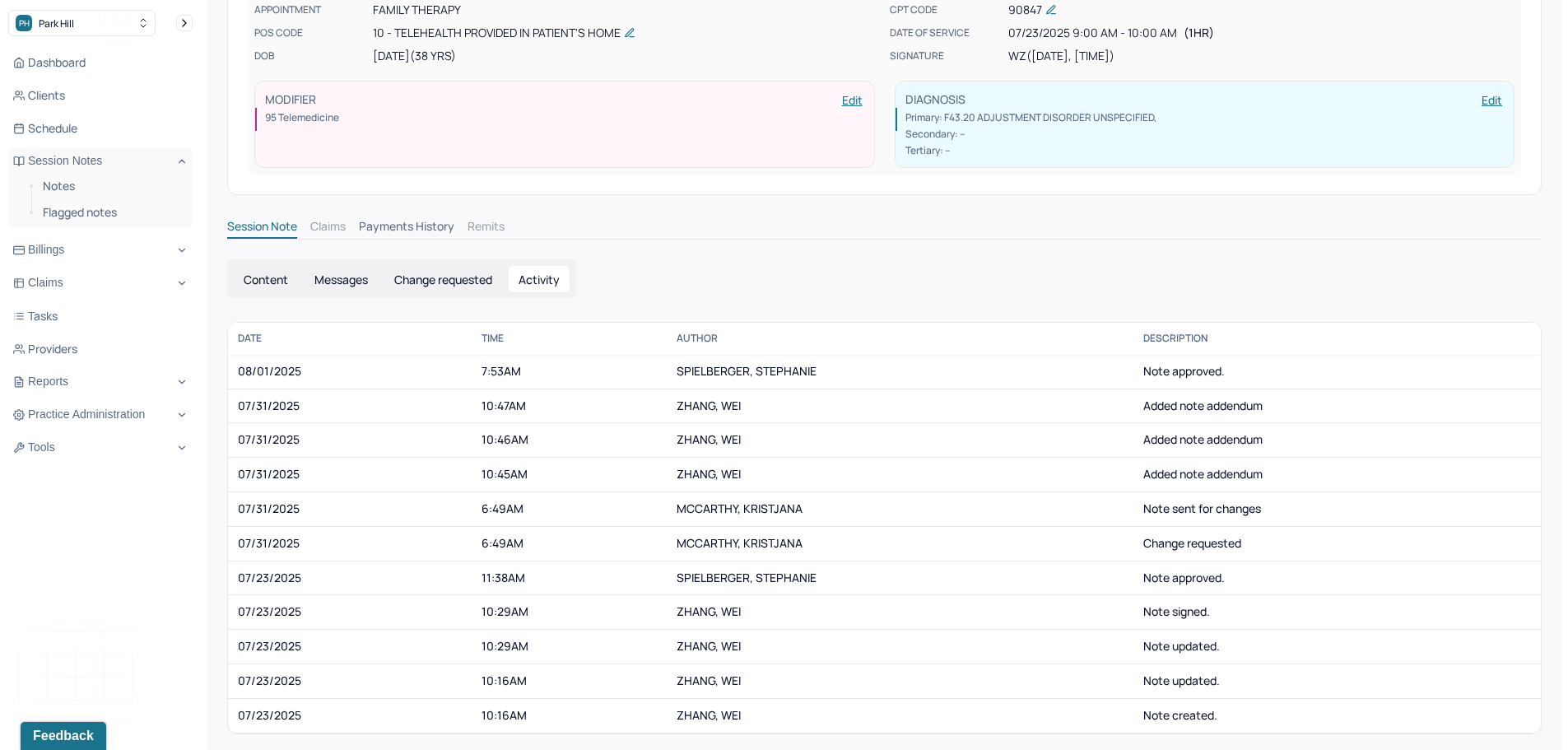 scroll, scrollTop: 204, scrollLeft: 0, axis: vertical 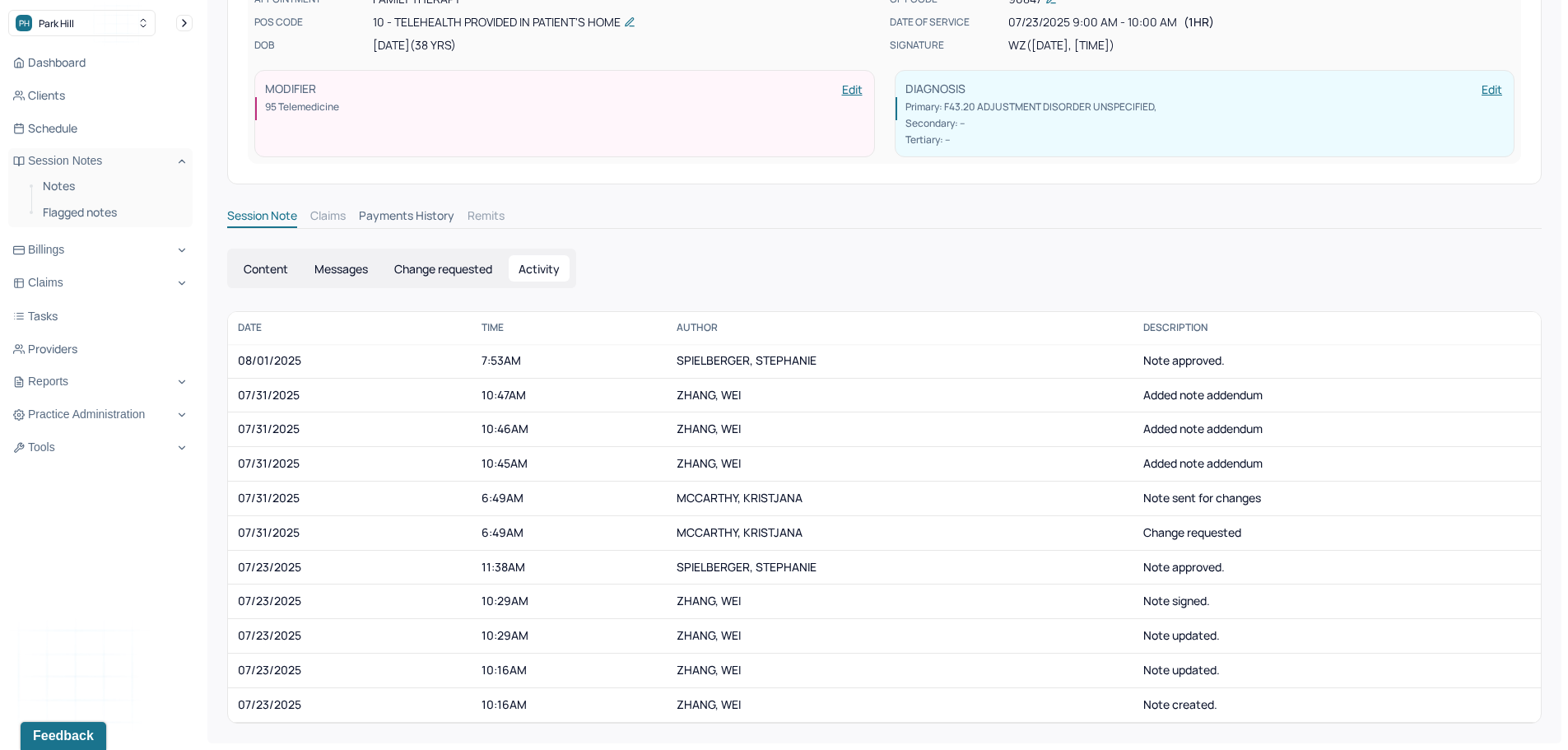 click on "Content" at bounding box center [266, 268] 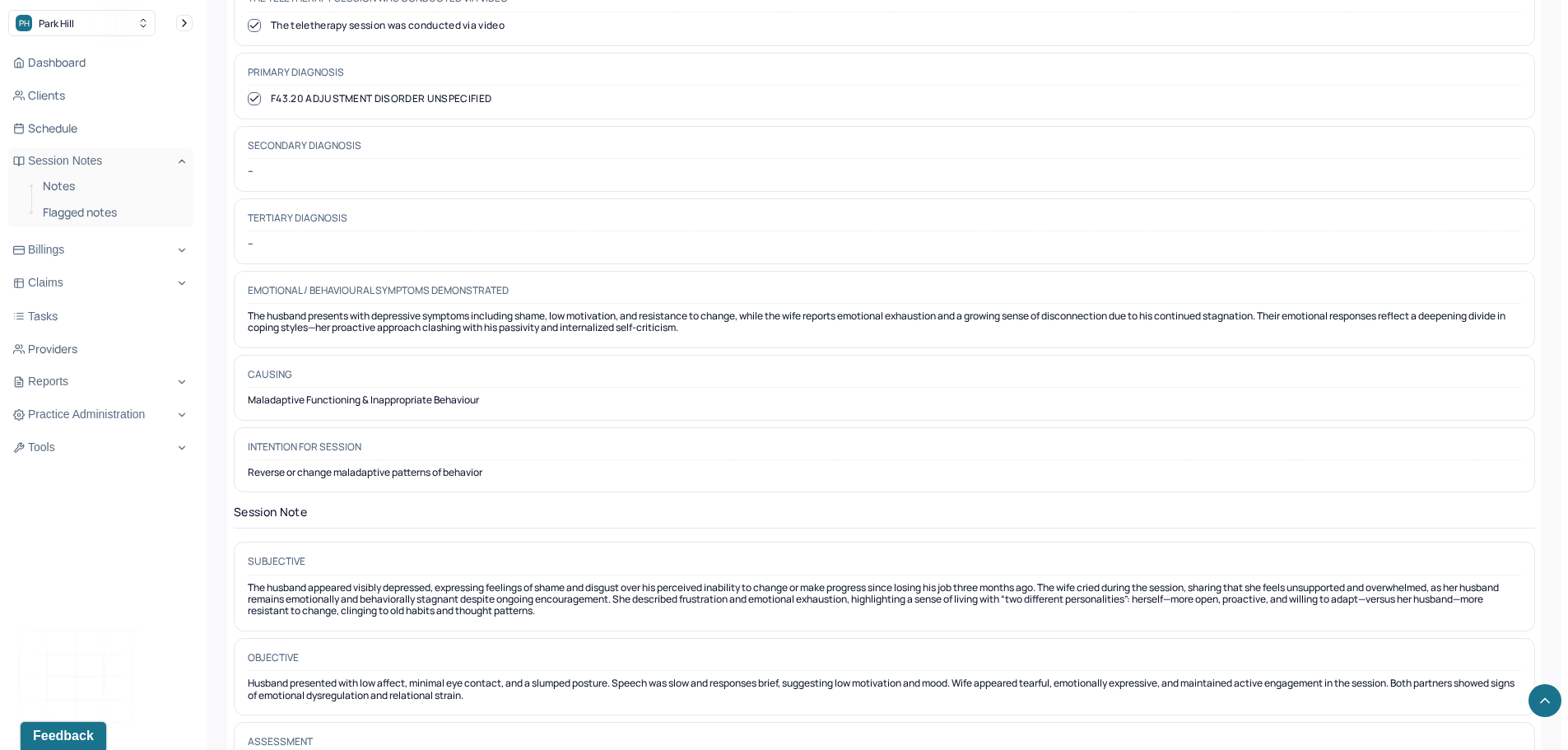 scroll, scrollTop: 945, scrollLeft: 0, axis: vertical 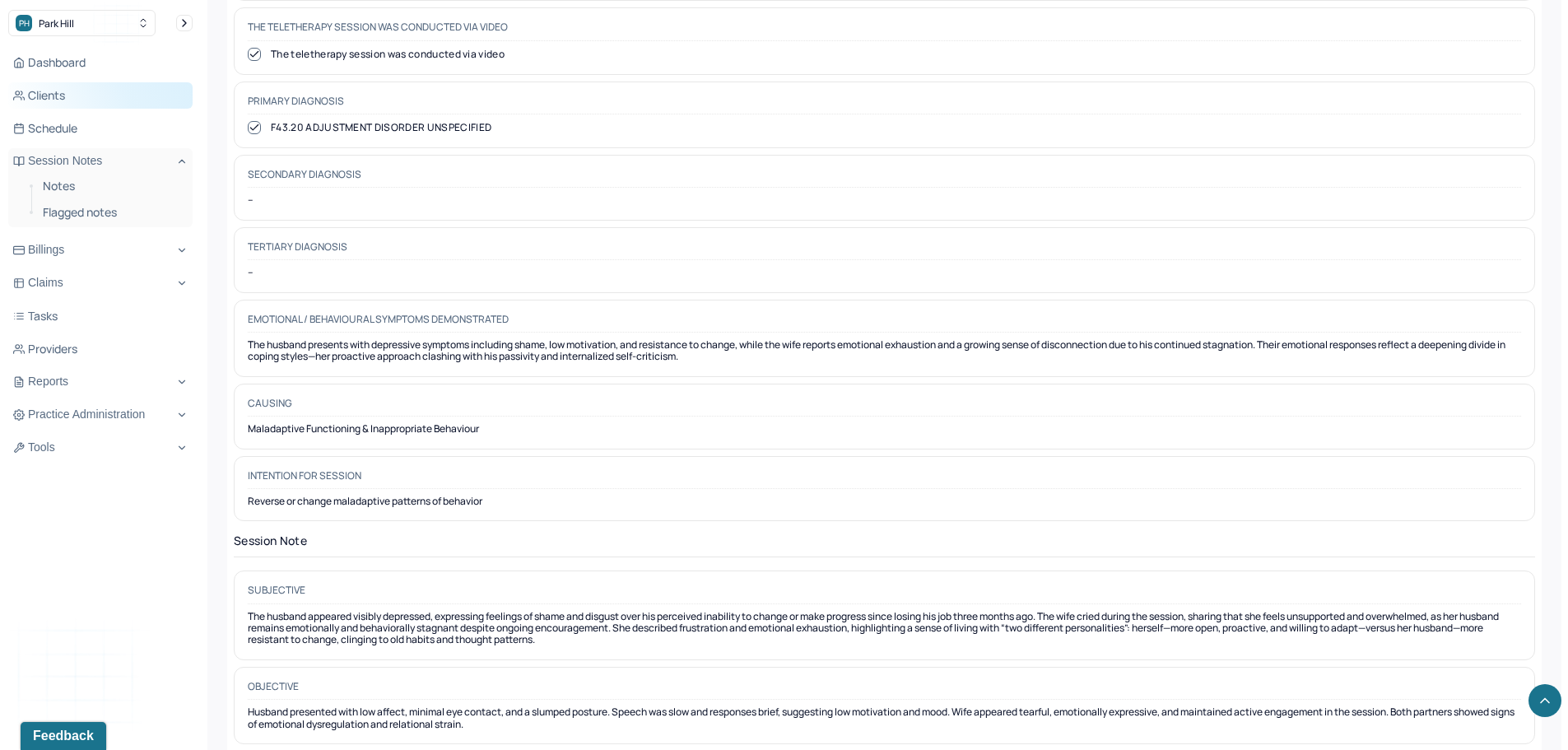 click on "Clients" at bounding box center (100, 95) 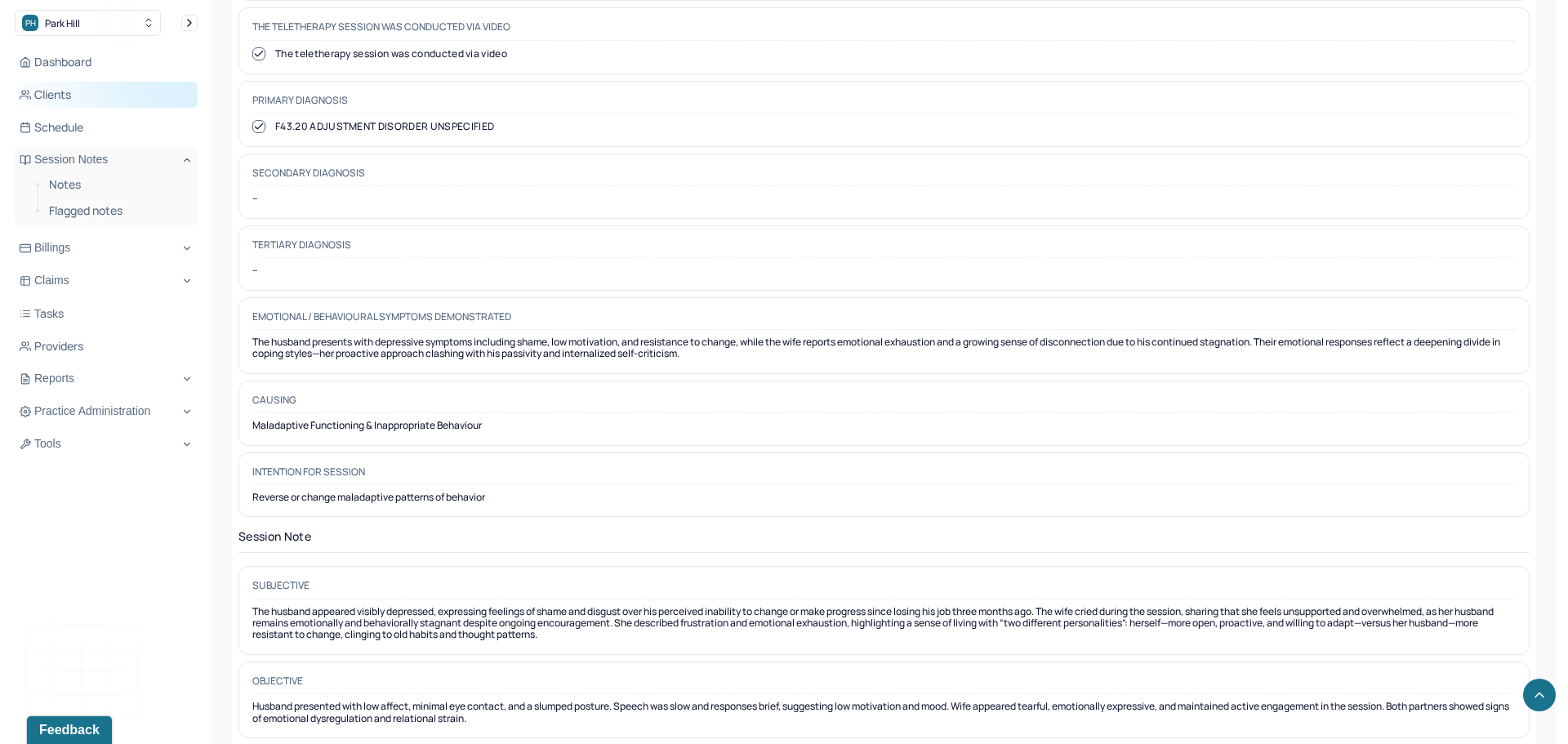 scroll, scrollTop: 0, scrollLeft: 0, axis: both 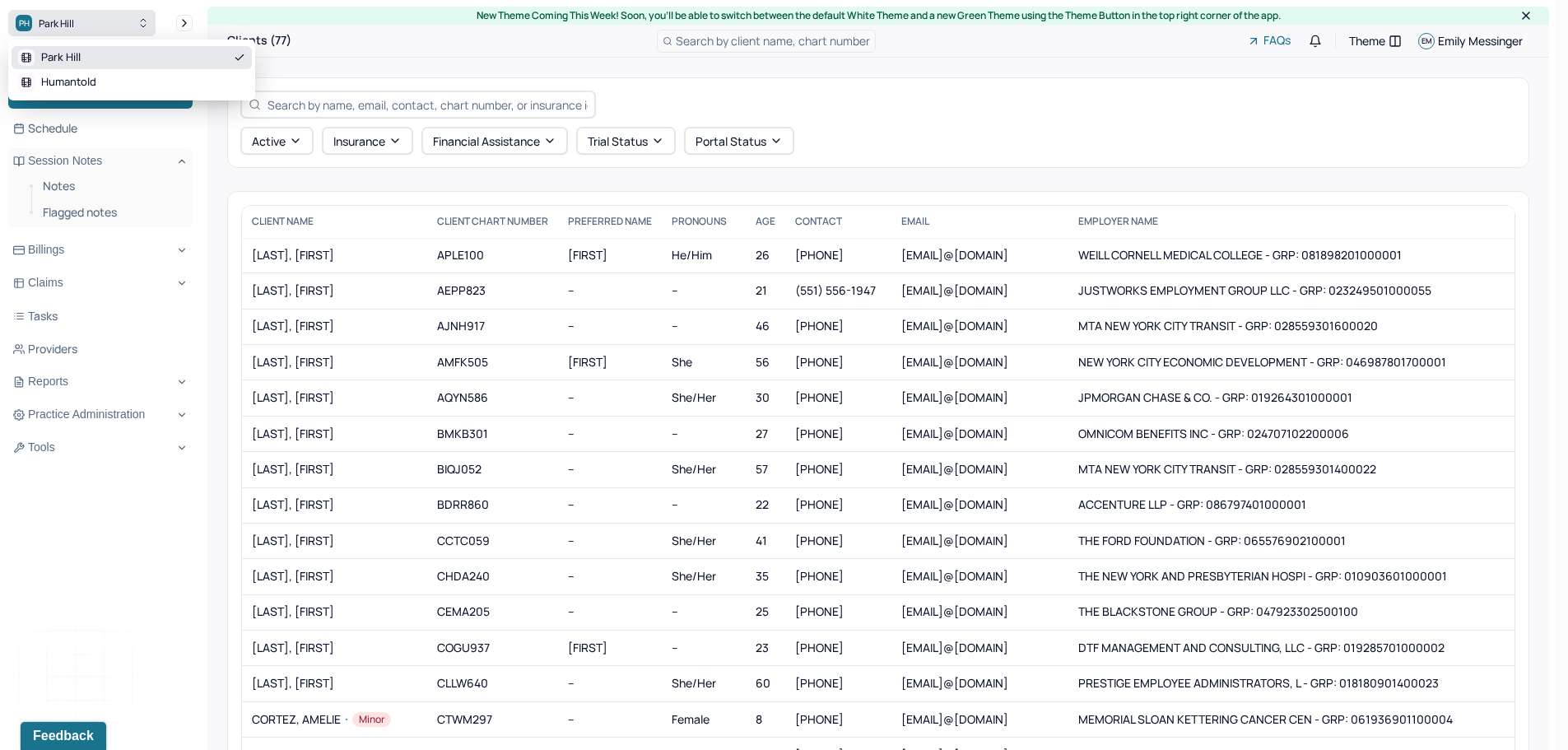 click on "PH Park Hill" at bounding box center [81, 23] 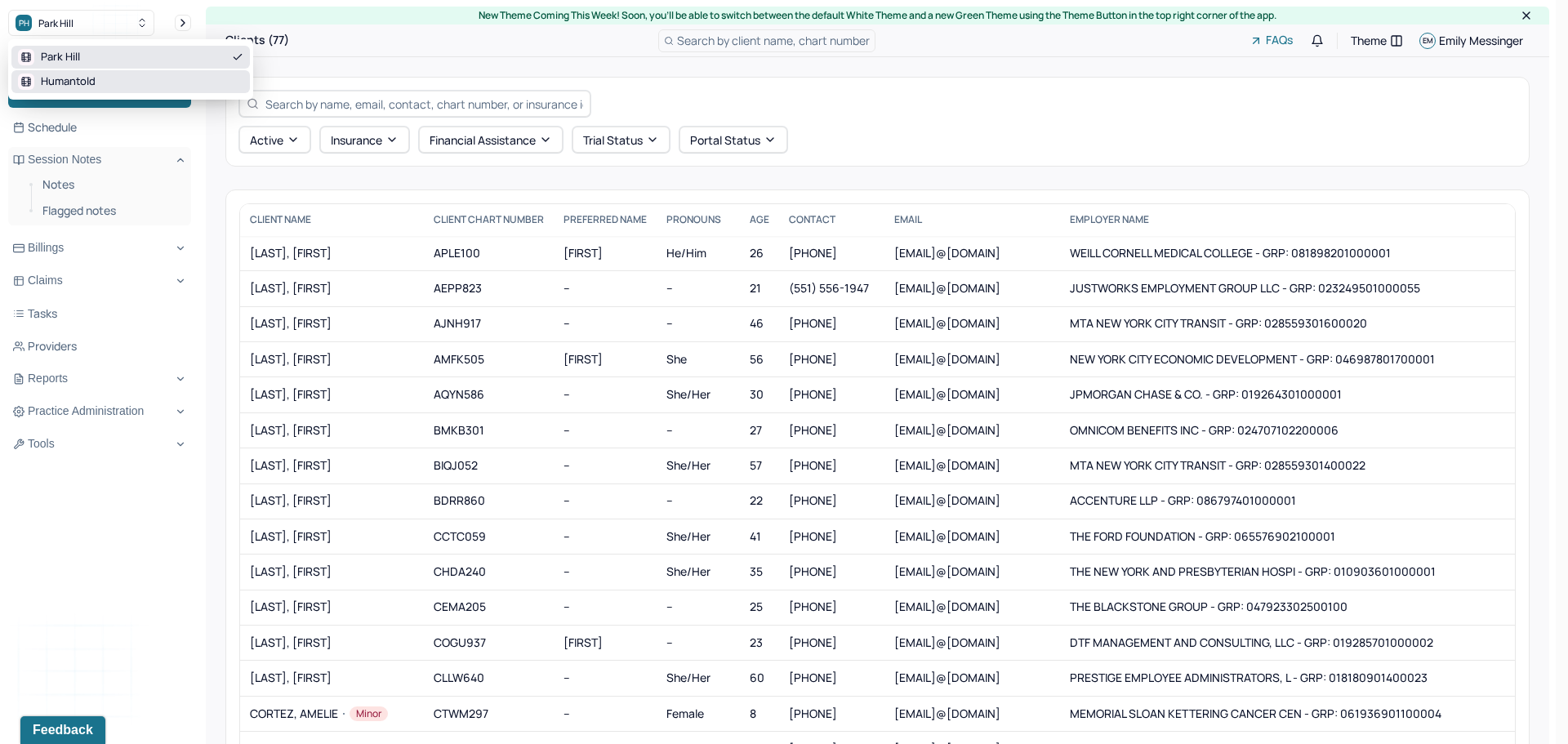 click on "Humantold" at bounding box center (68, 82) 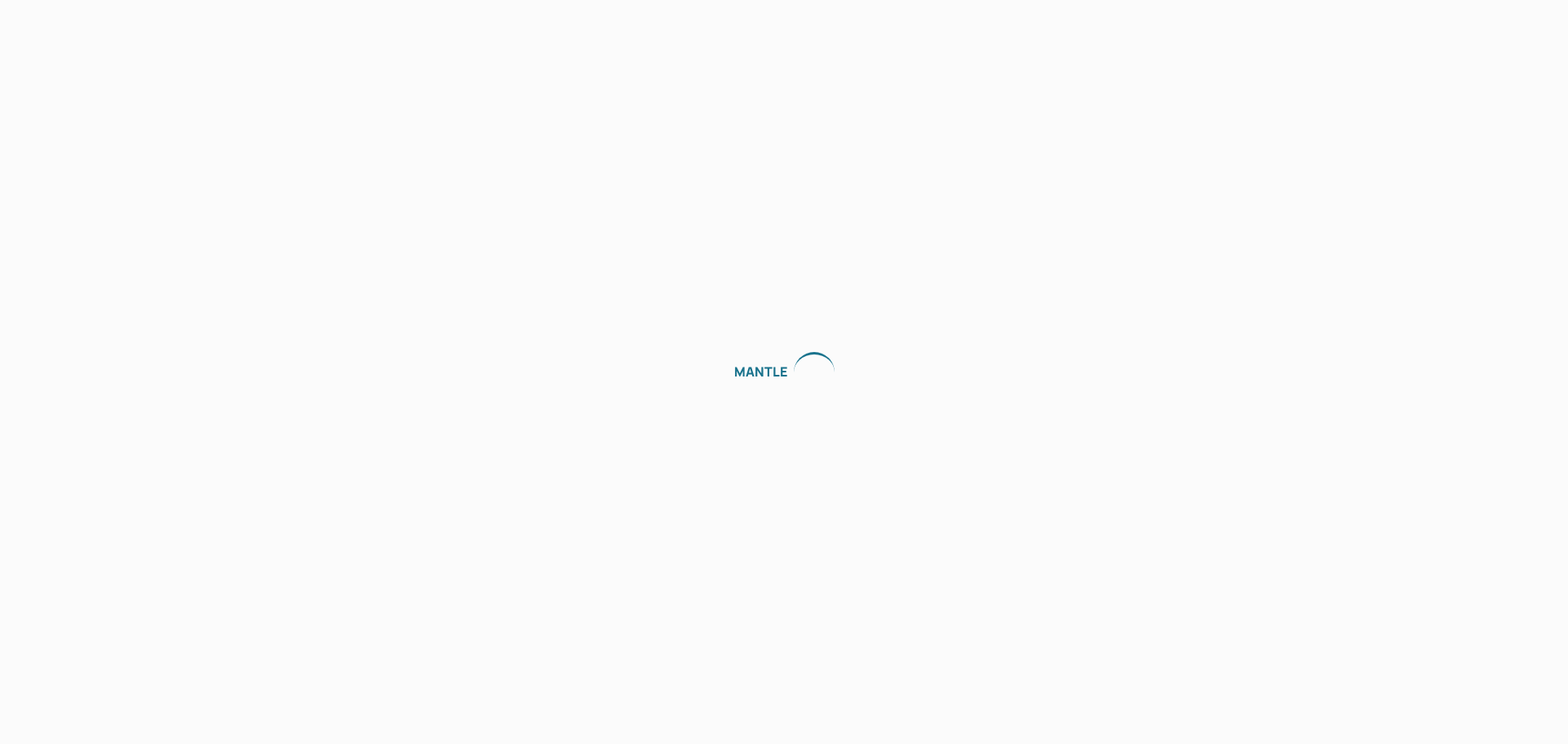 scroll, scrollTop: 0, scrollLeft: 0, axis: both 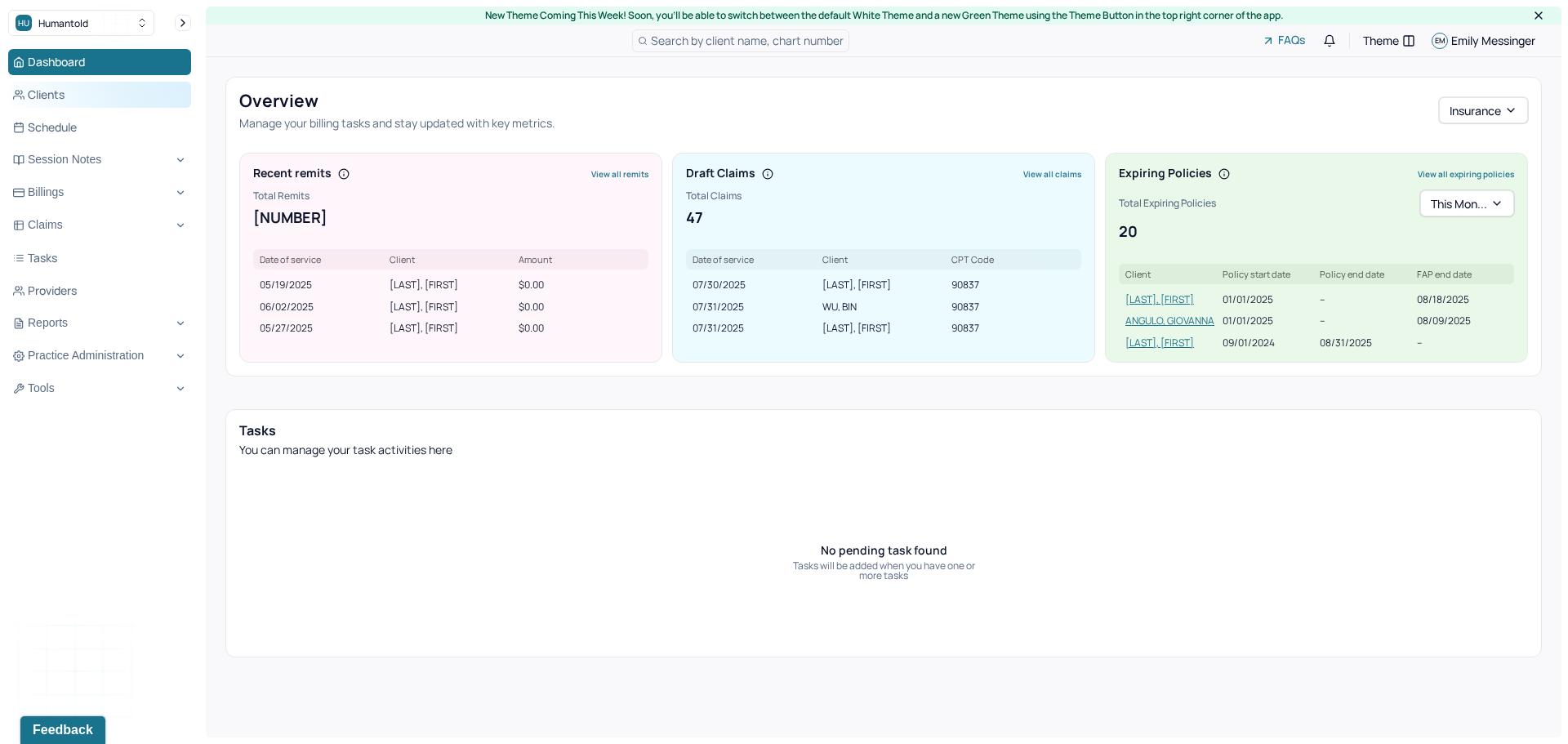 click on "Clients" at bounding box center (100, 95) 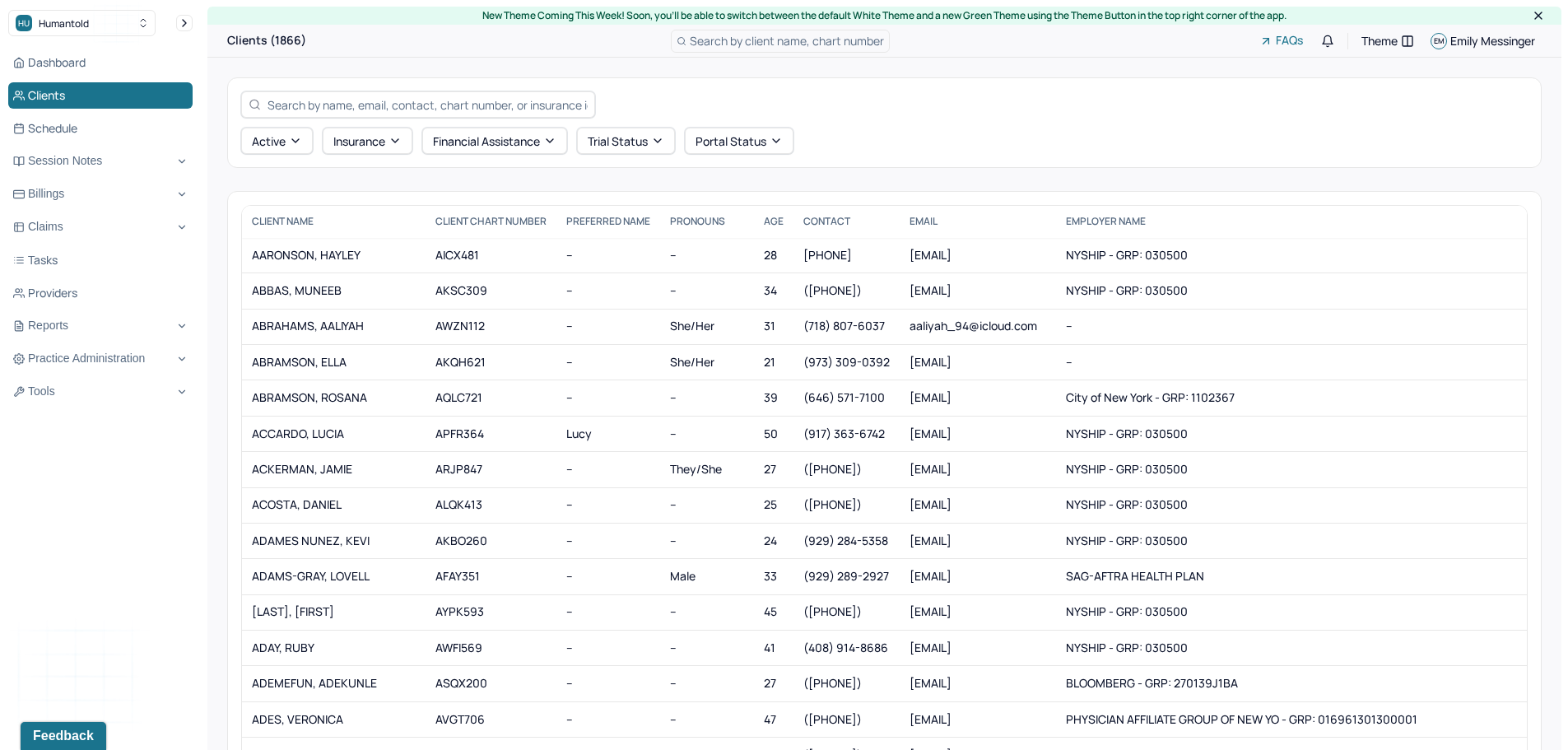 click at bounding box center (427, 105) 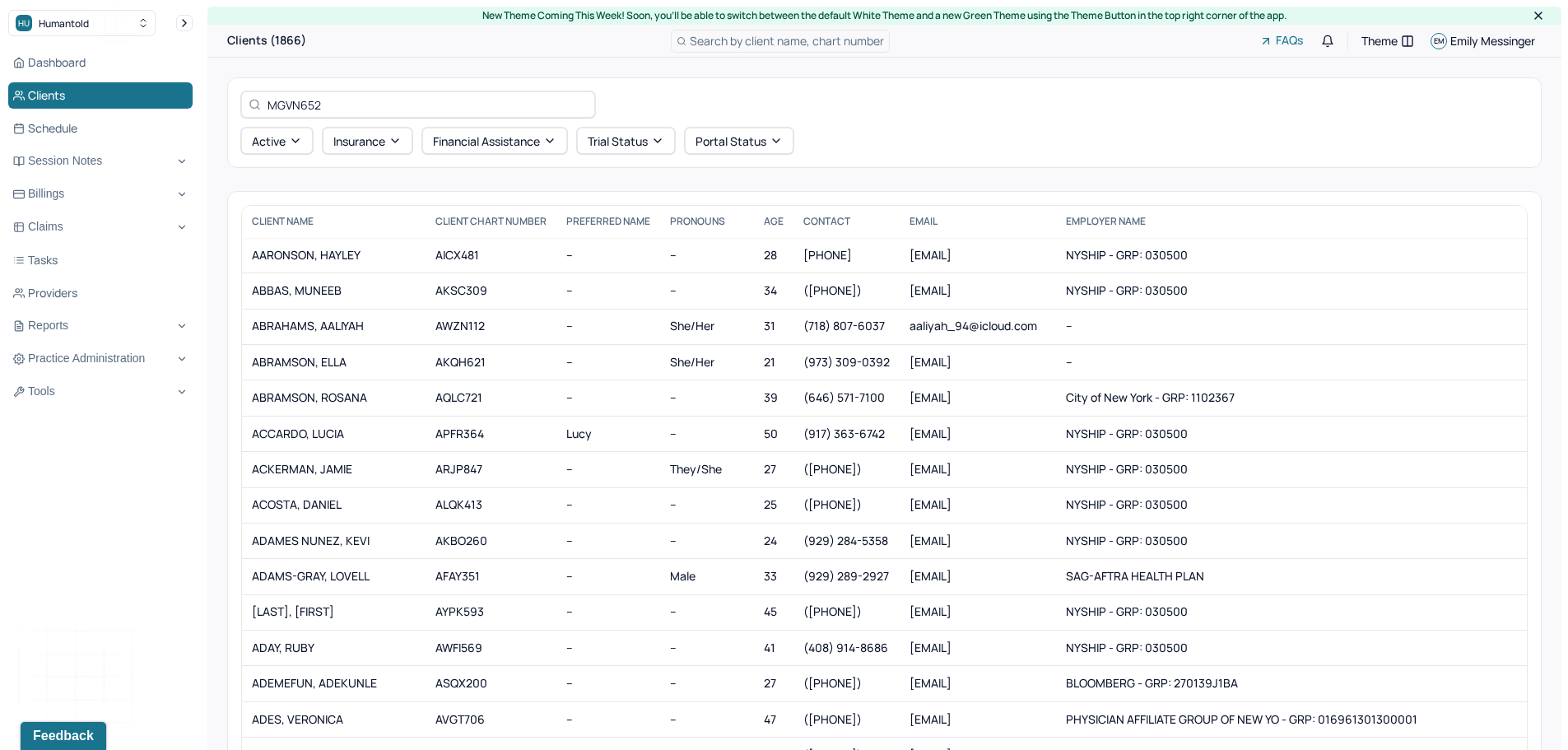 type on "MGVN652" 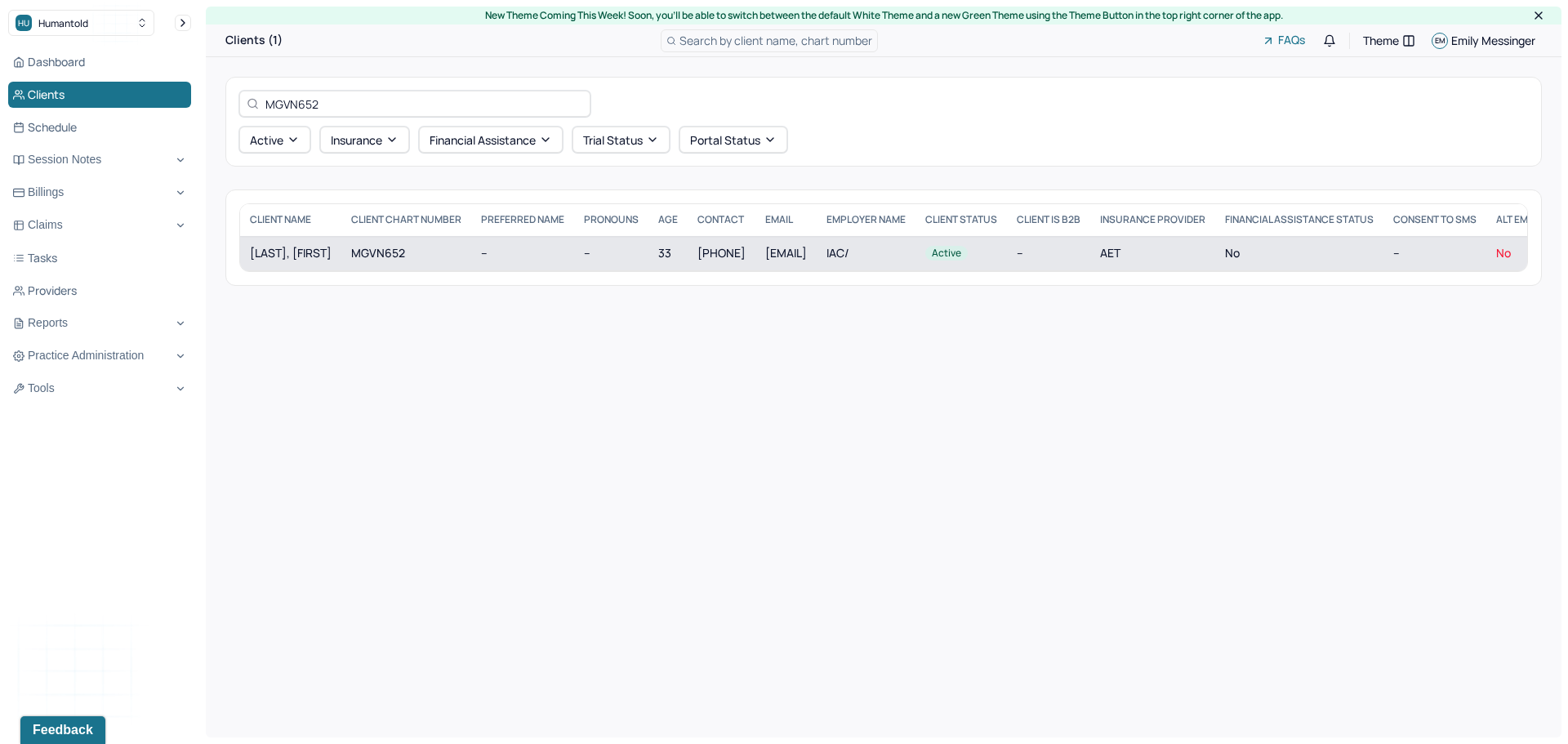 click on "zackmillszackmills@gmail.com" at bounding box center (786, 253) 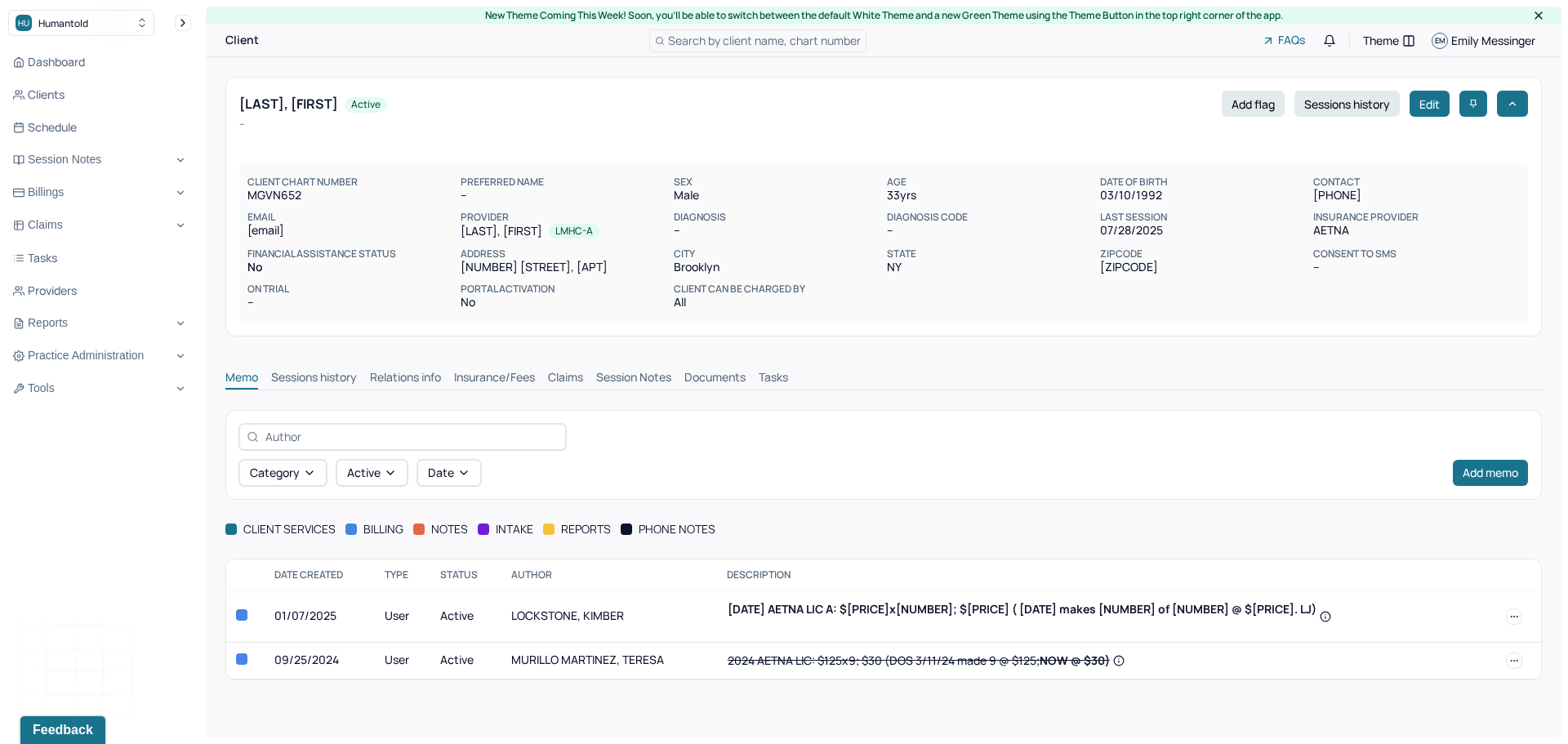 click on "Claims" at bounding box center [565, 379] 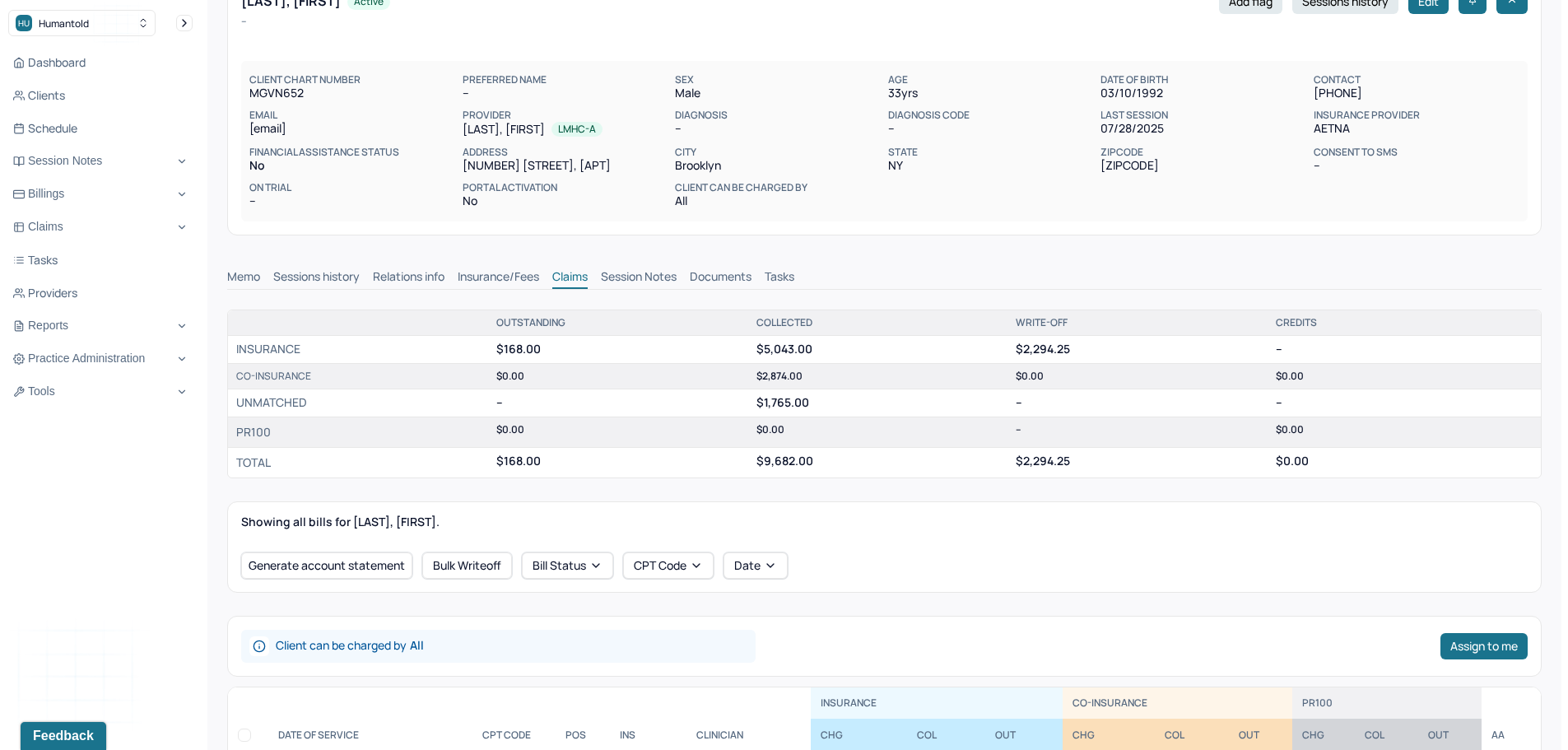 scroll, scrollTop: 412, scrollLeft: 0, axis: vertical 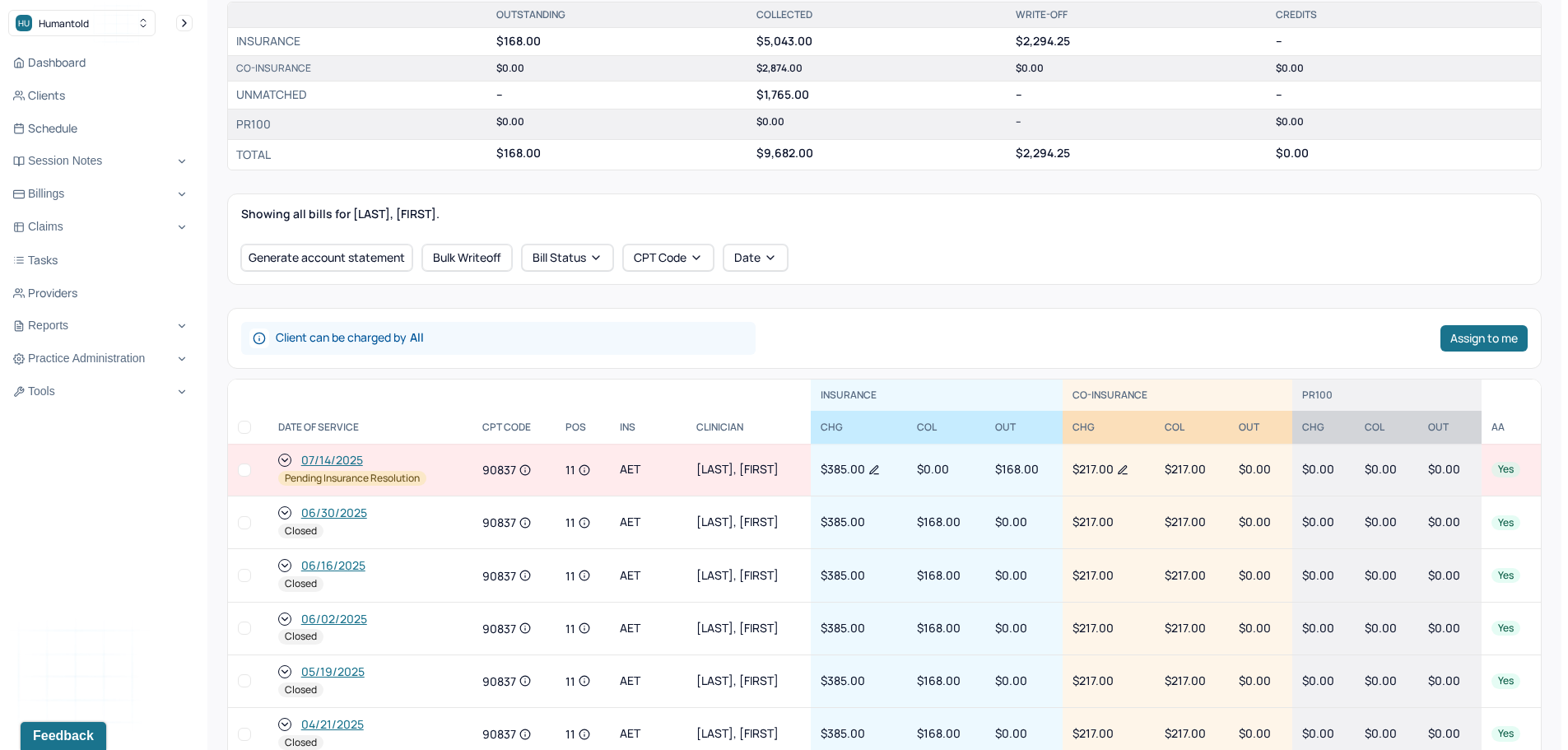 click on "06/30/2025" at bounding box center [334, 513] 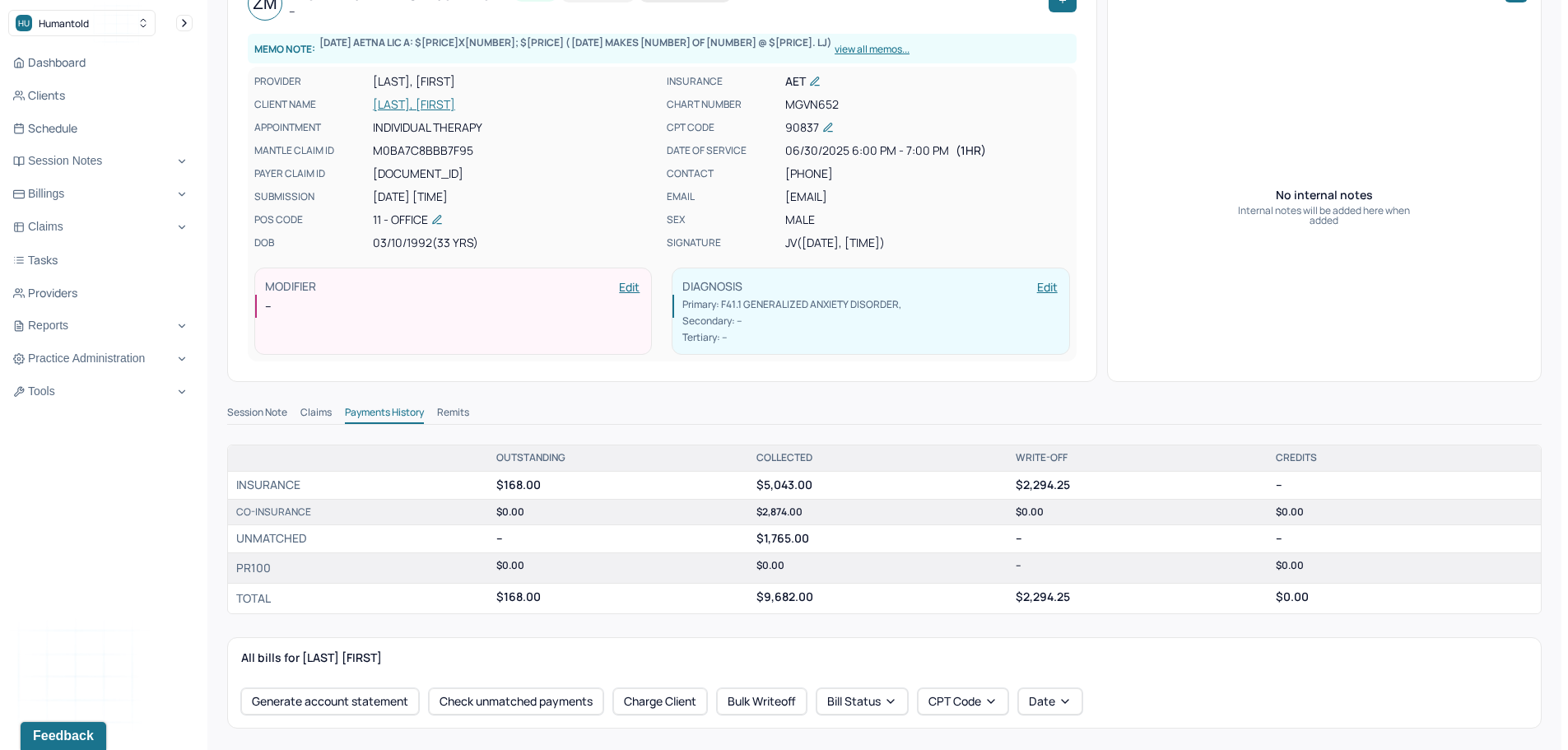 scroll, scrollTop: 0, scrollLeft: 0, axis: both 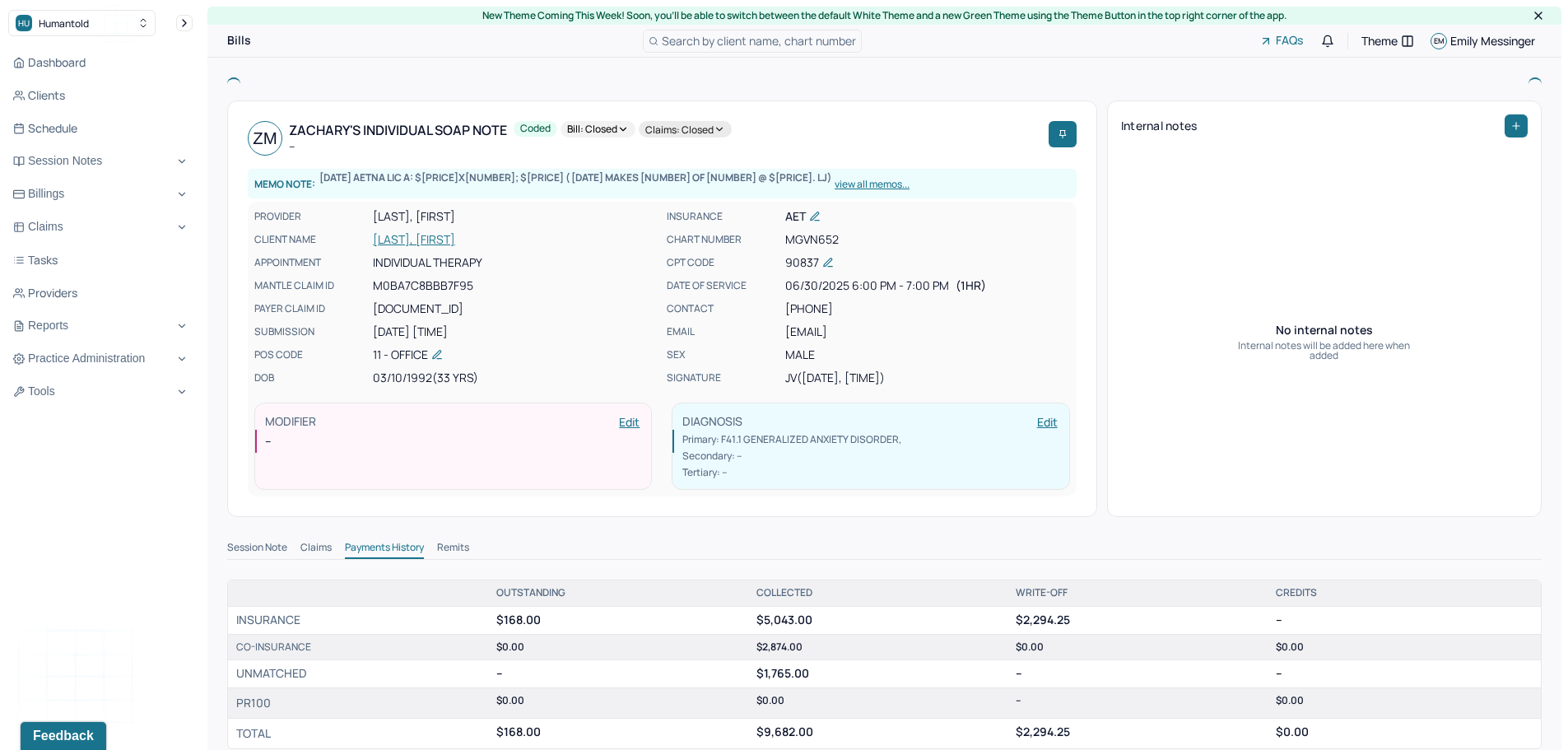 click on "Remits" at bounding box center (453, 549) 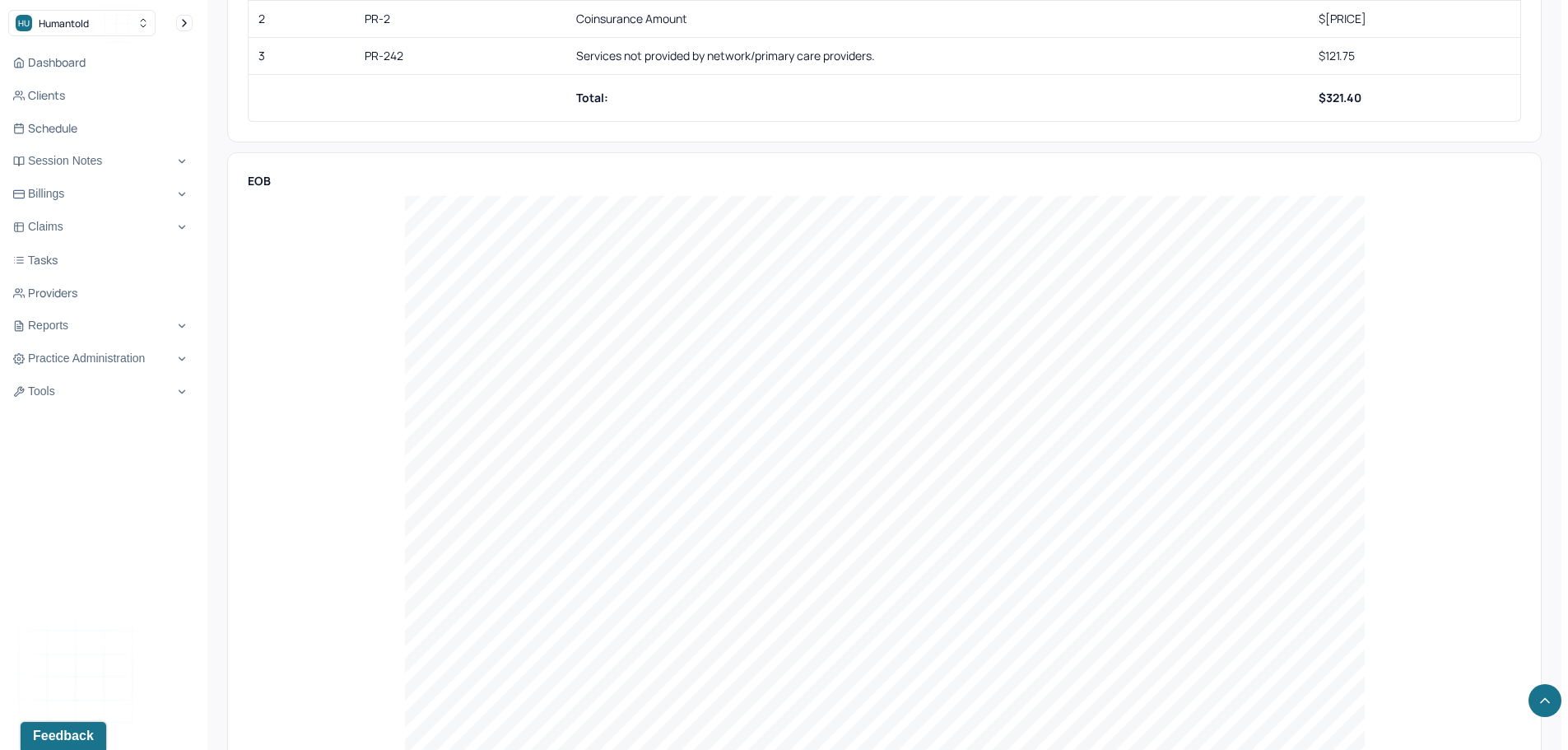 scroll, scrollTop: 1317, scrollLeft: 0, axis: vertical 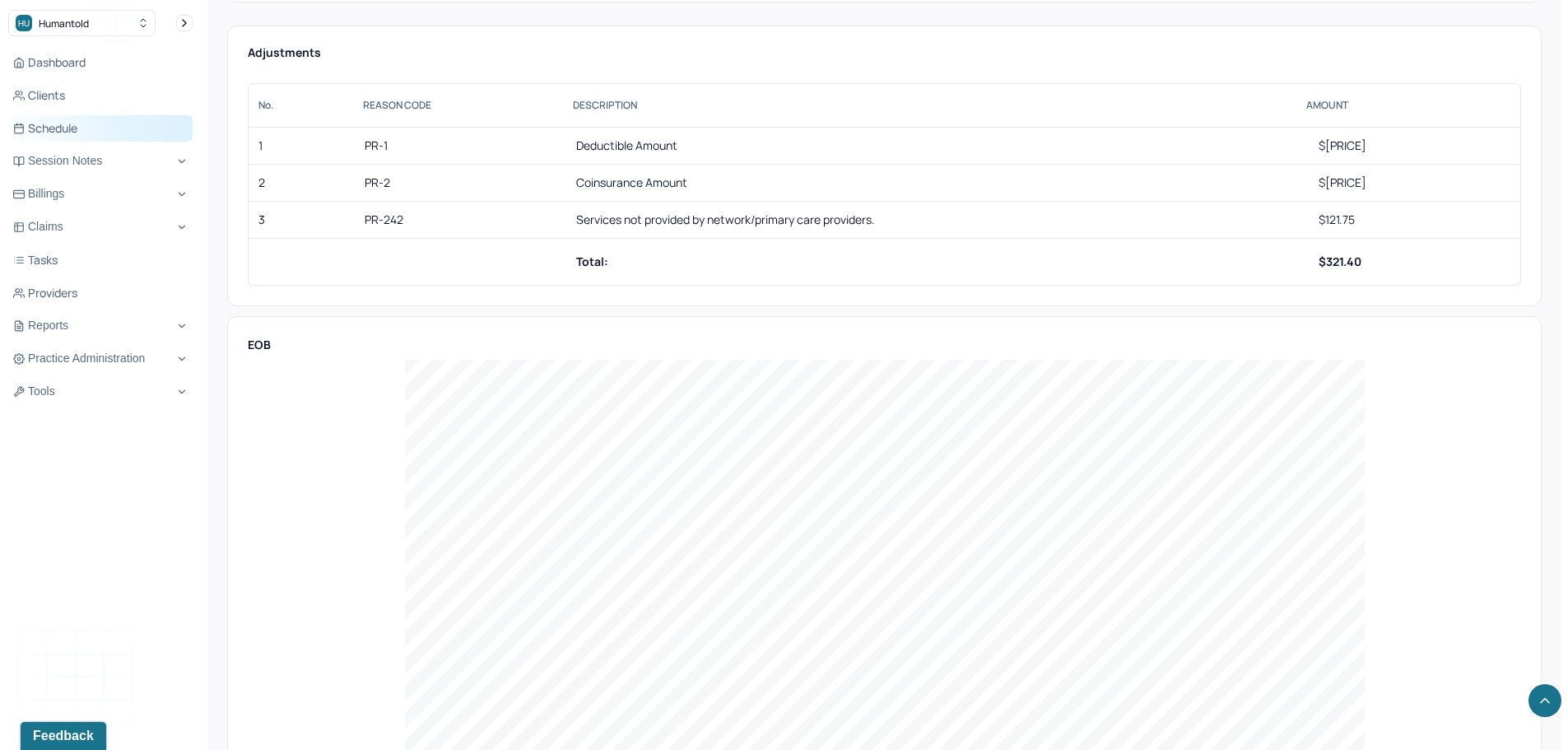 drag, startPoint x: 54, startPoint y: 92, endPoint x: 75, endPoint y: 123, distance: 37.44329 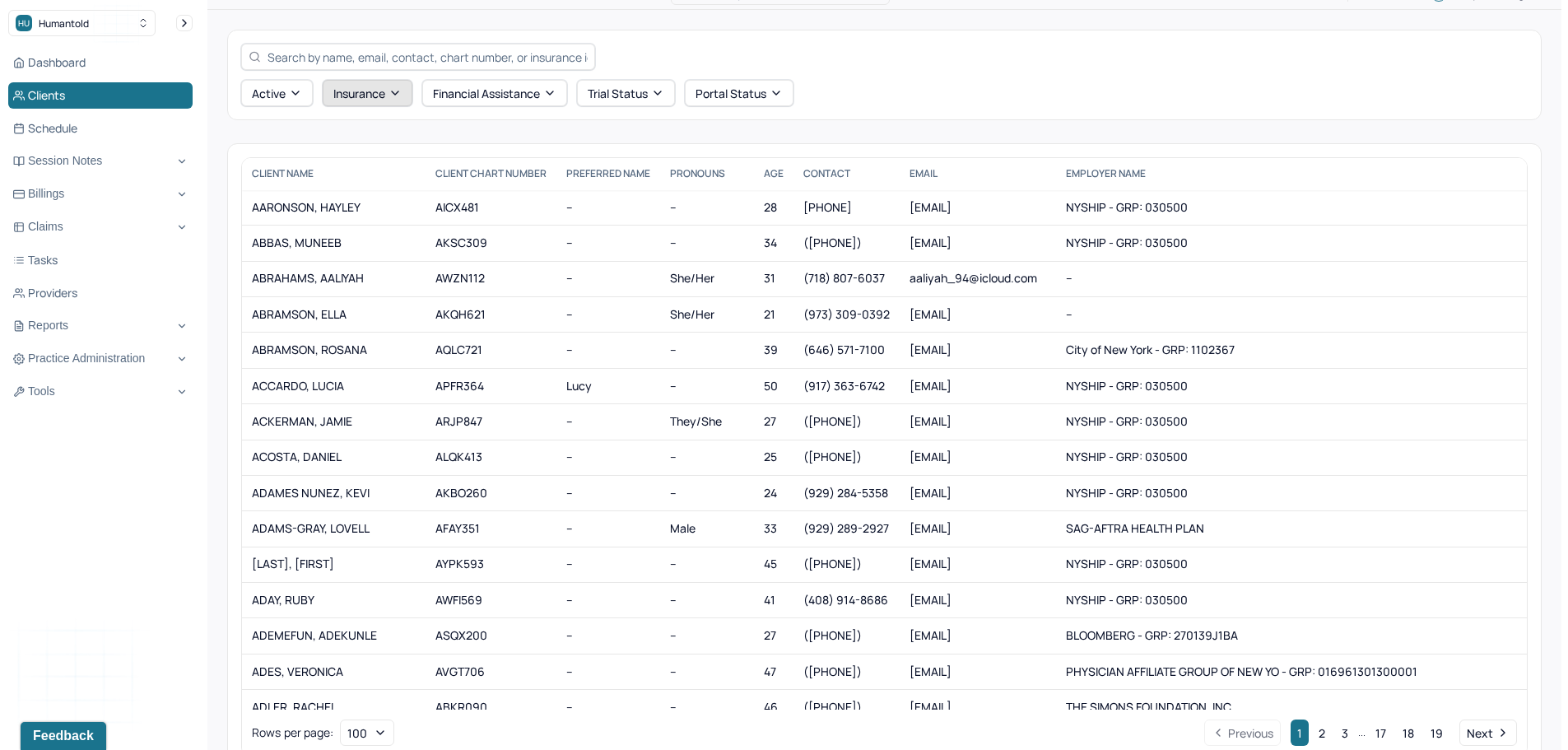 scroll, scrollTop: 0, scrollLeft: 0, axis: both 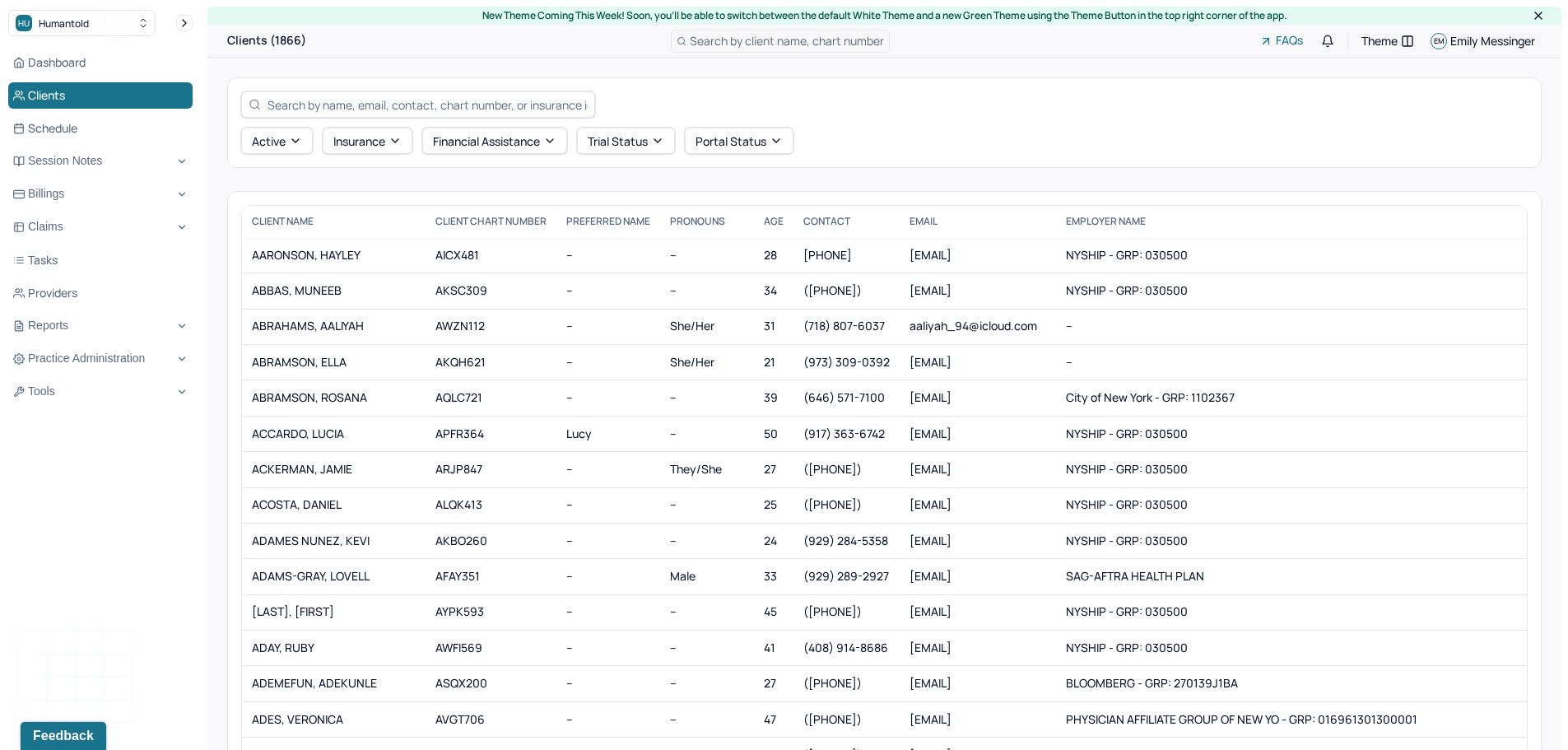 click at bounding box center [427, 105] 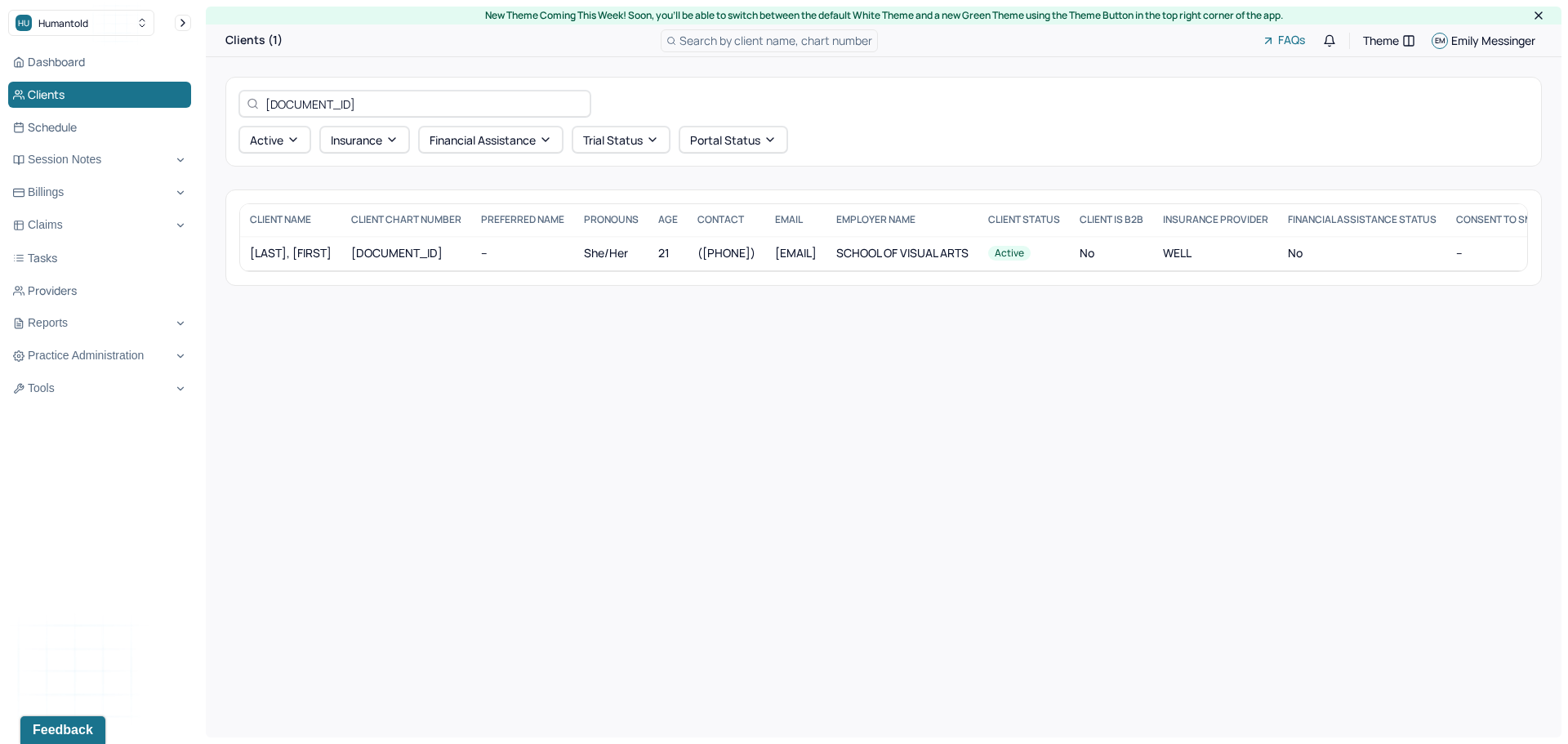 type on "DZJH535" 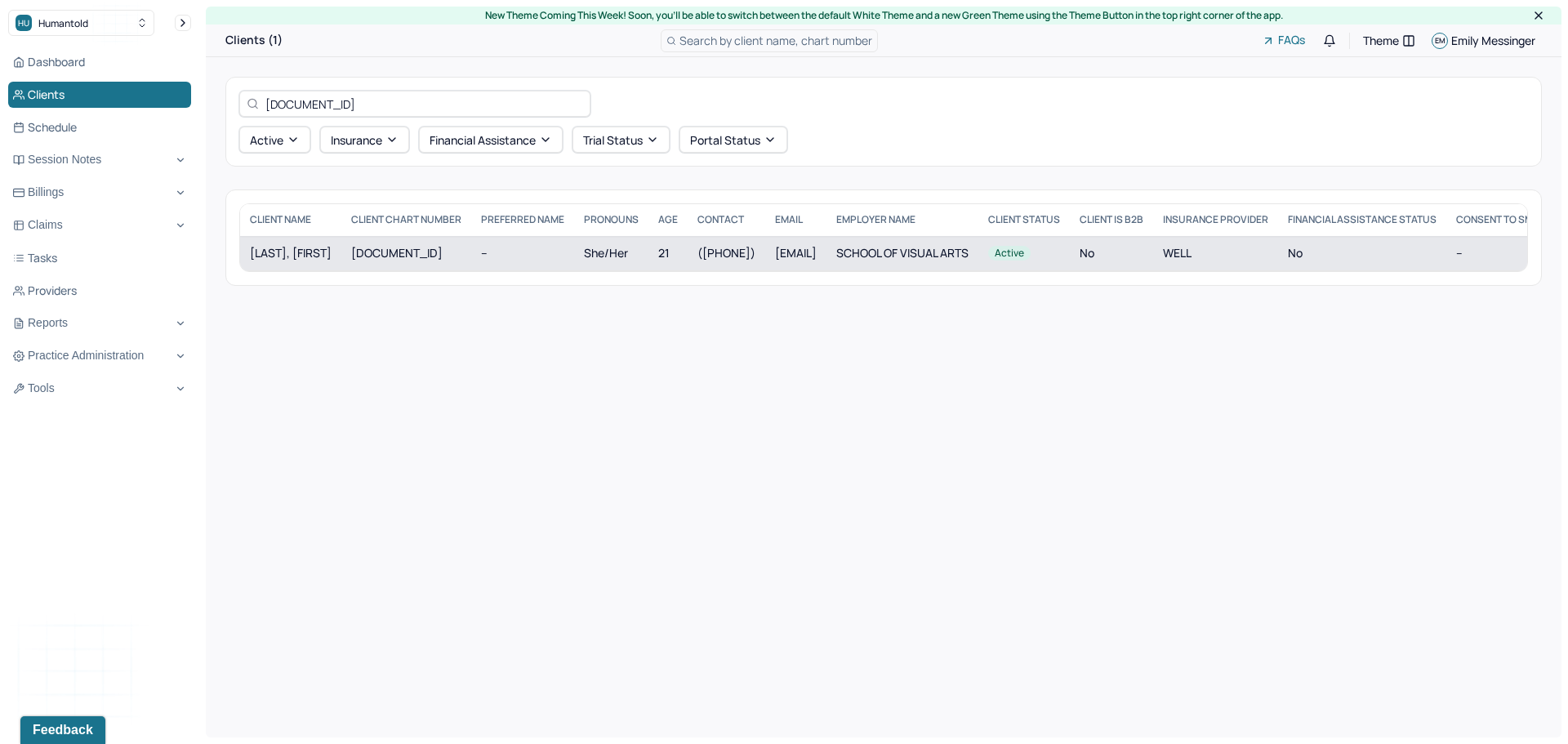 click on "DZJH535" at bounding box center (406, 253) 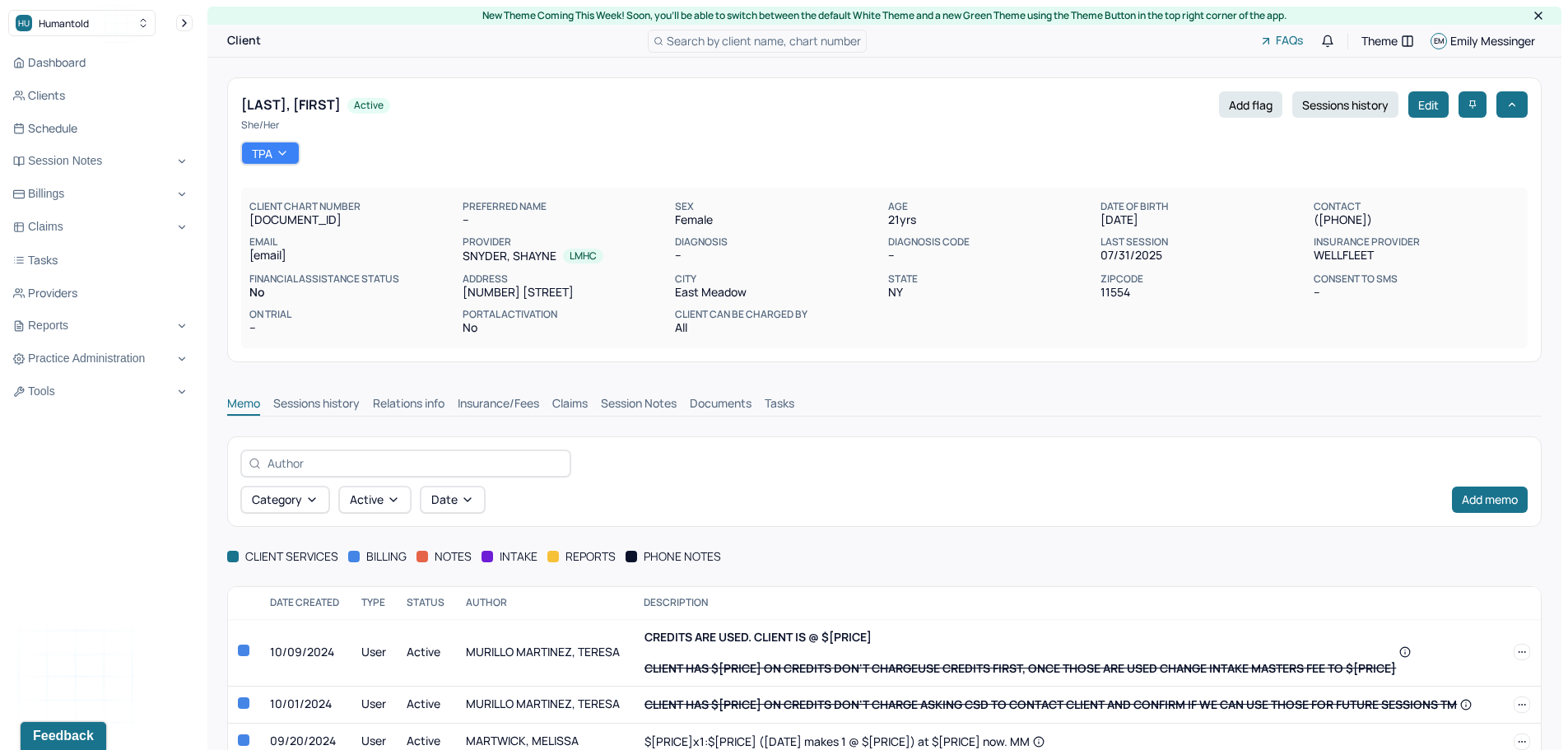 click on "Insurance/Fees" at bounding box center [498, 405] 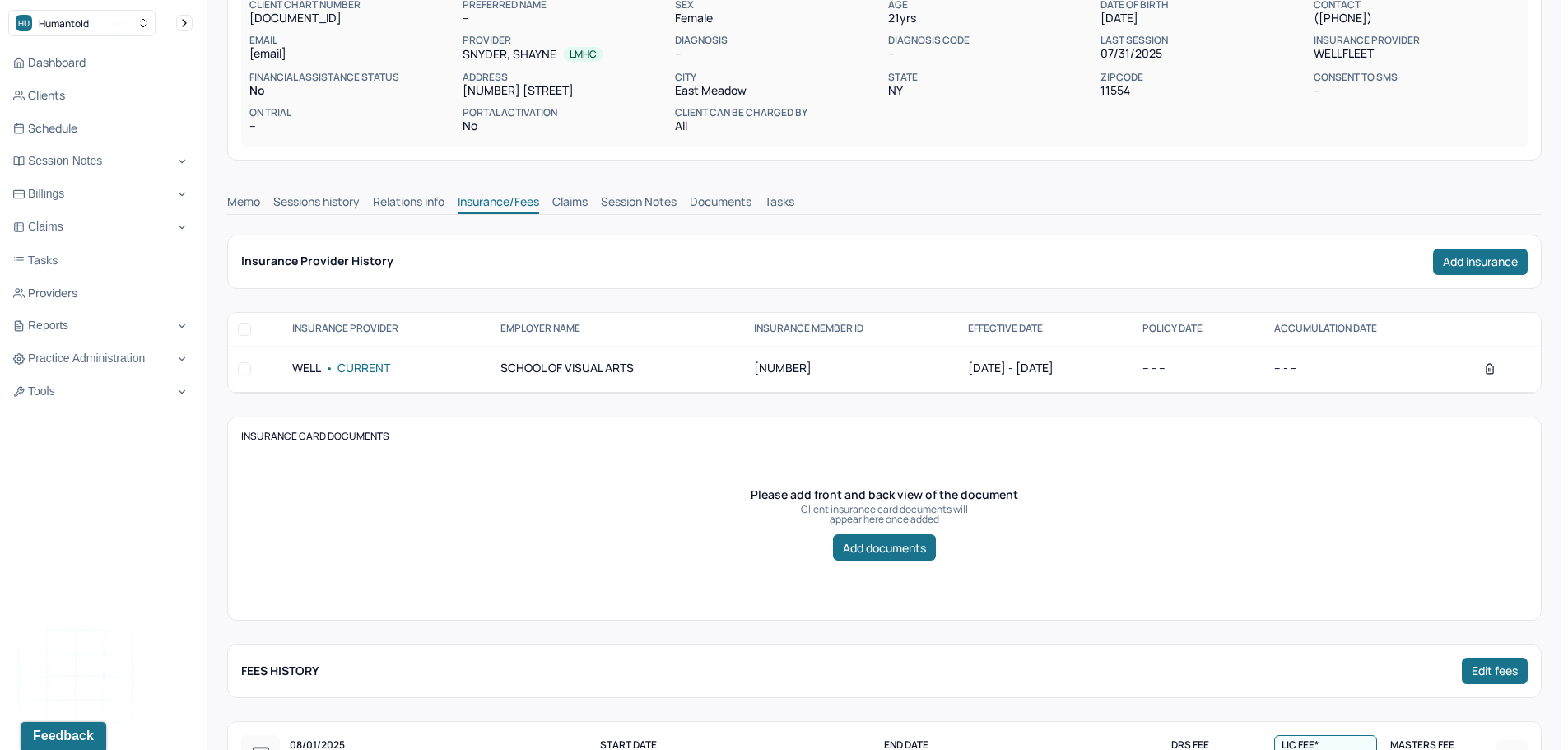 scroll, scrollTop: 247, scrollLeft: 0, axis: vertical 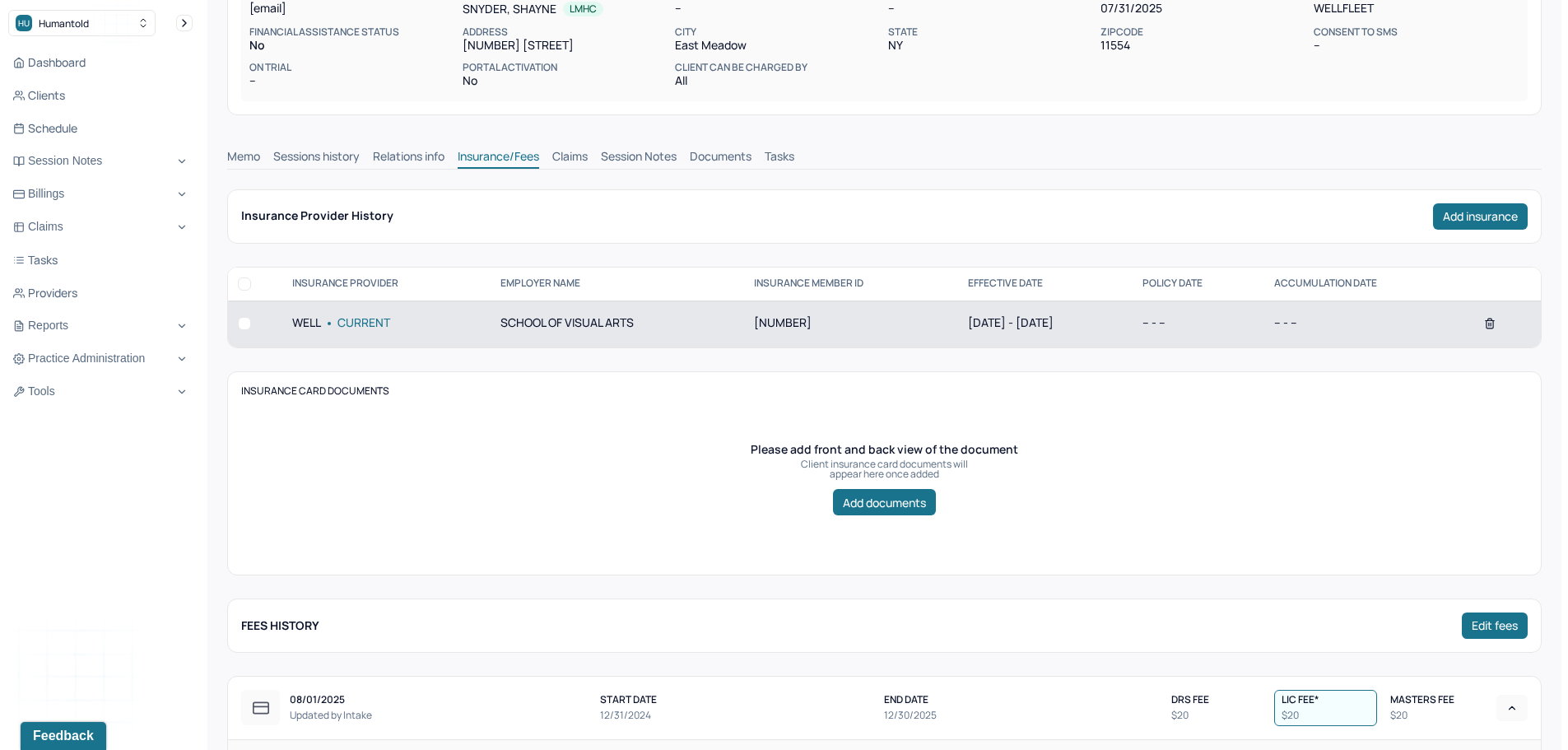 click on "002365808" at bounding box center [851, 324] 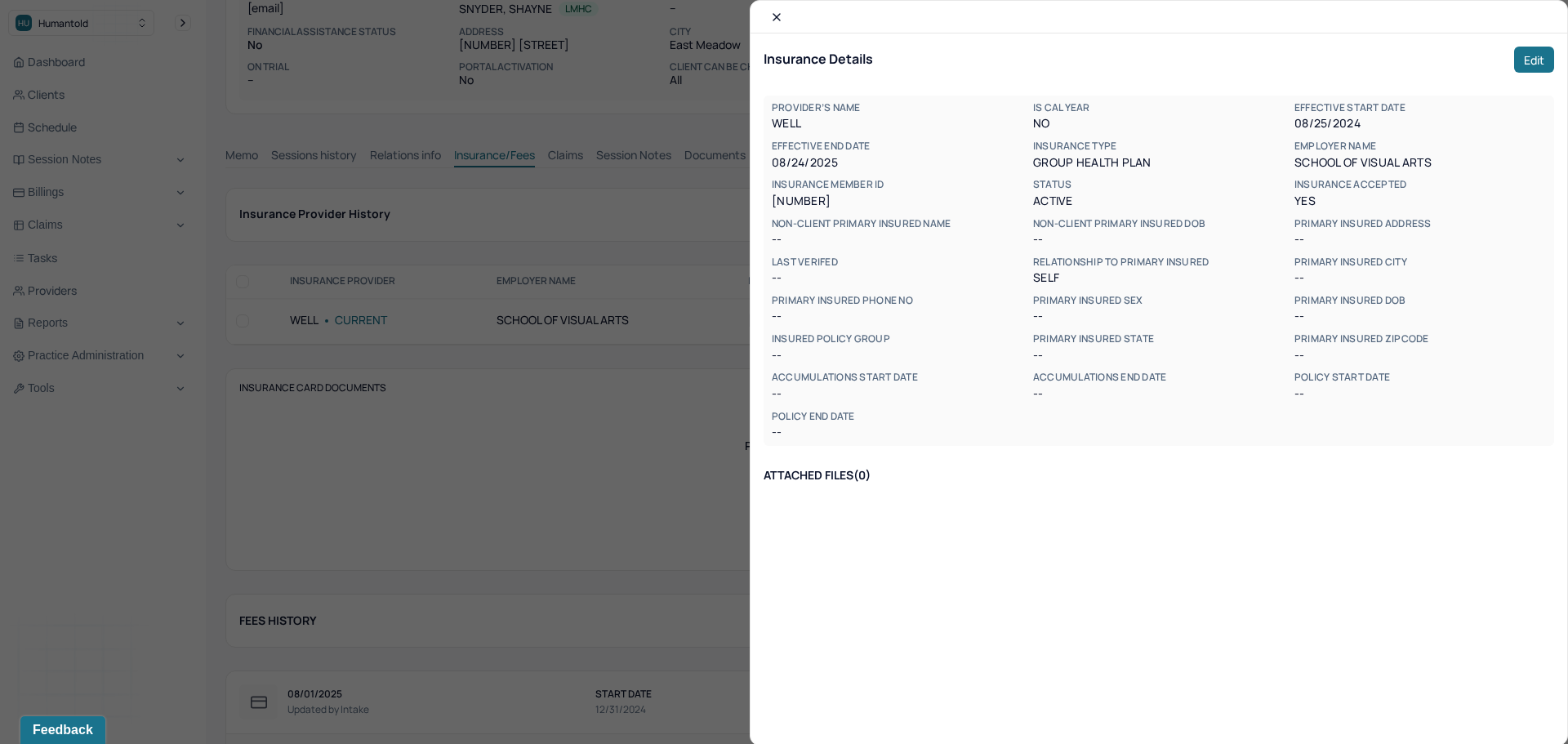 drag, startPoint x: 867, startPoint y: 200, endPoint x: 773, endPoint y: 202, distance: 94.02127 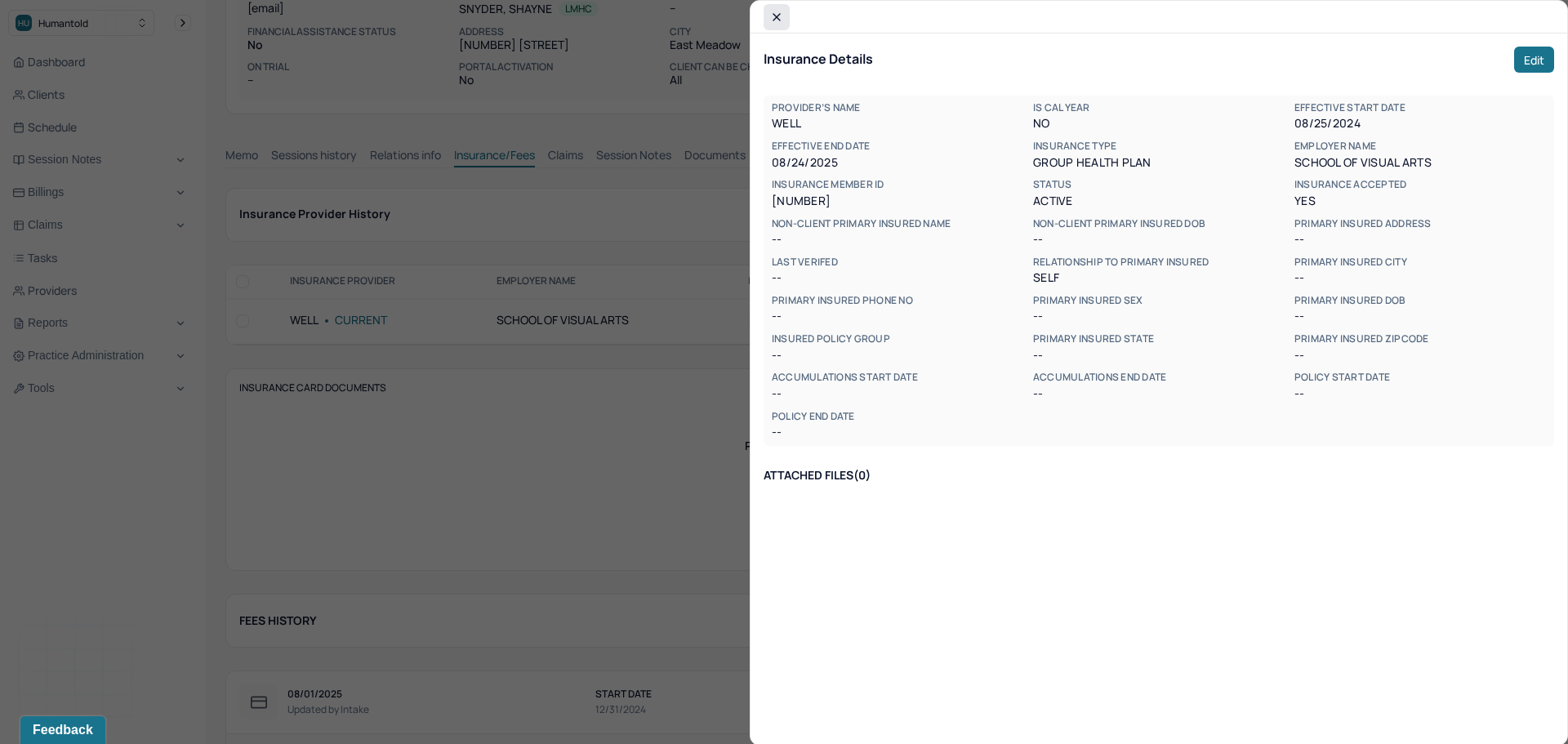 click 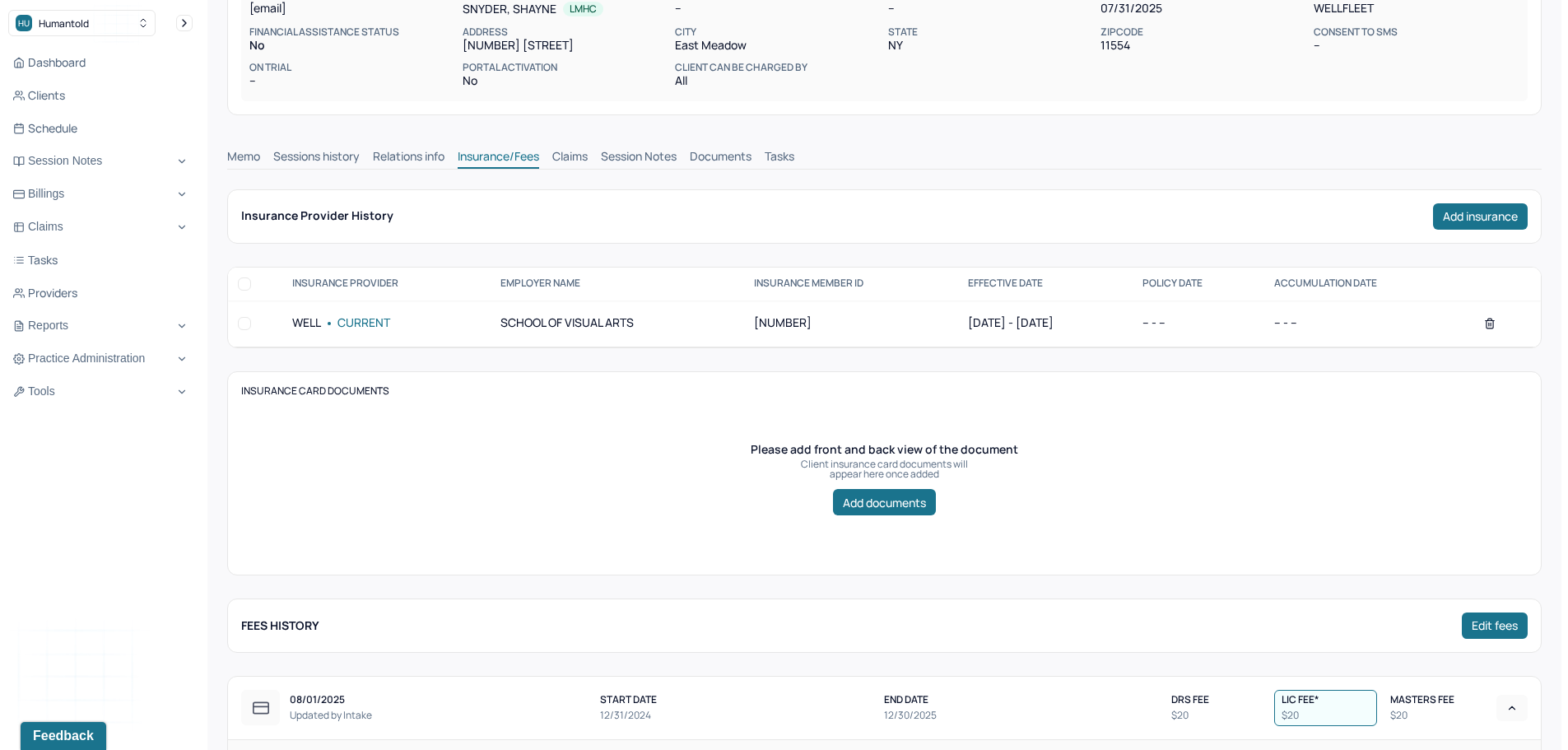 click on "Sessions history" at bounding box center [316, 158] 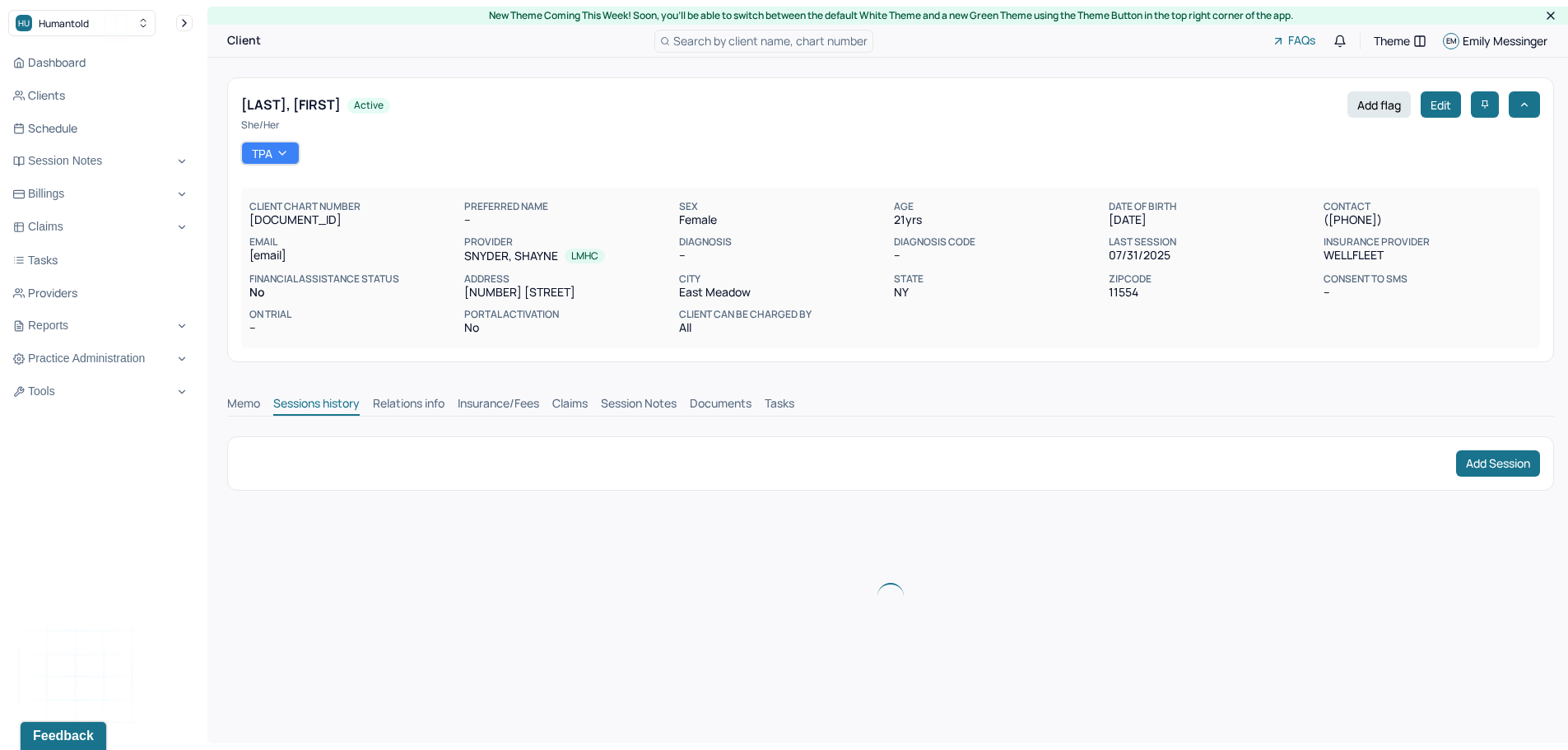 scroll, scrollTop: 0, scrollLeft: 0, axis: both 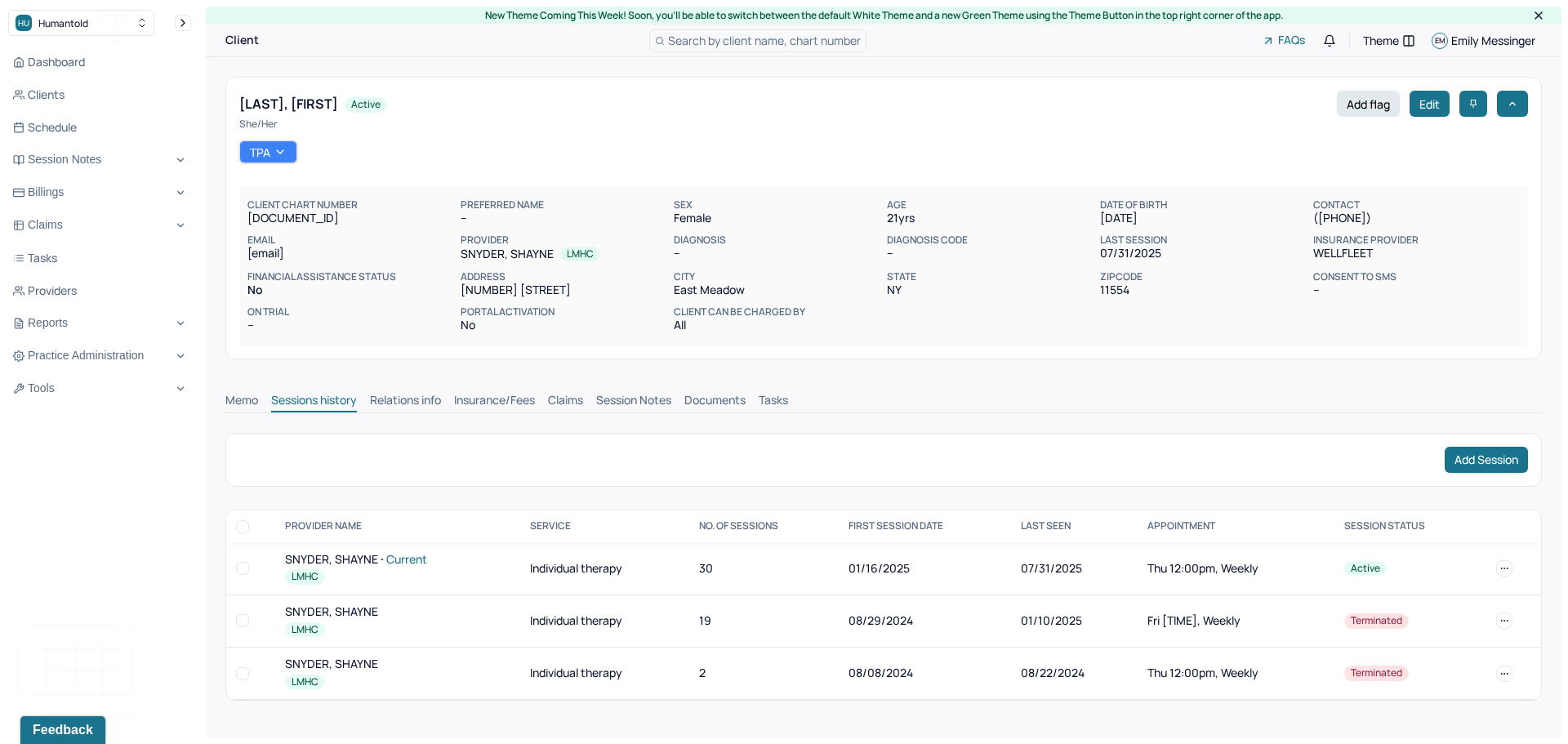 click on "SNYDER, SHAYNE Current" at bounding box center (397, 559) 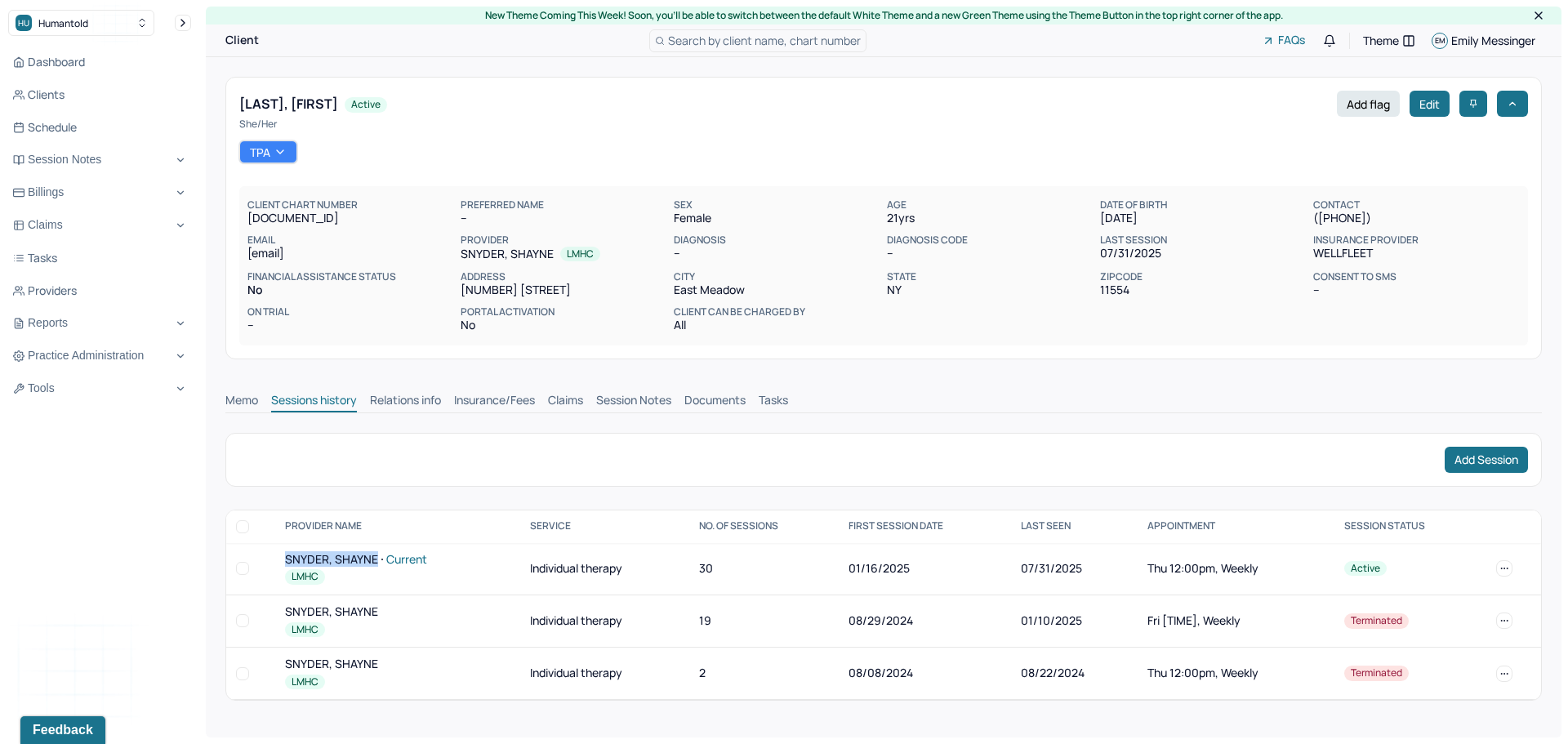 drag, startPoint x: 304, startPoint y: 554, endPoint x: 341, endPoint y: 556, distance: 37.054015 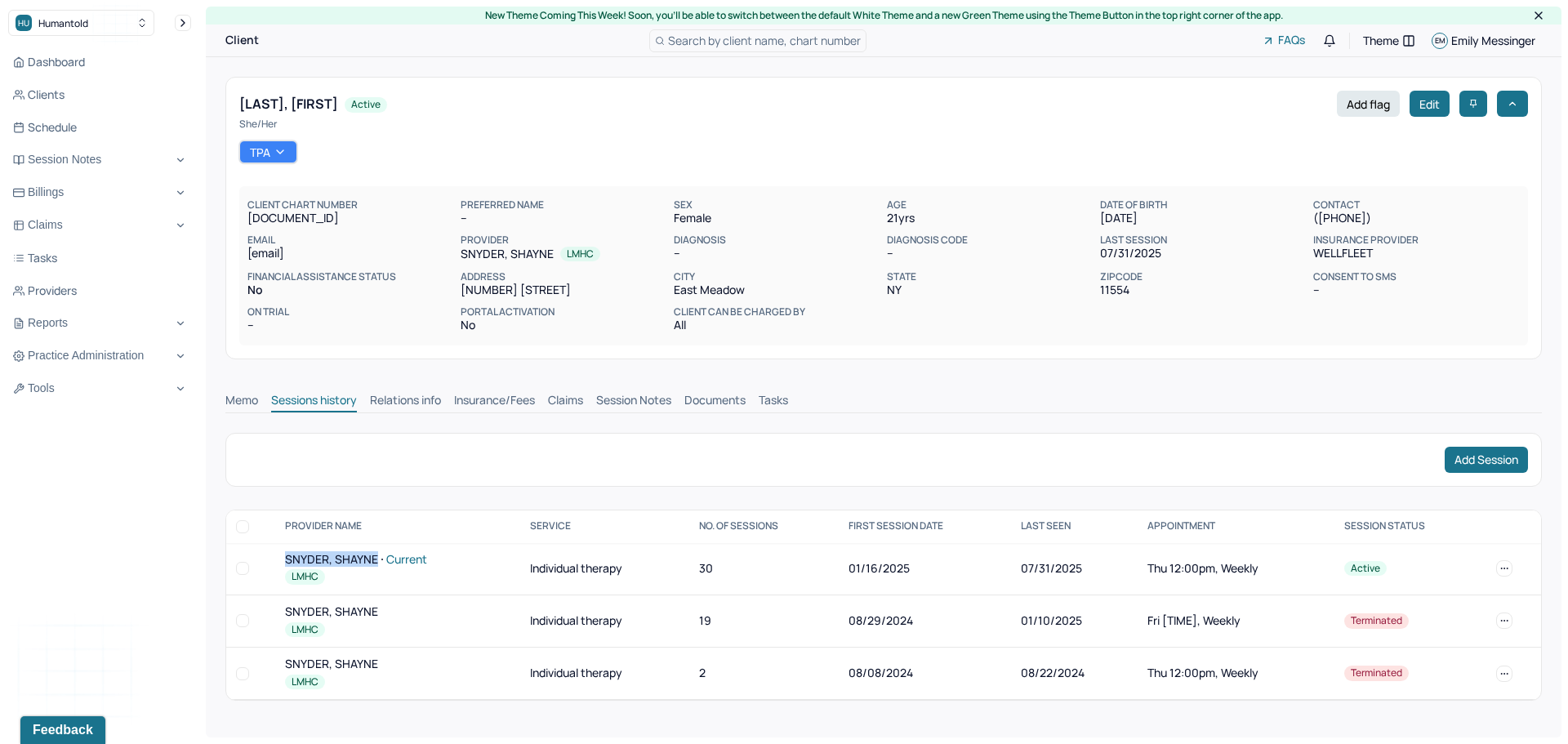 click on "SNYDER, SHAYNE Current" at bounding box center (397, 559) 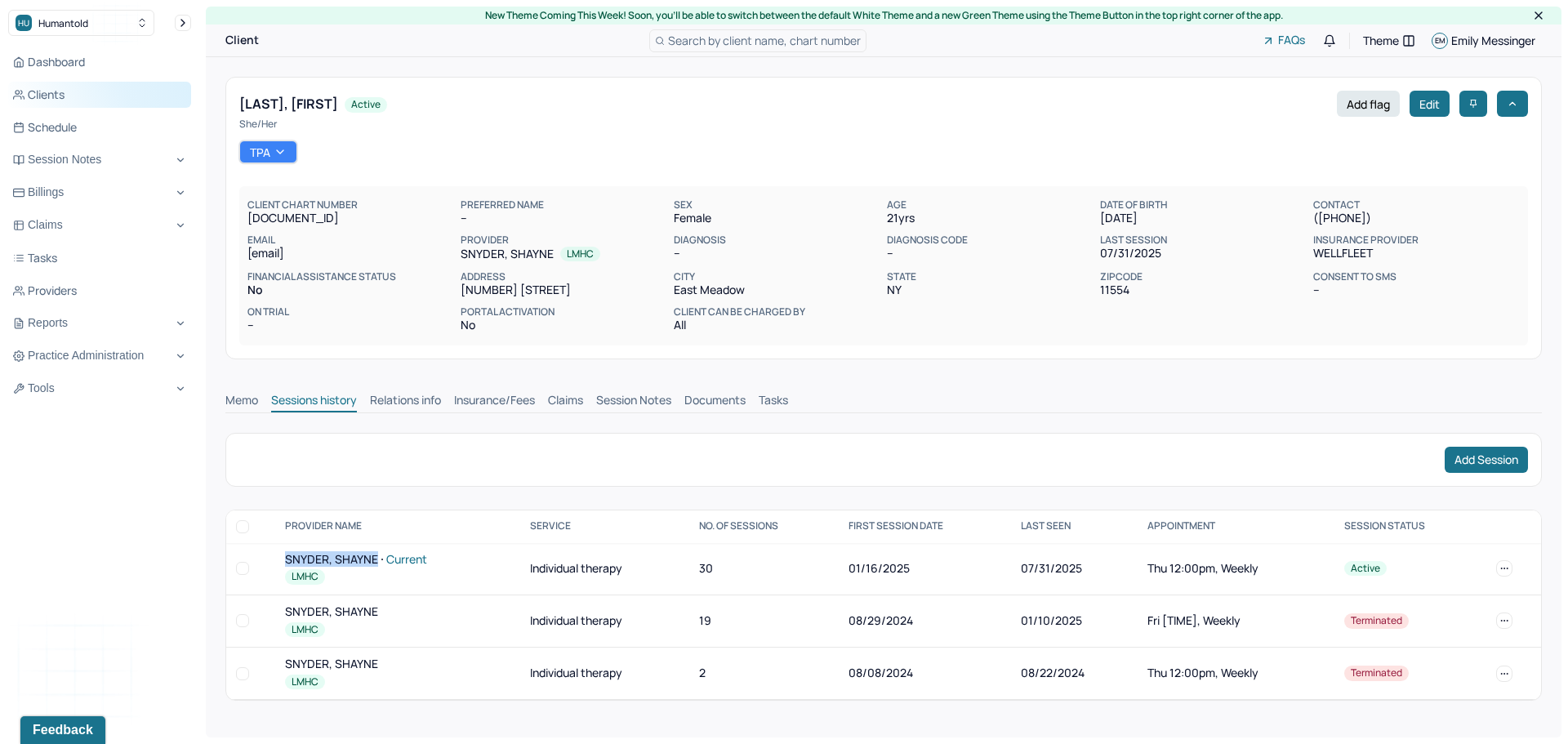 click on "Clients" at bounding box center [100, 95] 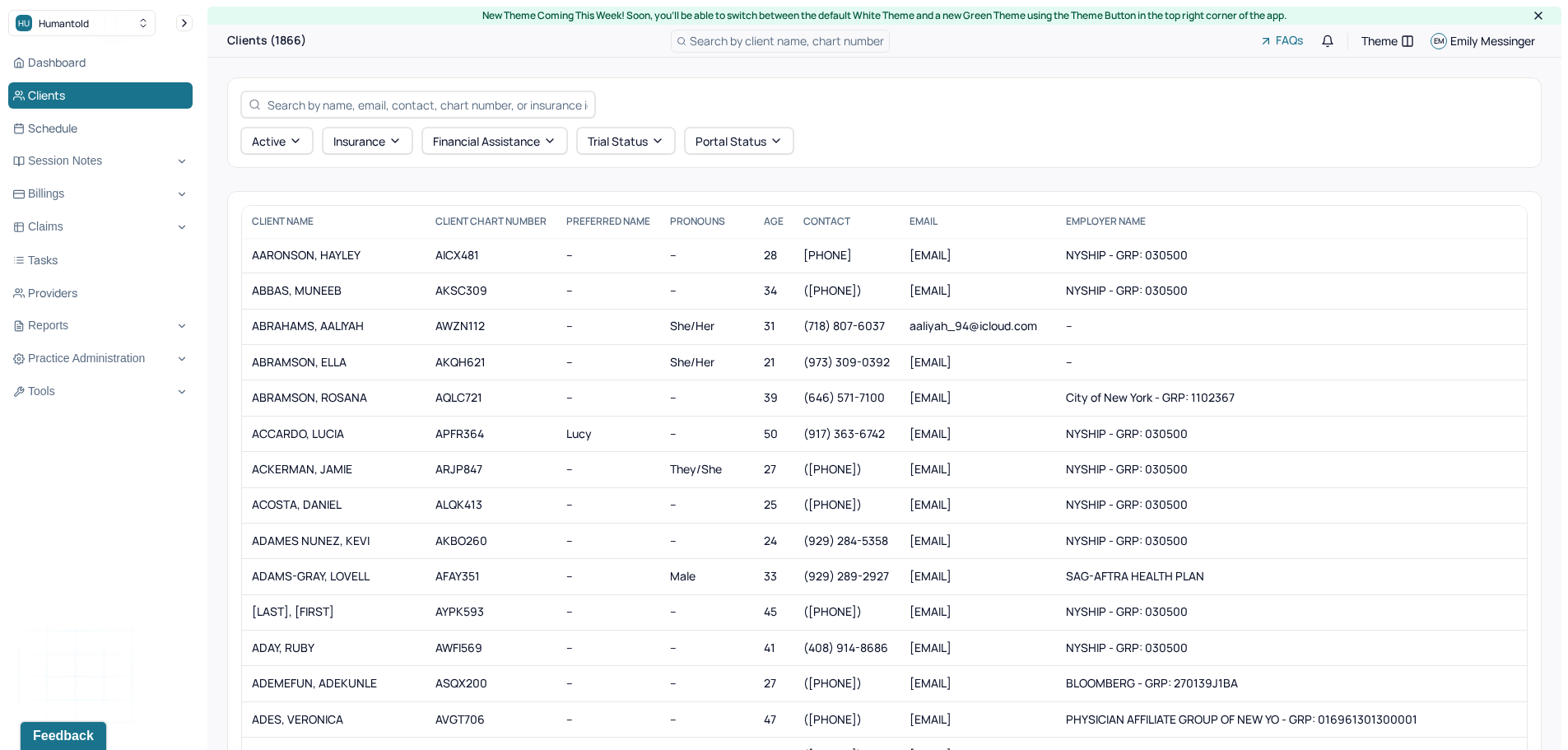 click at bounding box center [427, 105] 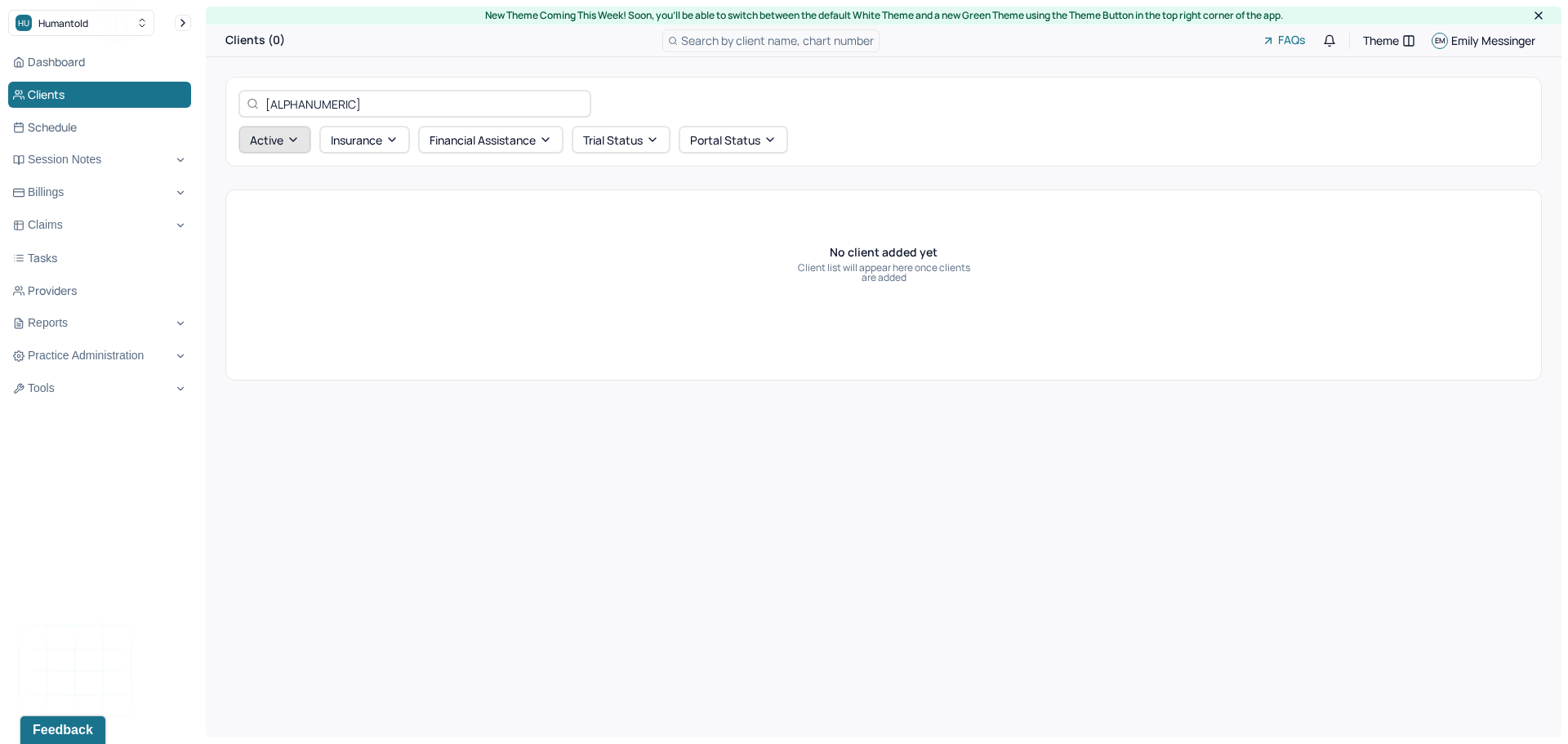 type on "VHYJ762" 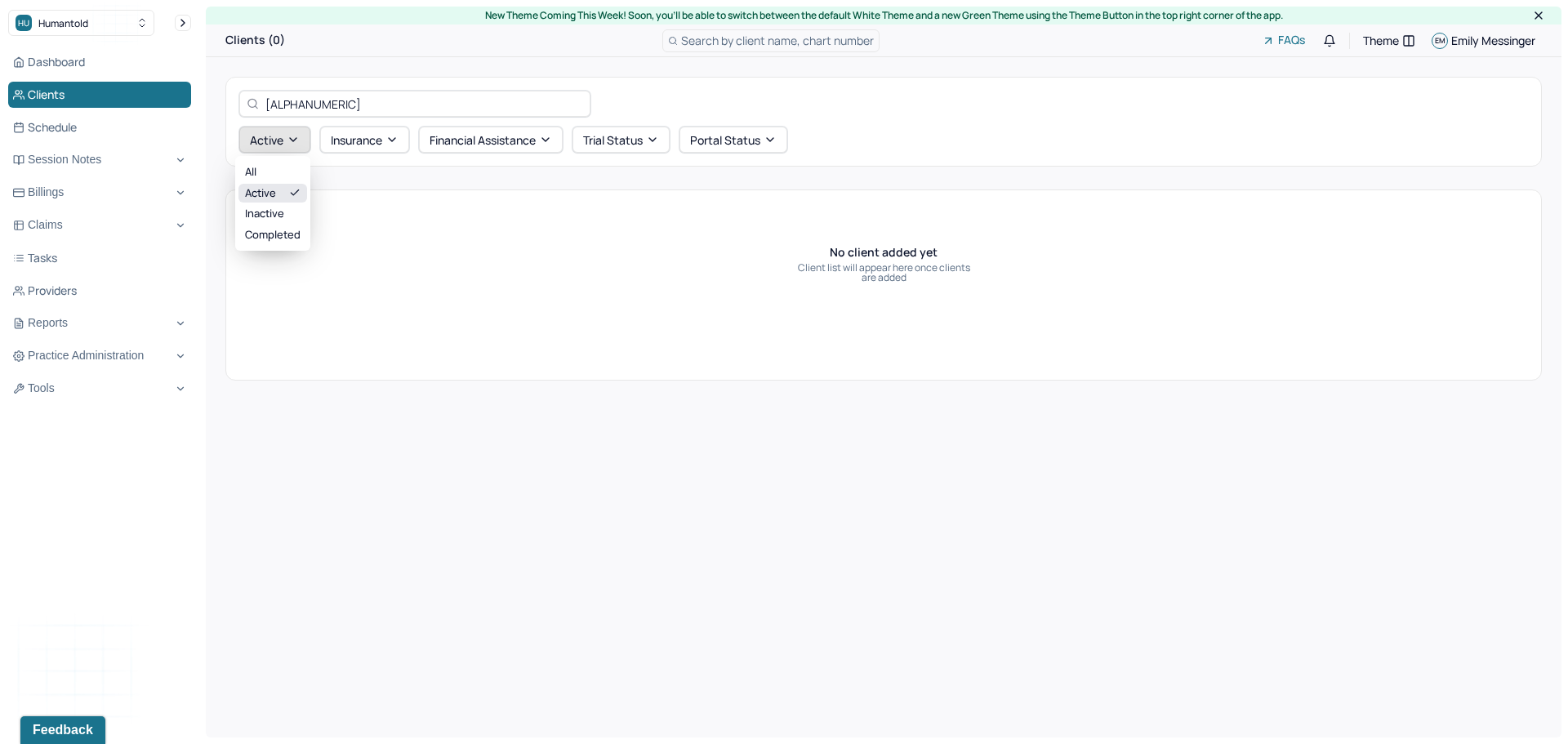 click on "Active" at bounding box center (274, 140) 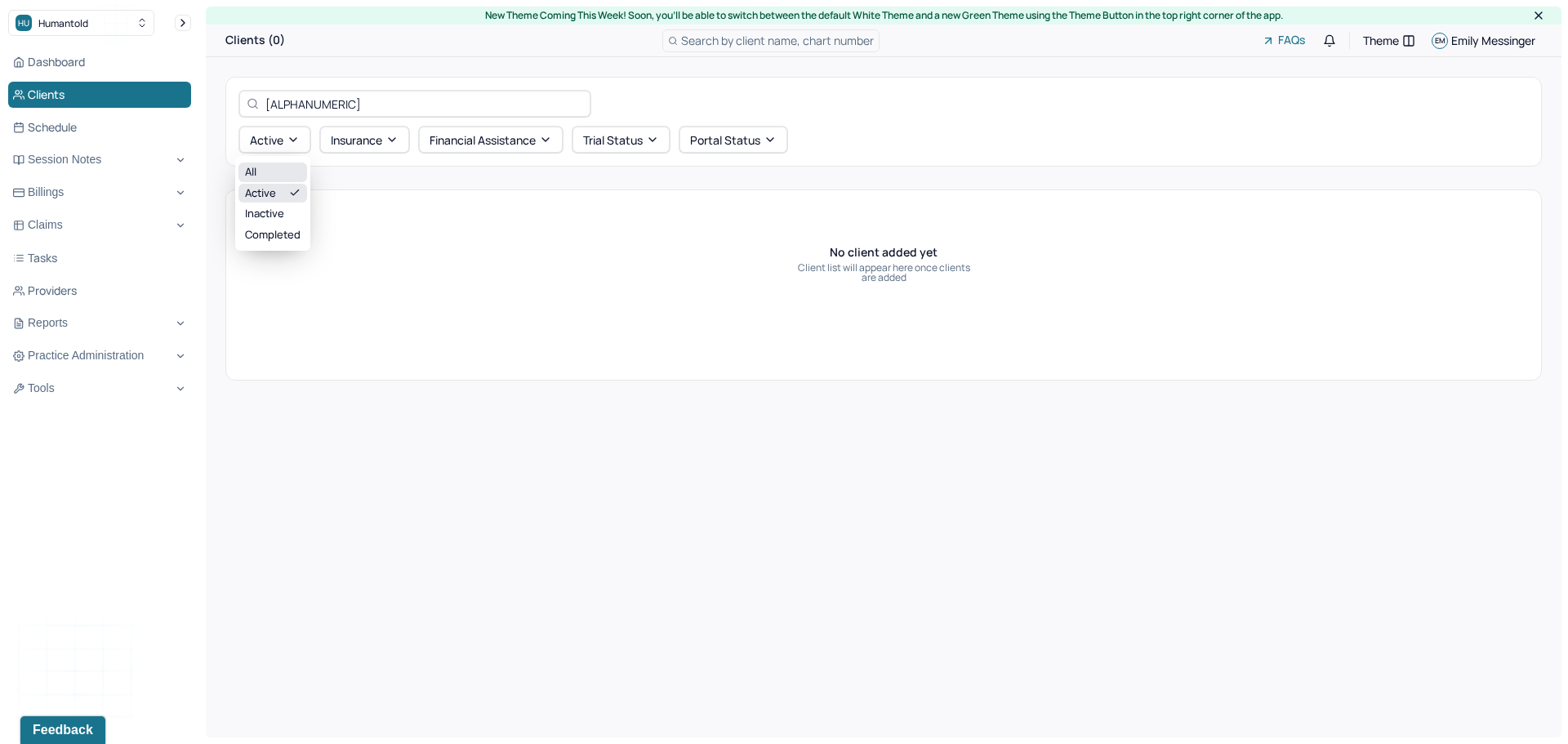 click on "All" at bounding box center (273, 172) 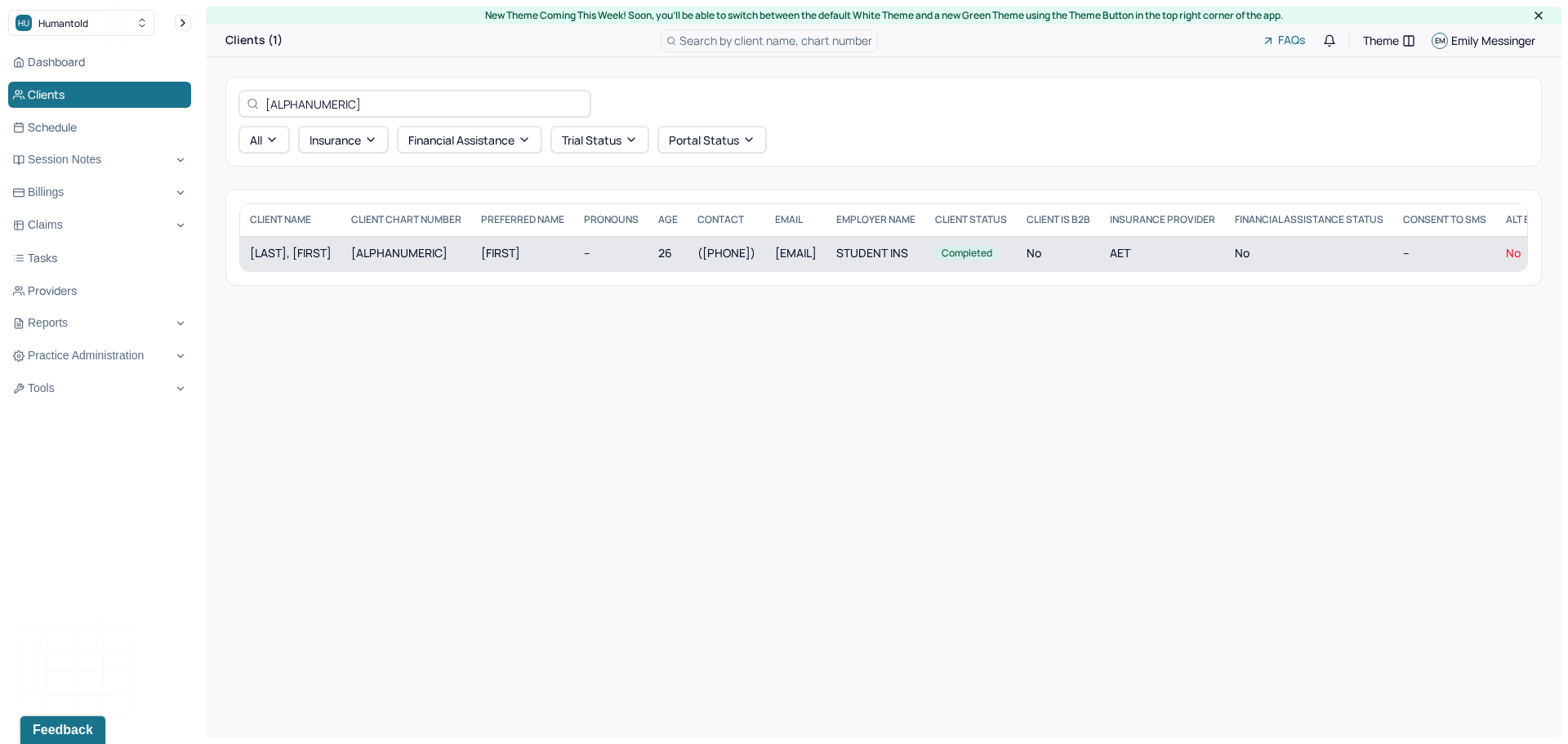 click on "--" at bounding box center (611, 253) 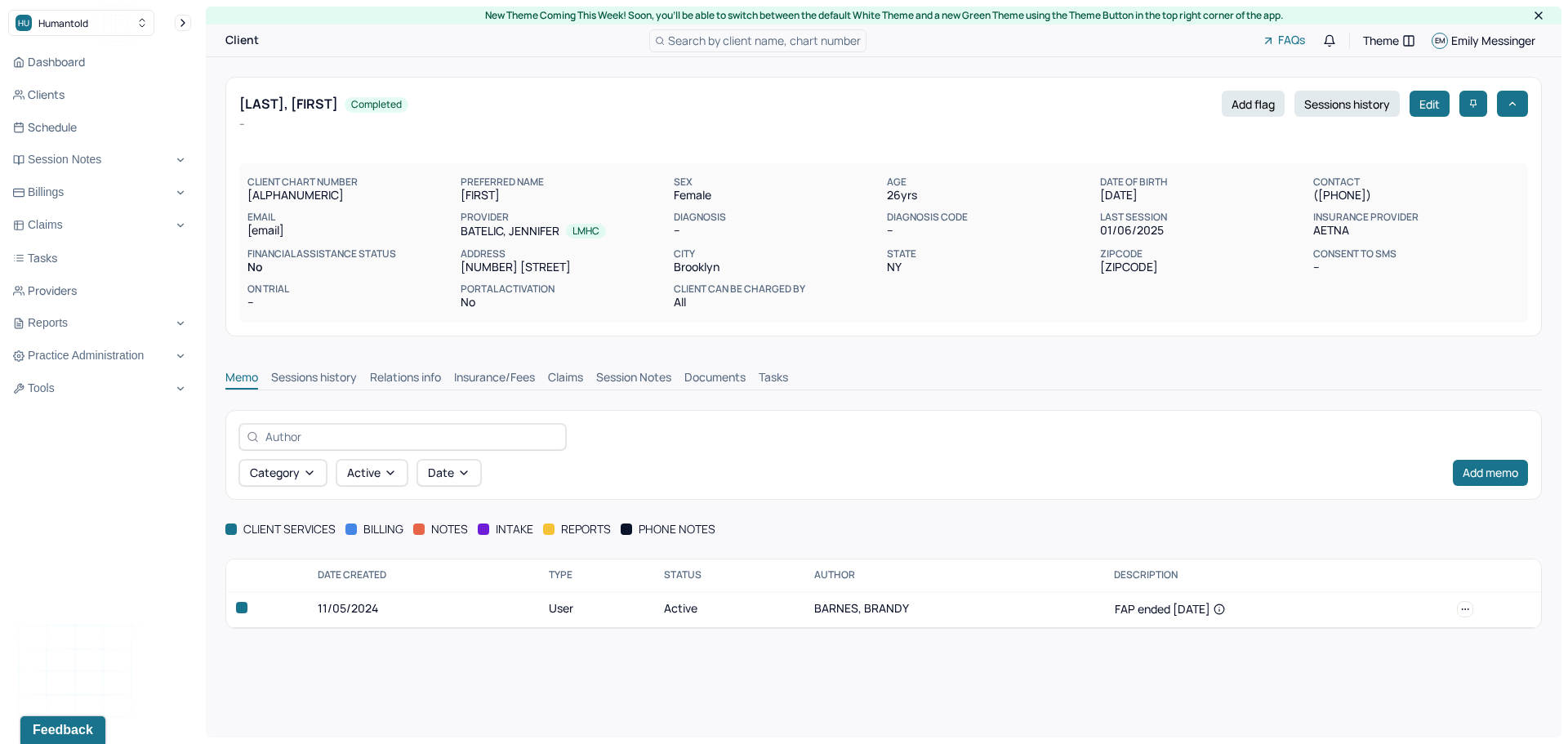 click on "Claims" at bounding box center (565, 379) 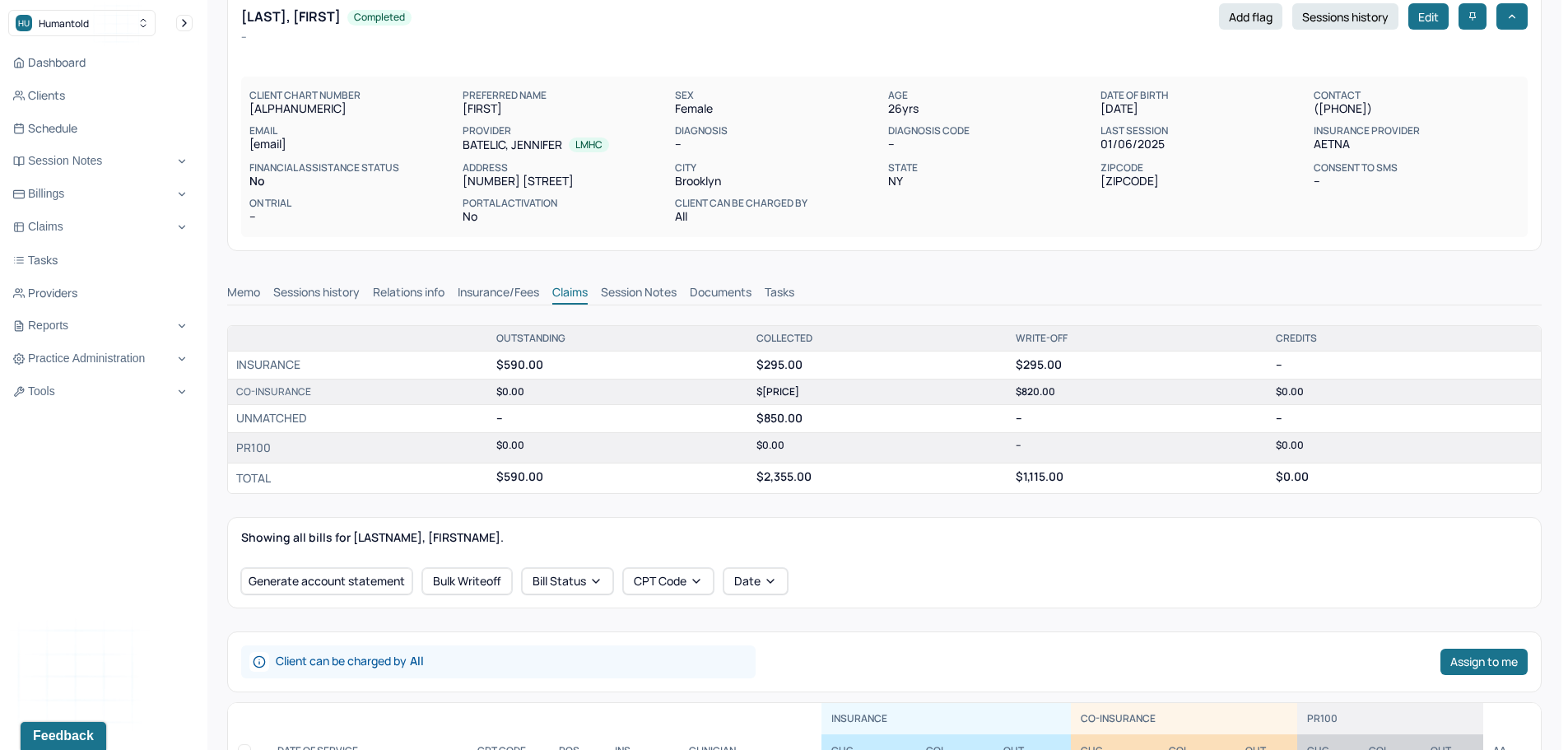 scroll, scrollTop: 494, scrollLeft: 0, axis: vertical 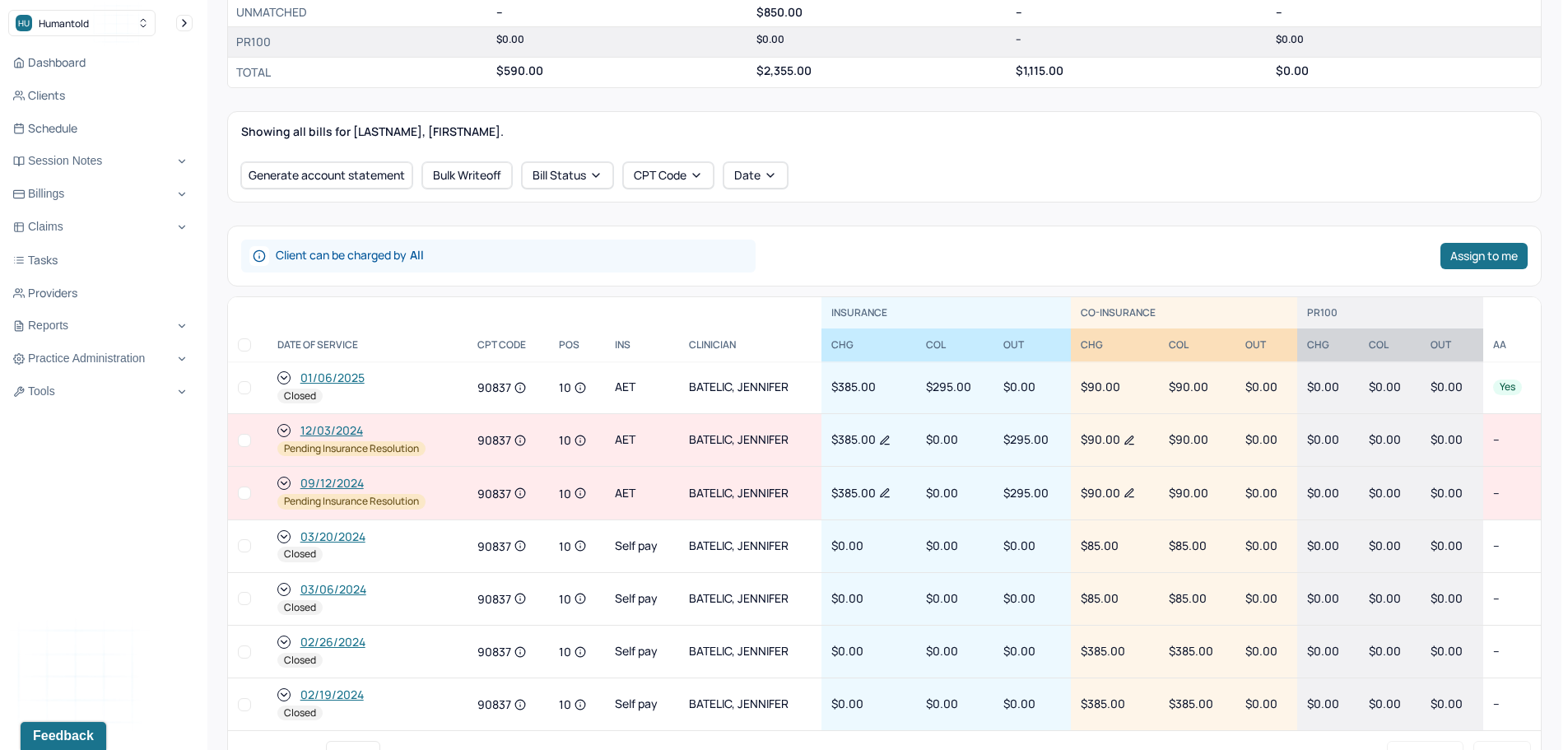 click 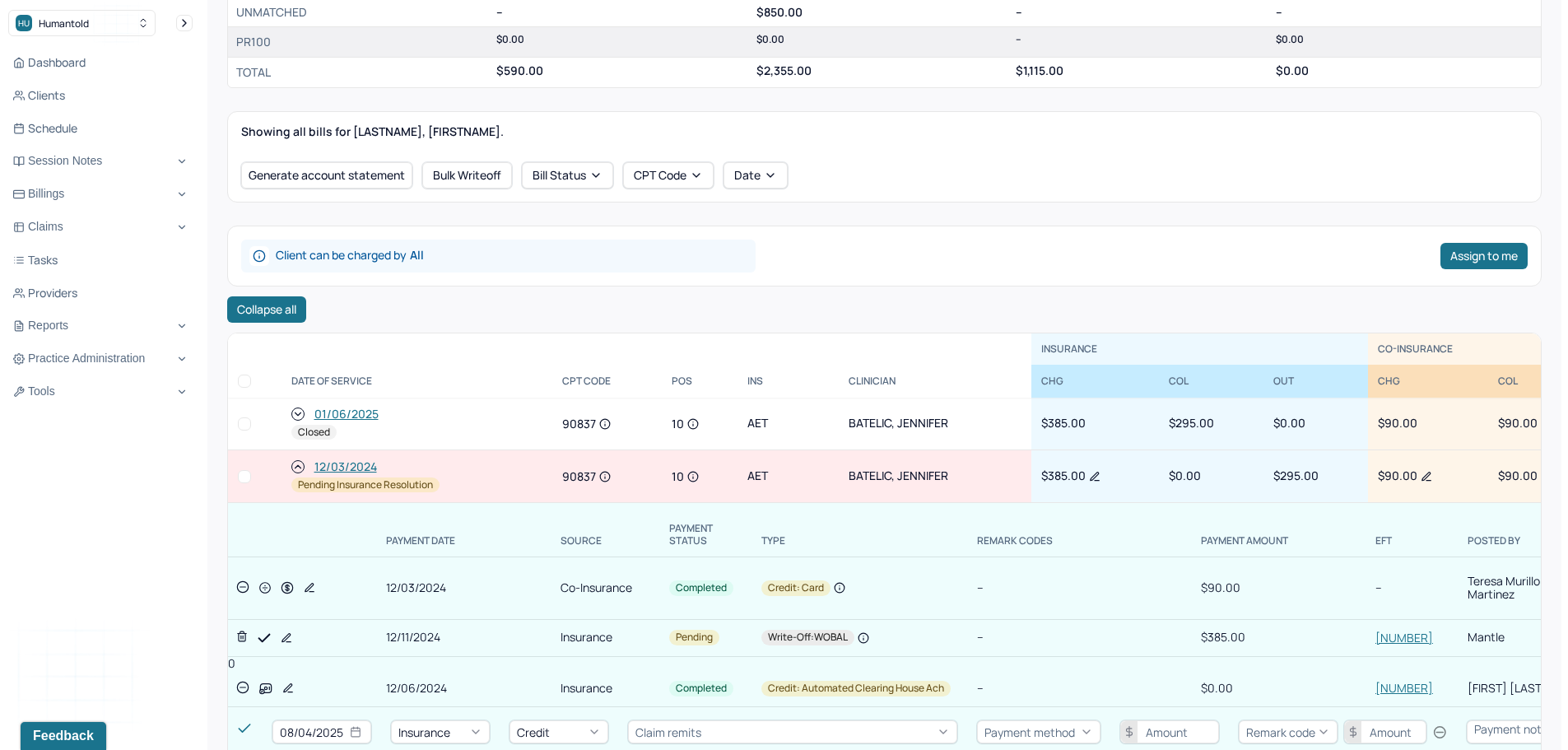 scroll, scrollTop: 82, scrollLeft: 0, axis: vertical 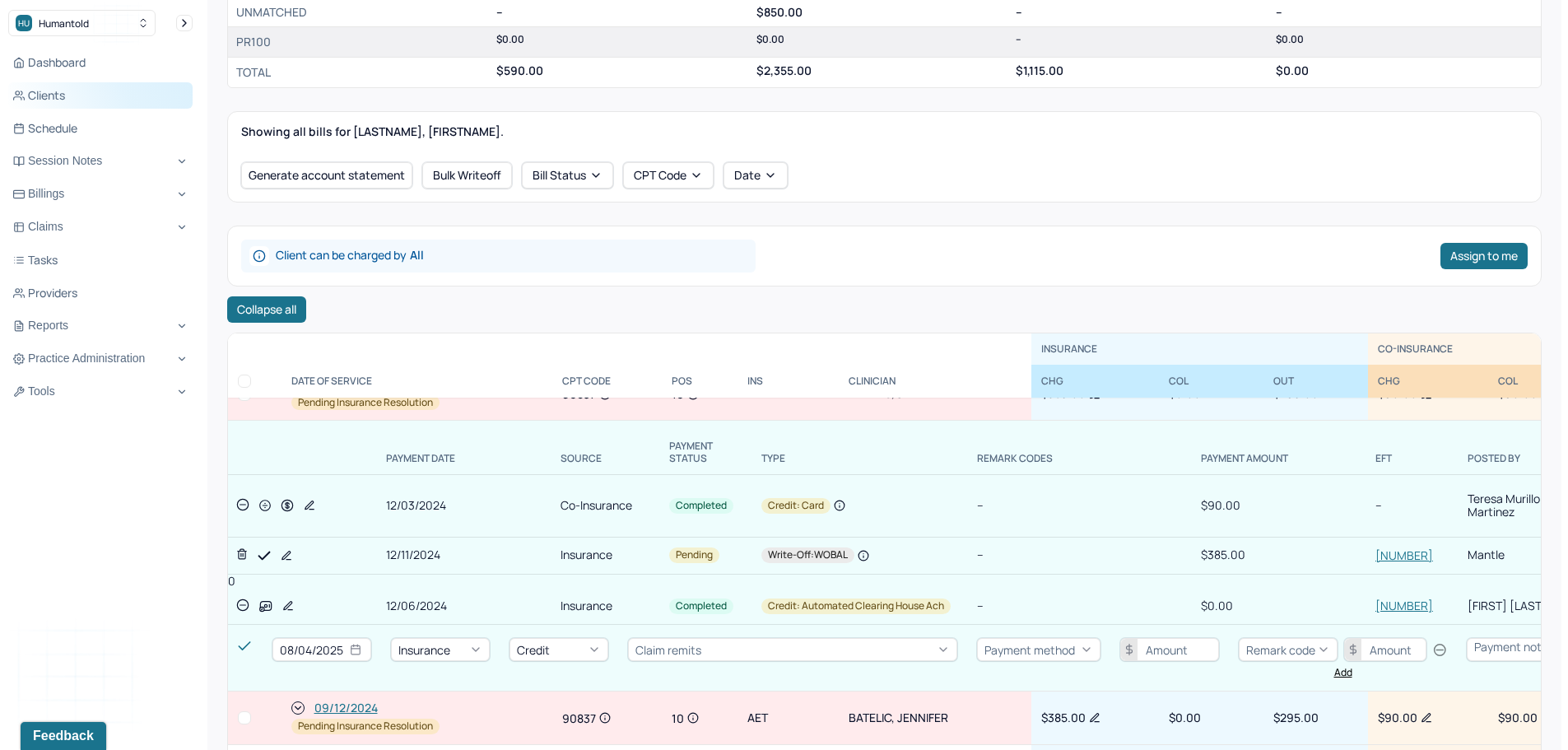 click on "Clients" at bounding box center (100, 95) 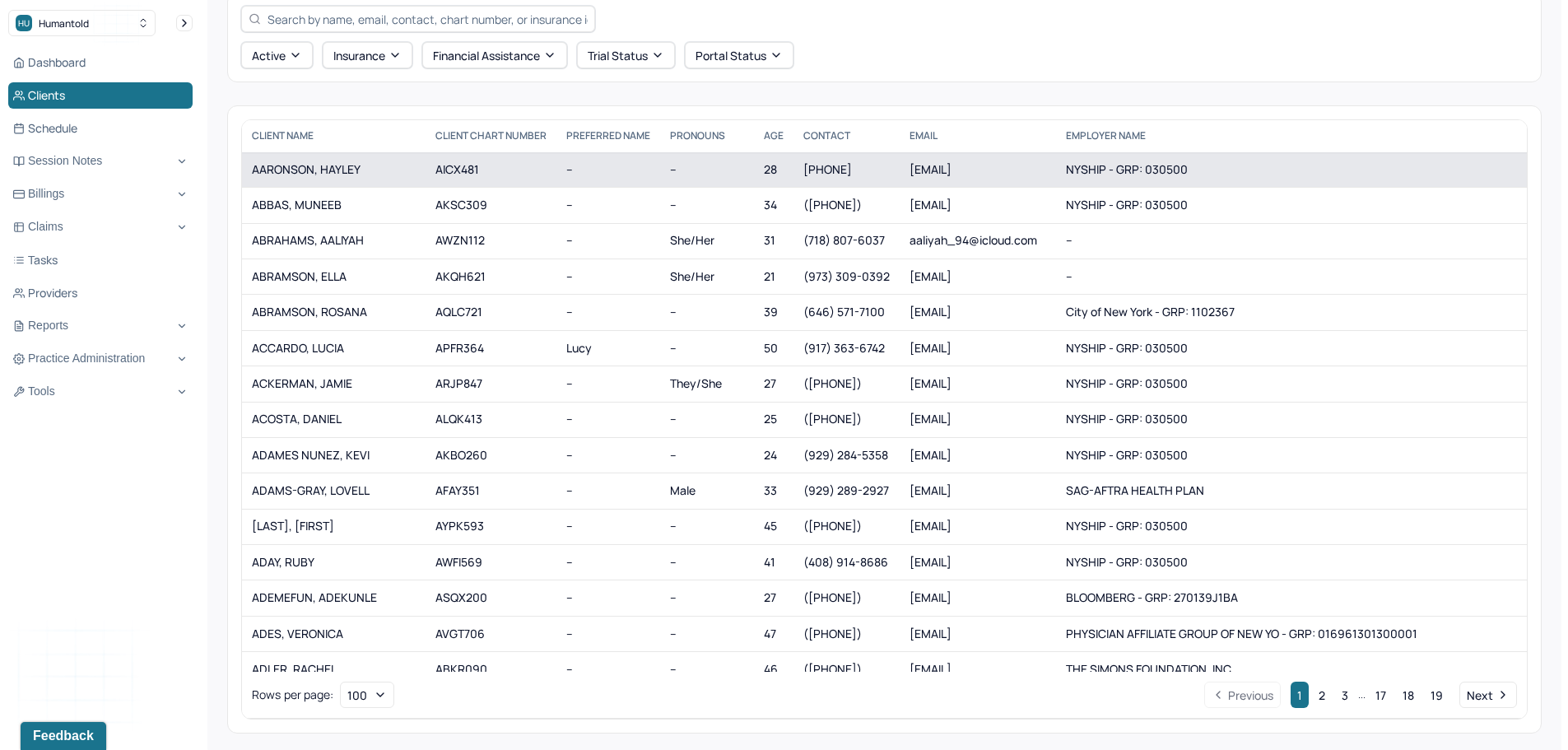 scroll, scrollTop: 0, scrollLeft: 0, axis: both 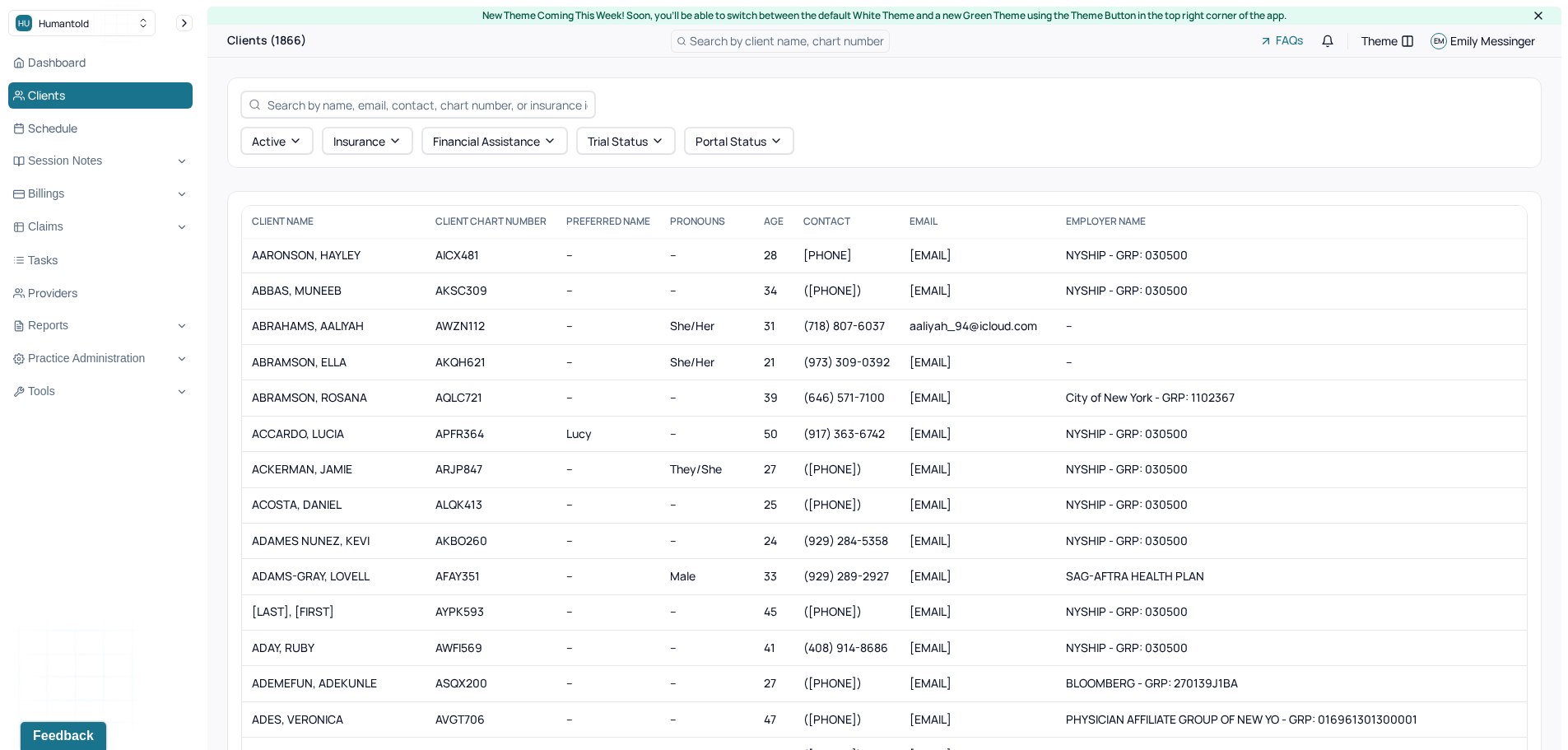 click at bounding box center [427, 105] 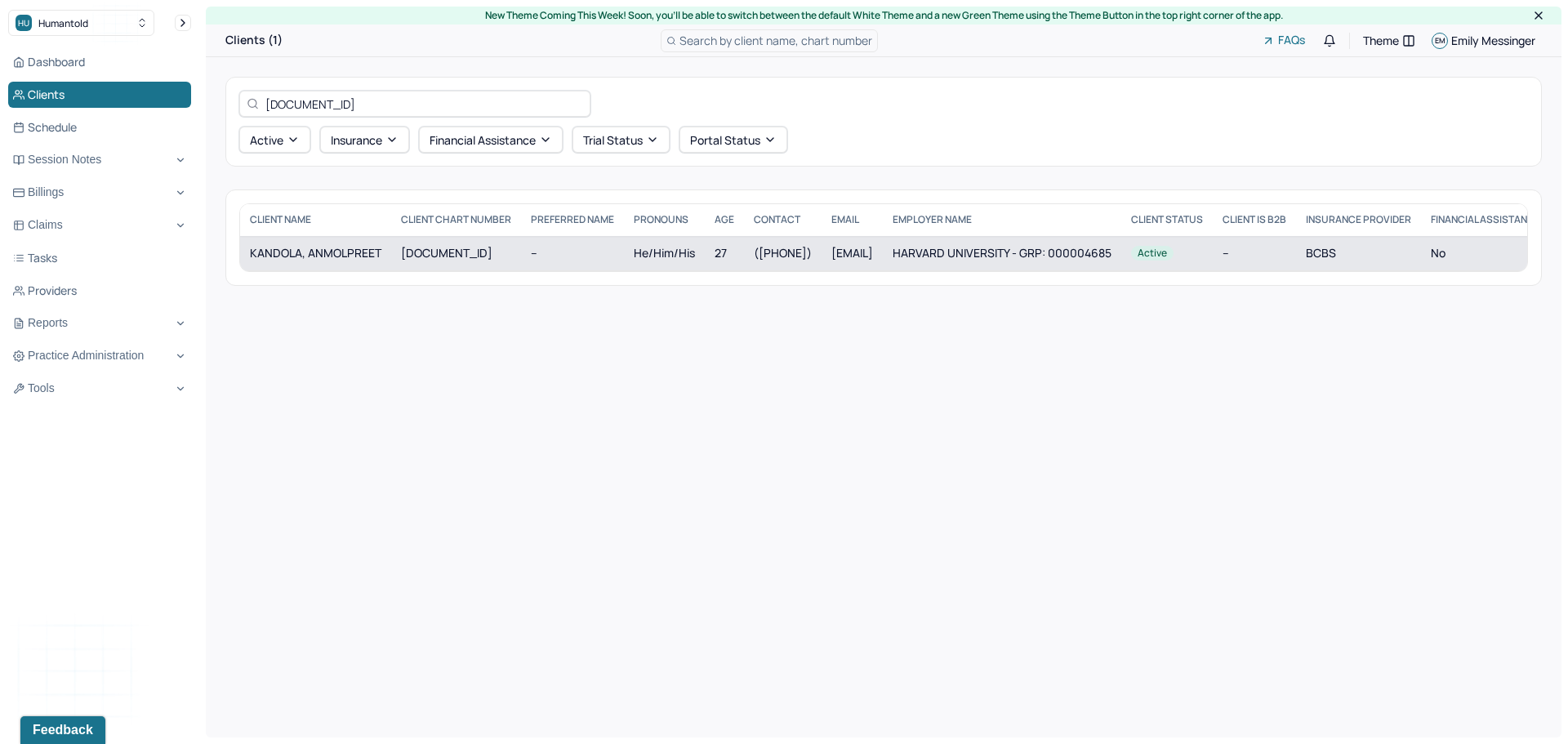 type on "KRCS382" 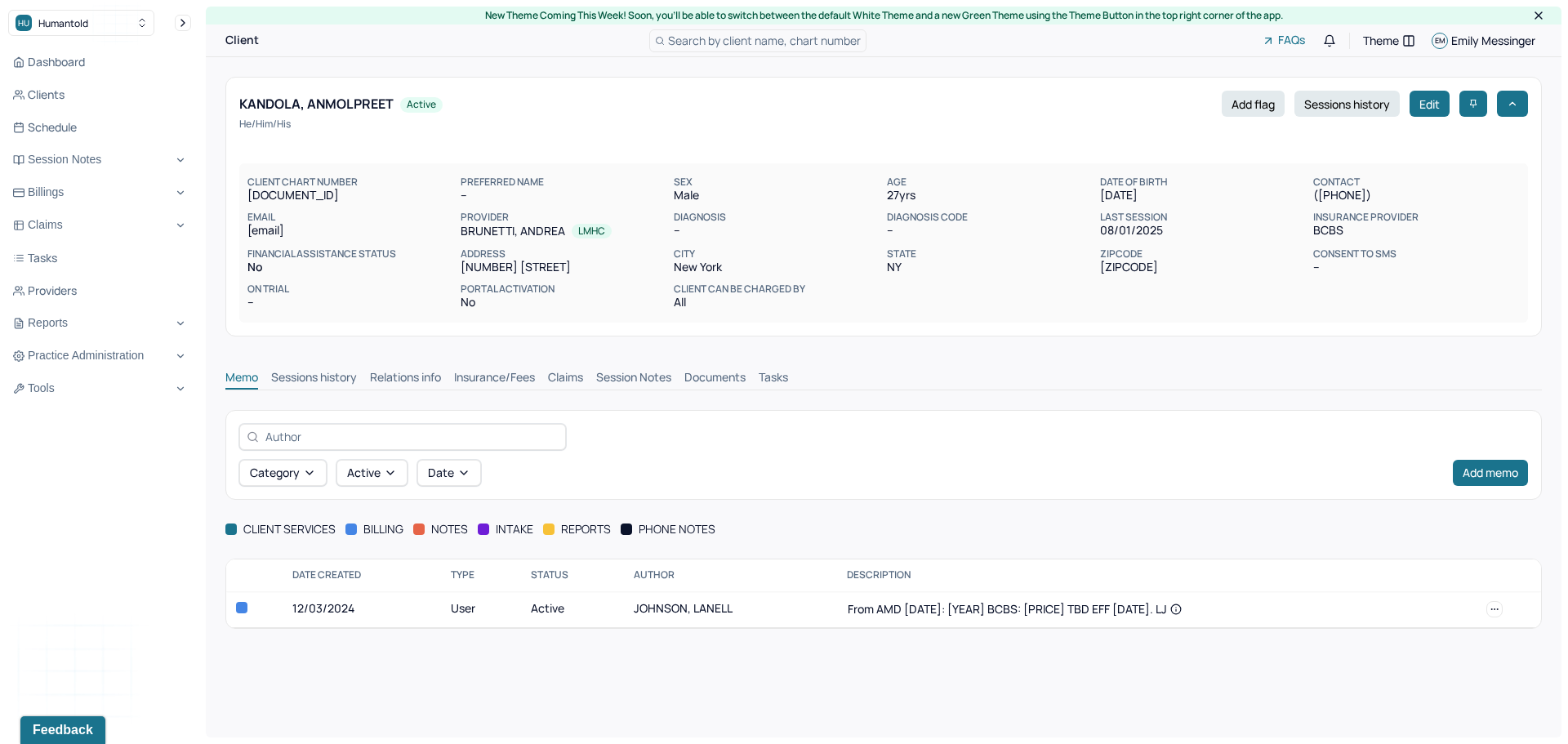 click on "Claims" at bounding box center (565, 379) 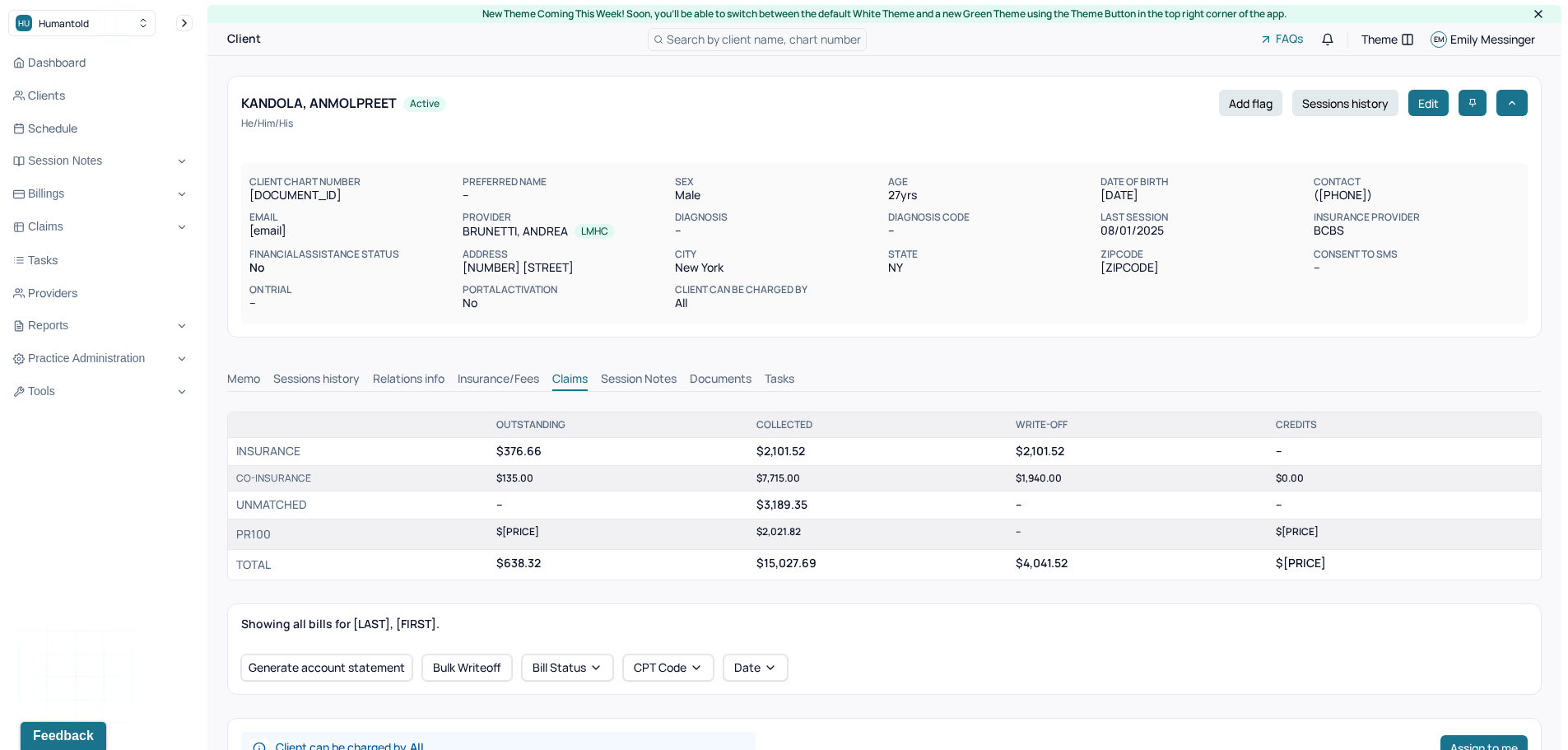 scroll, scrollTop: 0, scrollLeft: 0, axis: both 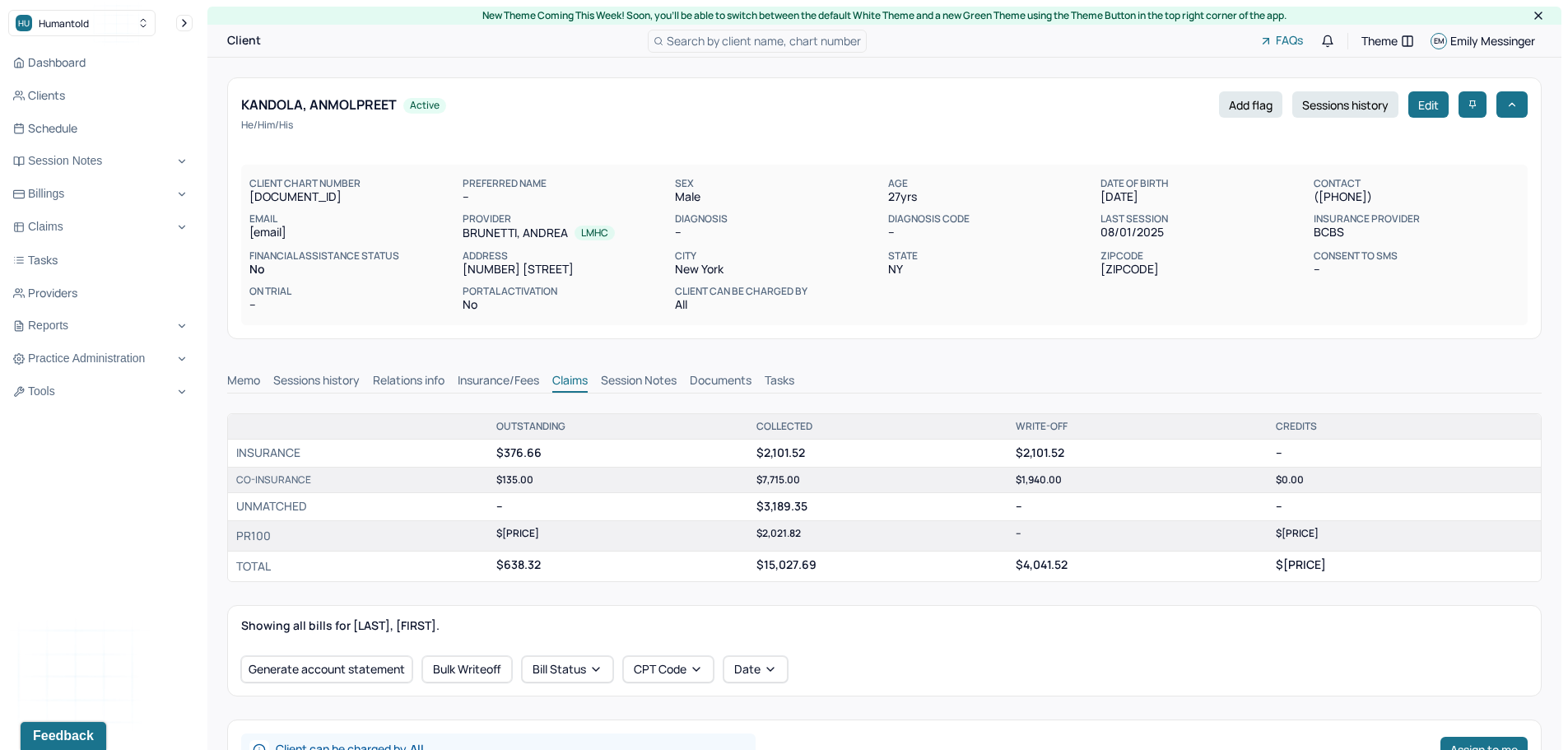 click on "Insurance/Fees" at bounding box center [498, 382] 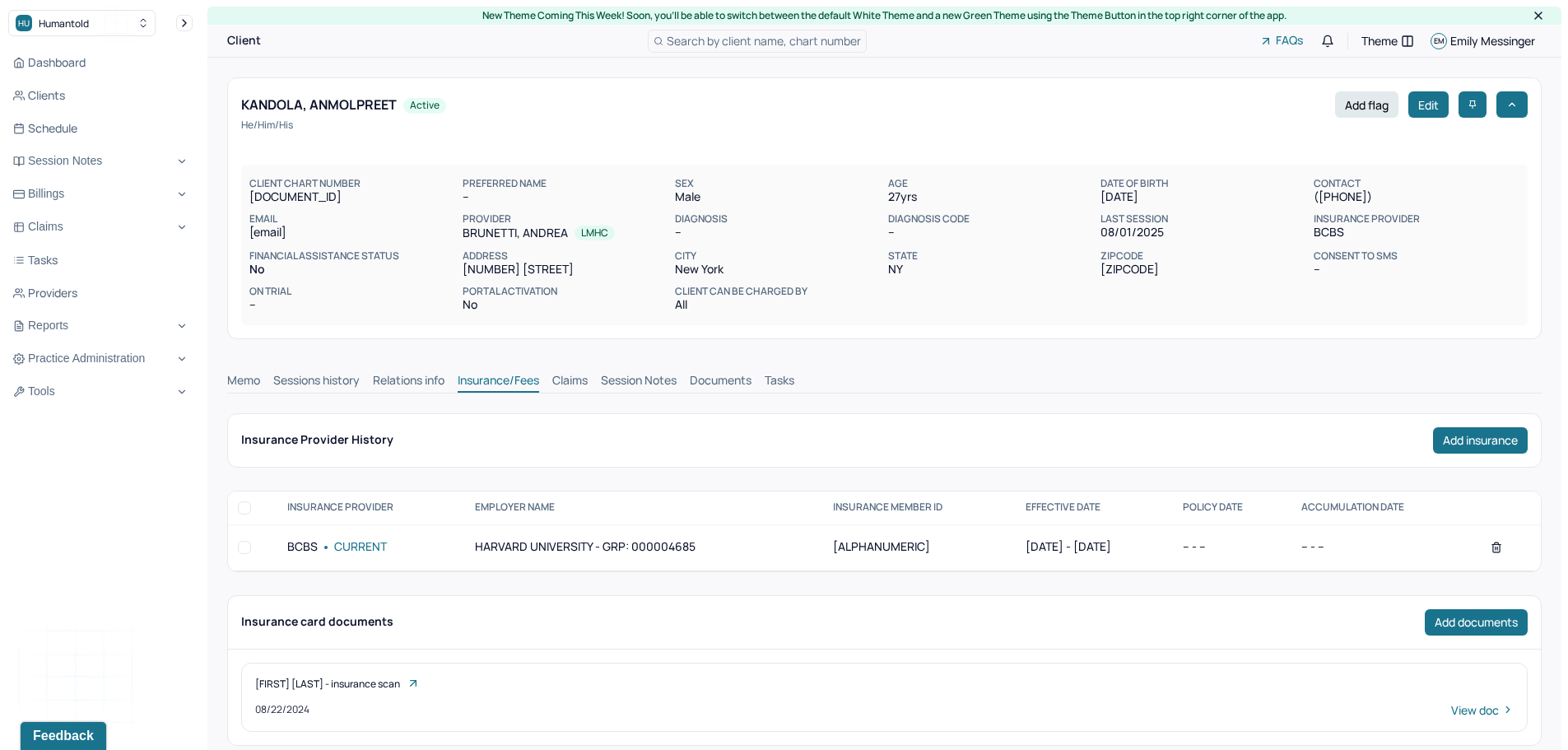 scroll, scrollTop: 329, scrollLeft: 0, axis: vertical 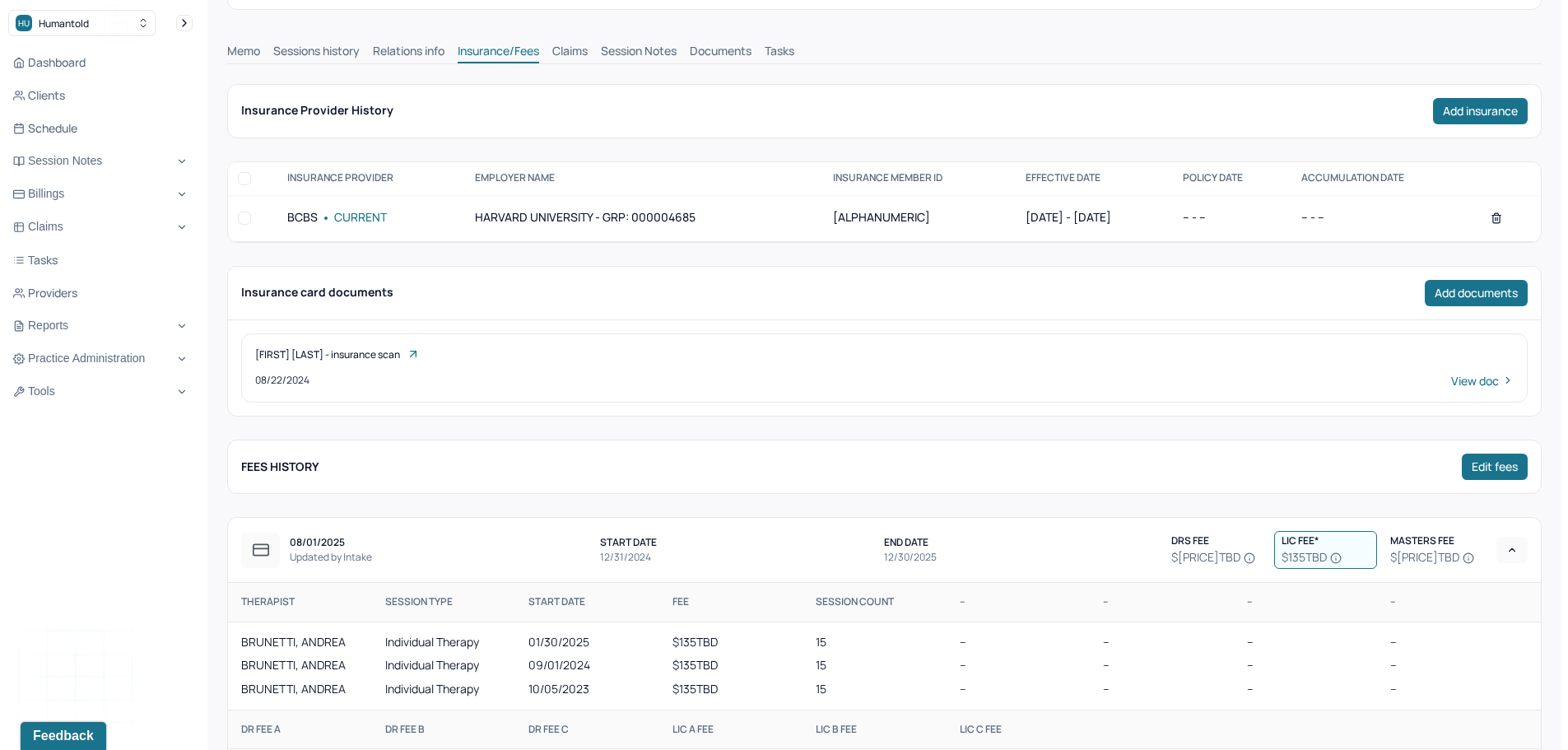 click on "Sessions history" at bounding box center [316, 53] 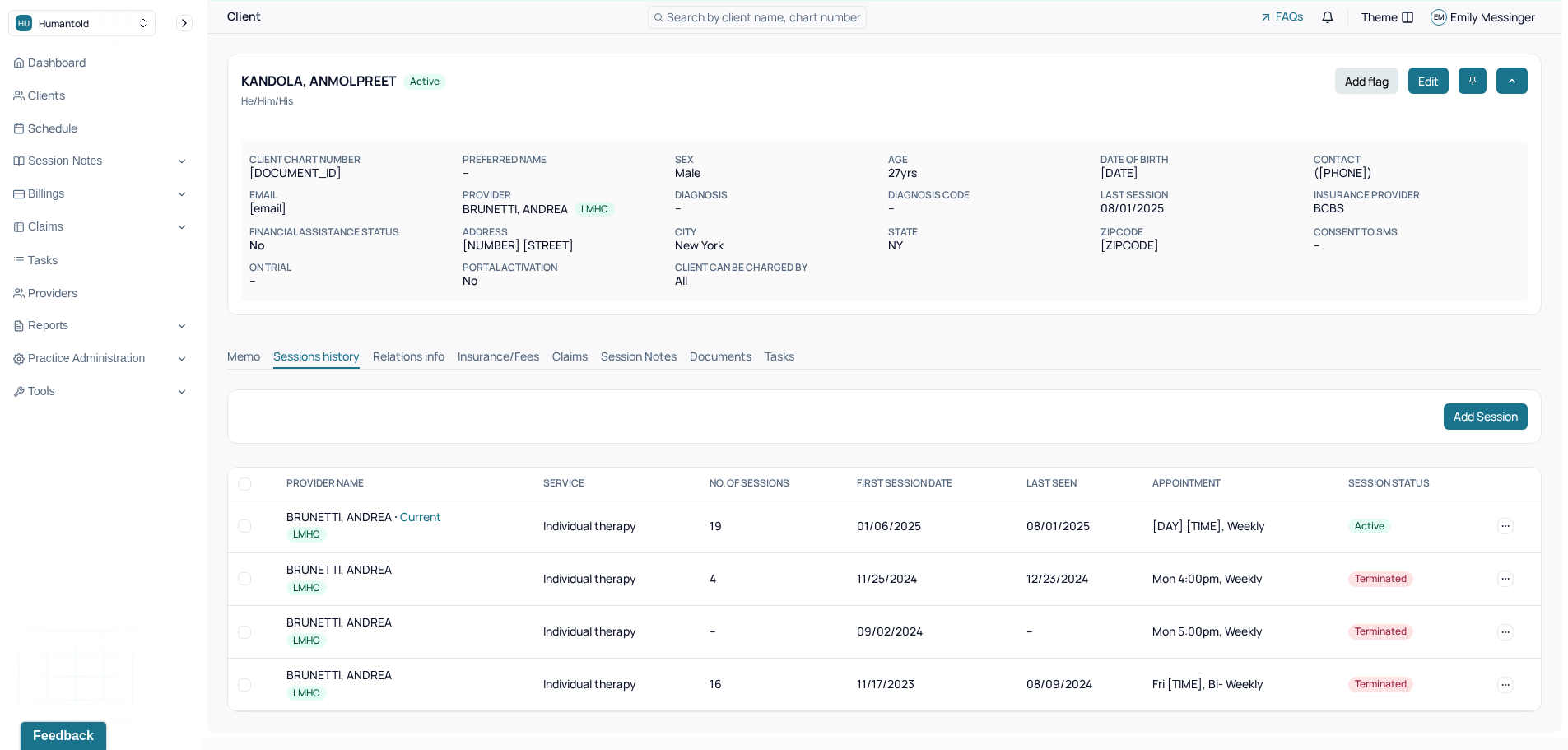 scroll, scrollTop: 48, scrollLeft: 0, axis: vertical 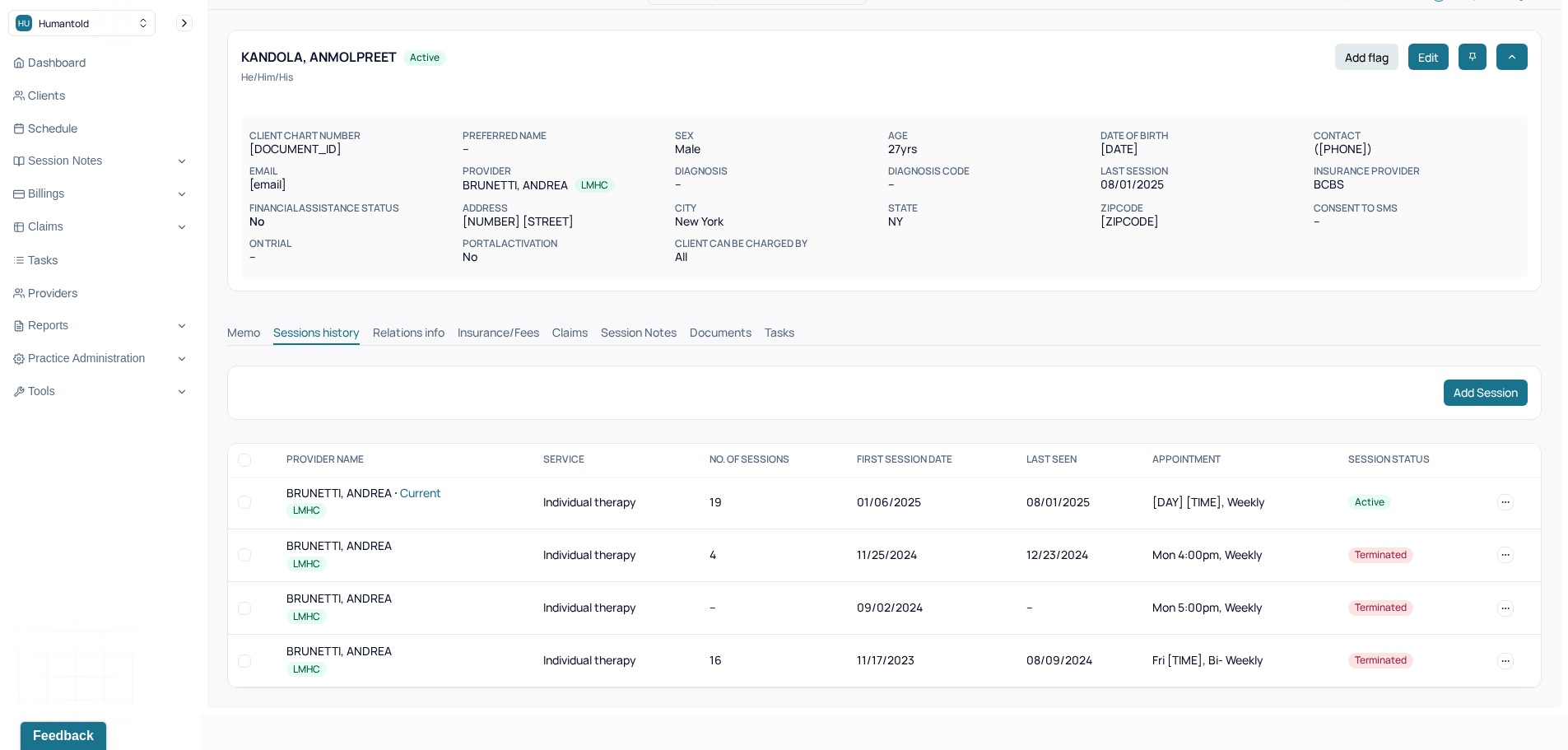 click on "BRUNETTI, ANDREA Current" at bounding box center (405, 493) 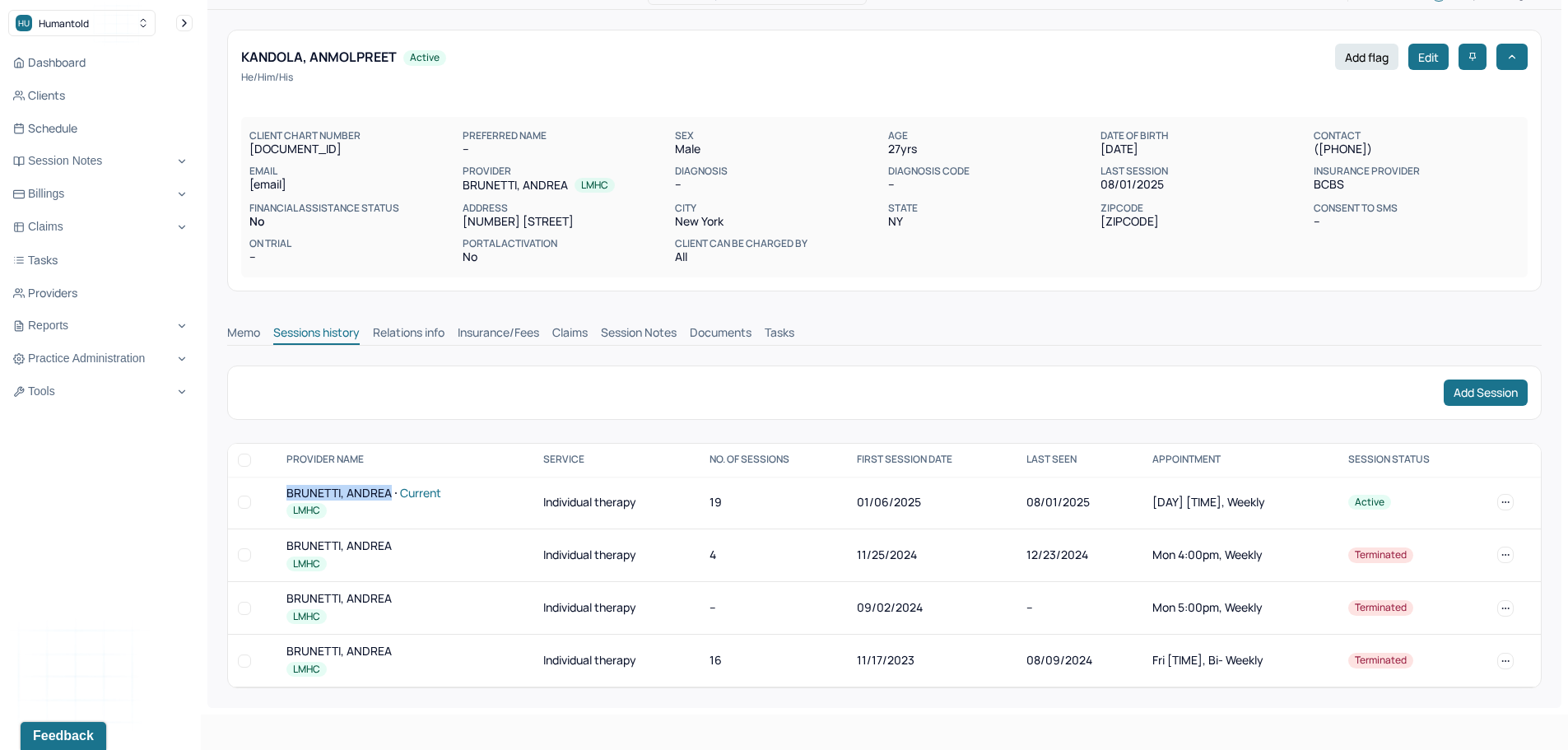 drag, startPoint x: 318, startPoint y: 528, endPoint x: 345, endPoint y: 529, distance: 27.01851 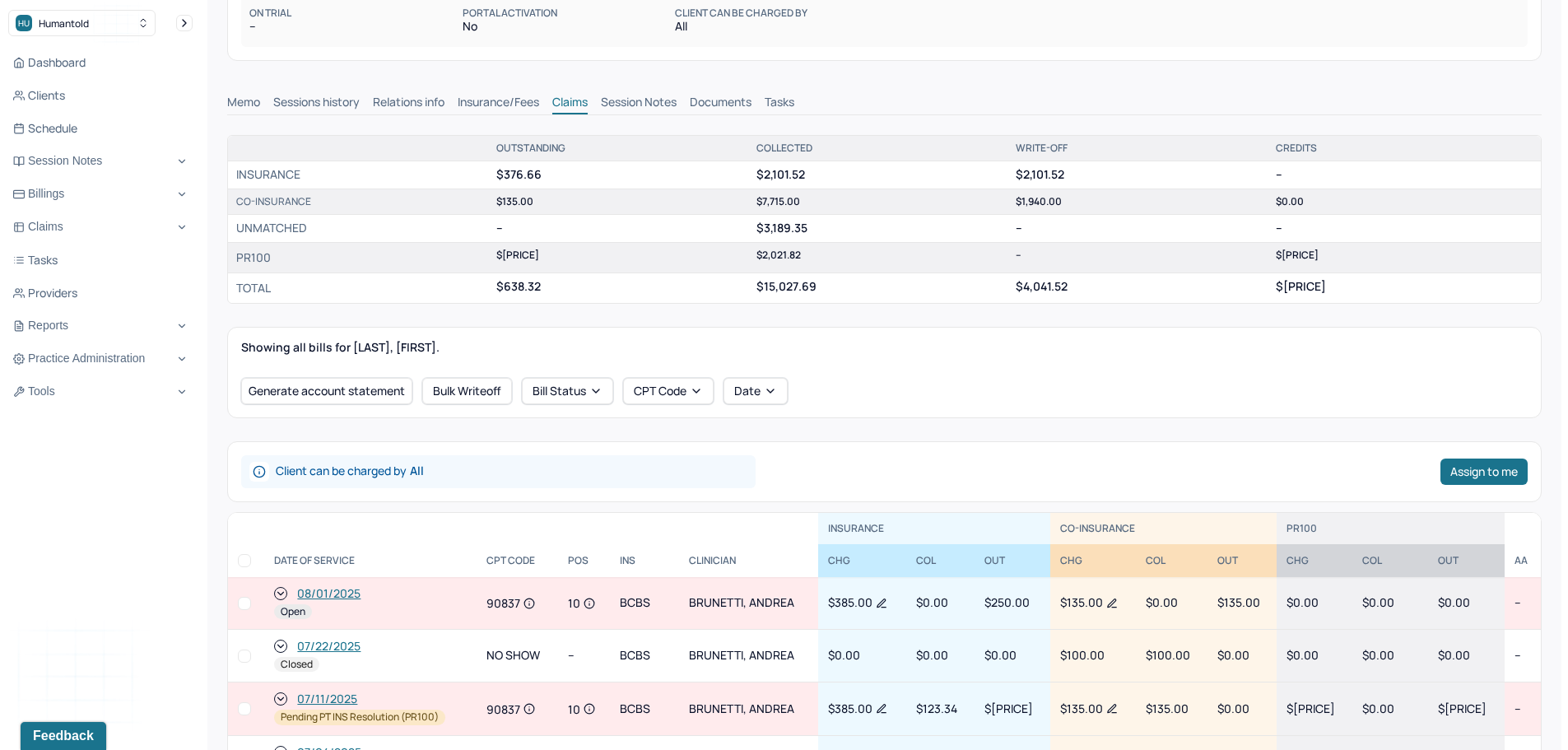 scroll, scrollTop: 48, scrollLeft: 0, axis: vertical 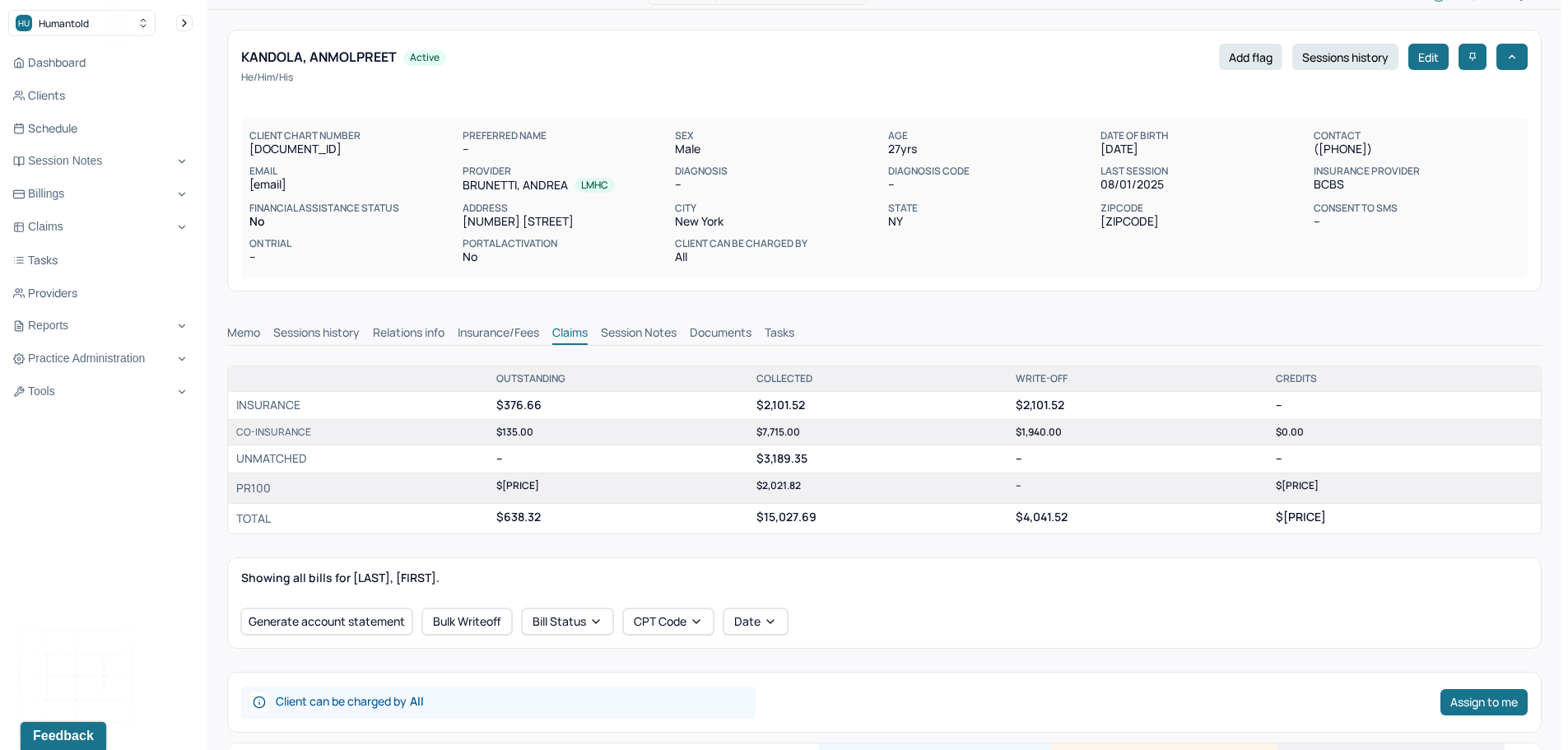 click on "Insurance/Fees" at bounding box center (498, 334) 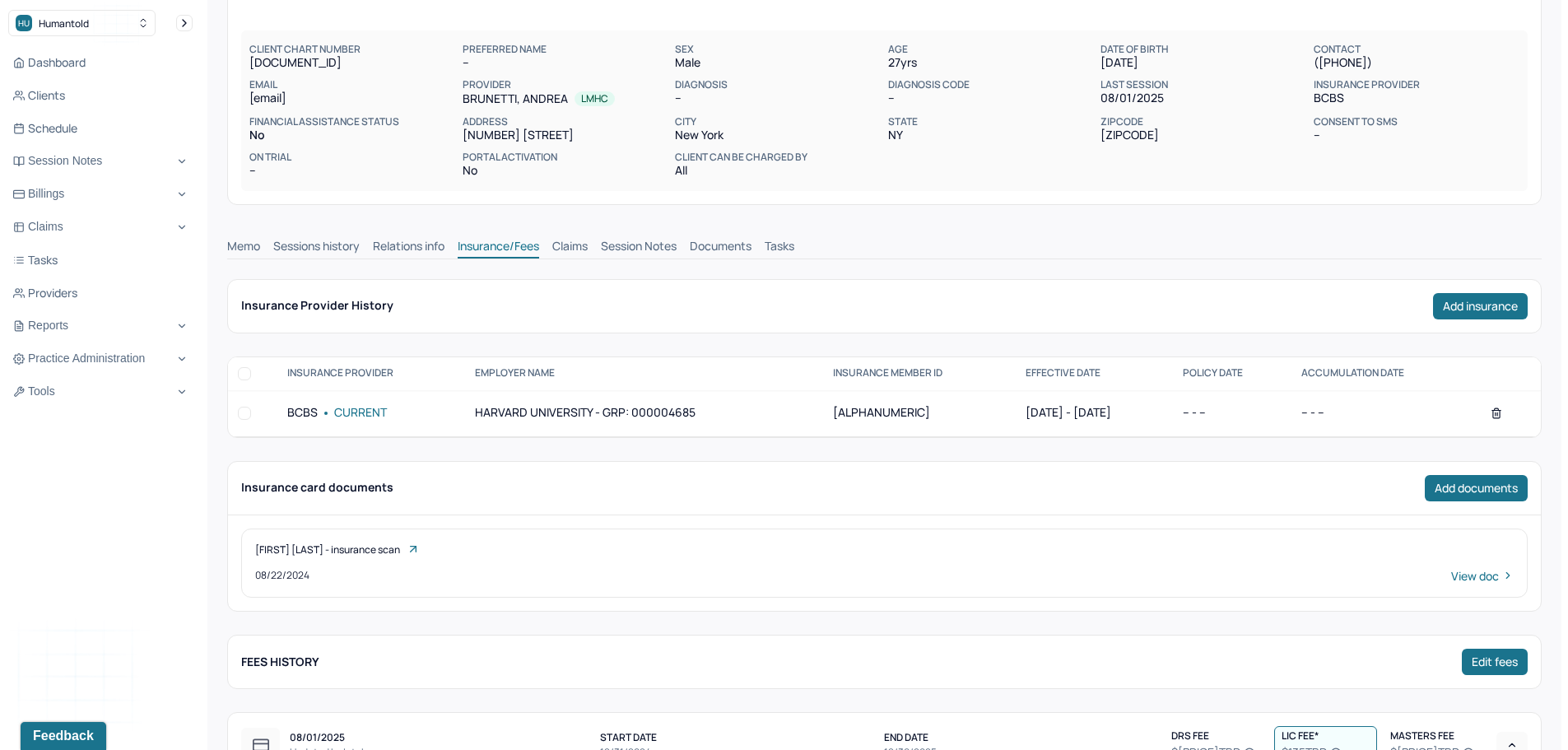 scroll, scrollTop: 0, scrollLeft: 0, axis: both 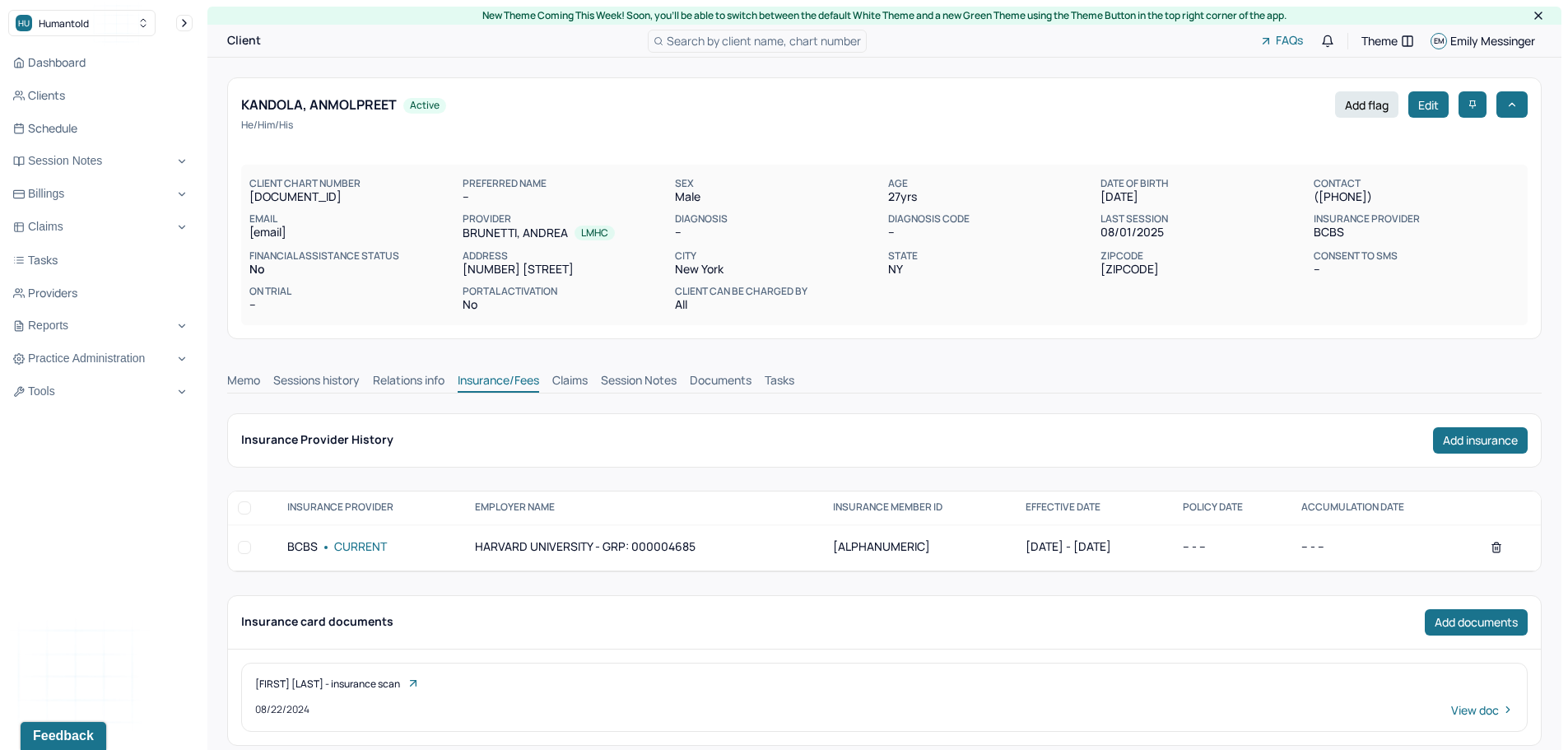 click on "Claims" at bounding box center (570, 382) 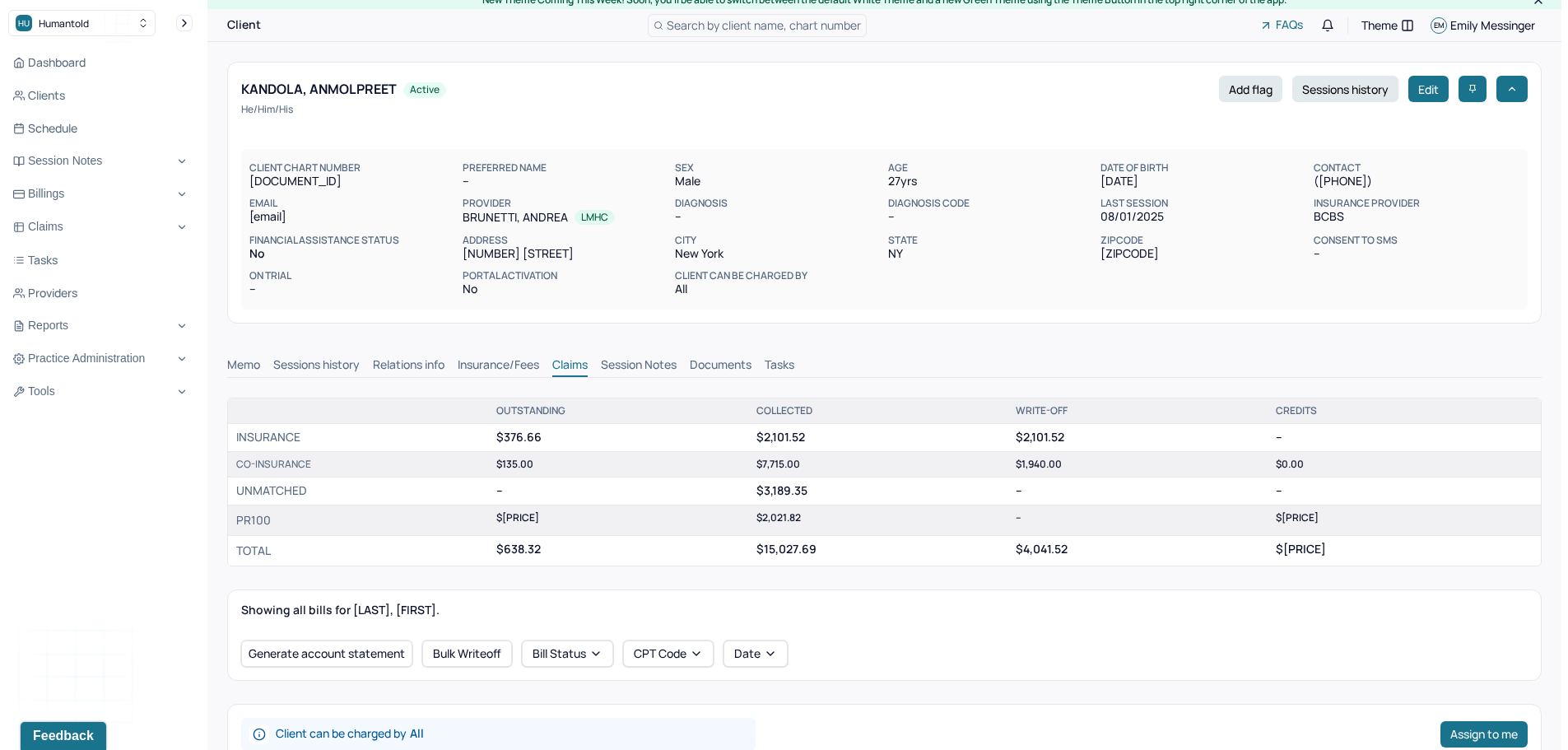 scroll, scrollTop: 0, scrollLeft: 0, axis: both 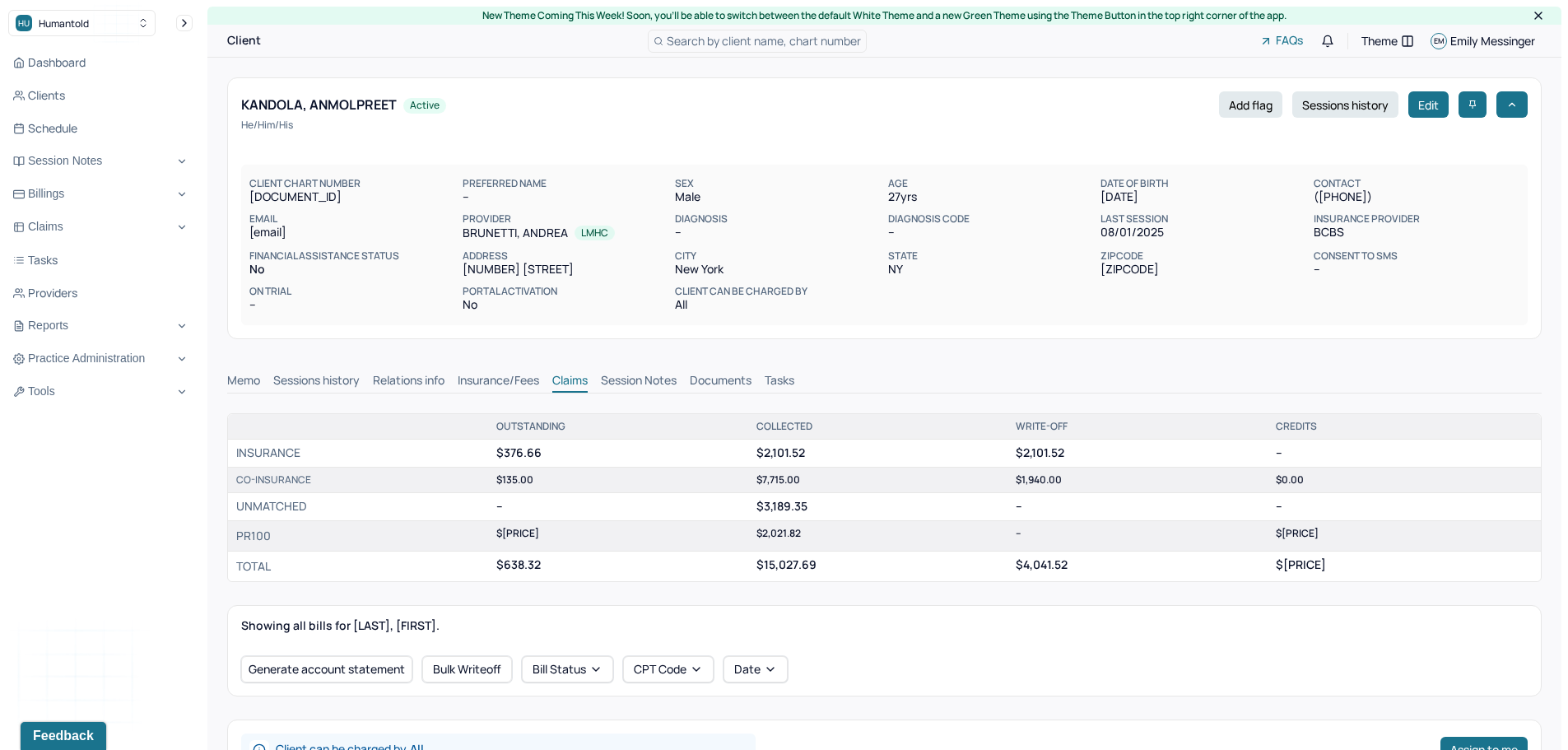 click on "Insurance/Fees" at bounding box center [498, 382] 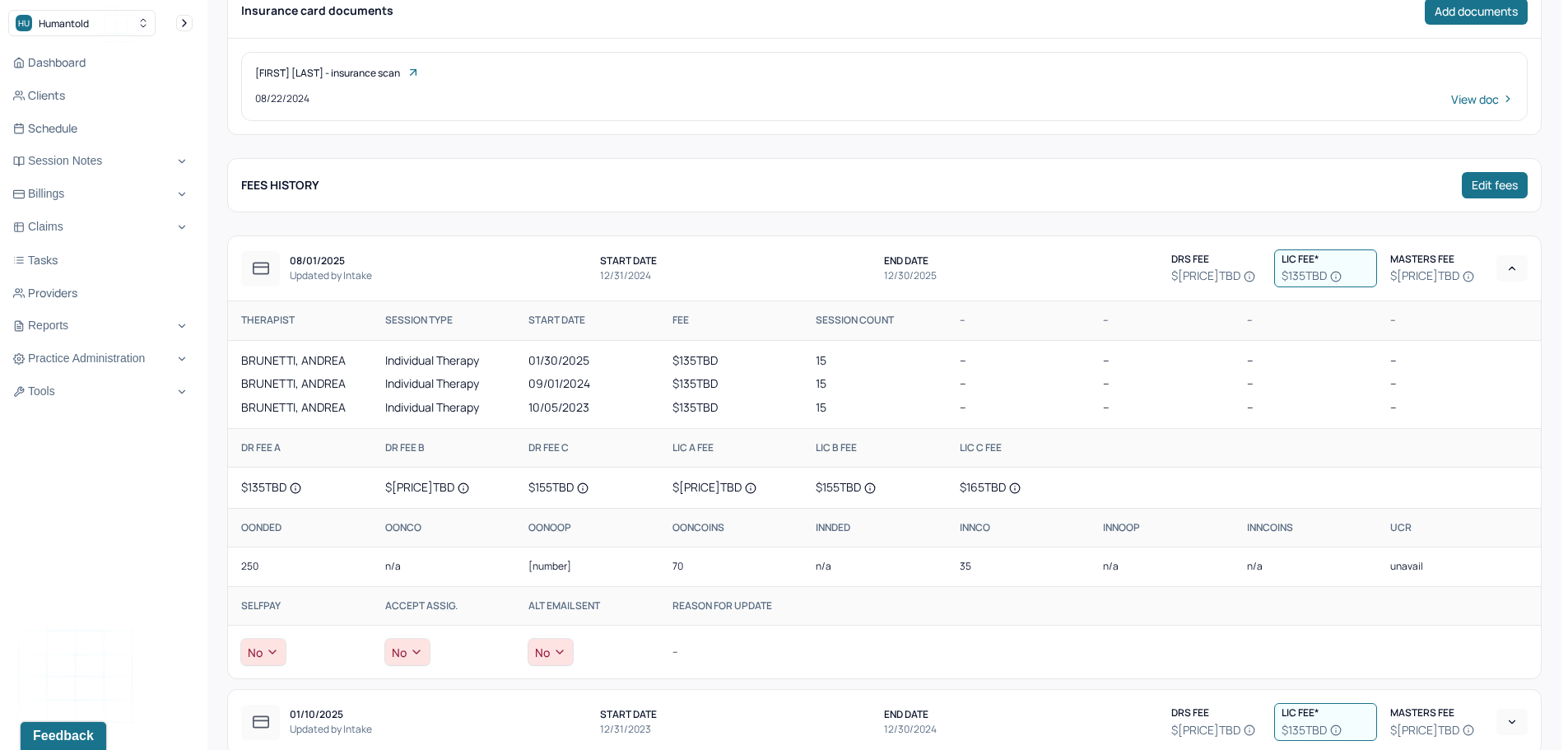 scroll, scrollTop: 659, scrollLeft: 0, axis: vertical 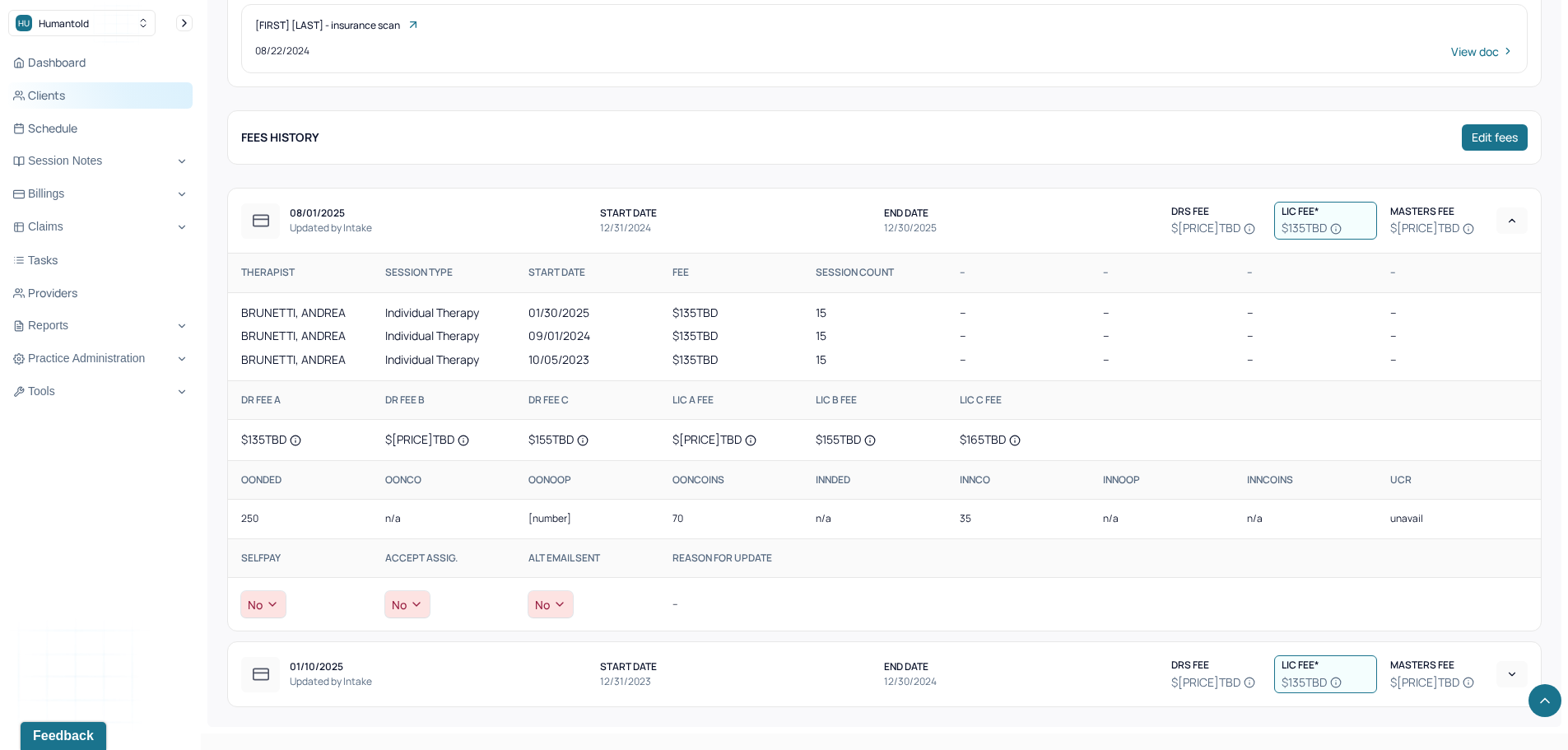 click on "Clients" at bounding box center (100, 95) 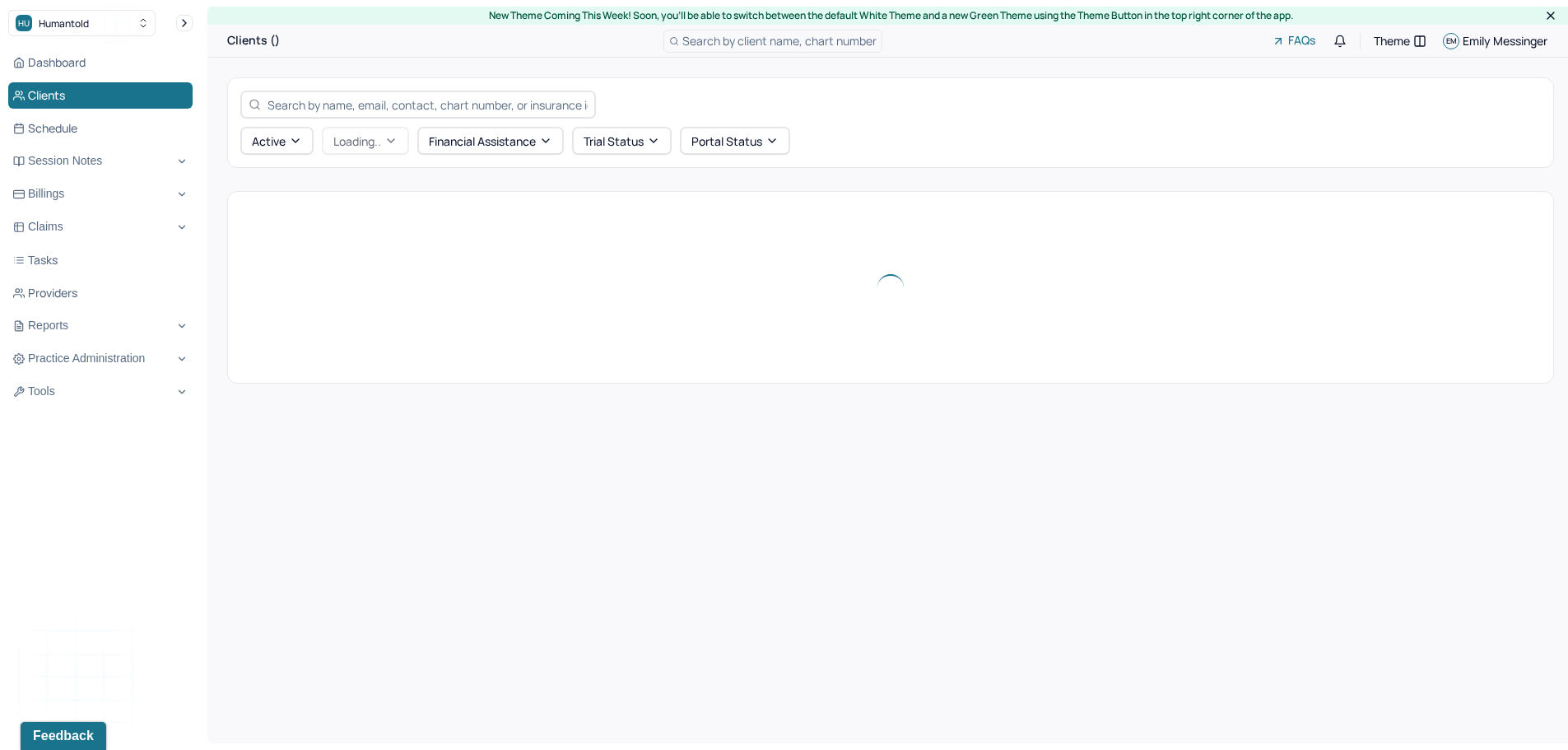 scroll, scrollTop: 0, scrollLeft: 0, axis: both 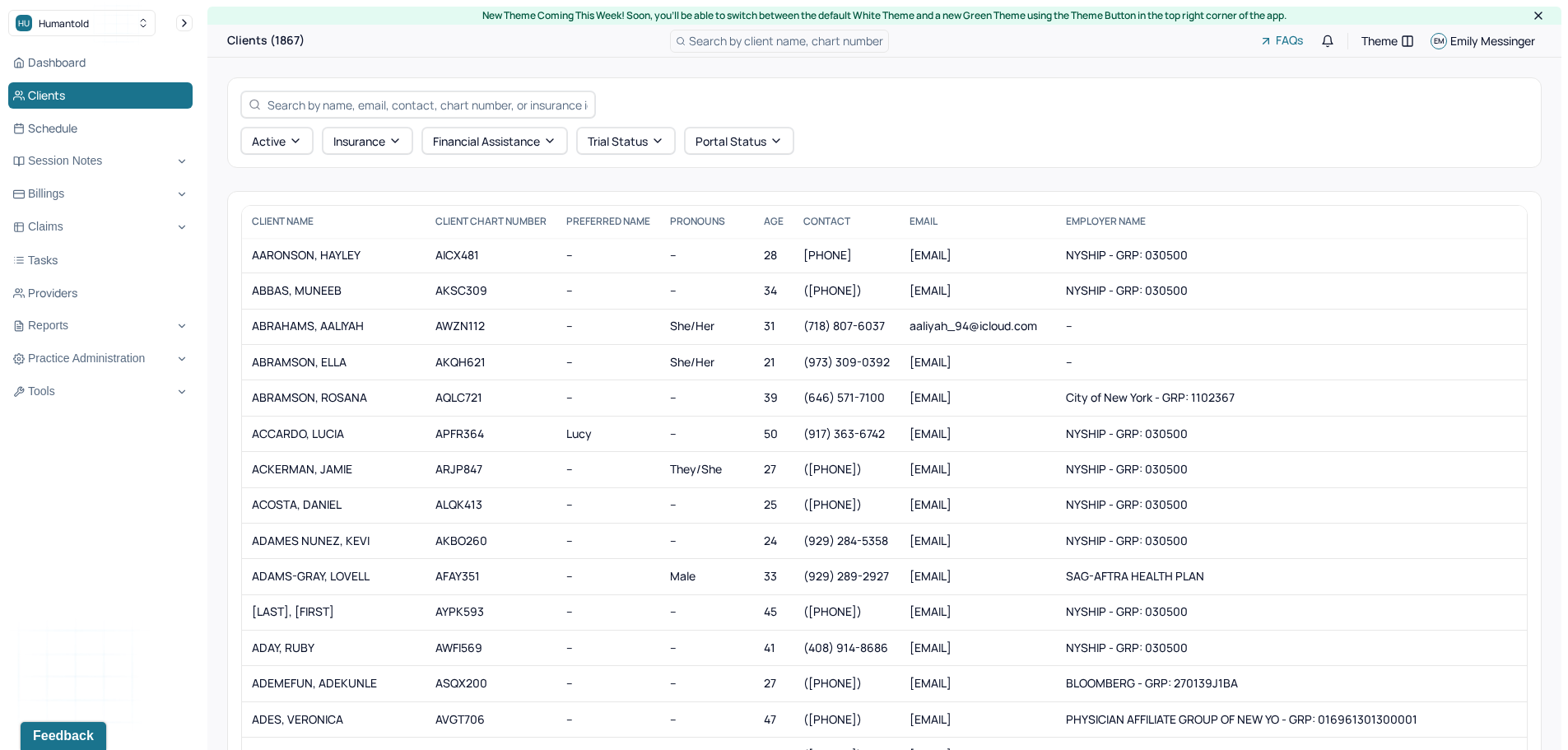 click at bounding box center (427, 105) 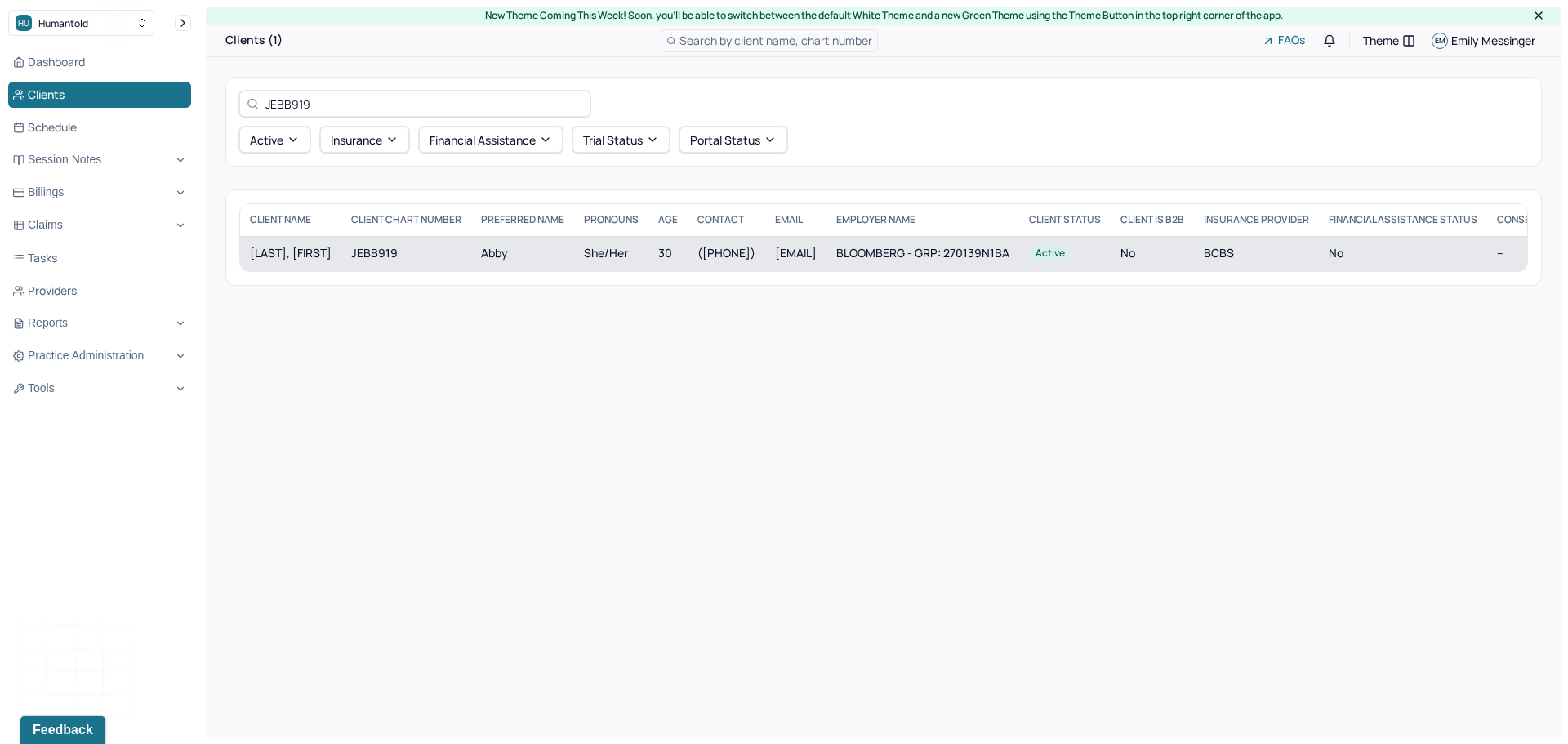 type on "JEBB919" 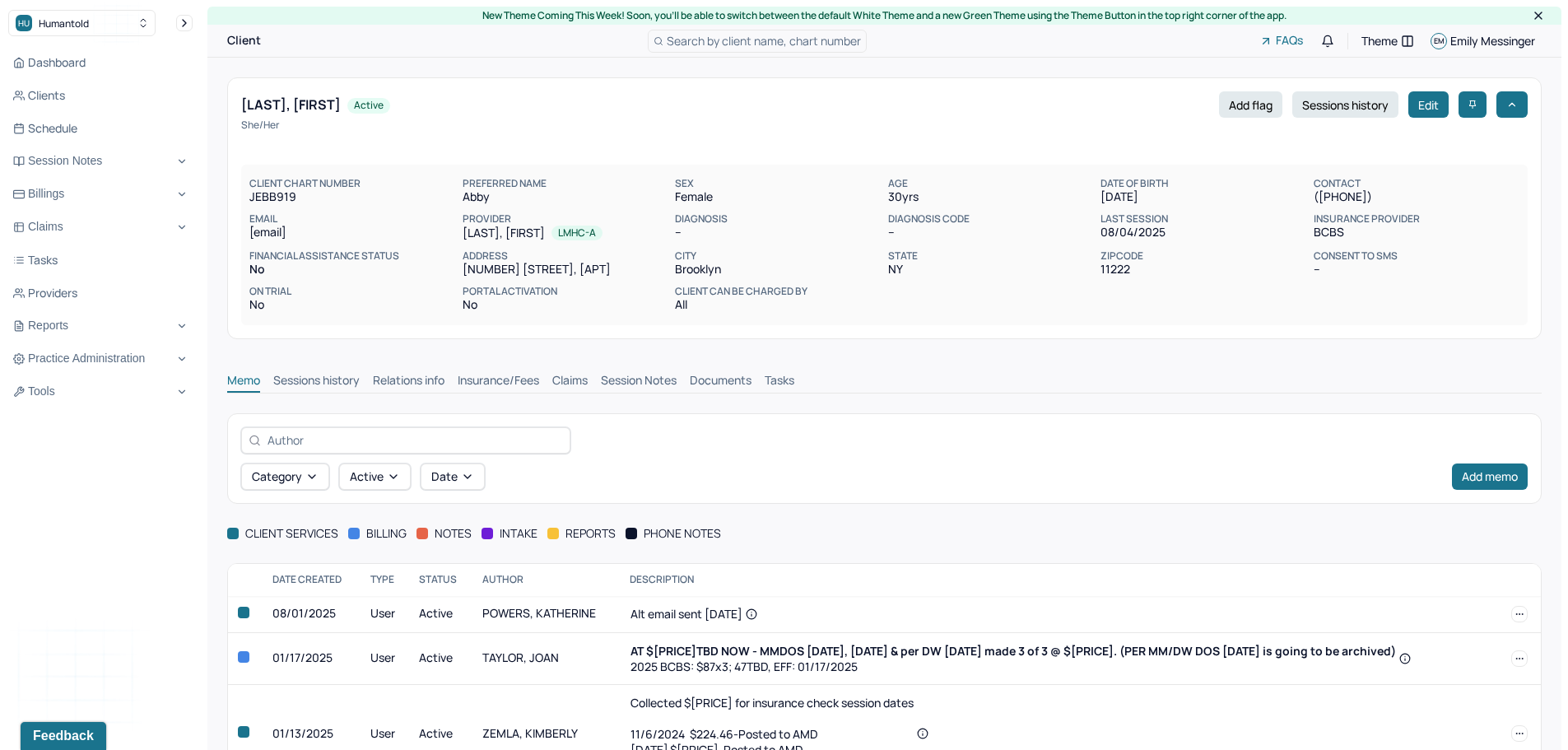 click on "Claims" at bounding box center [570, 382] 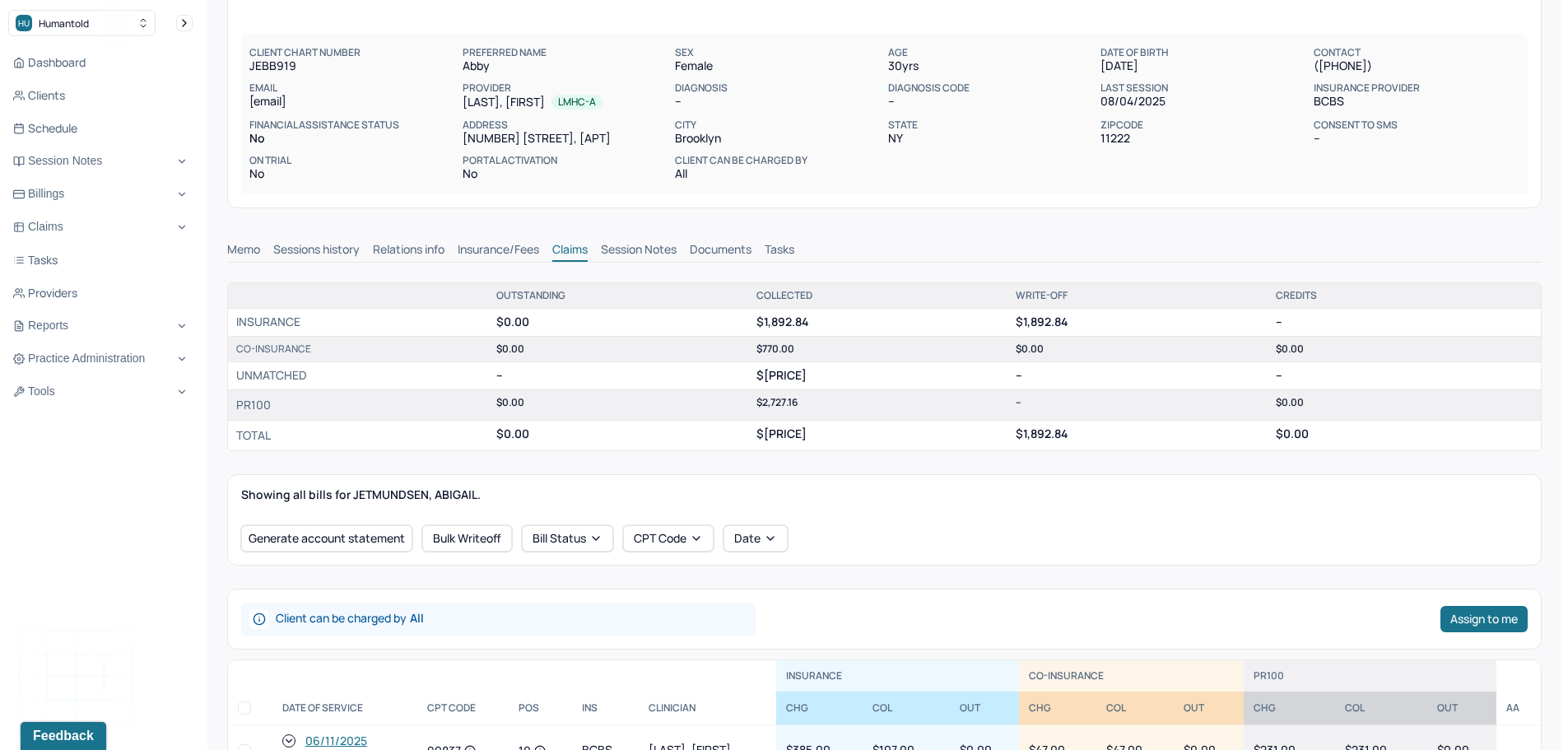 scroll, scrollTop: 329, scrollLeft: 0, axis: vertical 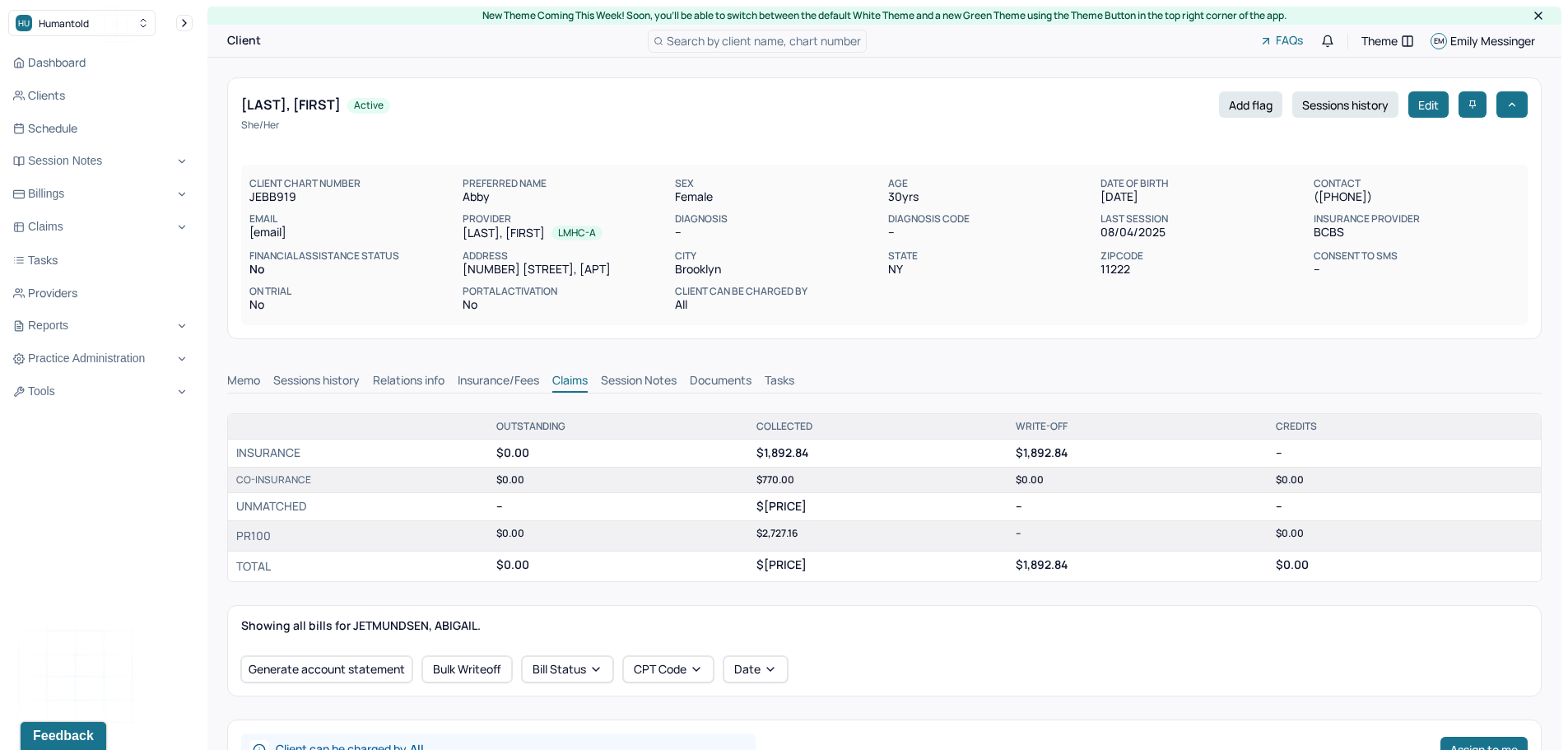 click on "[LAST], [FIRST]" at bounding box center (291, 105) 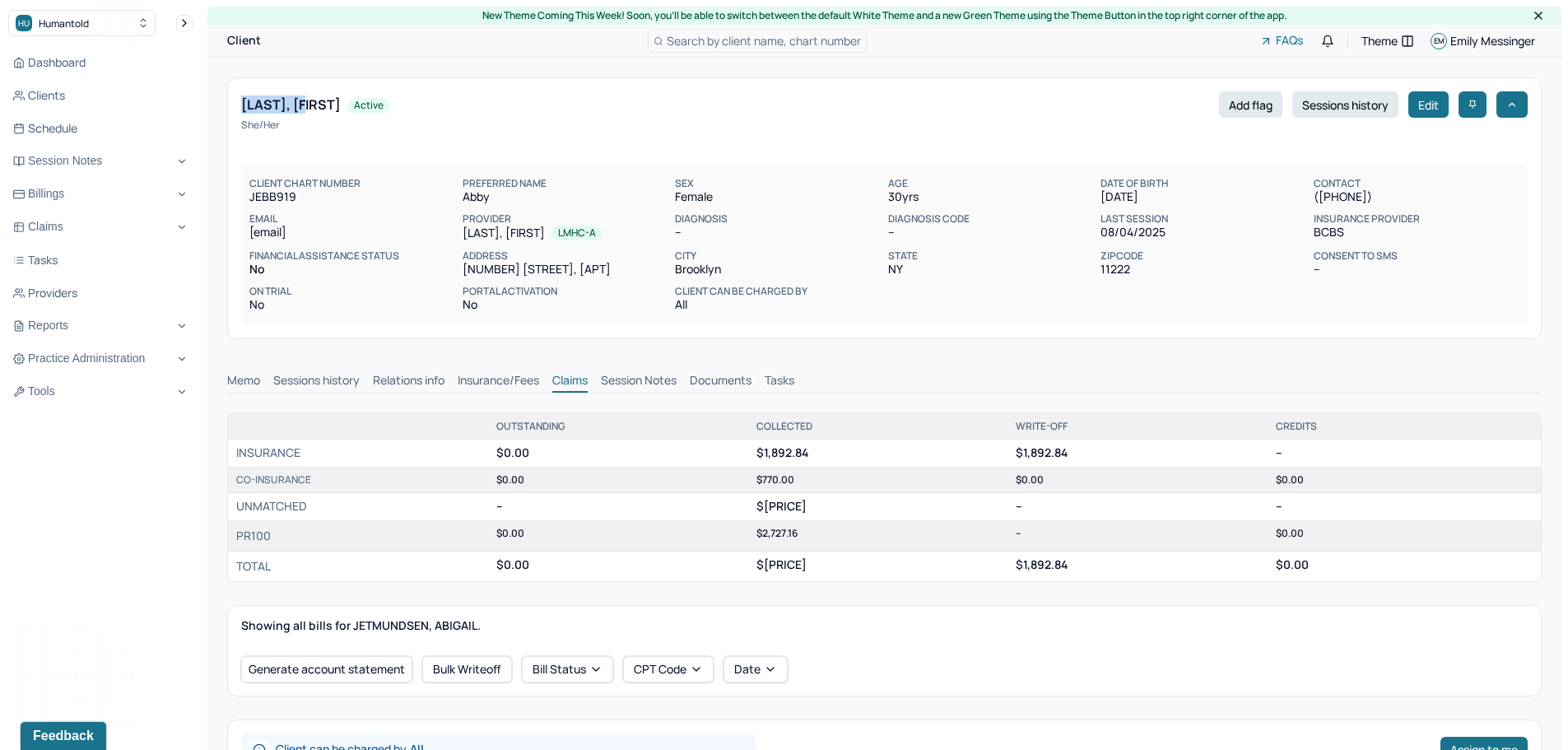 click on "[LAST], [FIRST]" at bounding box center (291, 105) 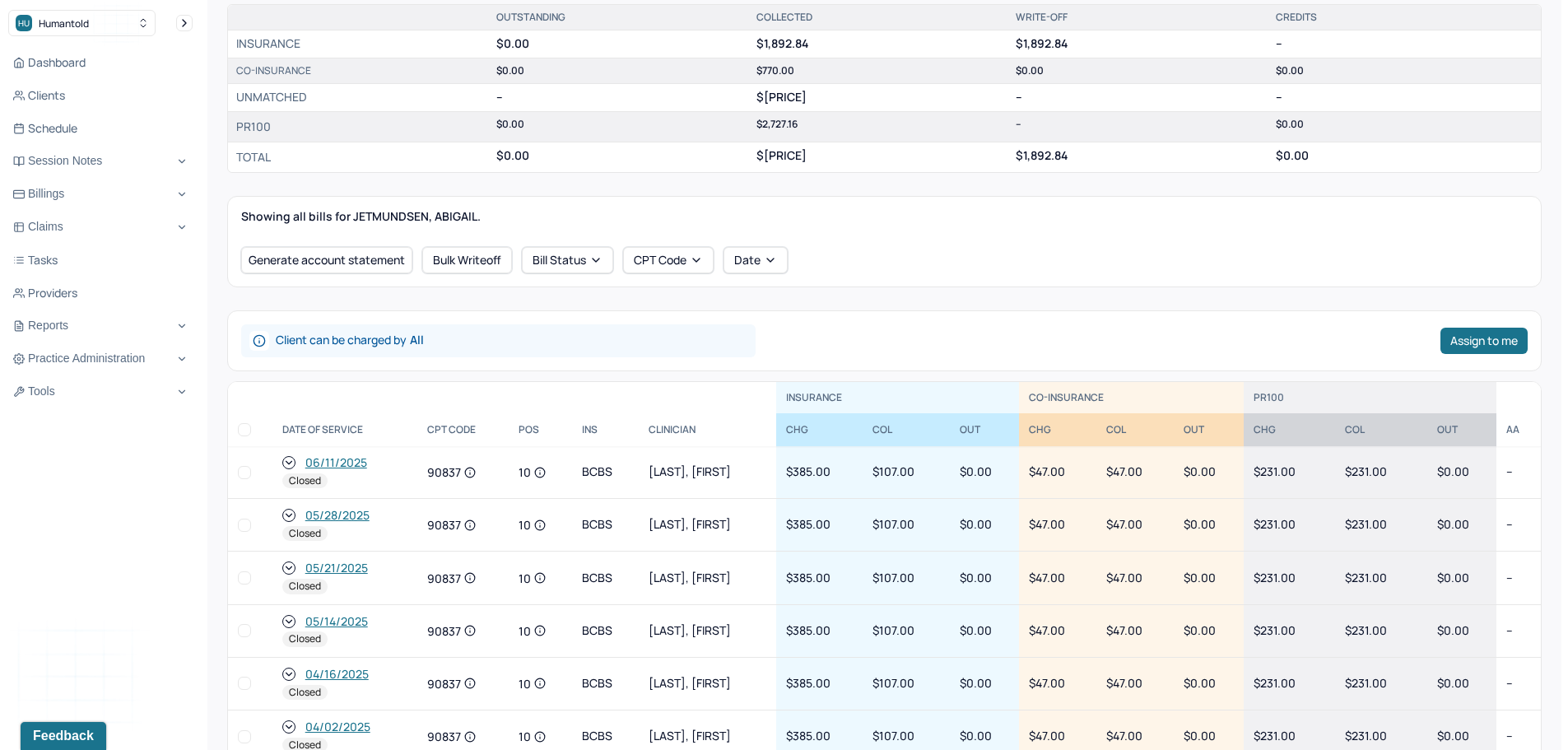 scroll, scrollTop: 412, scrollLeft: 0, axis: vertical 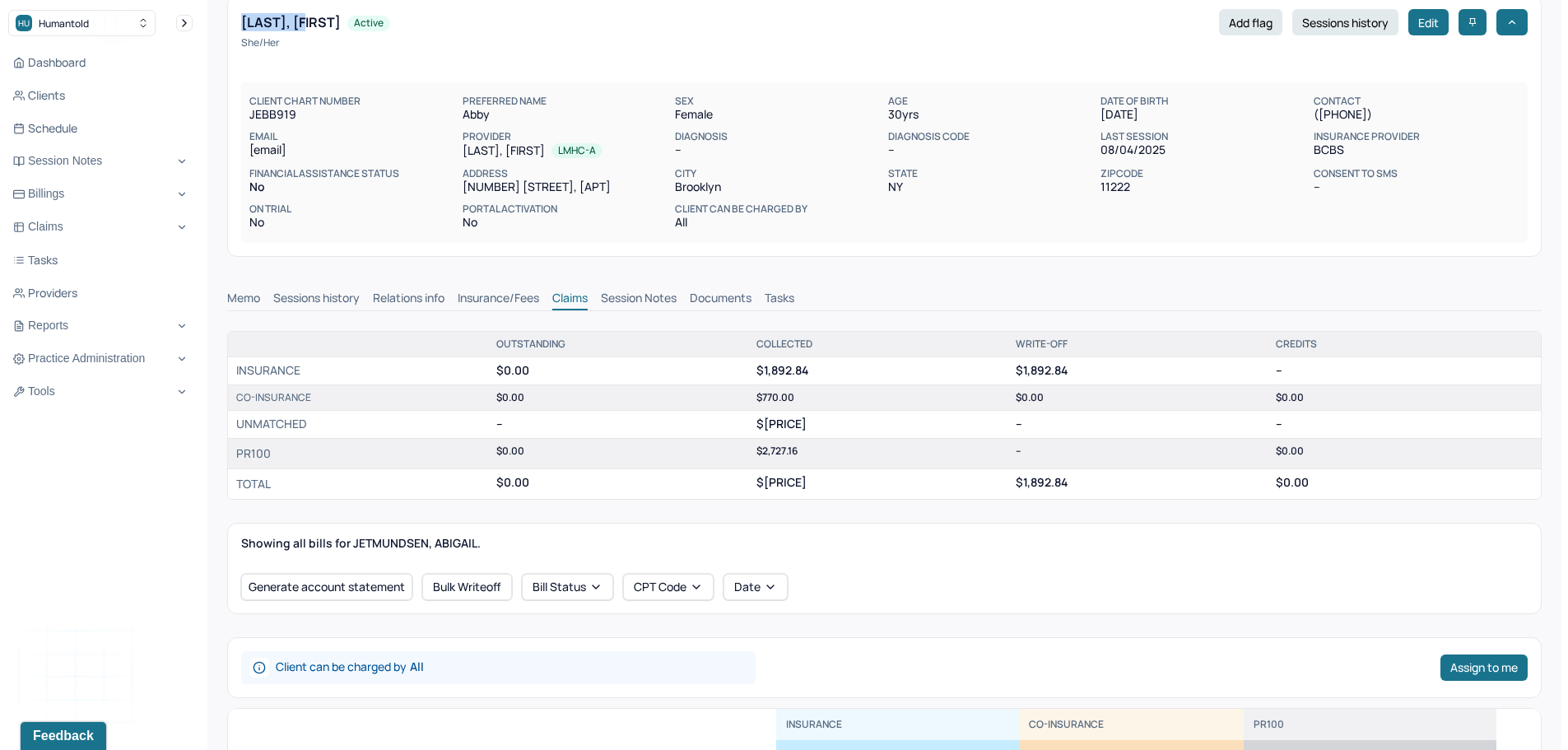 click on "Insurance/Fees" at bounding box center (498, 300) 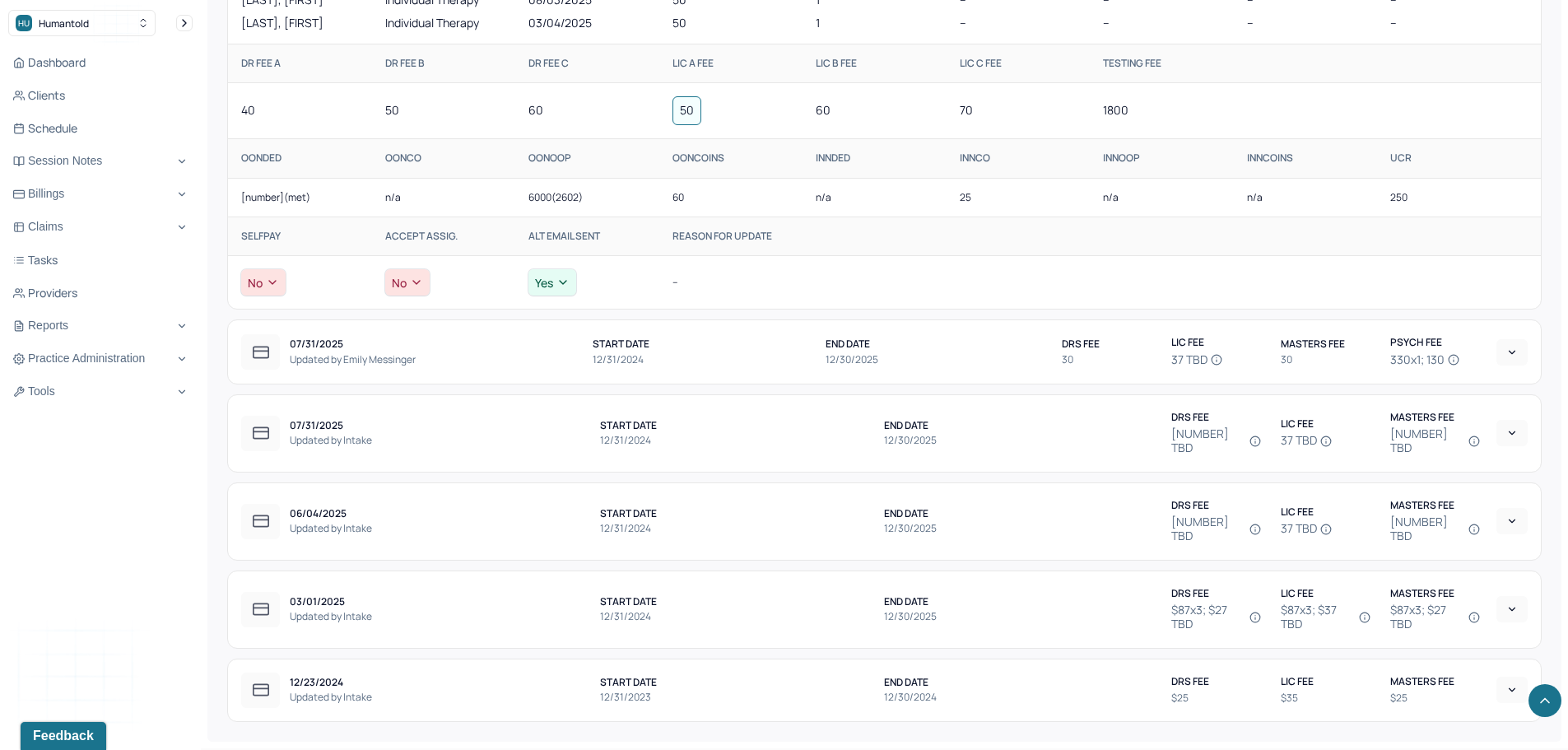 scroll, scrollTop: 1029, scrollLeft: 0, axis: vertical 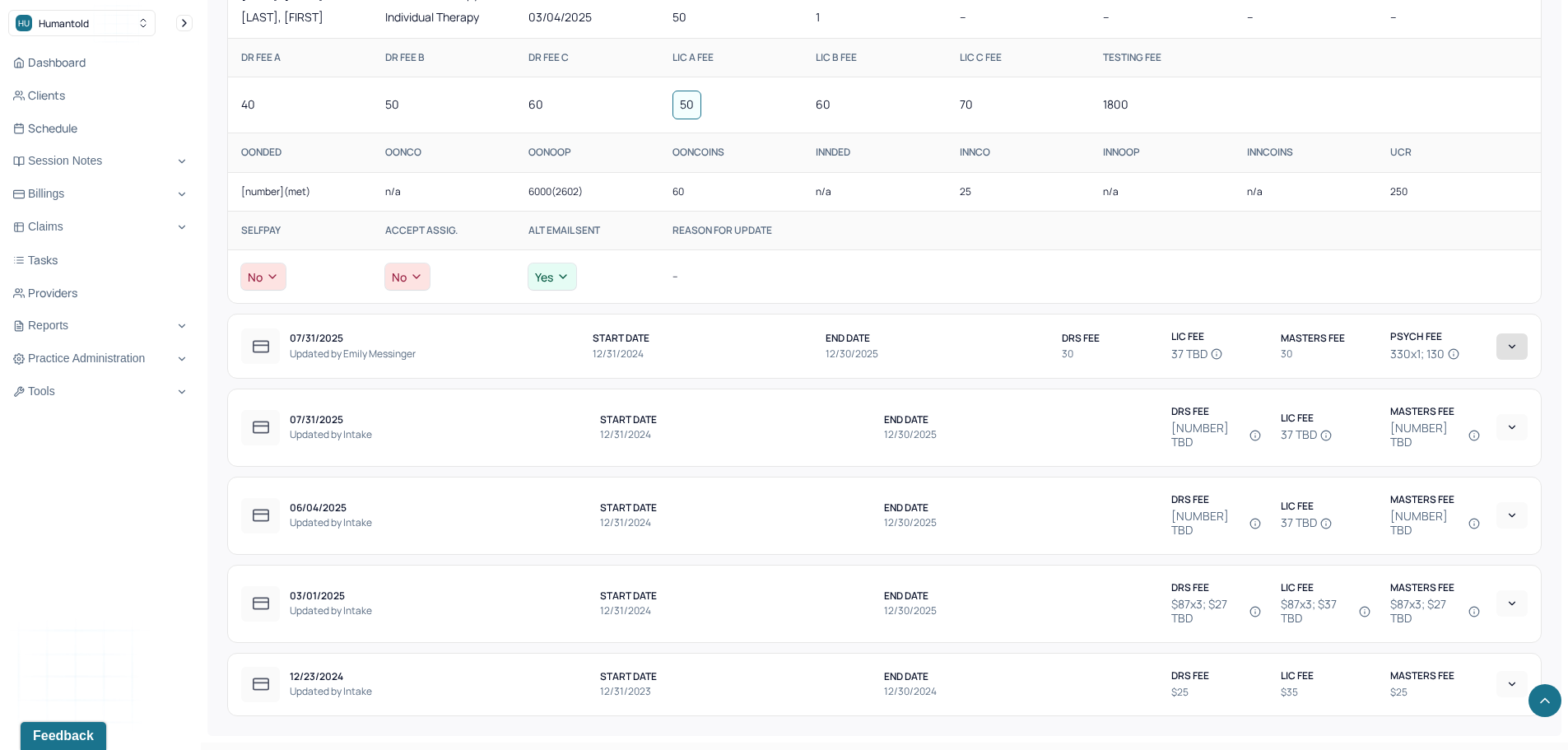 click 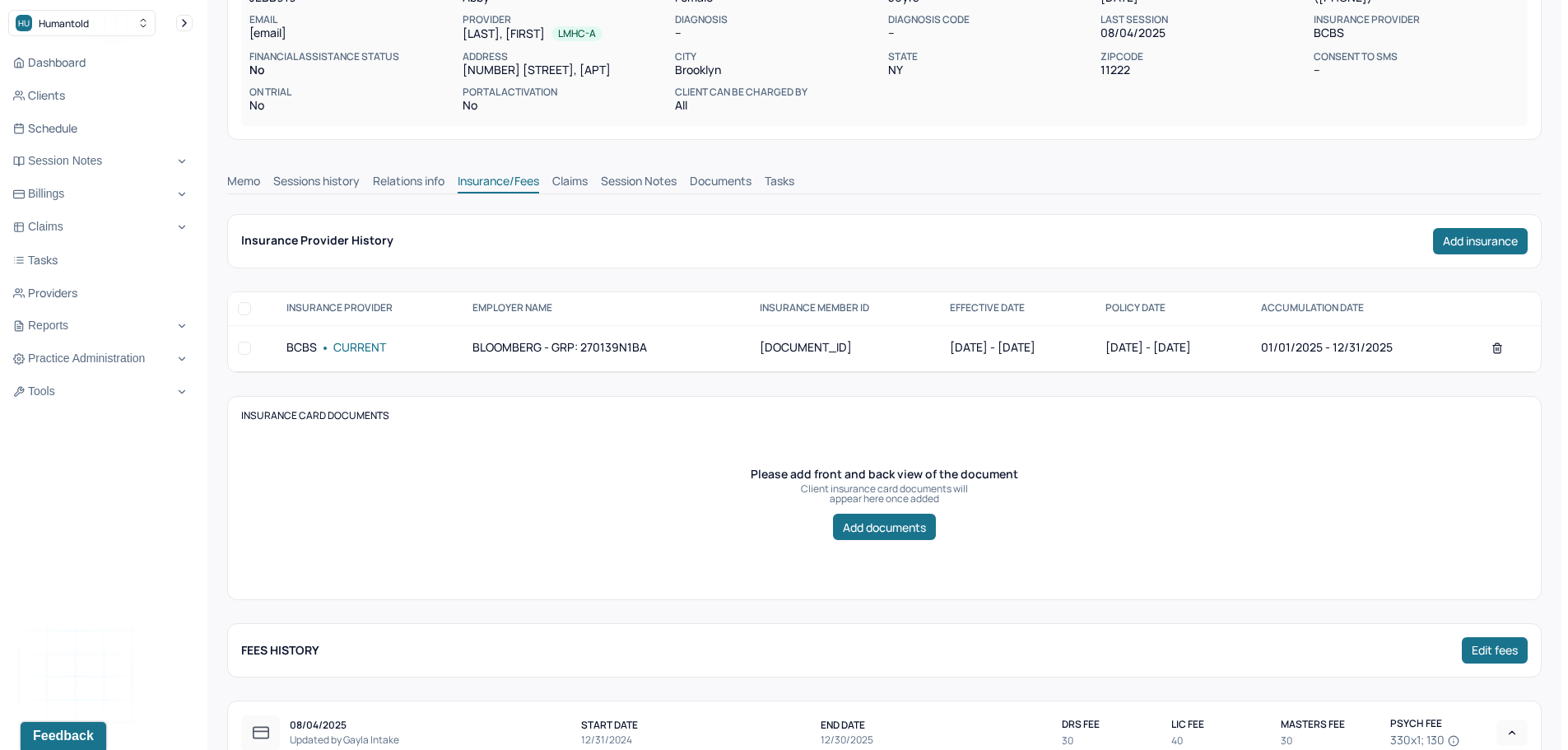 scroll, scrollTop: 0, scrollLeft: 0, axis: both 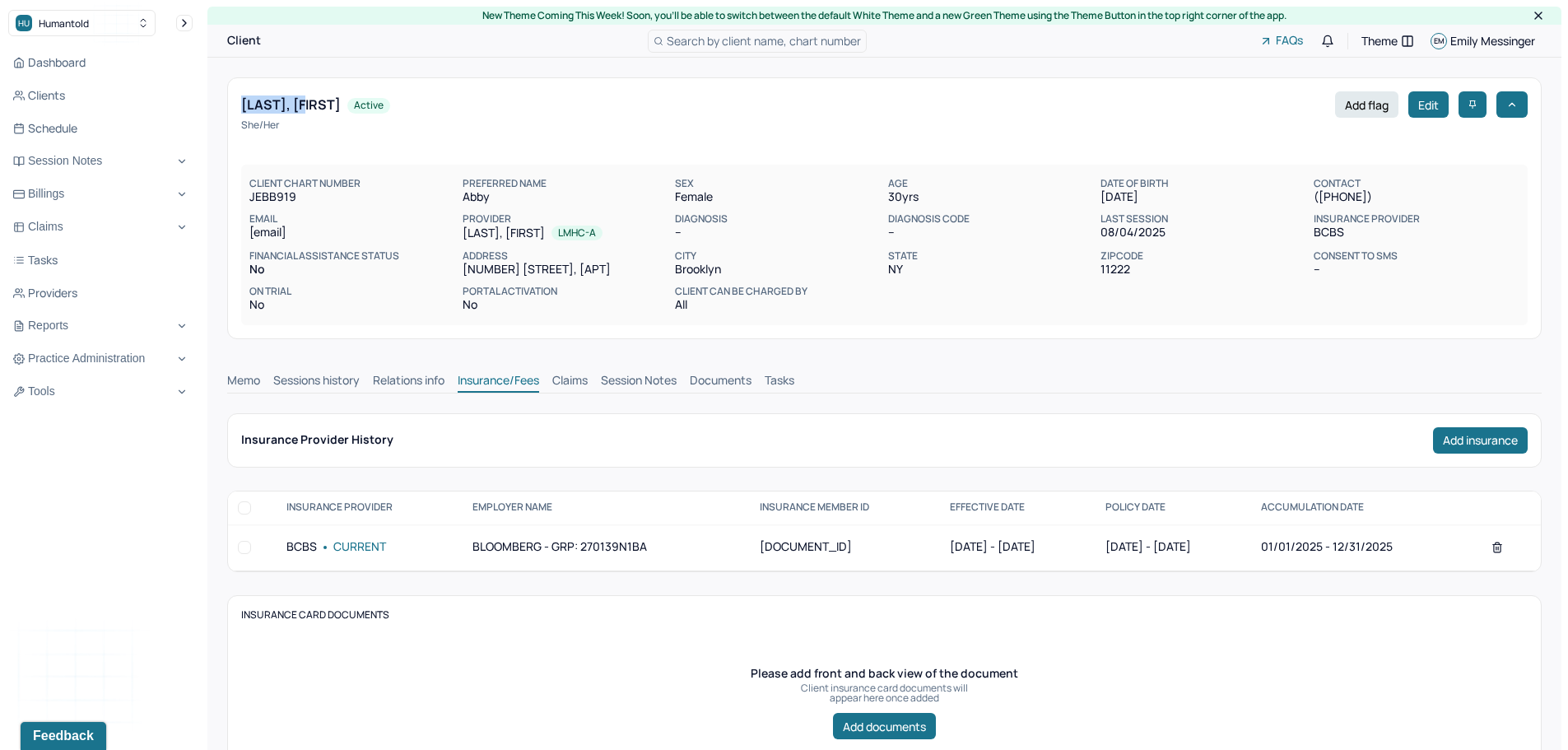click on "Claims" at bounding box center (570, 382) 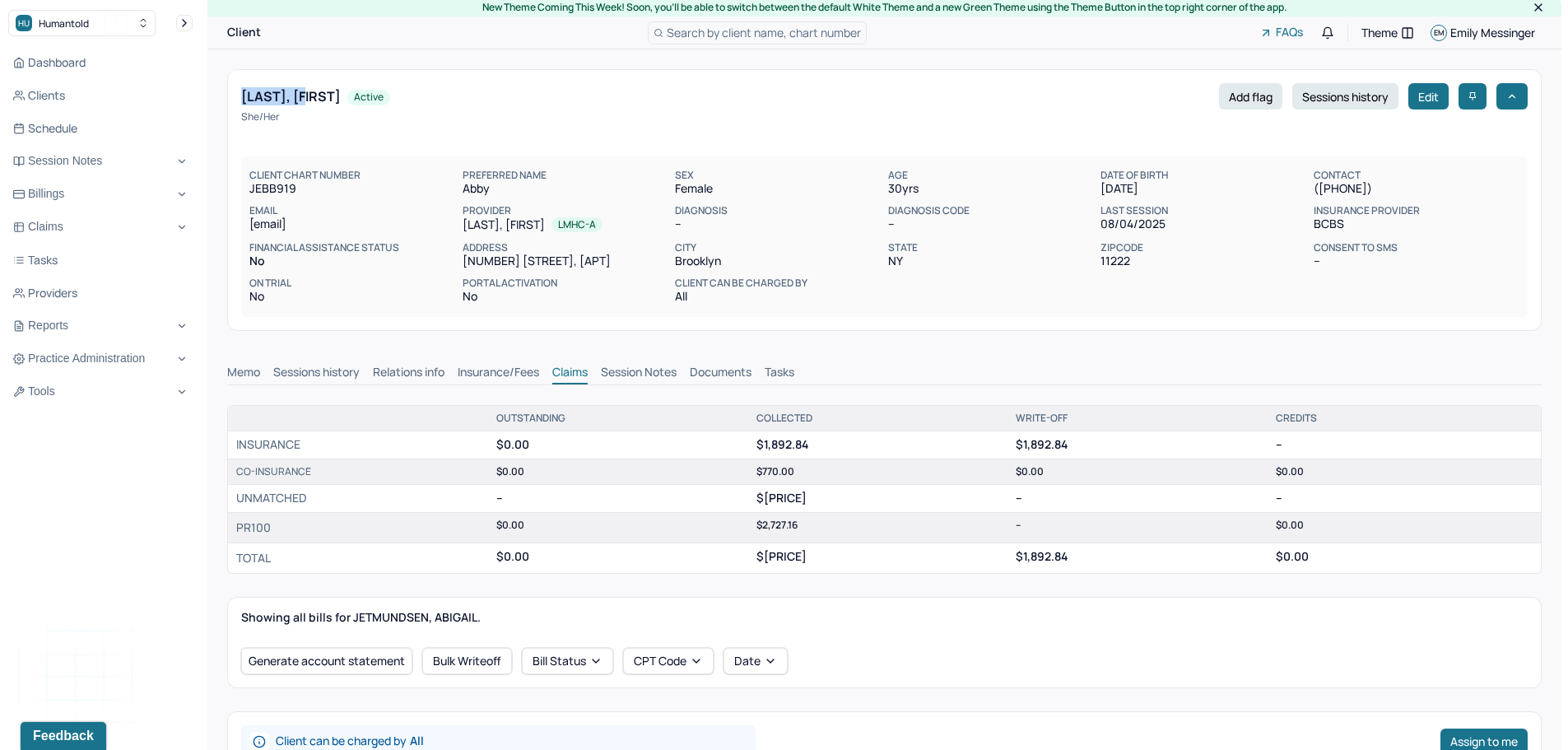 scroll, scrollTop: 0, scrollLeft: 0, axis: both 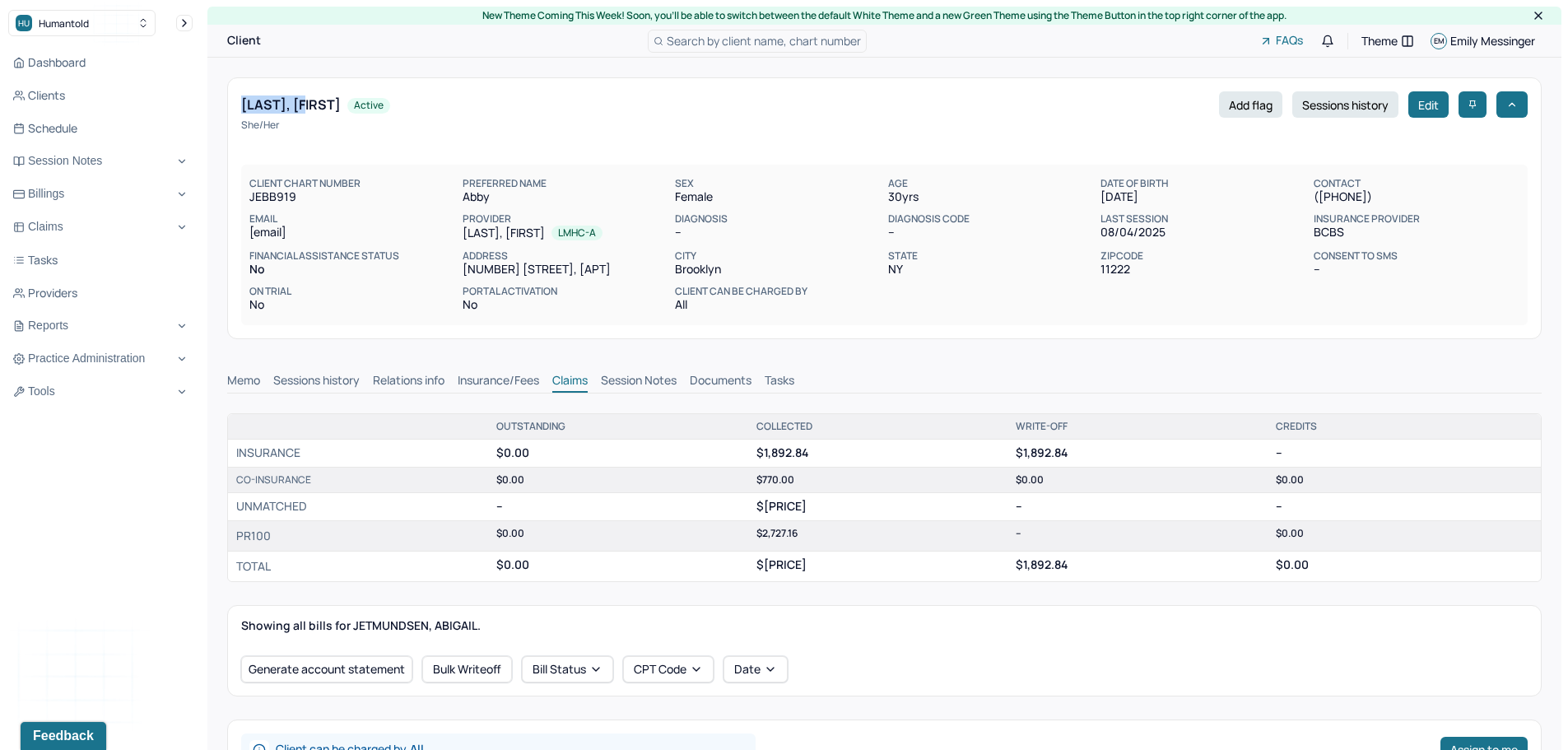 click on "Session Notes" at bounding box center [639, 382] 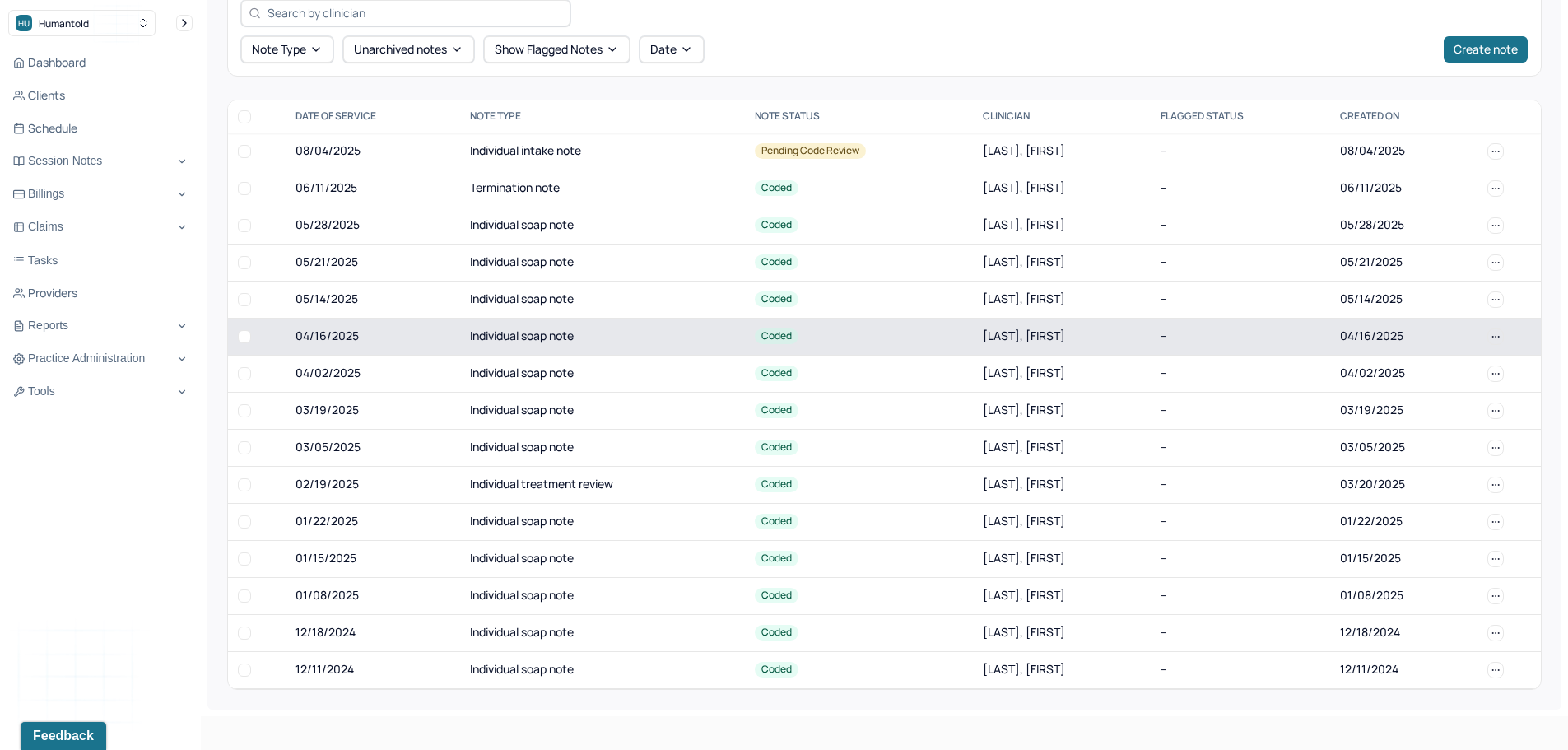 scroll, scrollTop: 429, scrollLeft: 0, axis: vertical 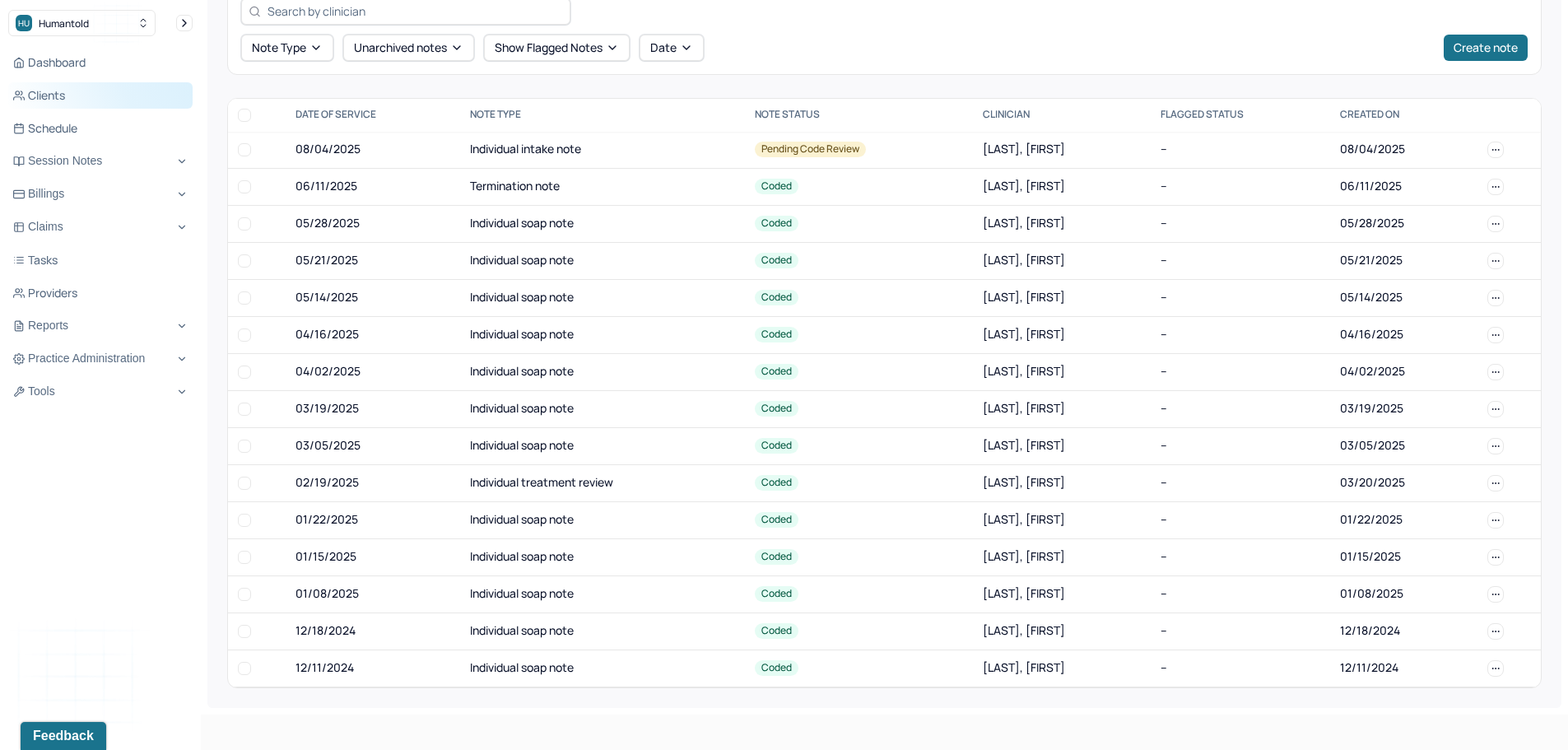 click on "Clients" at bounding box center [100, 95] 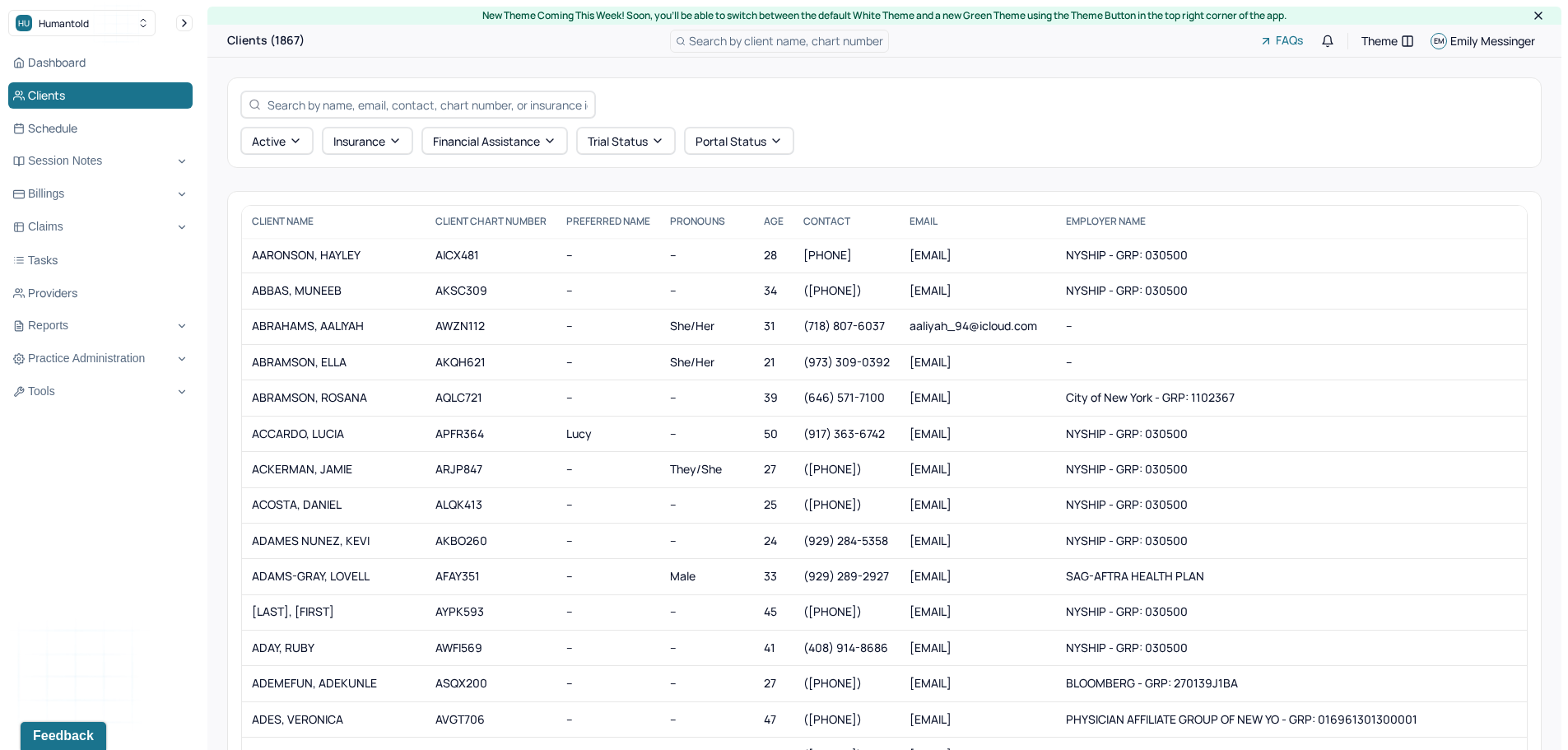 click at bounding box center (427, 105) 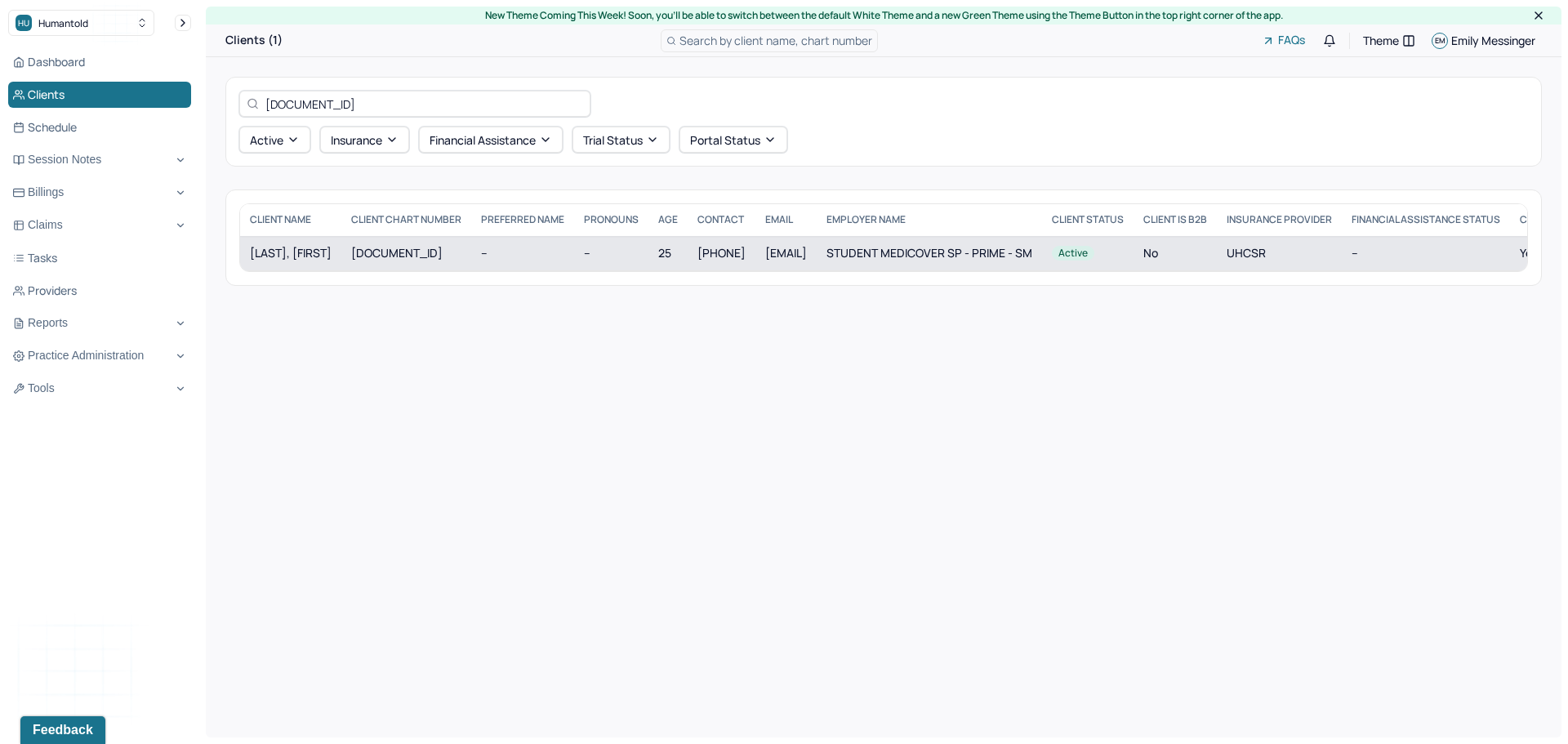 type on "LSUK946" 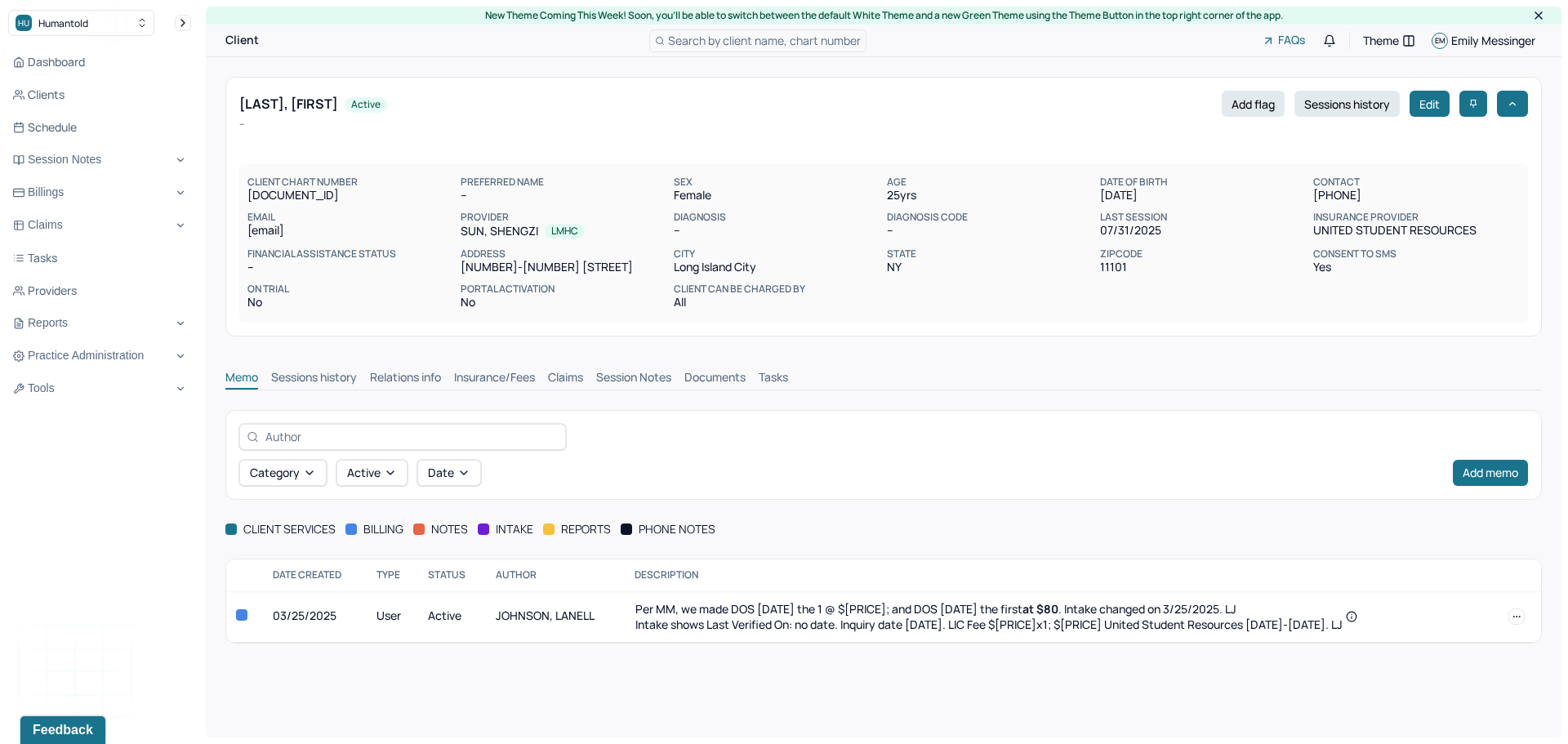 click on "Claims" at bounding box center [565, 379] 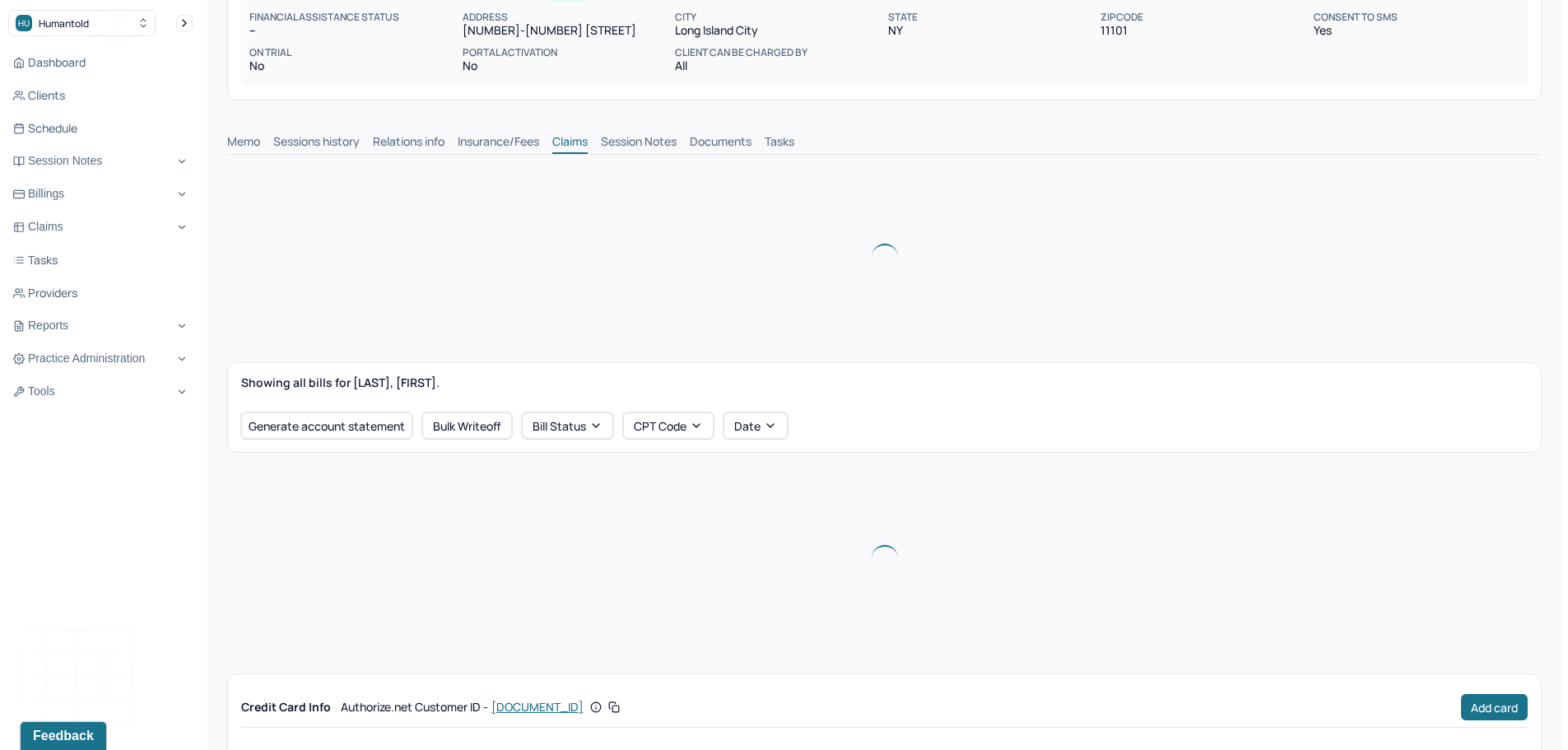 scroll, scrollTop: 247, scrollLeft: 0, axis: vertical 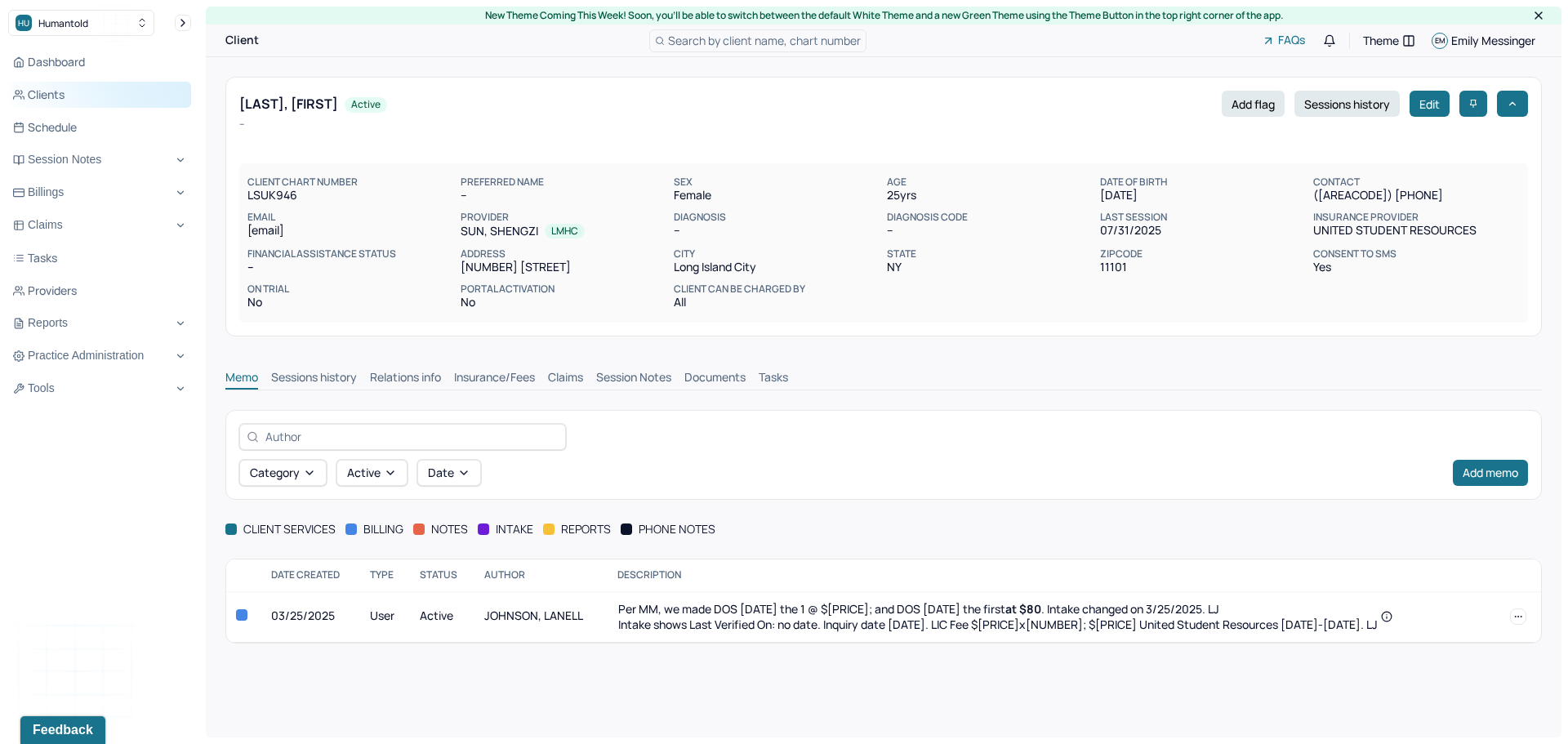 click on "Clients" at bounding box center (100, 95) 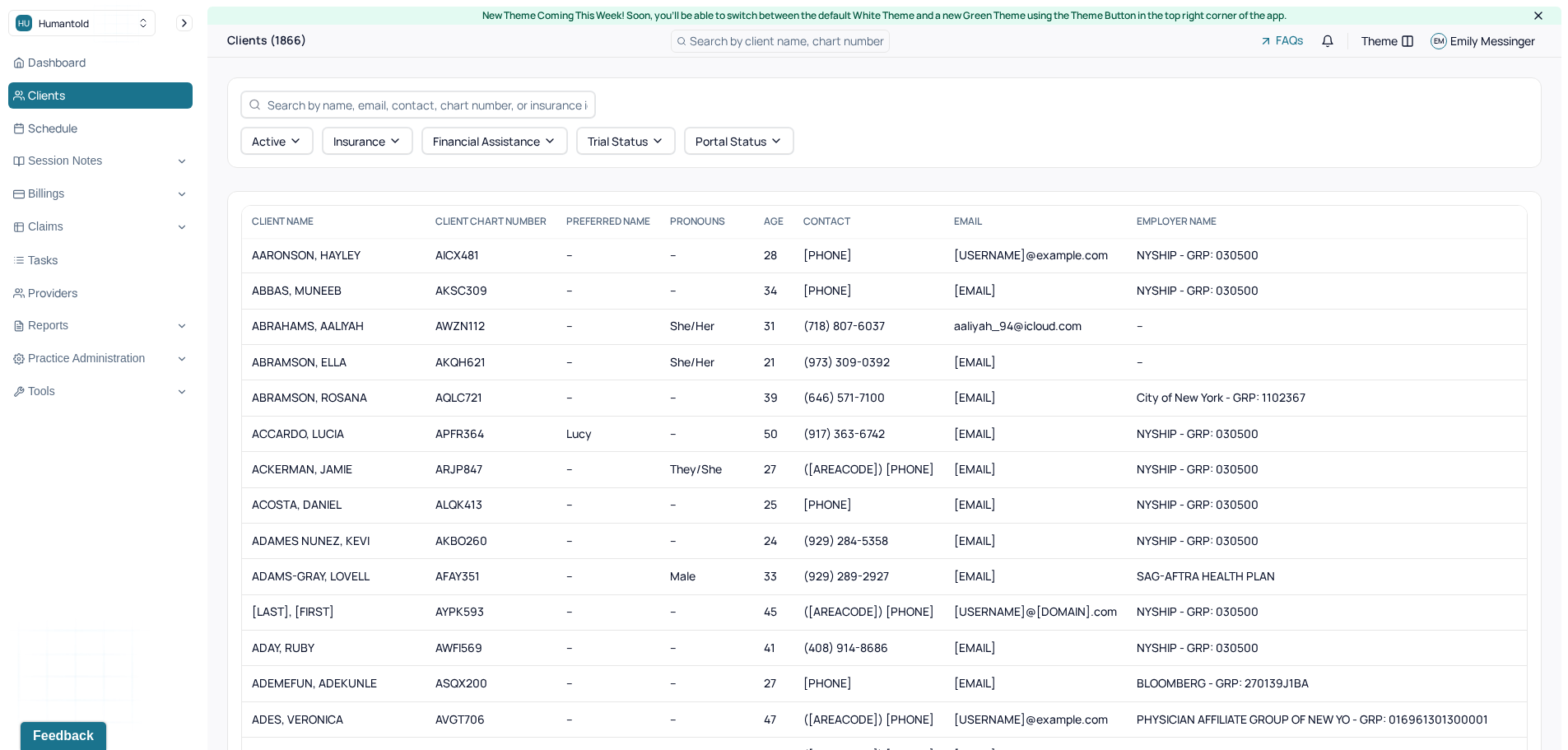 click at bounding box center (427, 105) 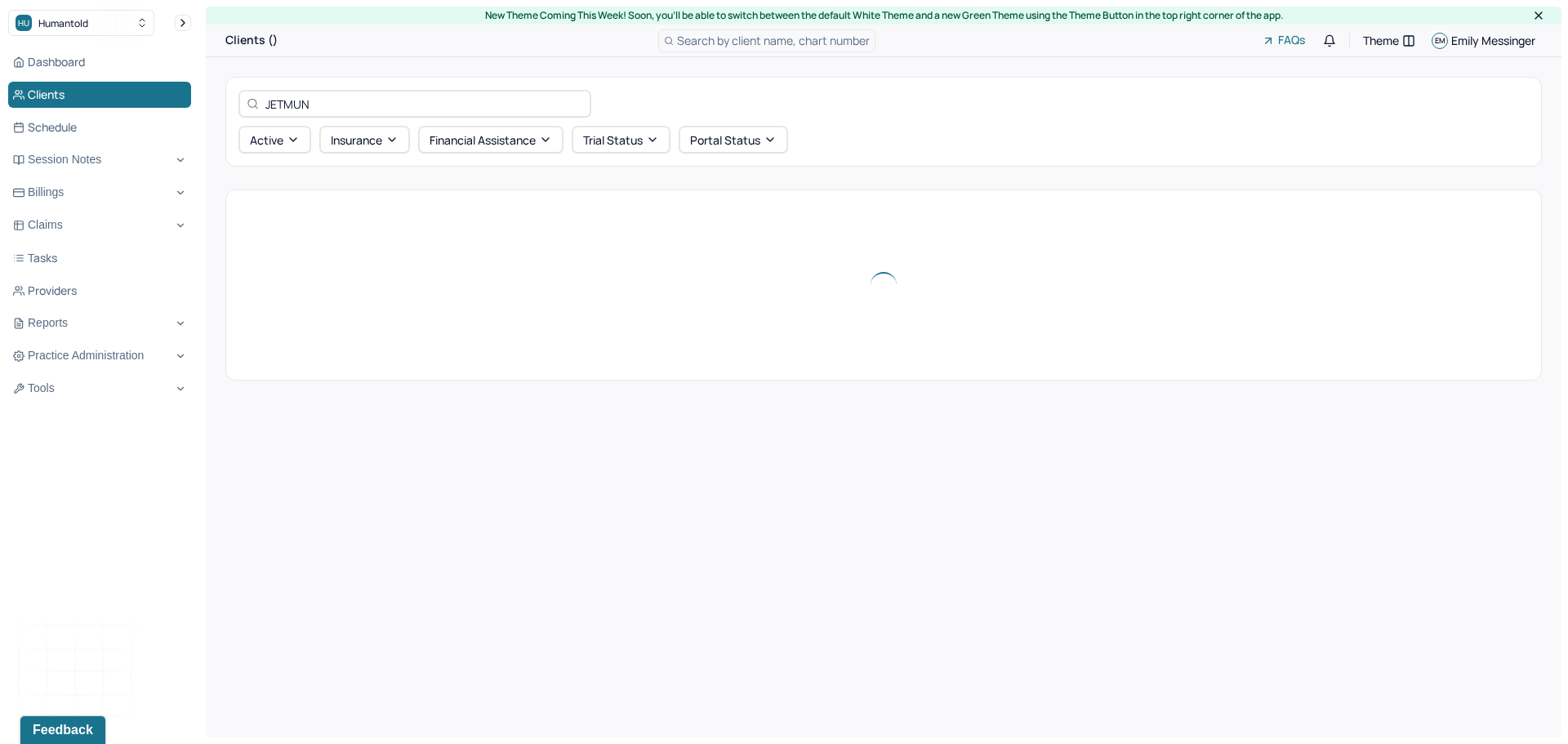 type on "JETMUN" 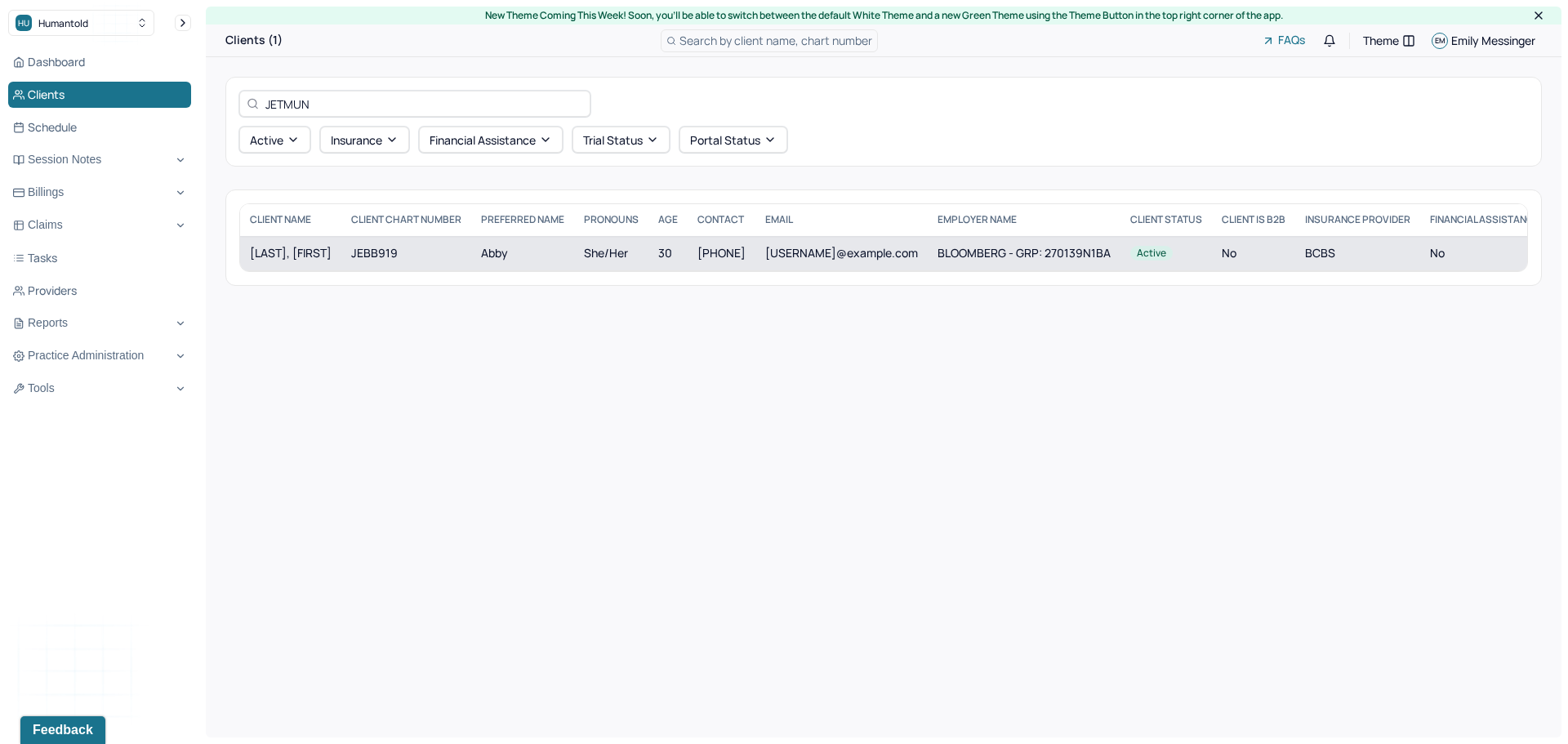 click on "[LAST], [FIRST]" at bounding box center (291, 253) 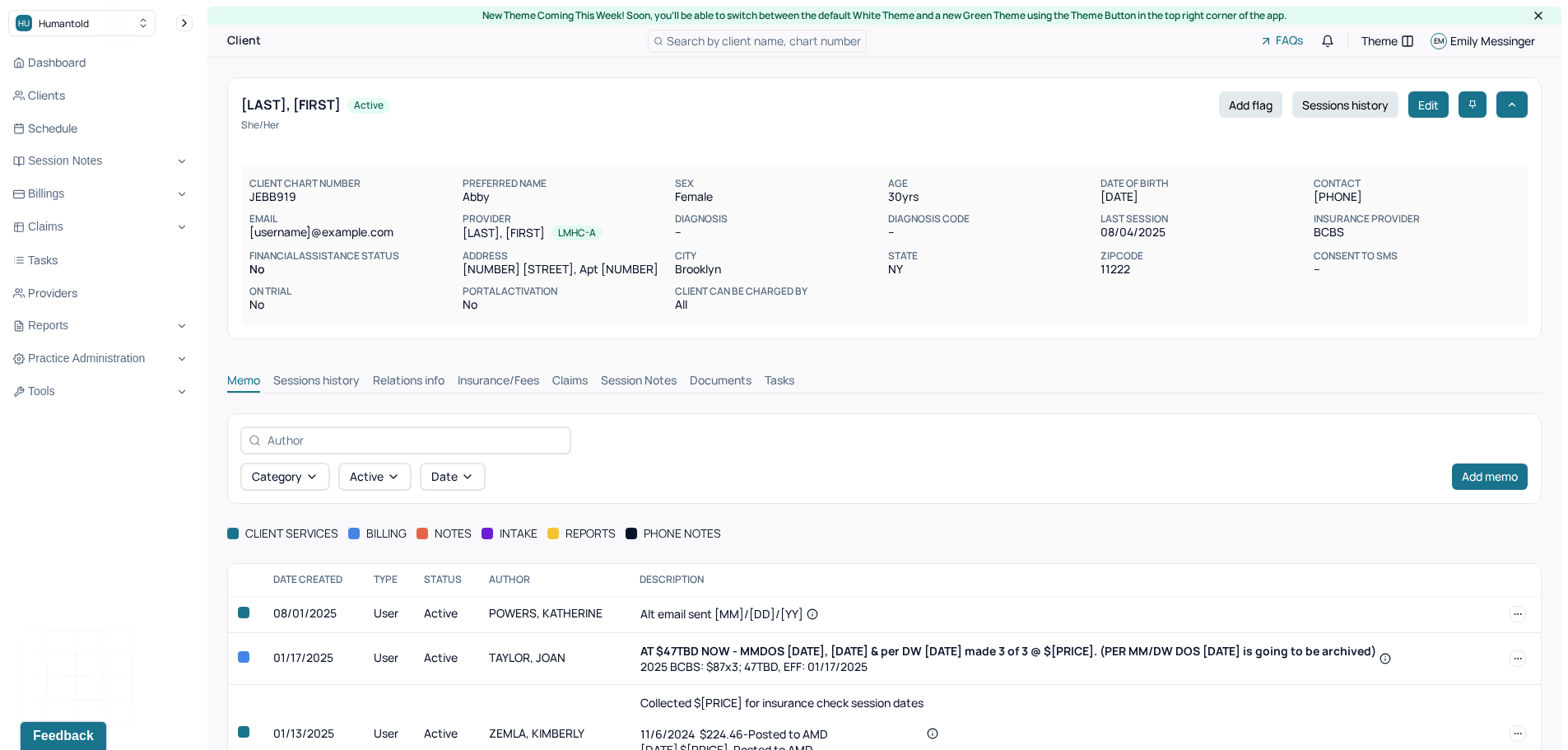click on "Insurance/Fees" at bounding box center (498, 382) 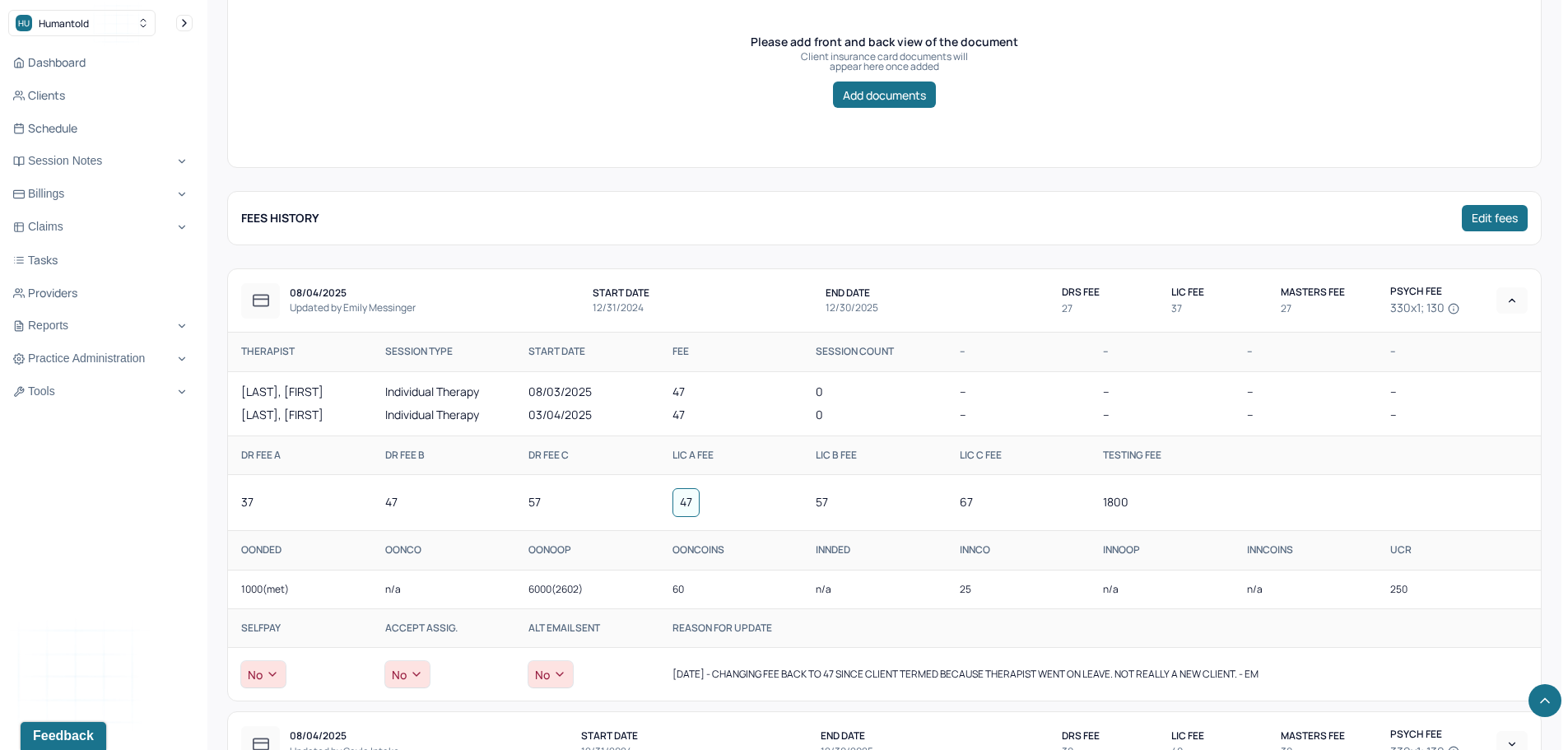 scroll, scrollTop: 659, scrollLeft: 0, axis: vertical 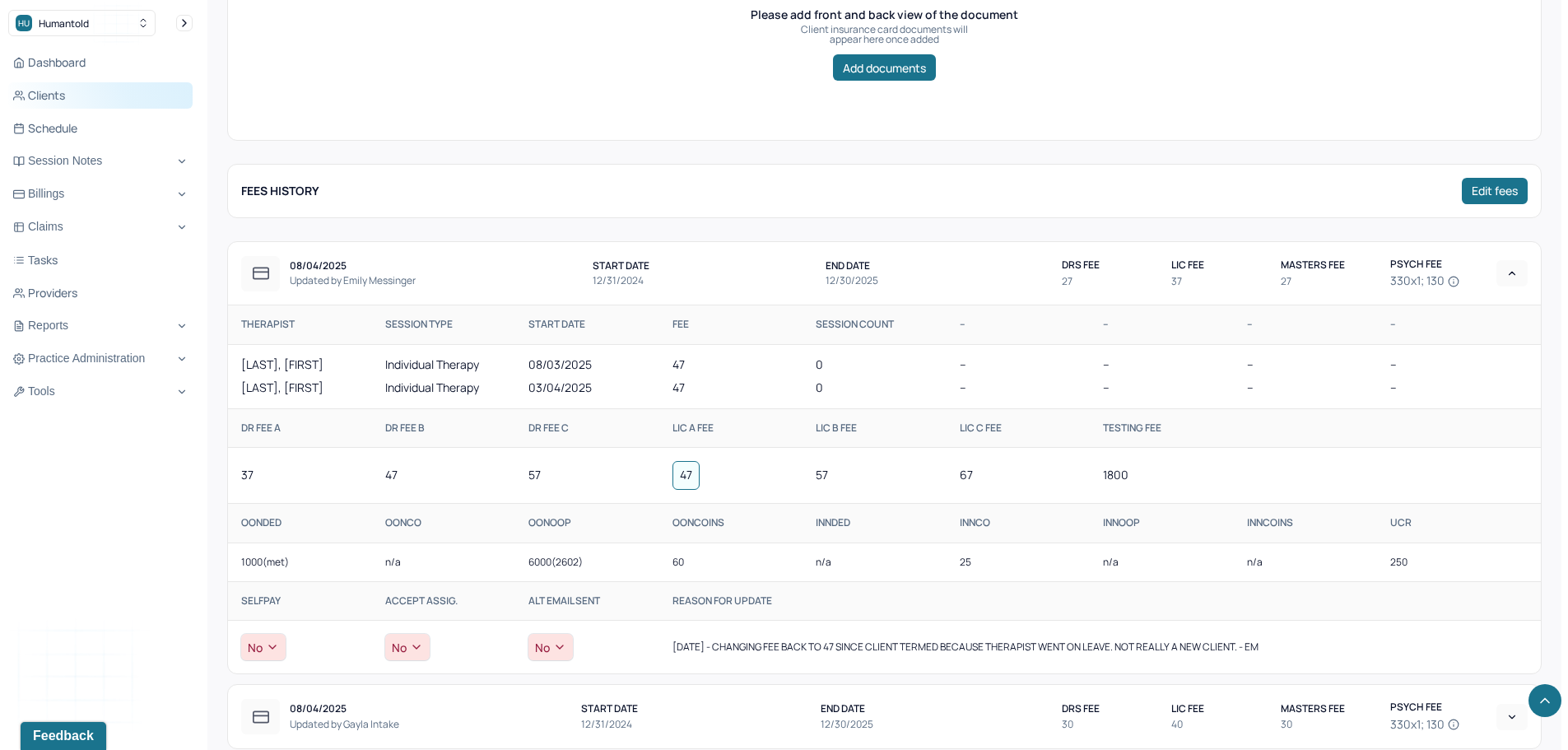 click on "Clients" at bounding box center [100, 95] 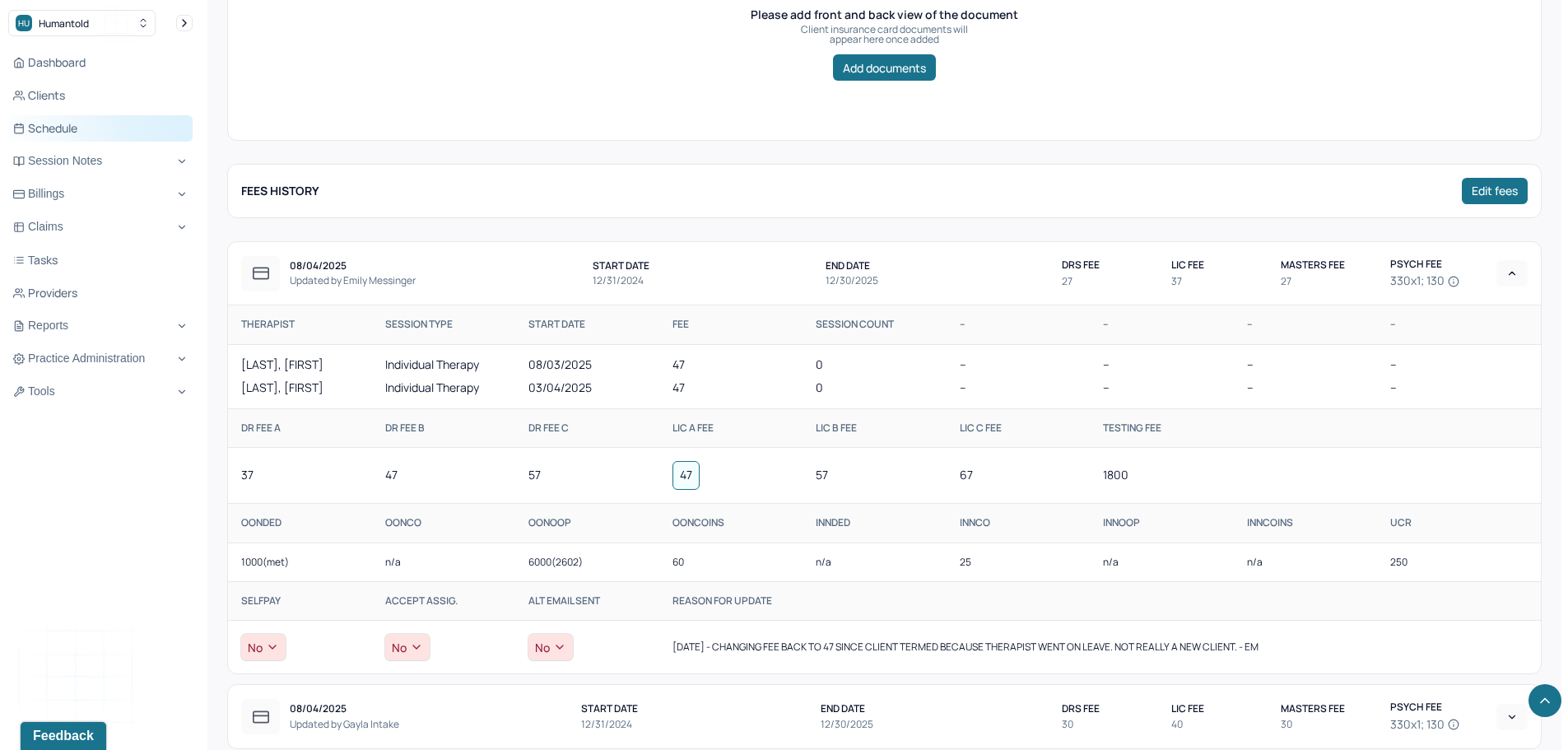 scroll, scrollTop: 0, scrollLeft: 0, axis: both 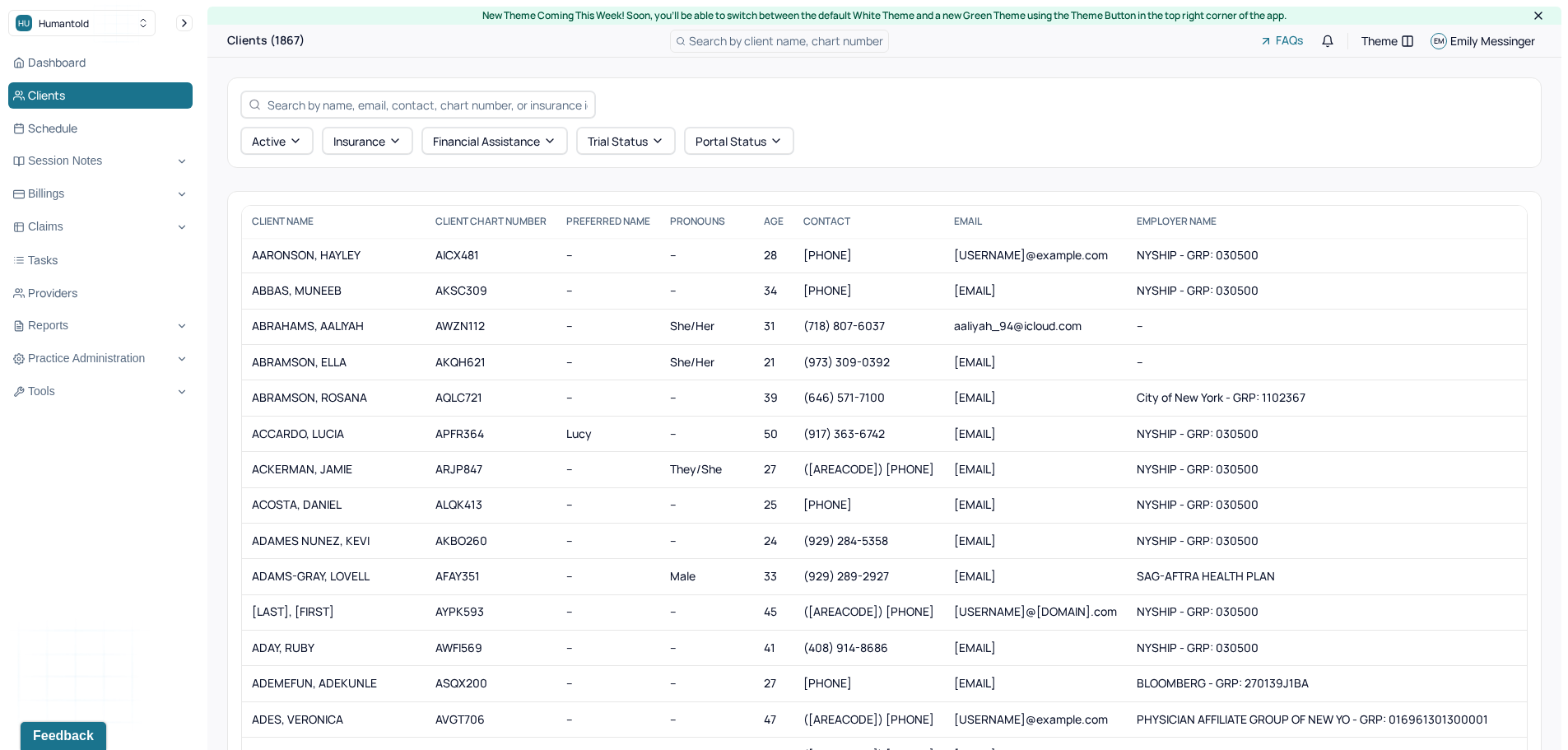 click at bounding box center (427, 105) 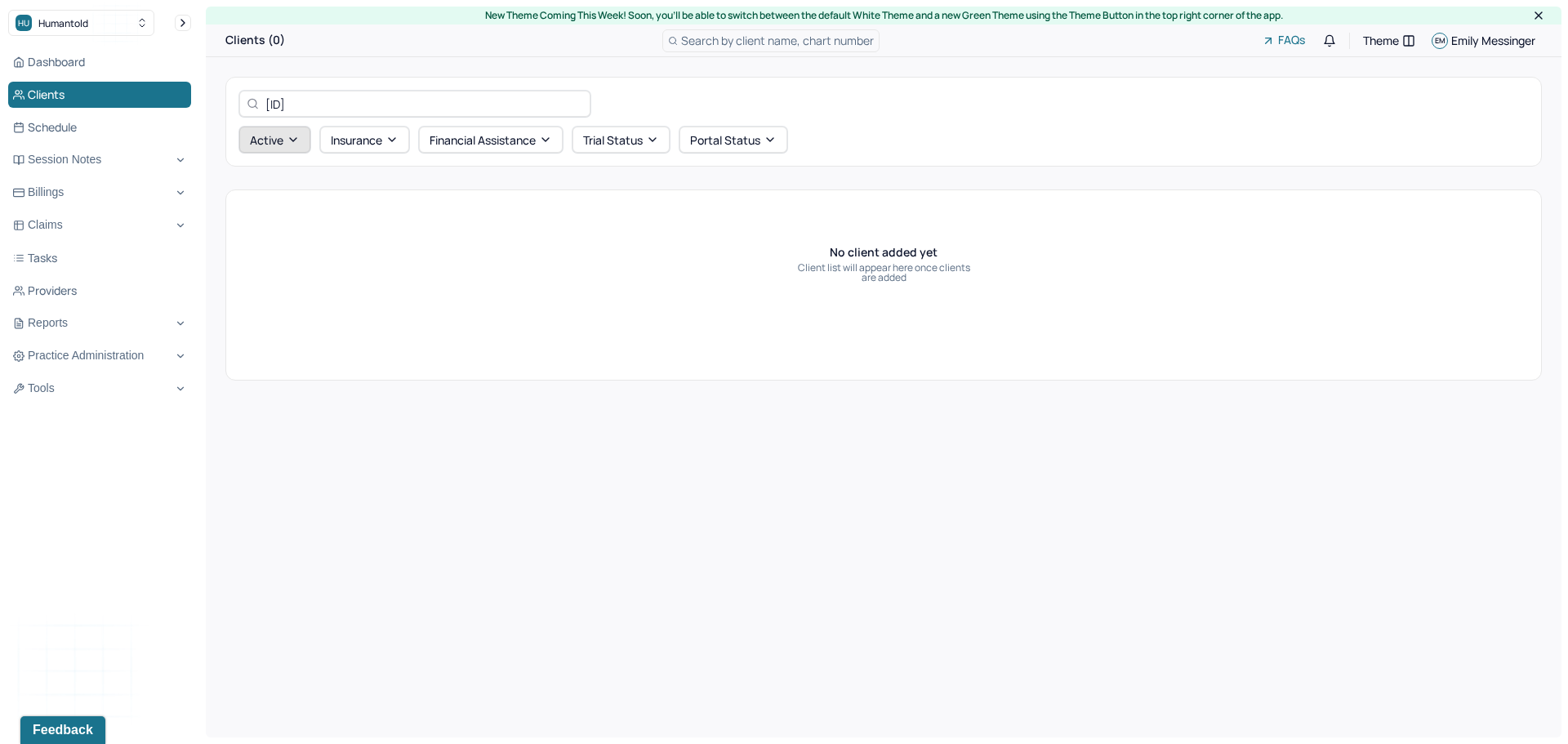 type on "[ID]" 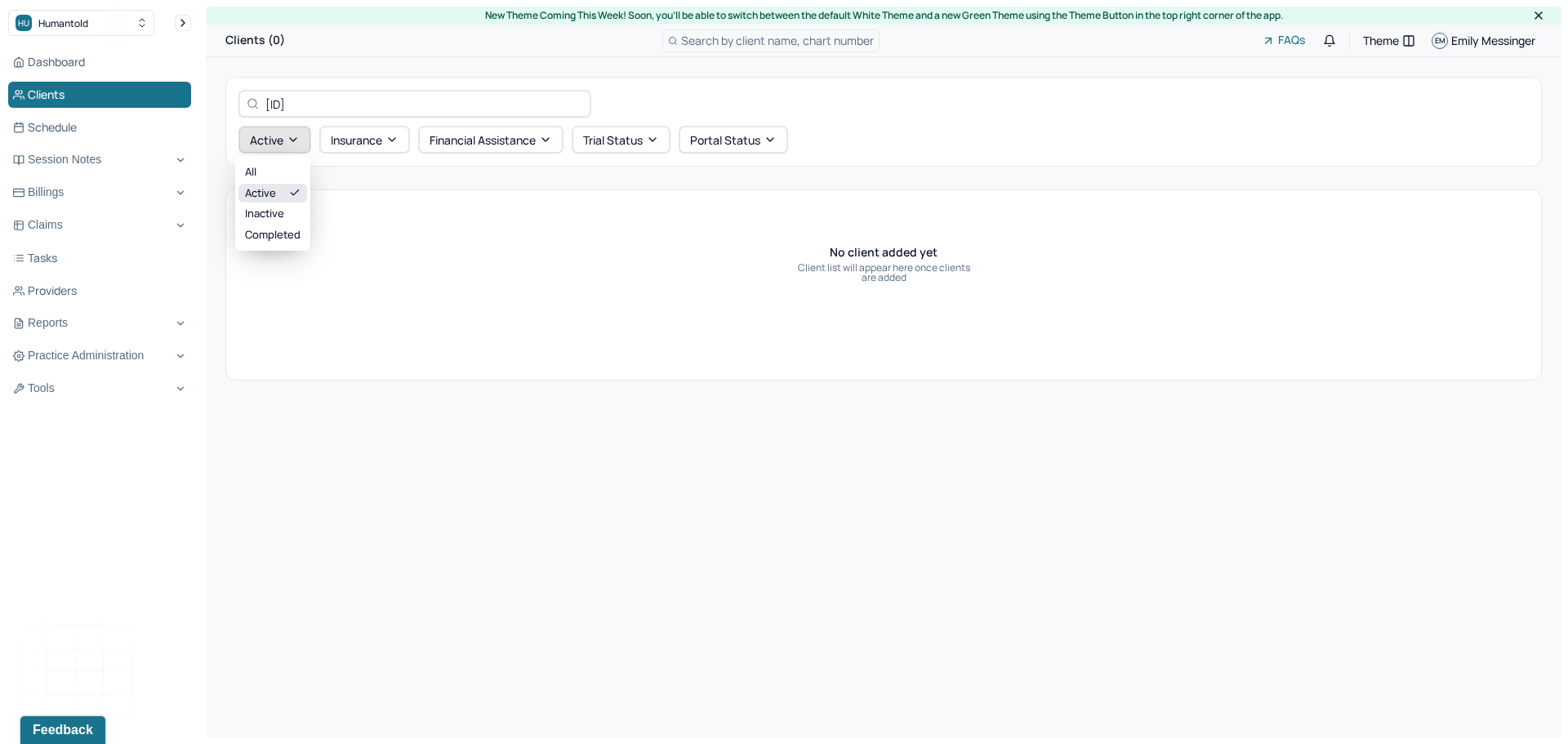 click on "Active" at bounding box center (274, 140) 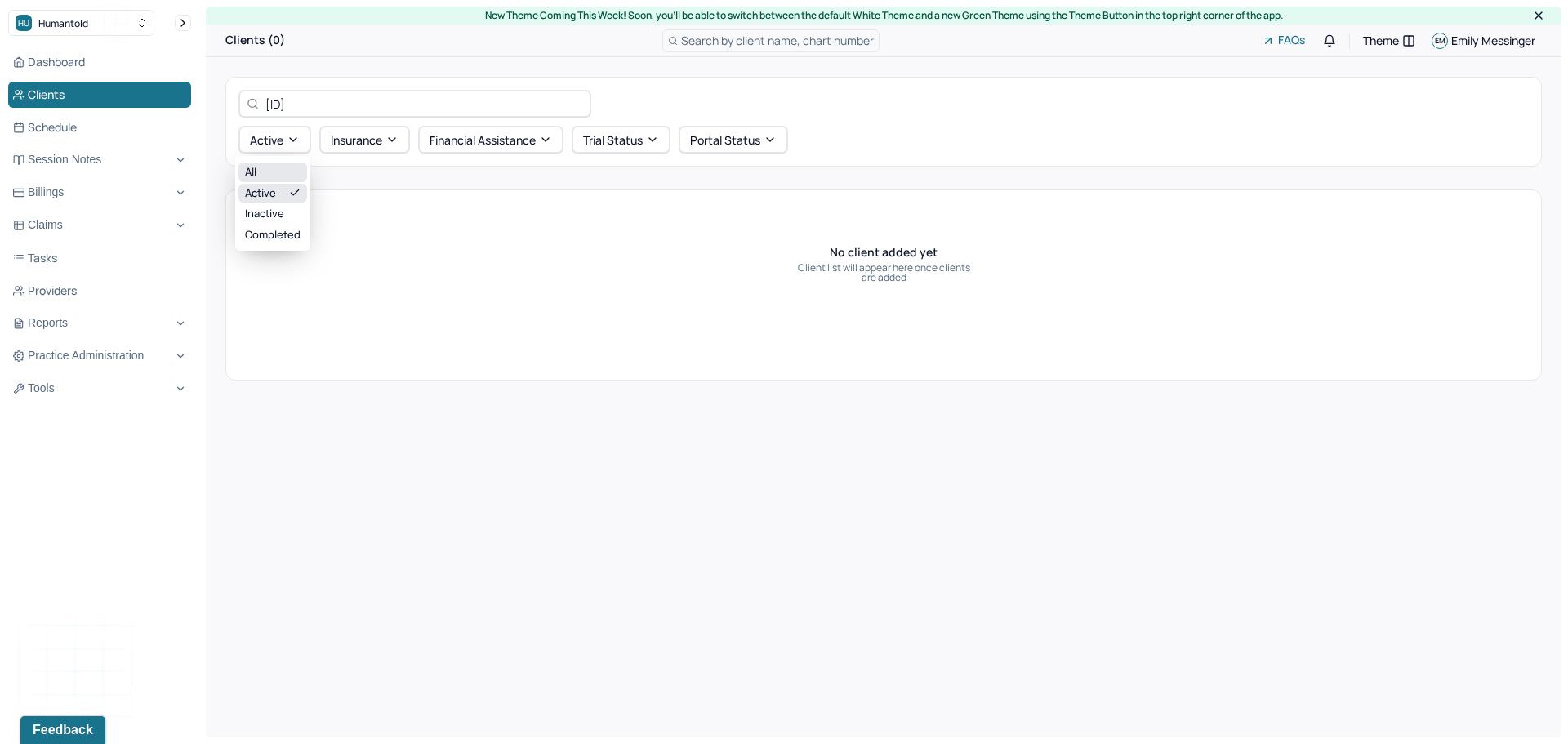 click on "All" at bounding box center [273, 172] 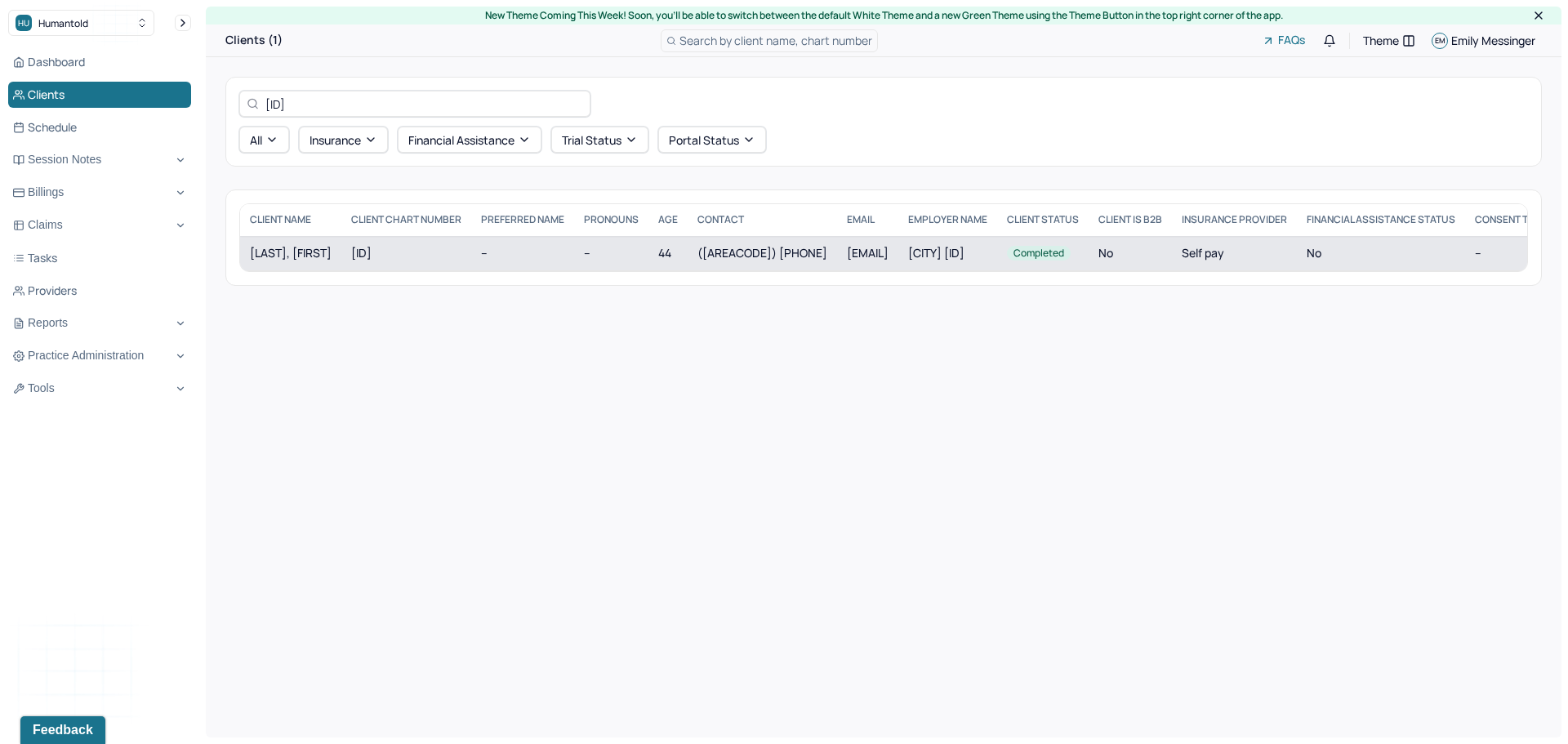 click on "[ID]" at bounding box center (406, 253) 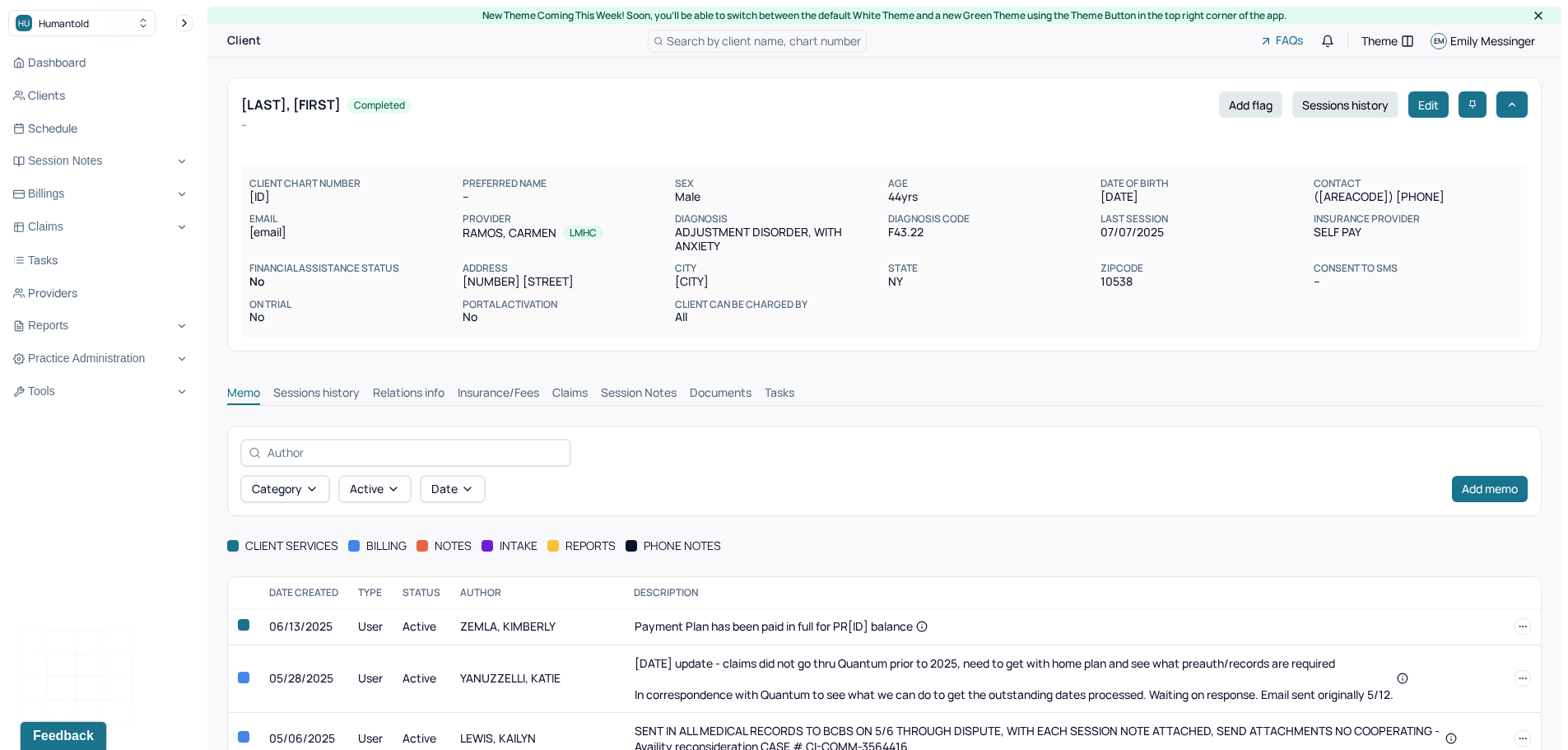 click on "Session Notes" at bounding box center (639, 394) 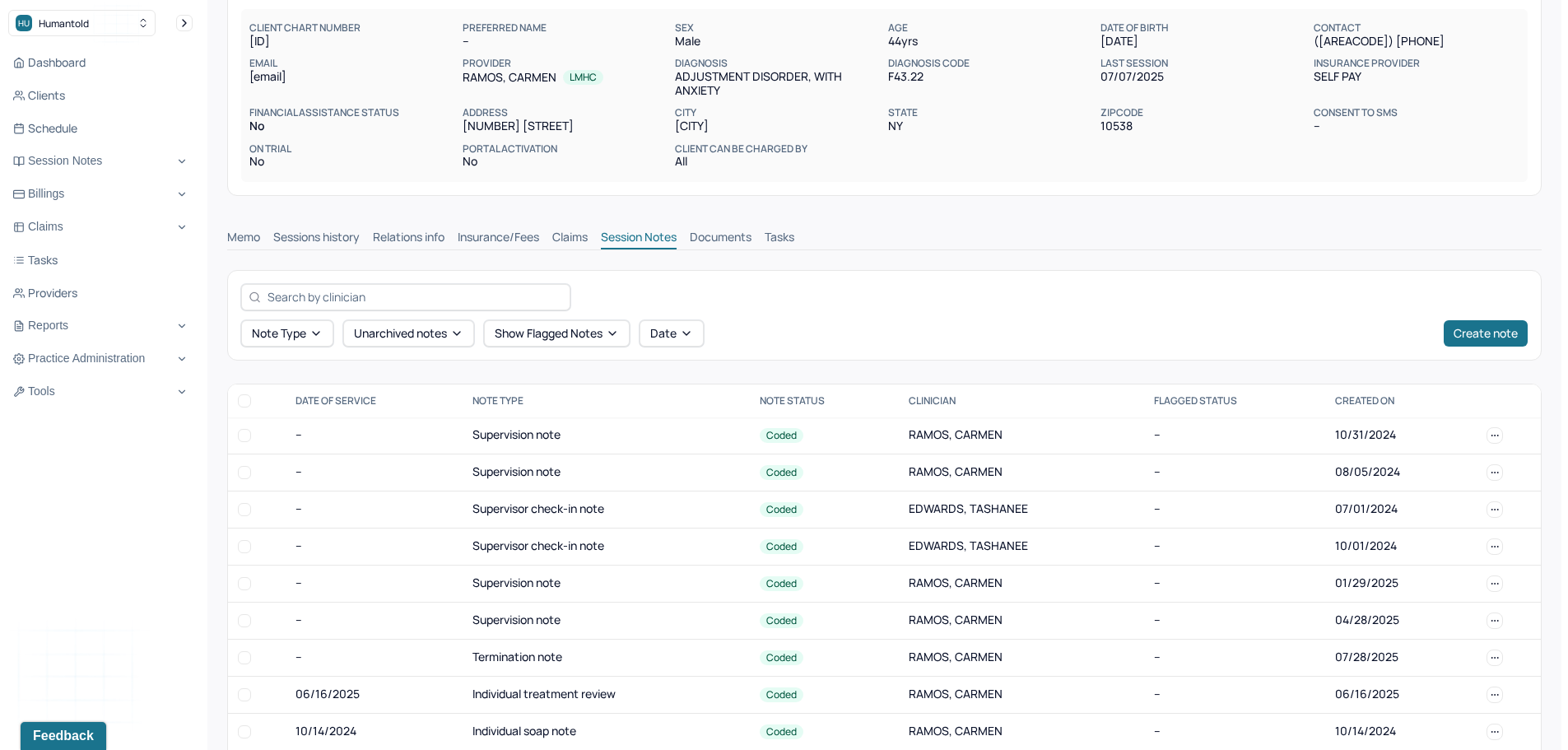 scroll, scrollTop: 0, scrollLeft: 0, axis: both 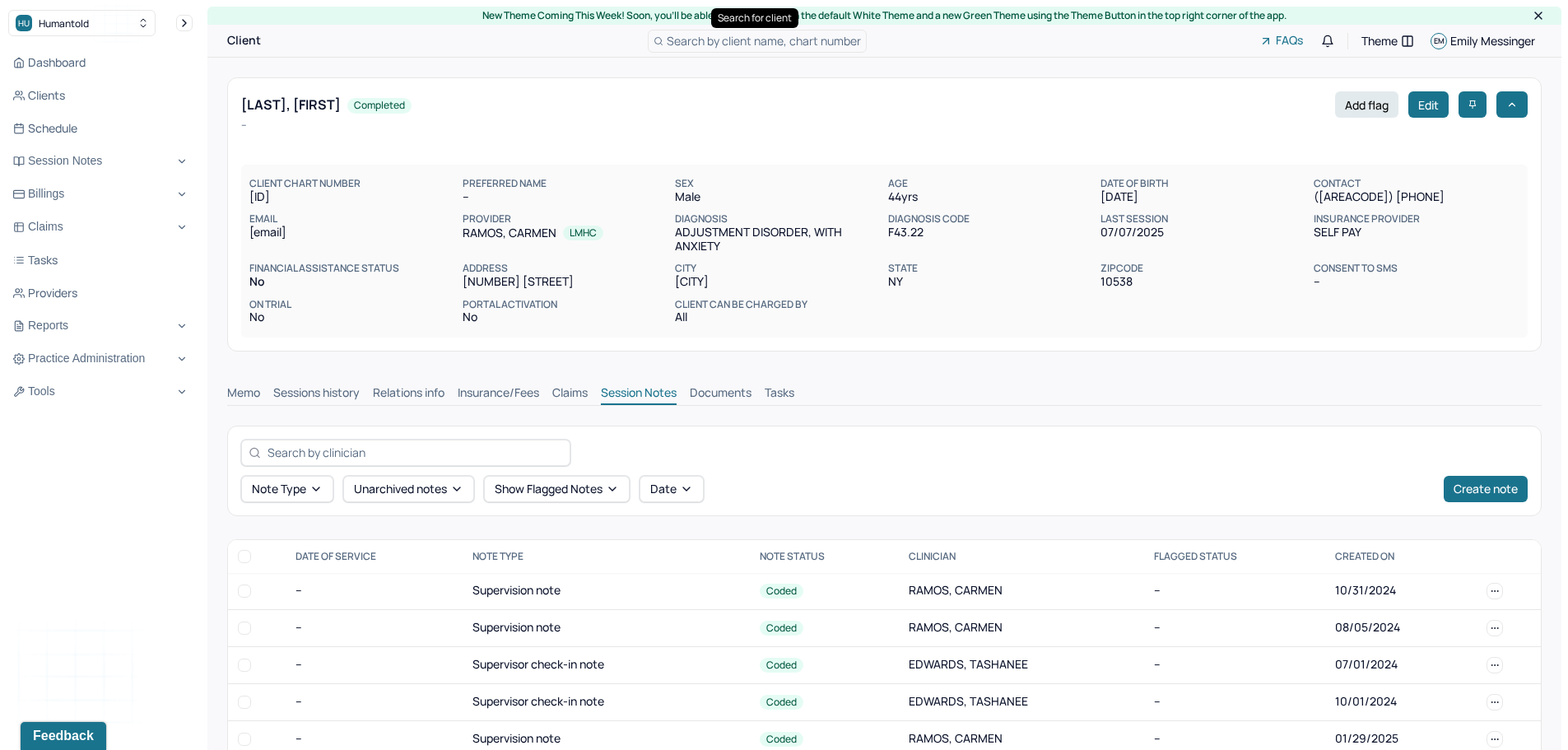 click on "Search by client name, chart number" at bounding box center [764, 40] 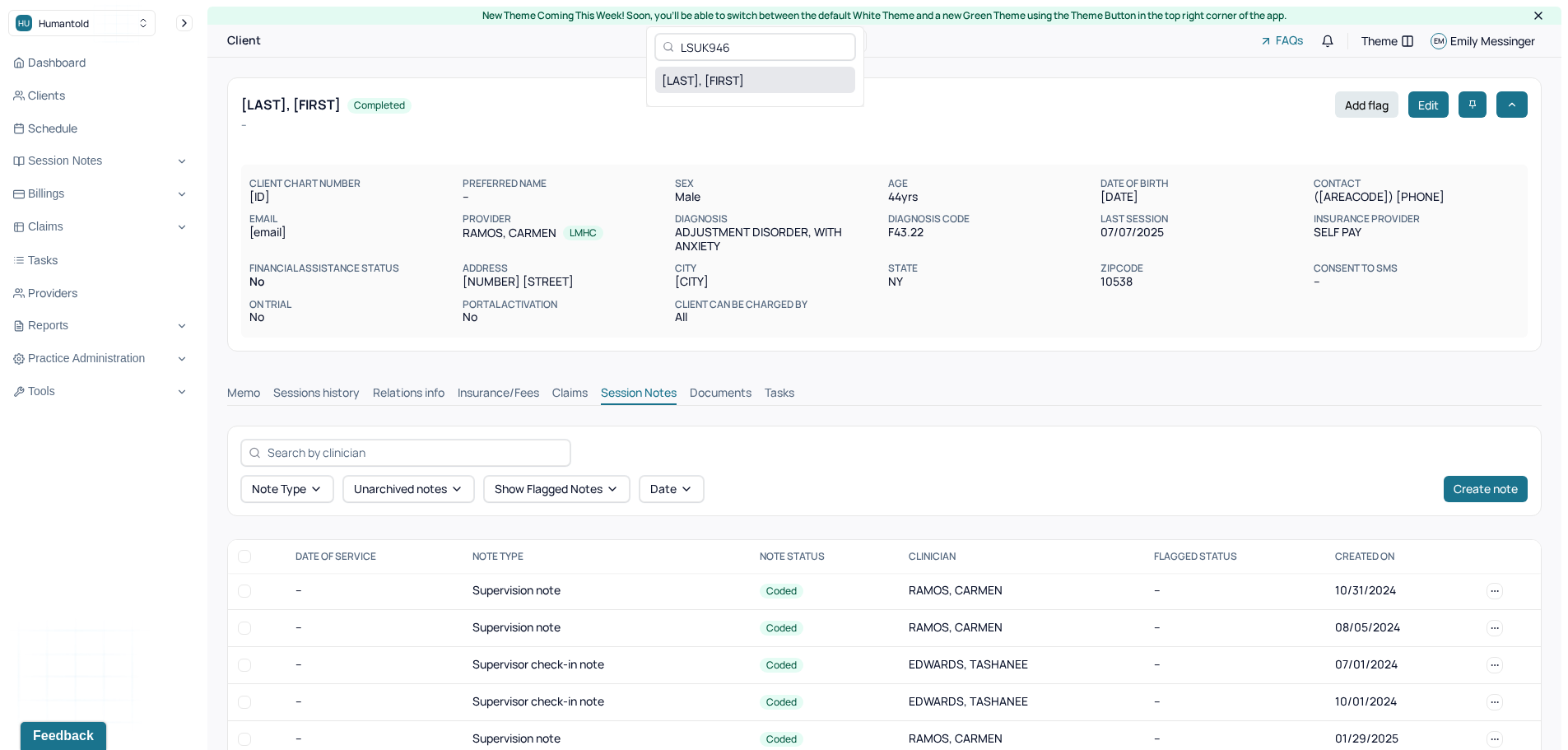 type on "LSUK946" 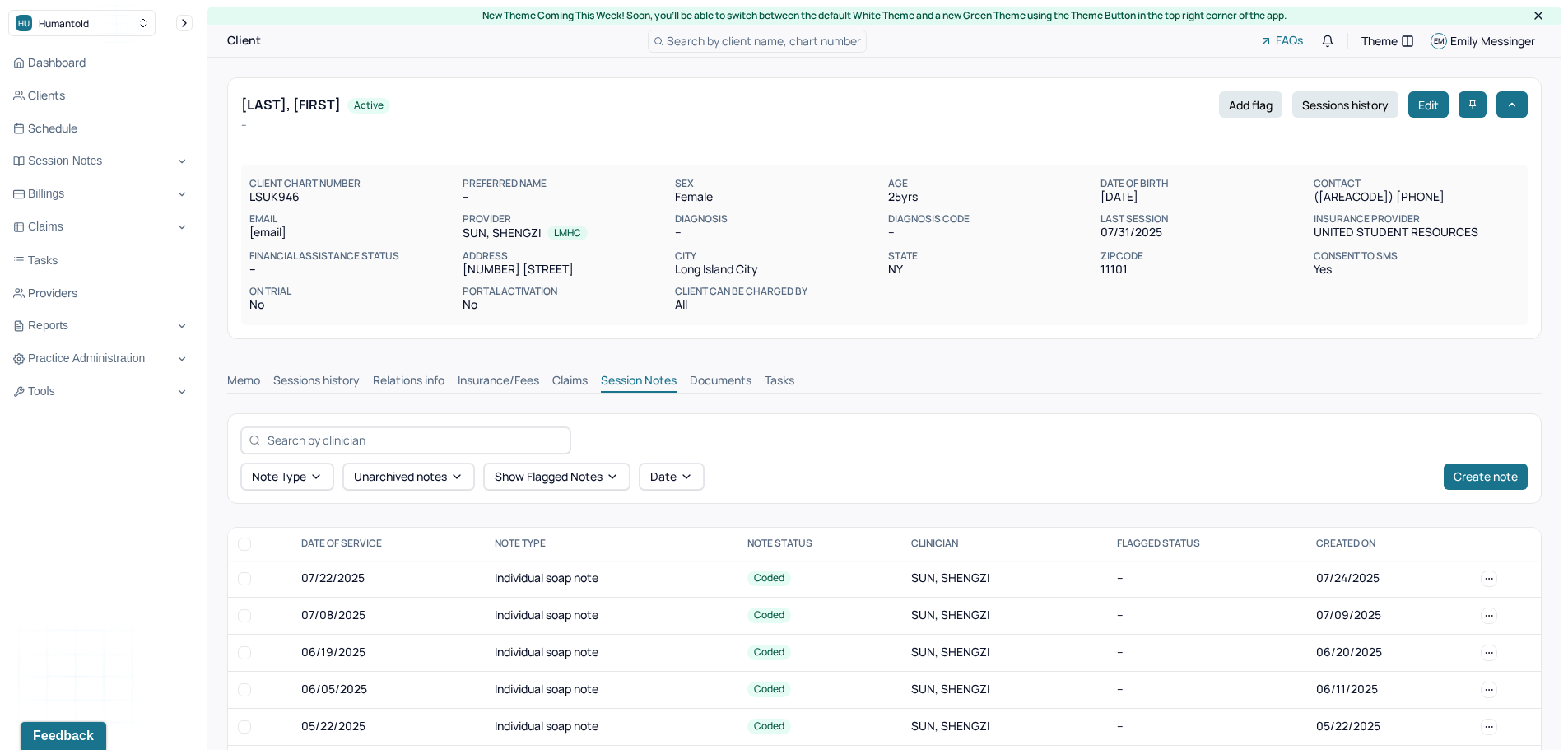drag, startPoint x: 522, startPoint y: 412, endPoint x: 579, endPoint y: 417, distance: 57.218878 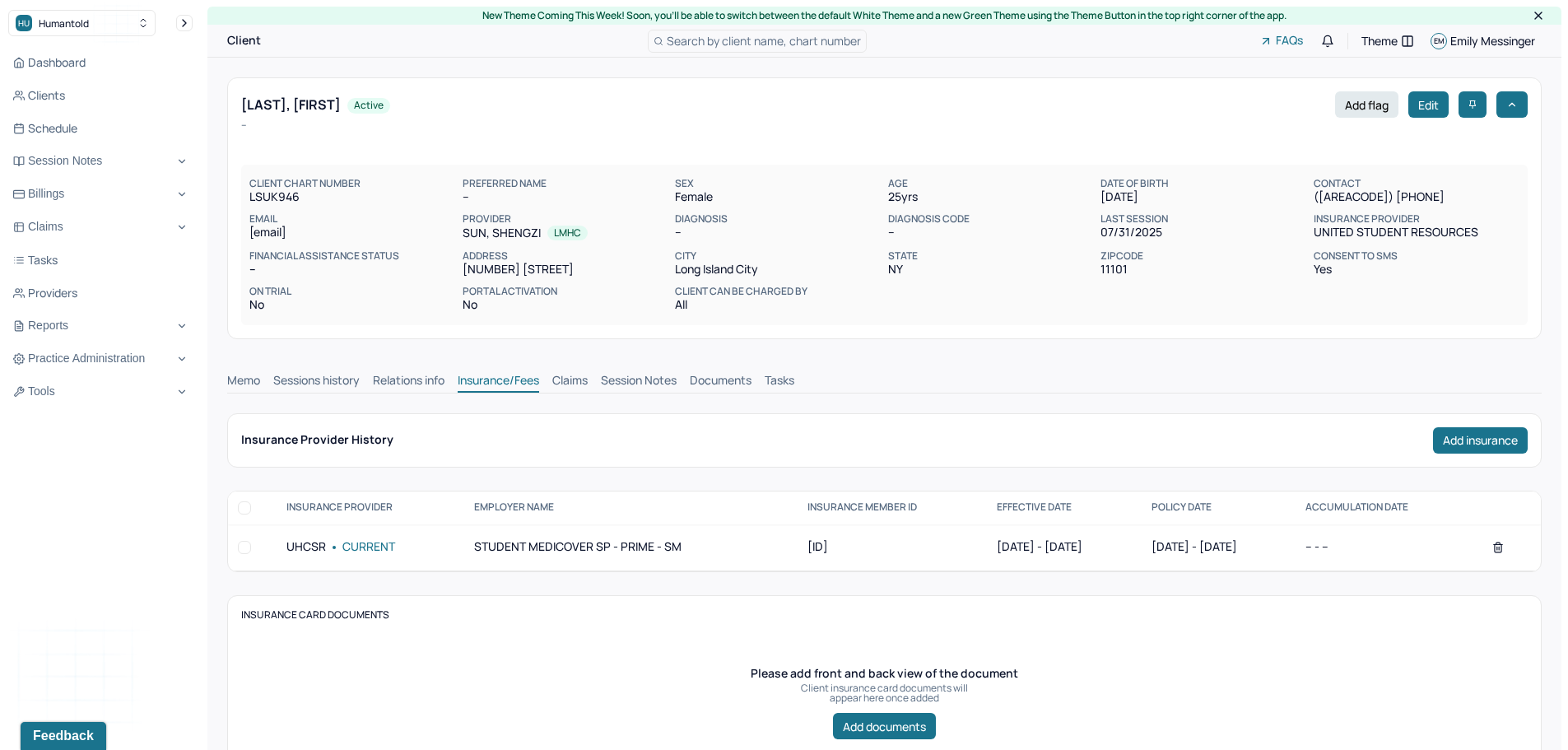 click on "Claims" at bounding box center [570, 382] 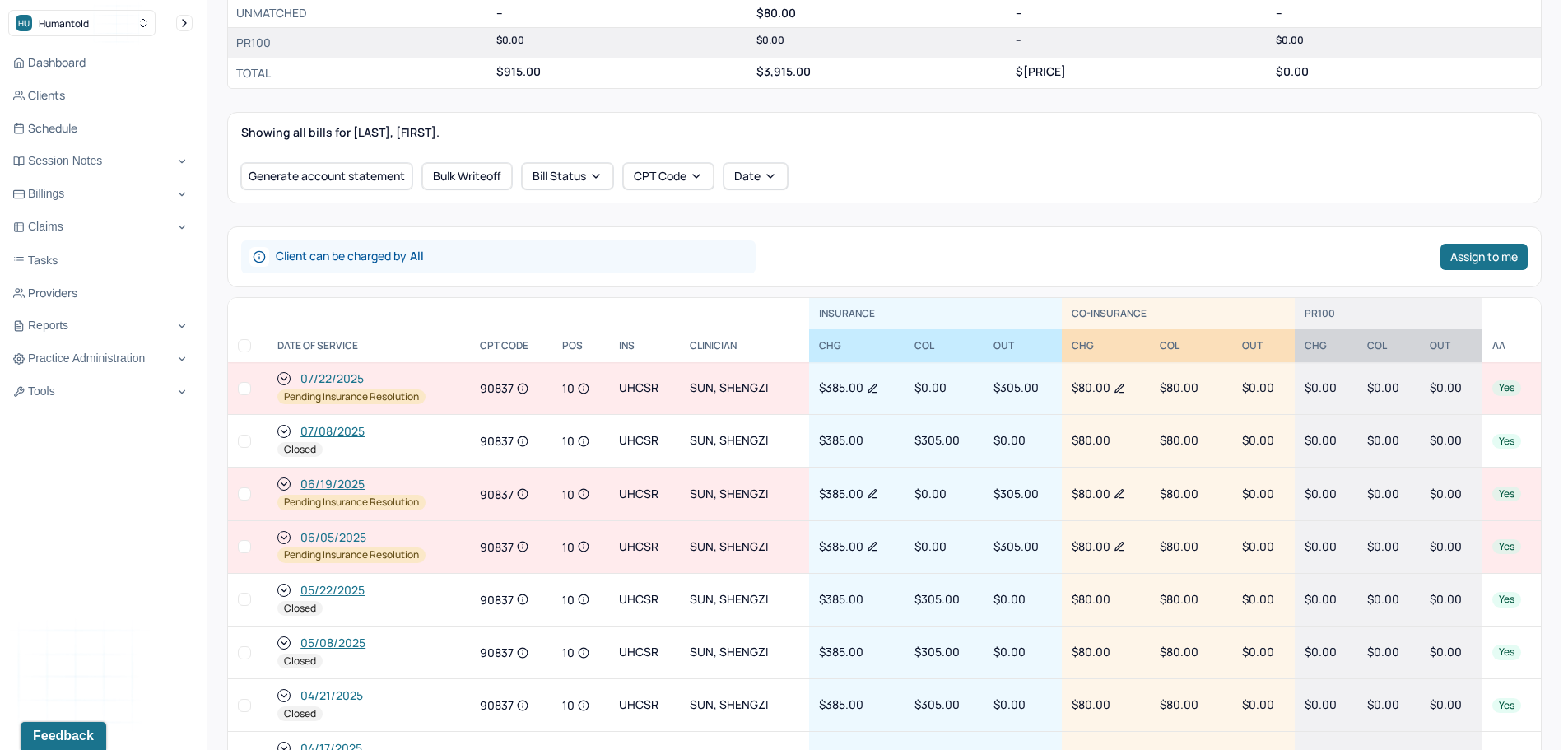 scroll, scrollTop: 494, scrollLeft: 0, axis: vertical 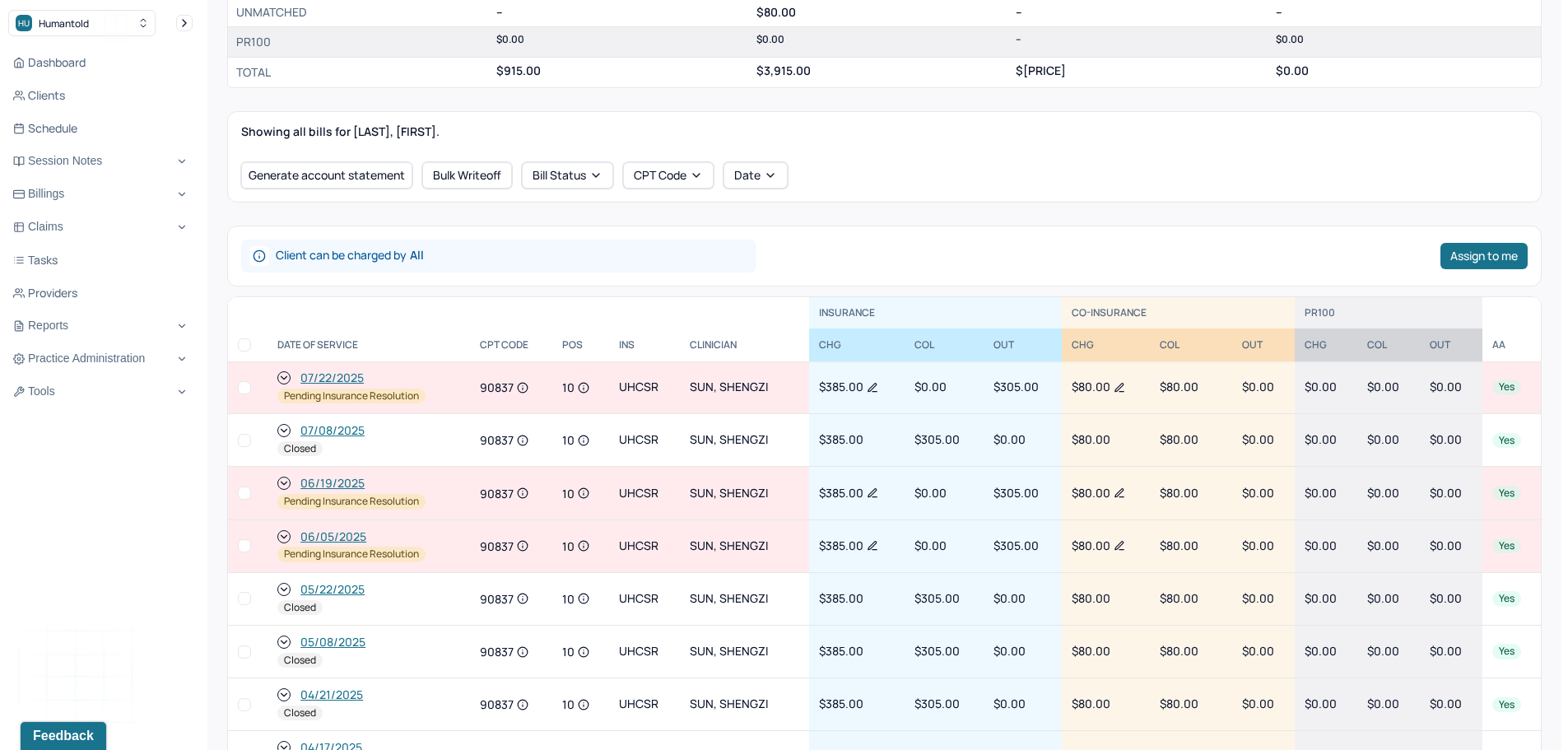 click 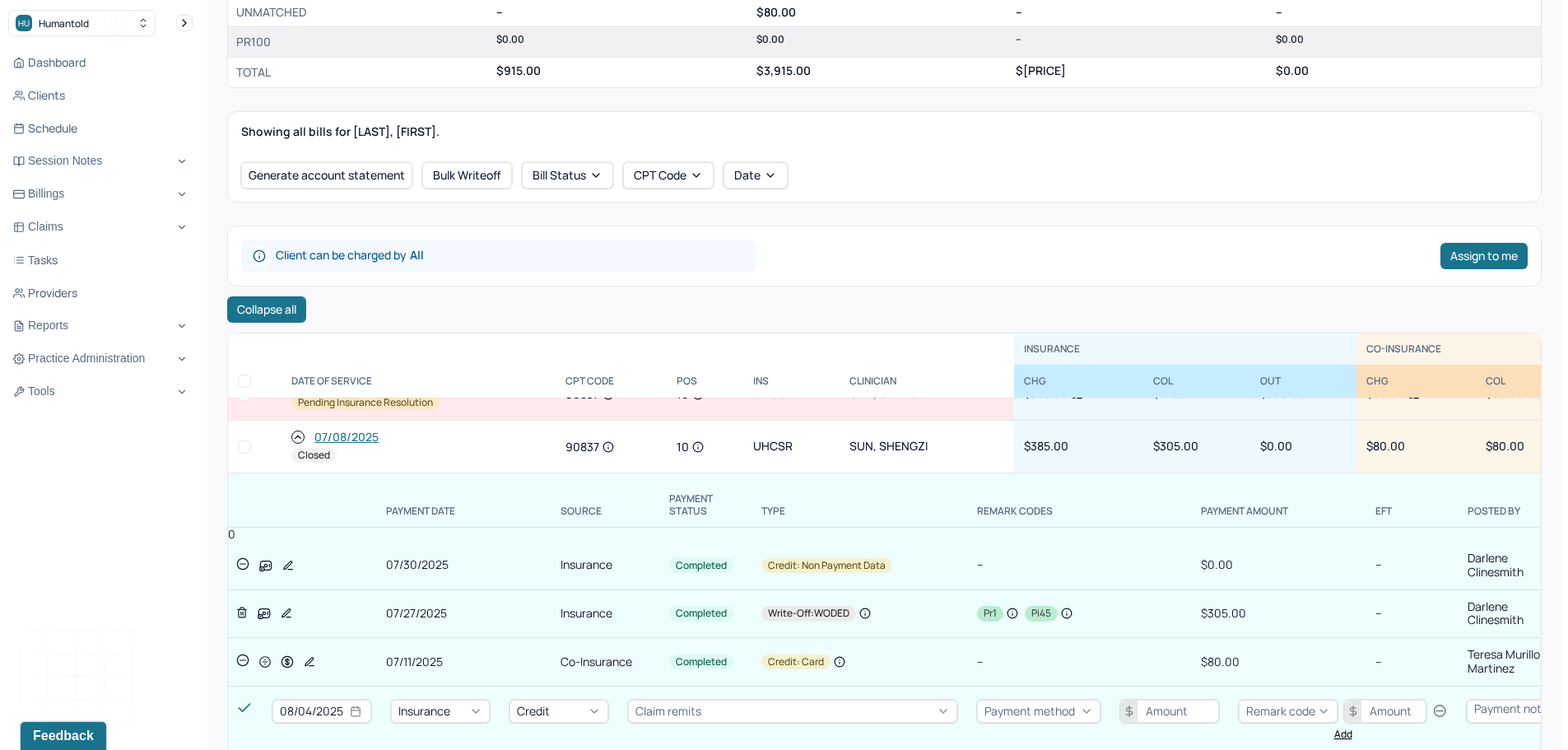 scroll, scrollTop: 0, scrollLeft: 0, axis: both 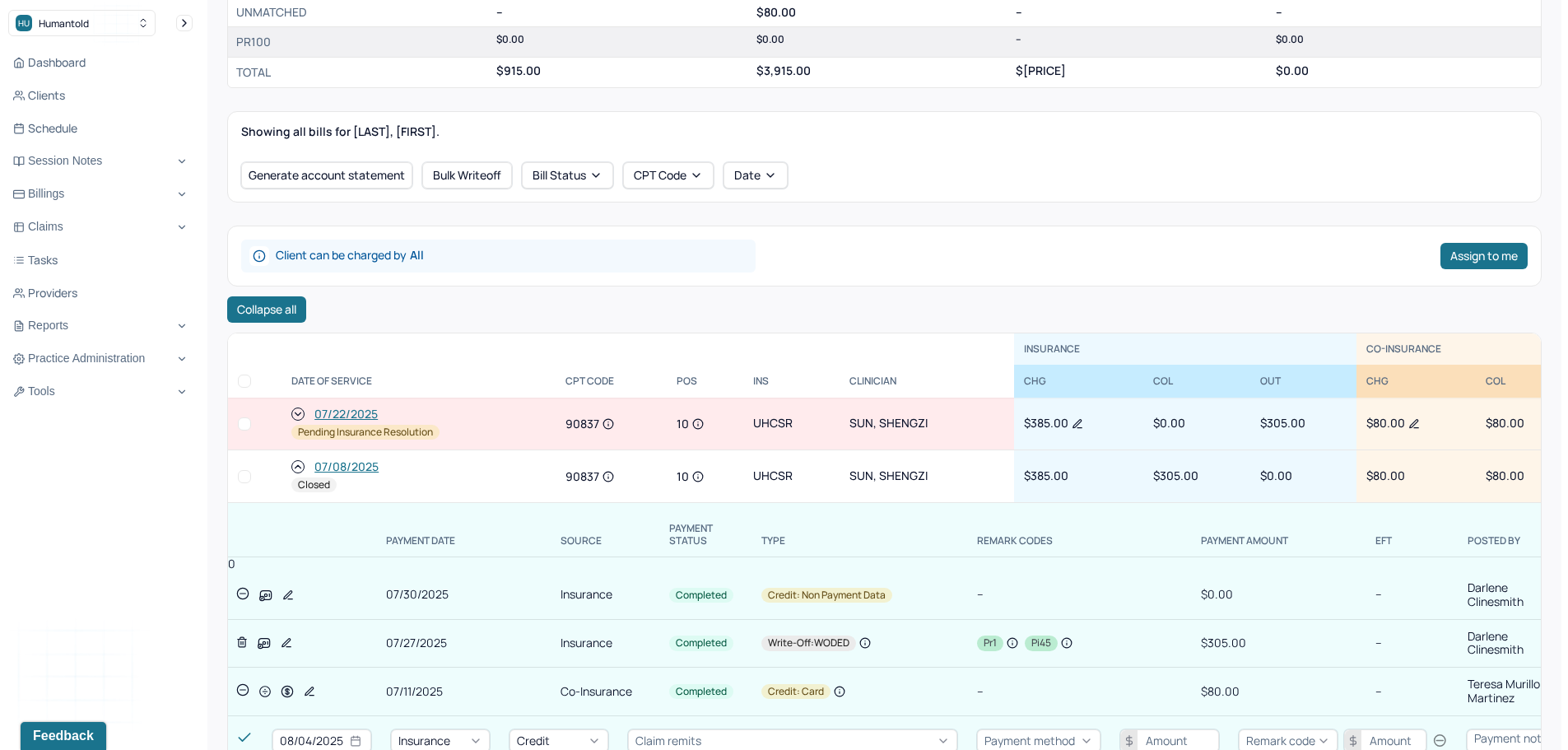 click on "07/08/2025" at bounding box center [347, 467] 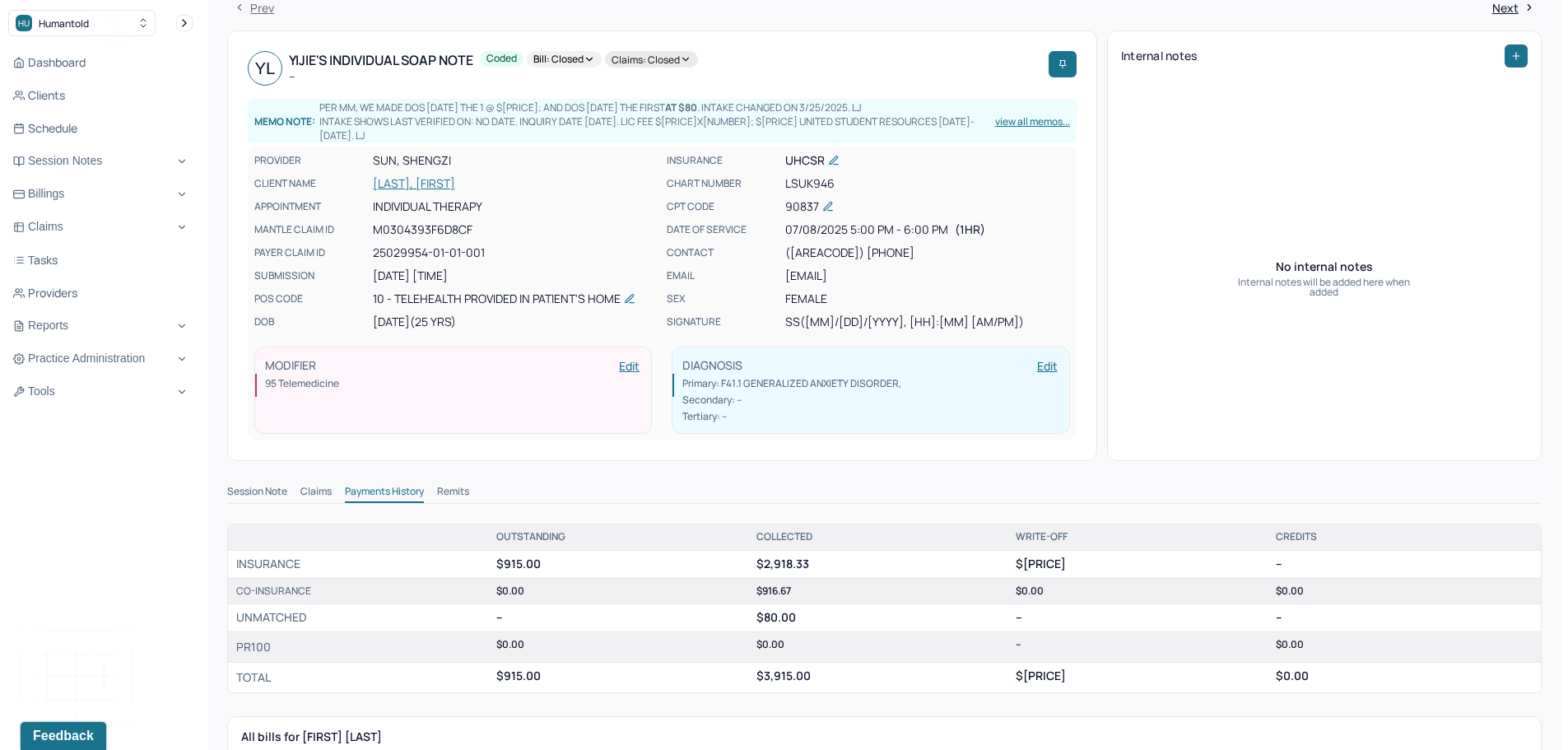 scroll, scrollTop: 82, scrollLeft: 0, axis: vertical 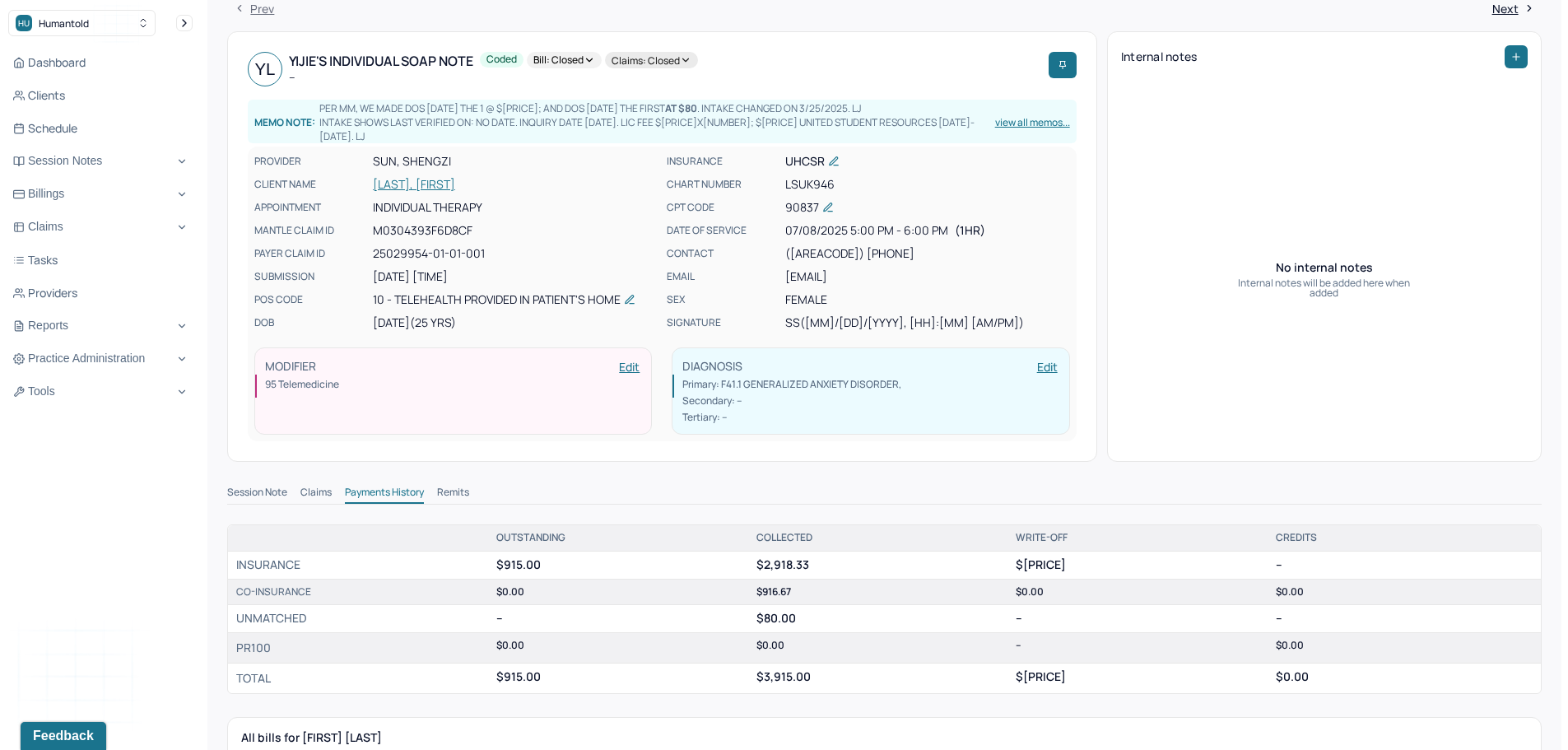 click on "Remits" at bounding box center [453, 494] 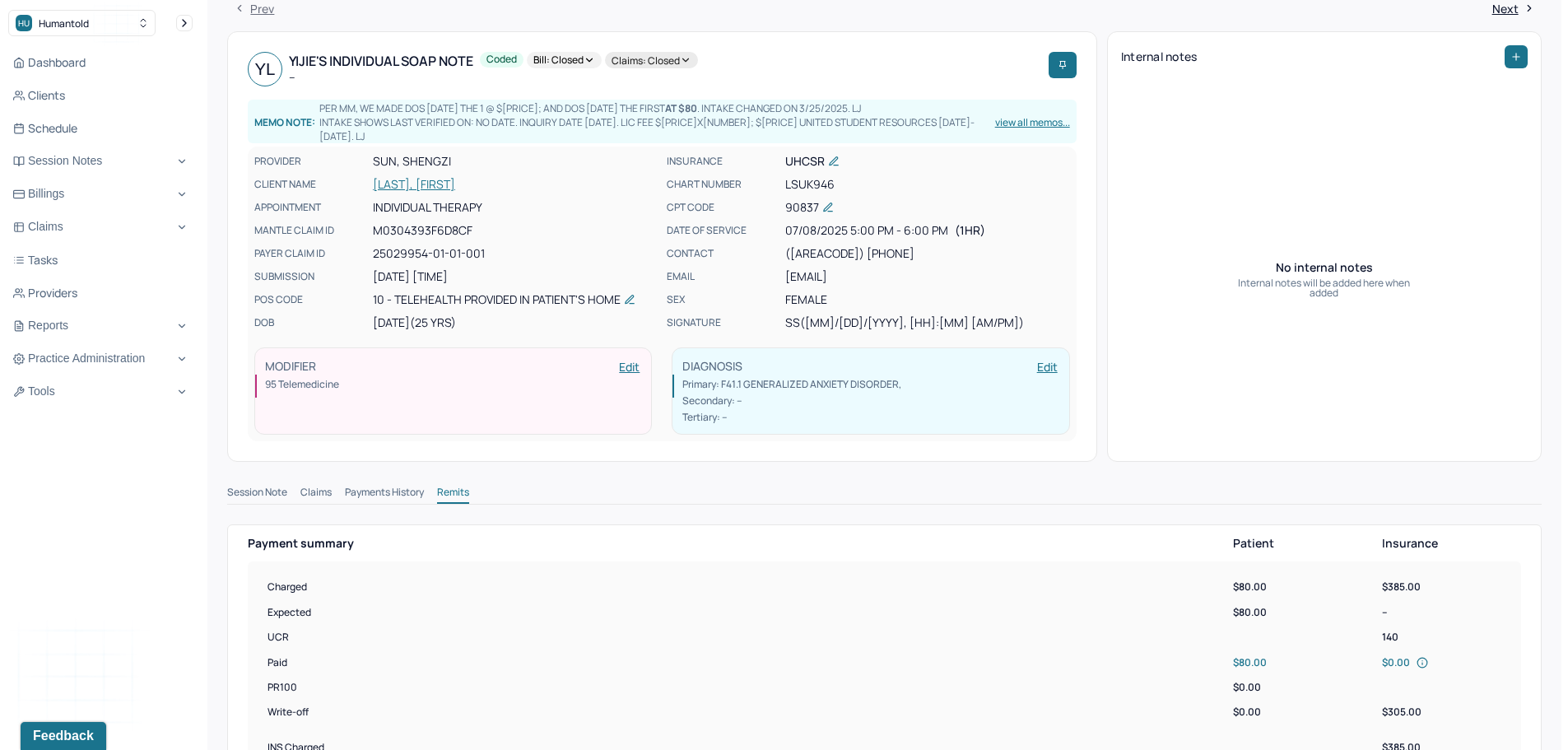 click on "Remits" at bounding box center [453, 494] 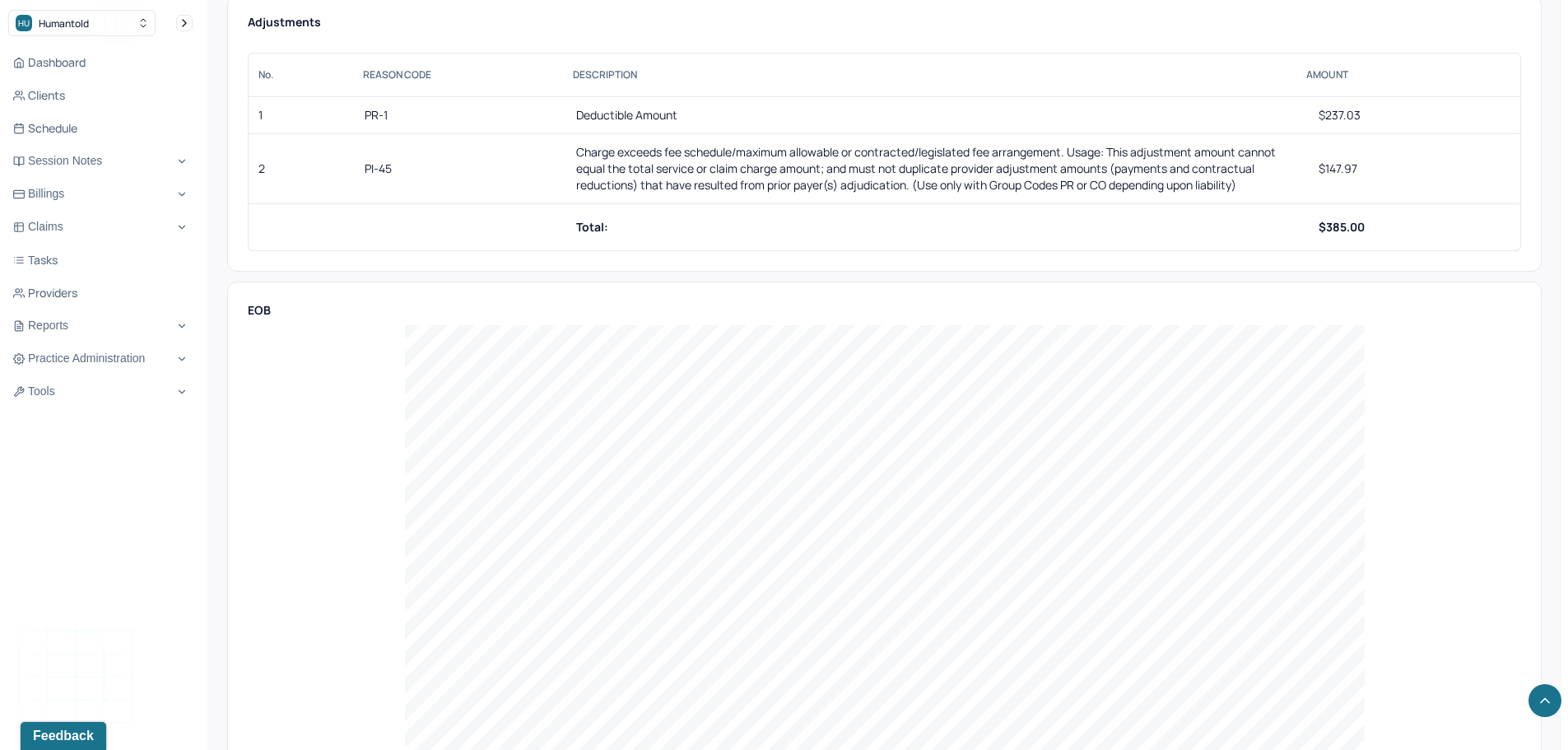 scroll, scrollTop: 1235, scrollLeft: 0, axis: vertical 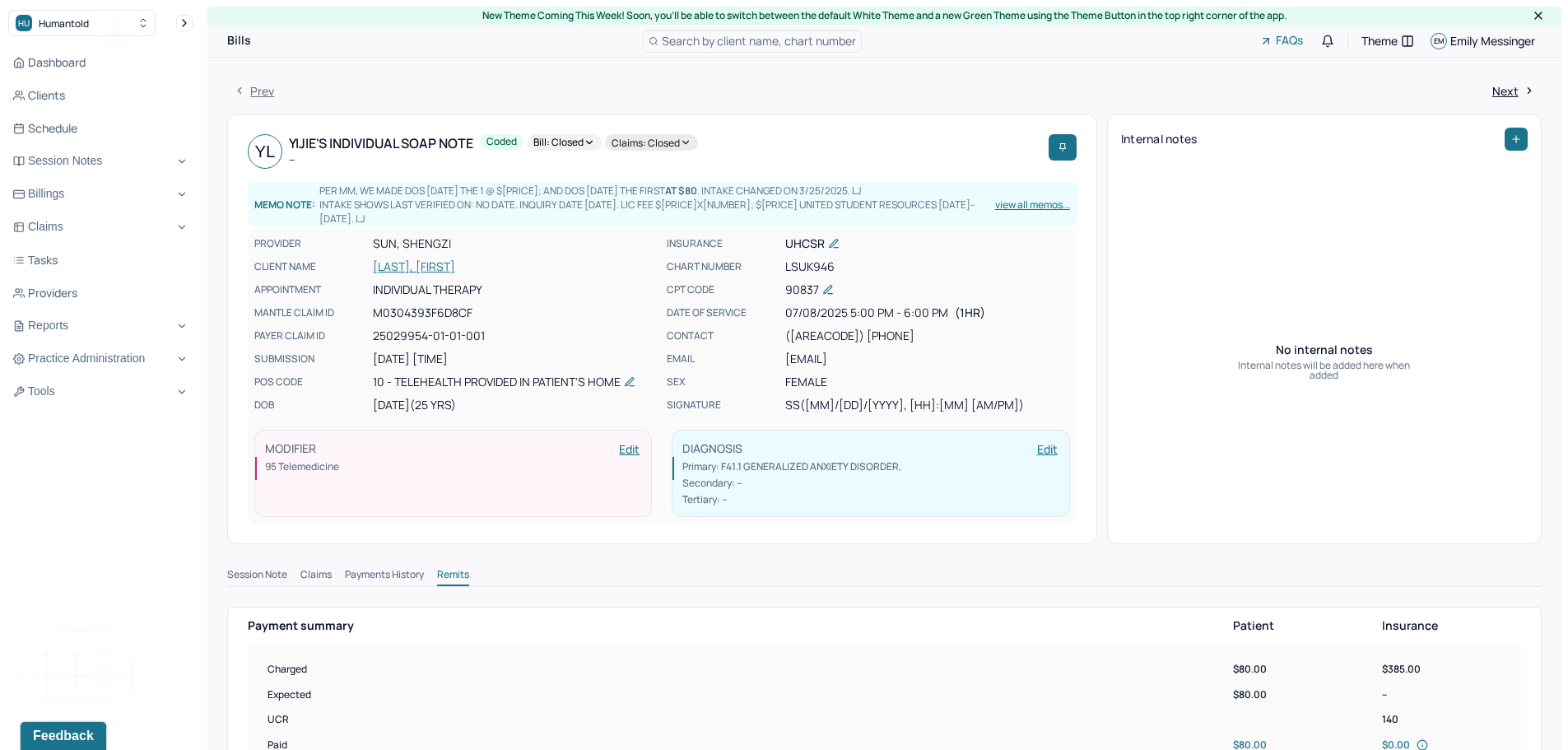 click on "[LAST], [FIRST]" at bounding box center [514, 267] 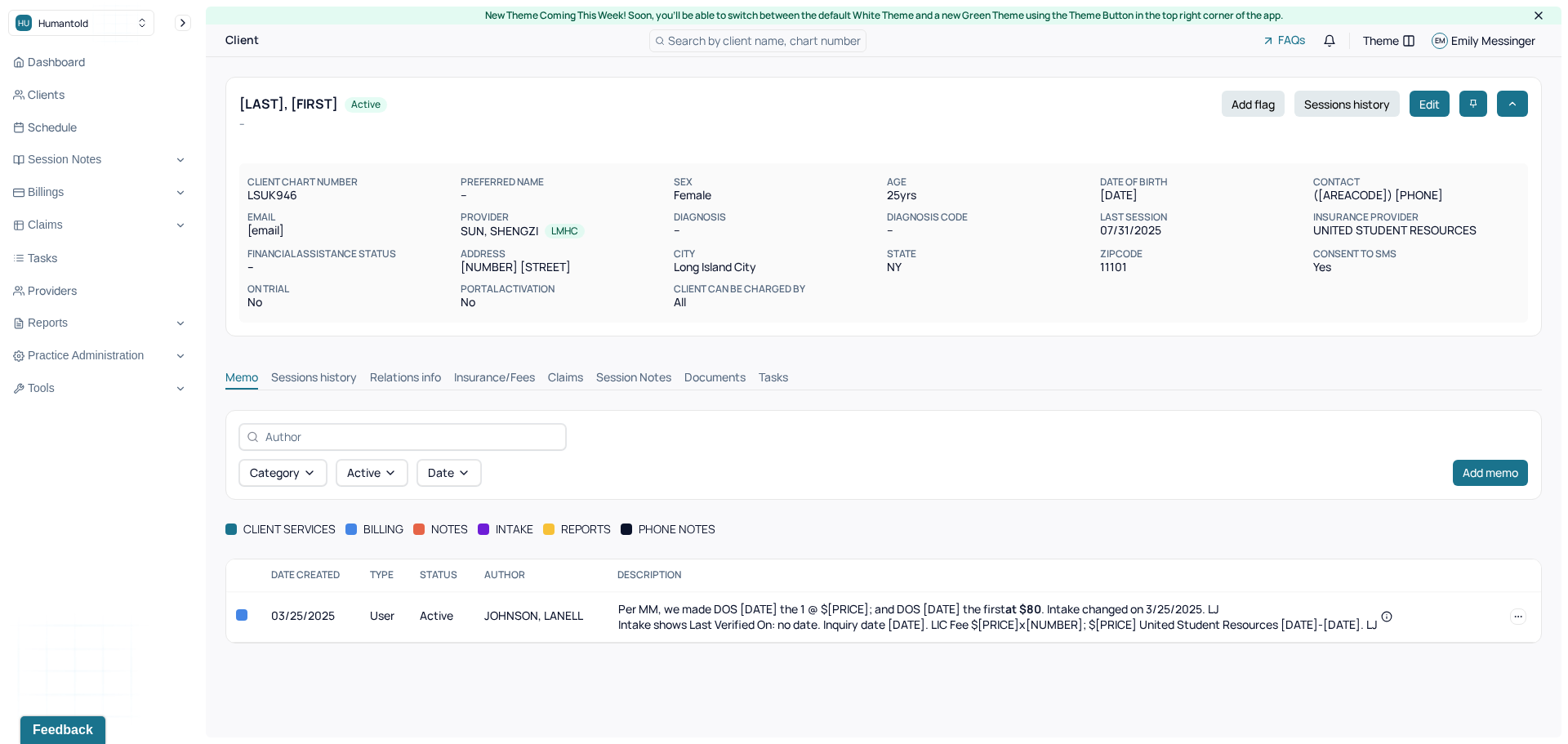 click on "Insurance/Fees" at bounding box center (494, 379) 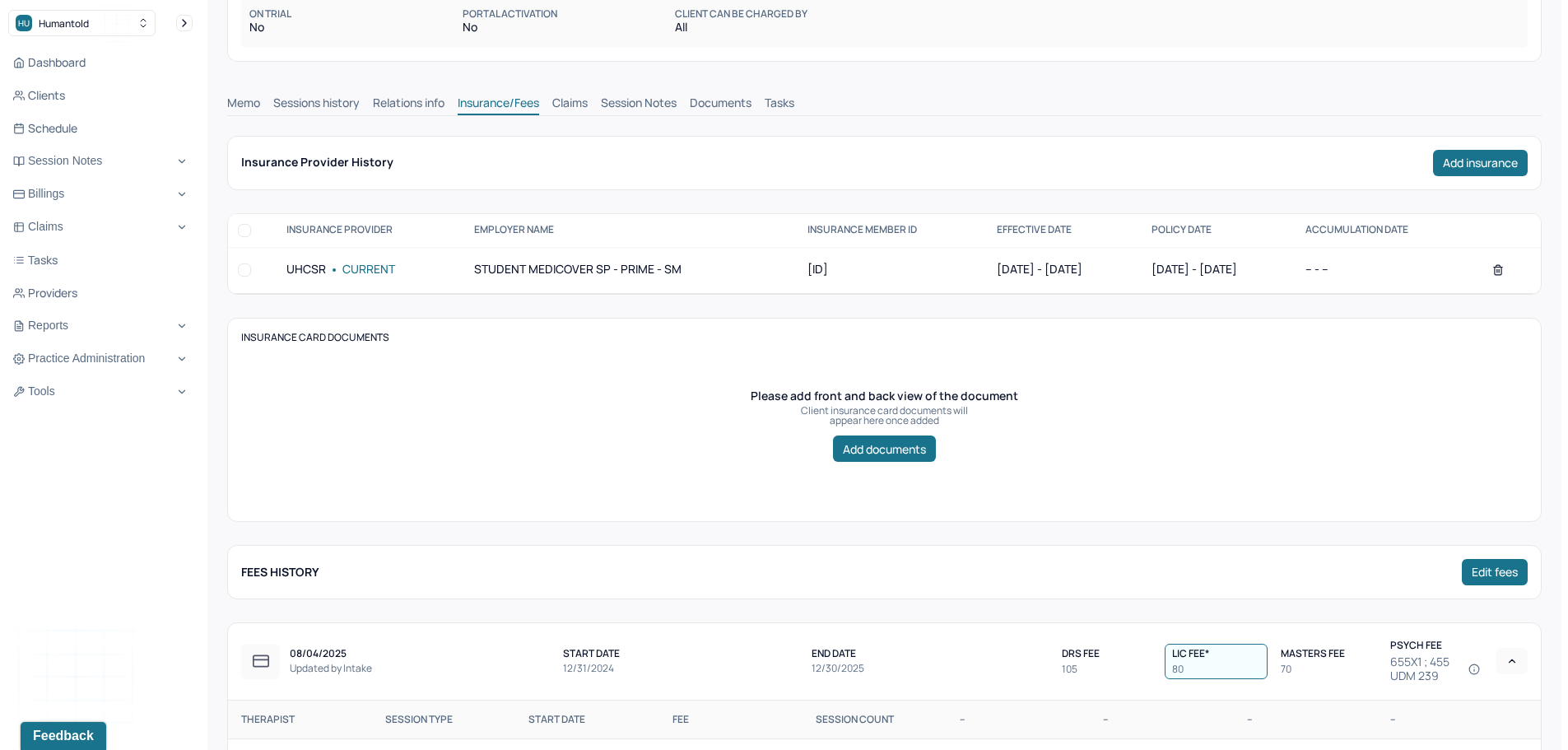 scroll, scrollTop: 329, scrollLeft: 0, axis: vertical 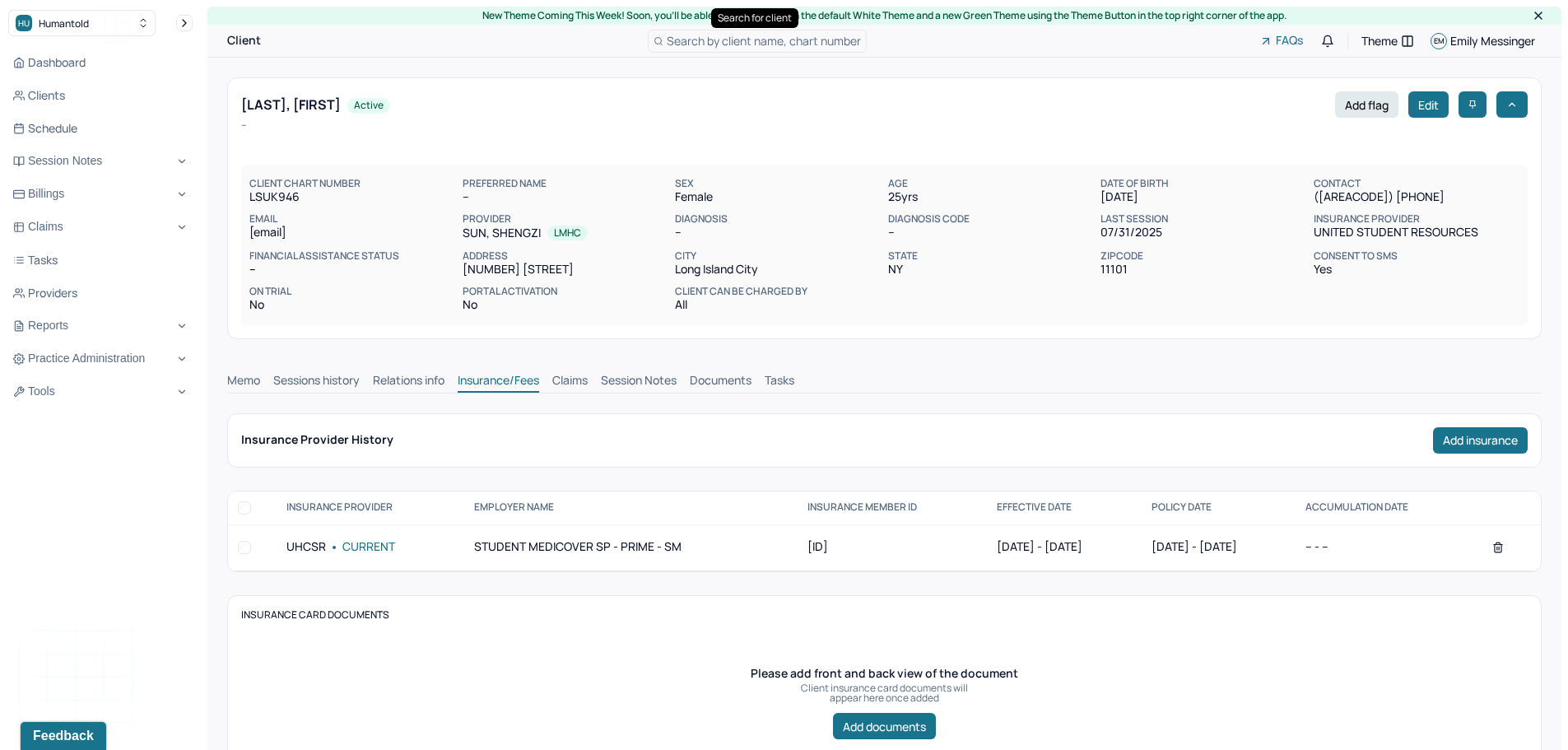 click on "Search by client name, chart number" at bounding box center [764, 40] 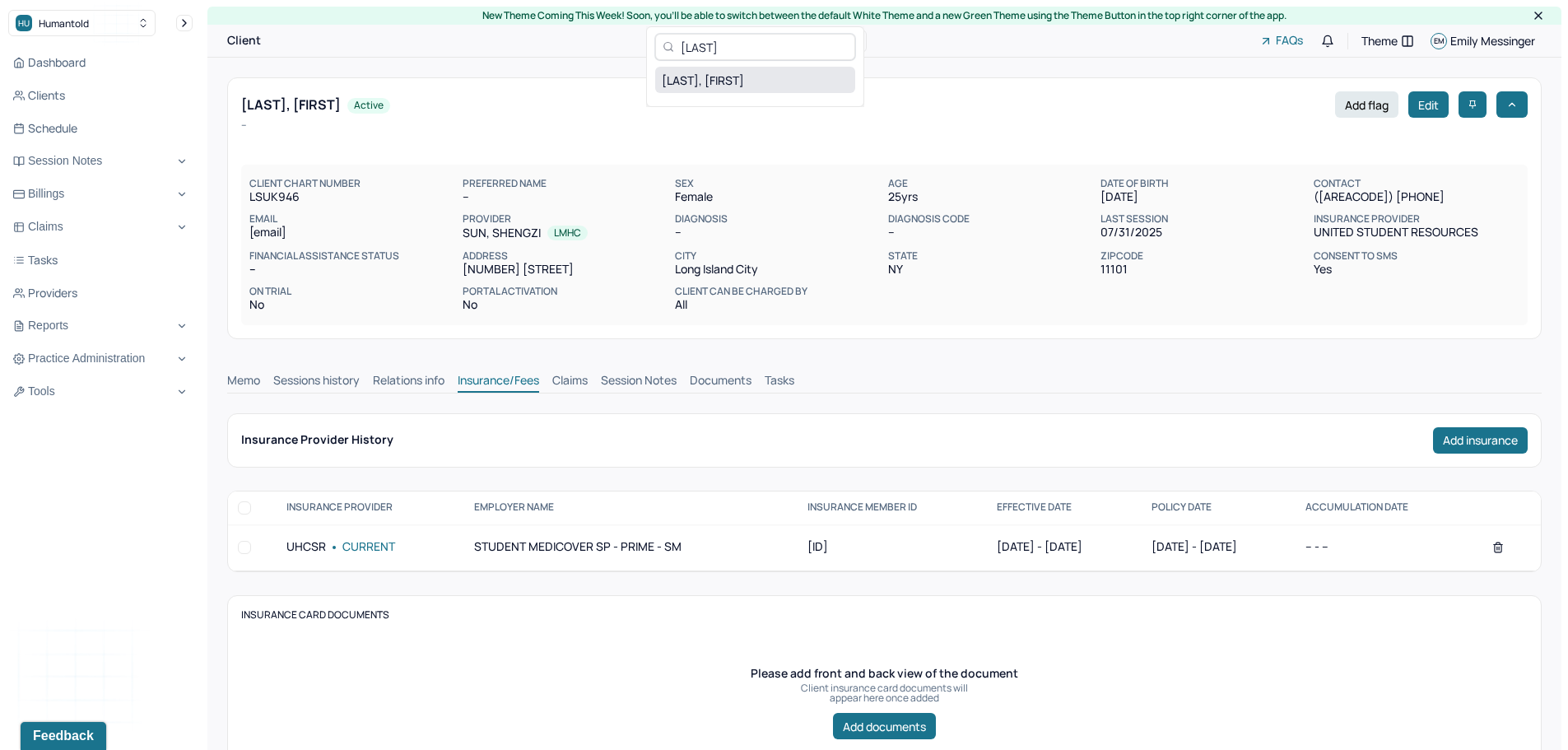 type on "[LAST]" 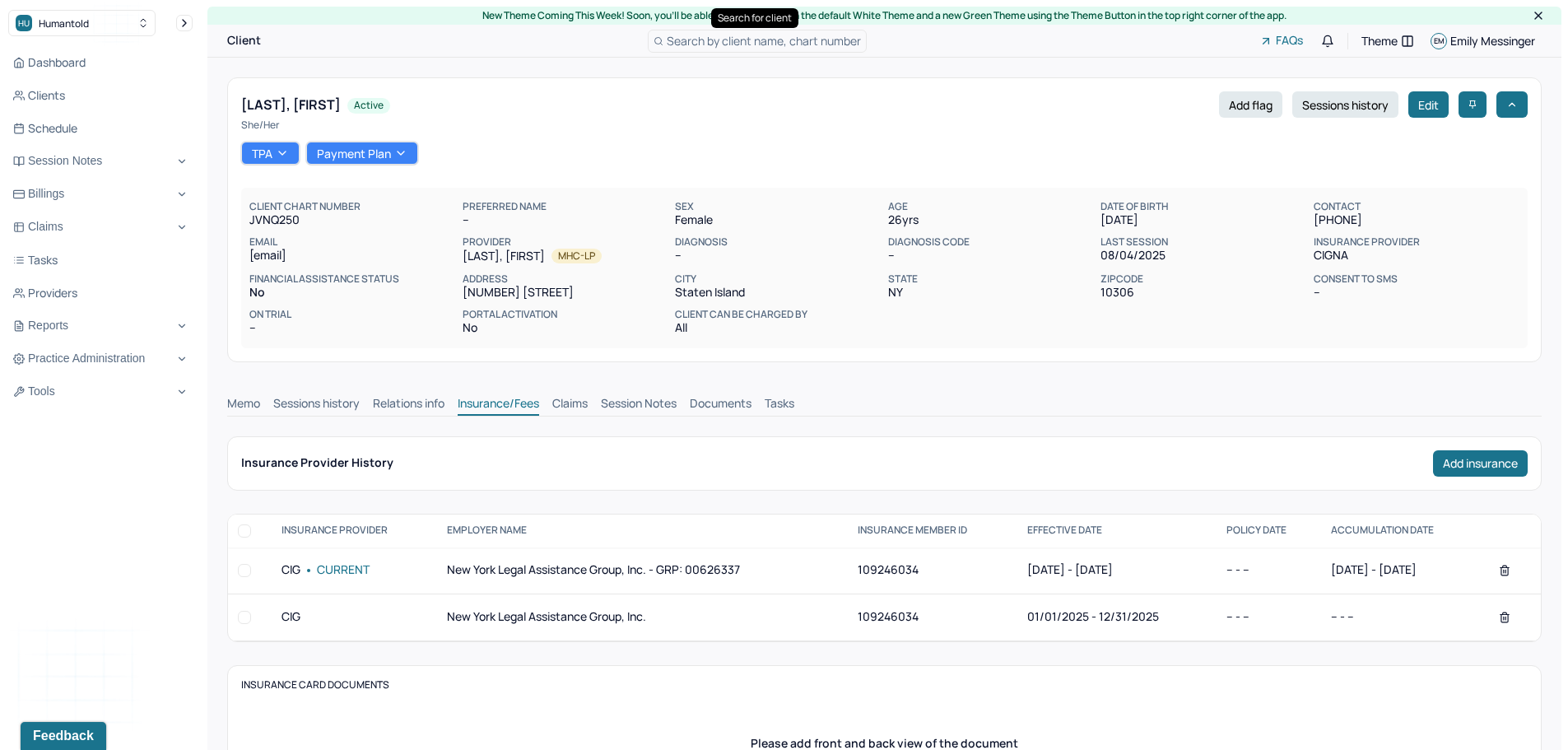 click on "Insurance/Fees" at bounding box center (498, 405) 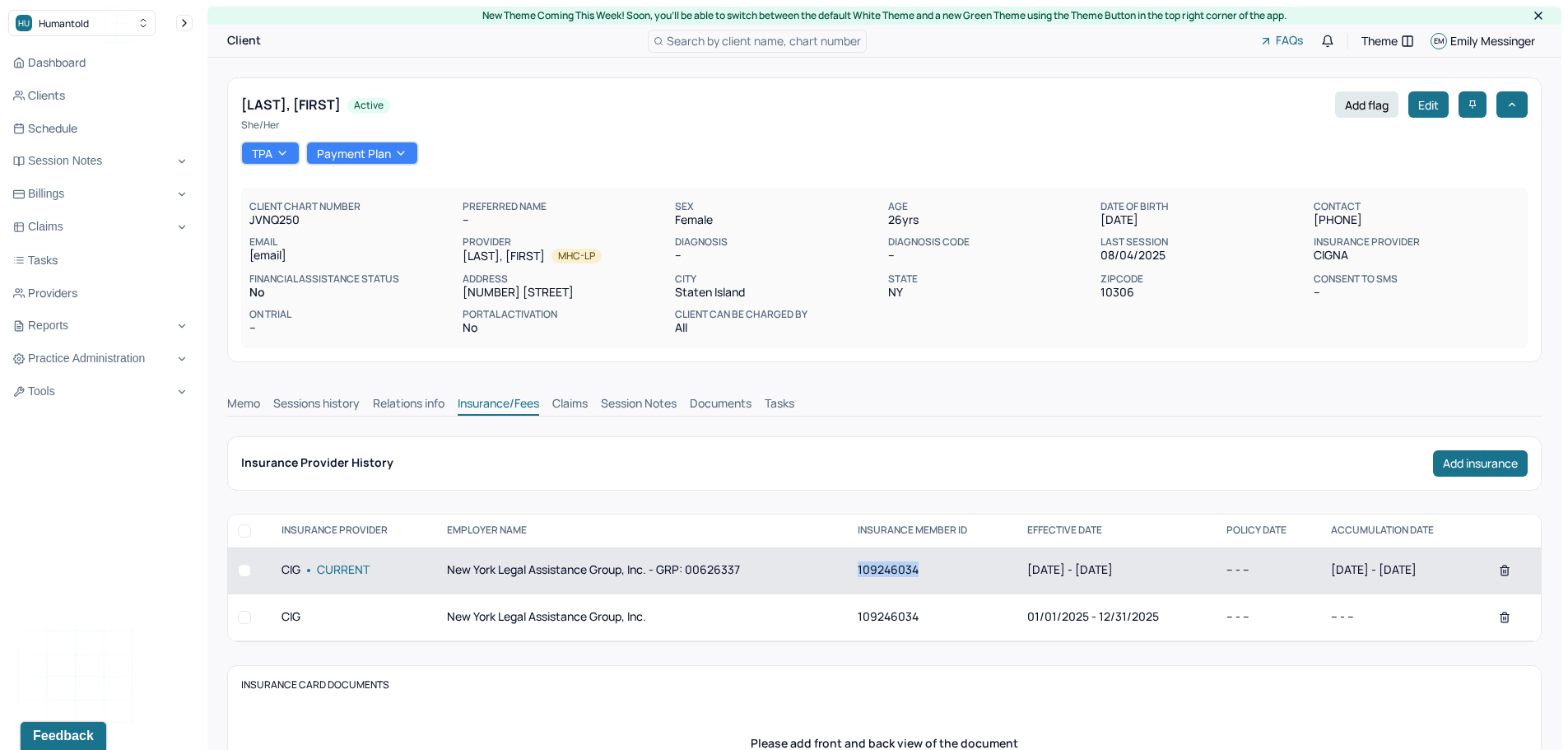 drag, startPoint x: 910, startPoint y: 613, endPoint x: 834, endPoint y: 622, distance: 76.53104 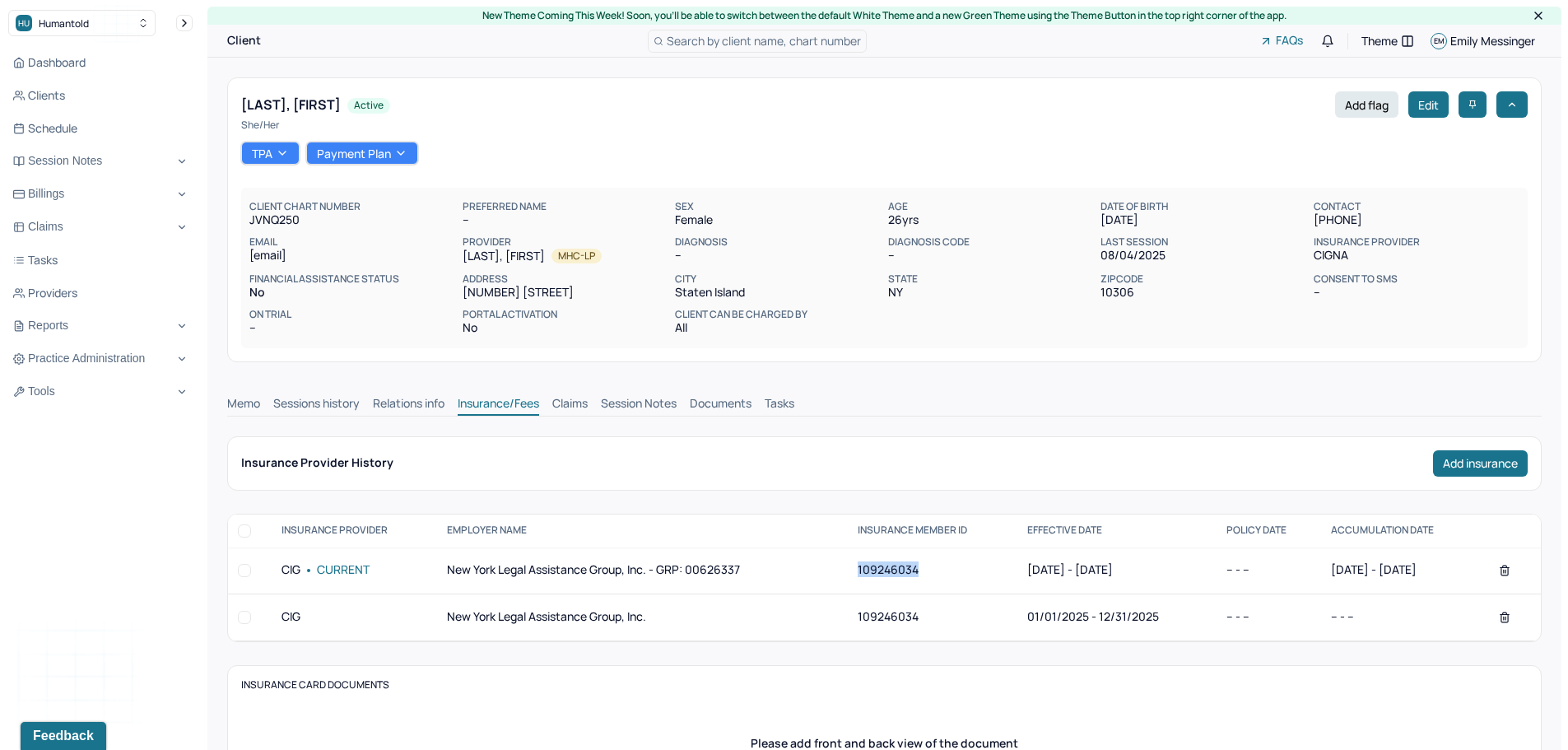 drag, startPoint x: 1332, startPoint y: 216, endPoint x: 1261, endPoint y: 225, distance: 71.56815 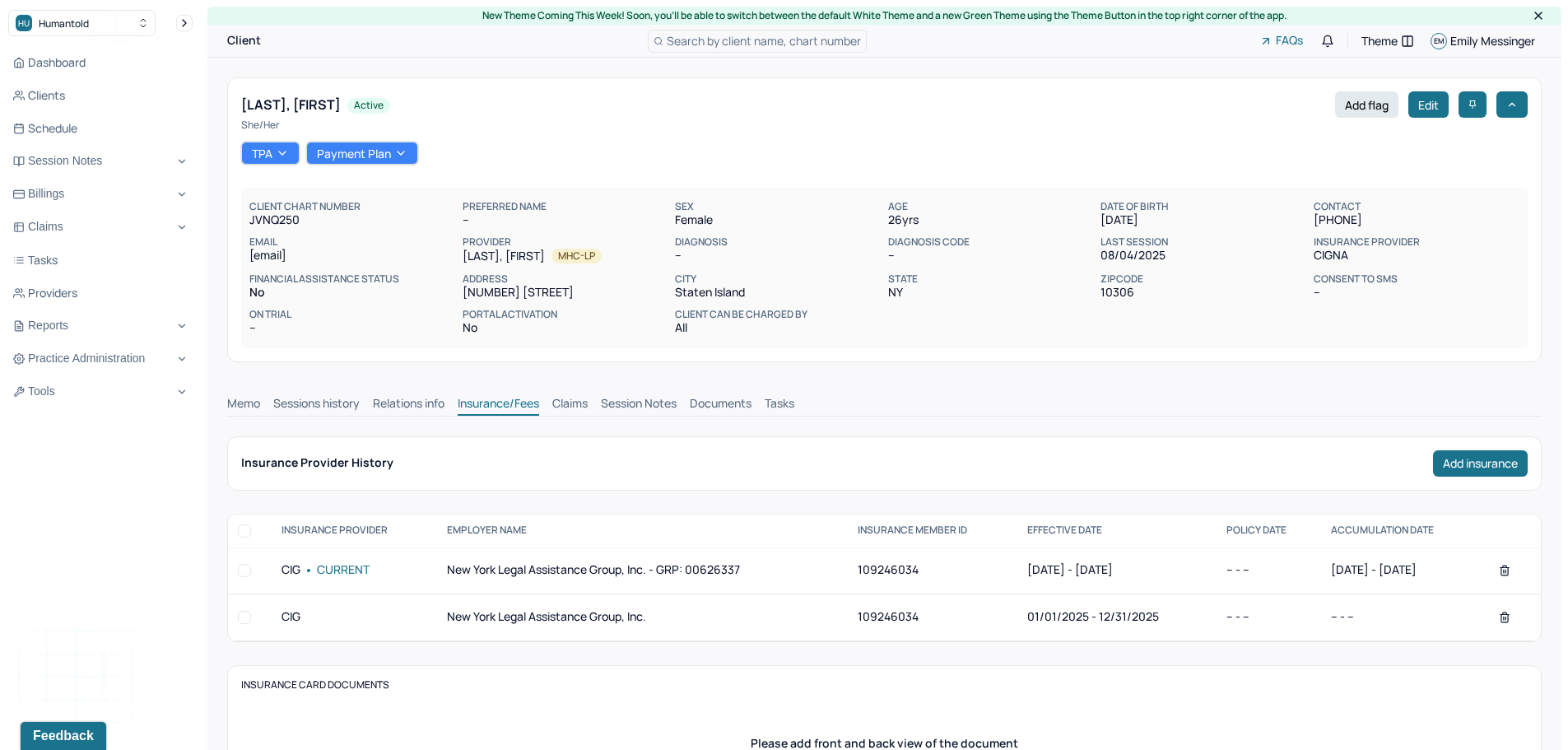 click on "JVNQ250" at bounding box center (352, 220) 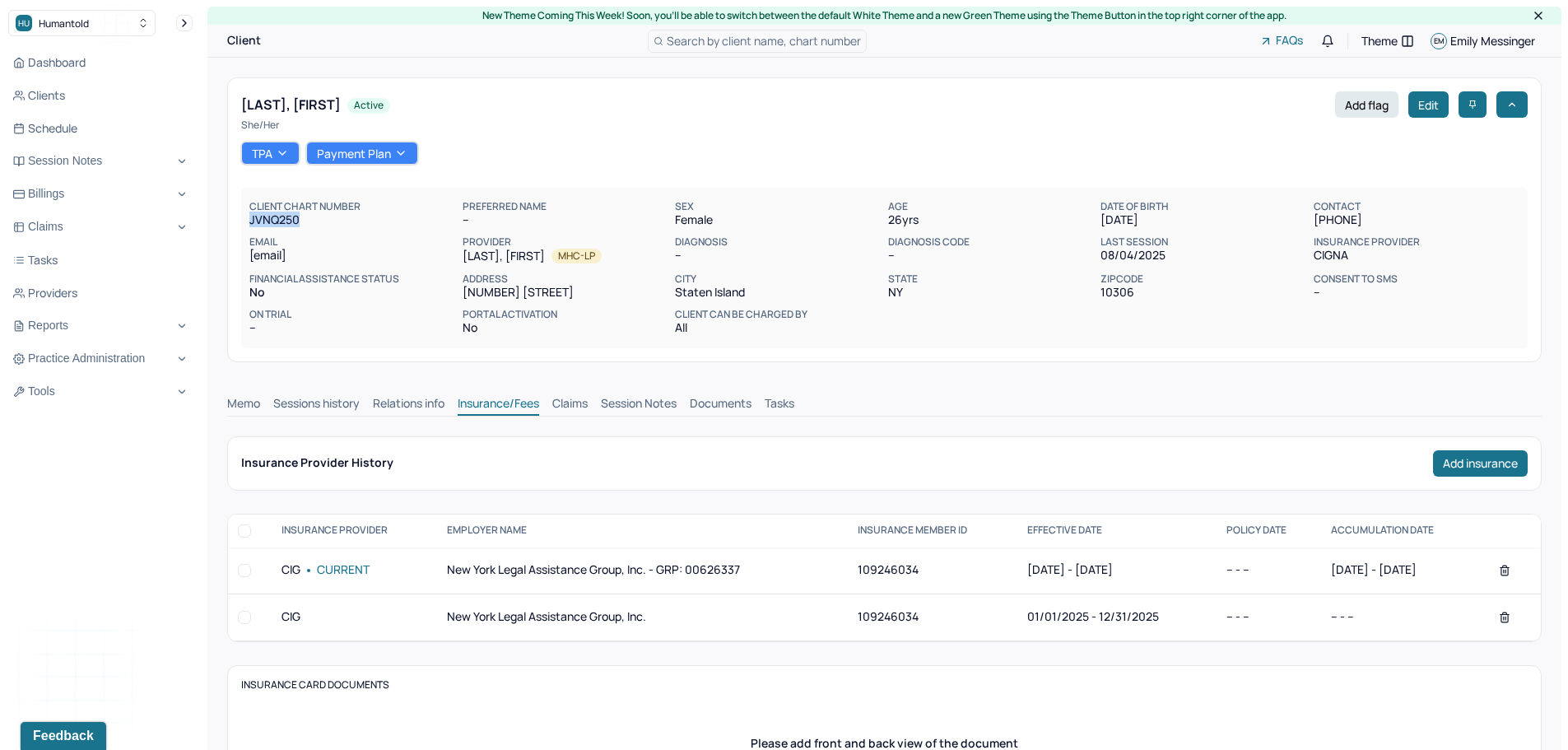 click on "JVNQ250" at bounding box center [352, 220] 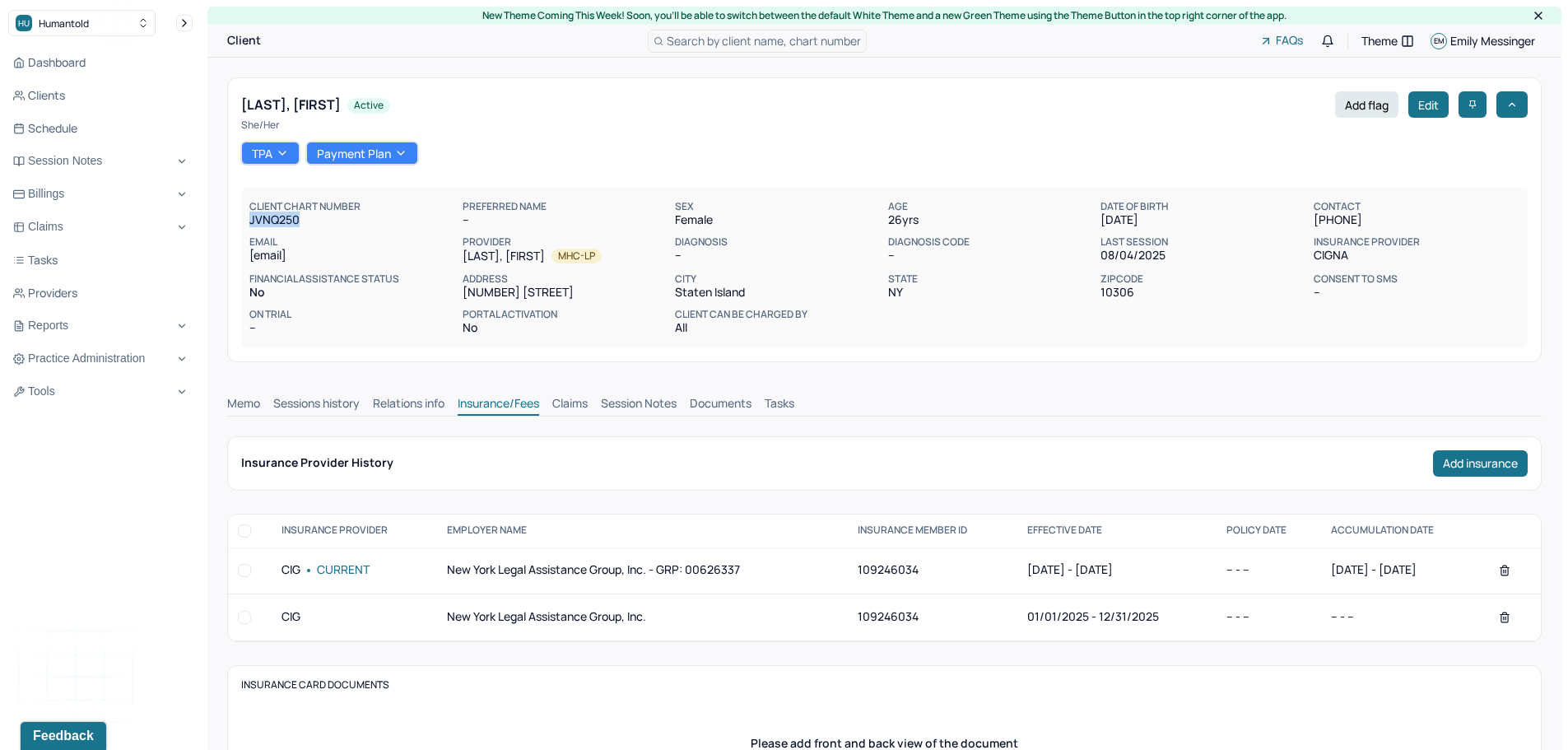 click on "Claims" at bounding box center [570, 405] 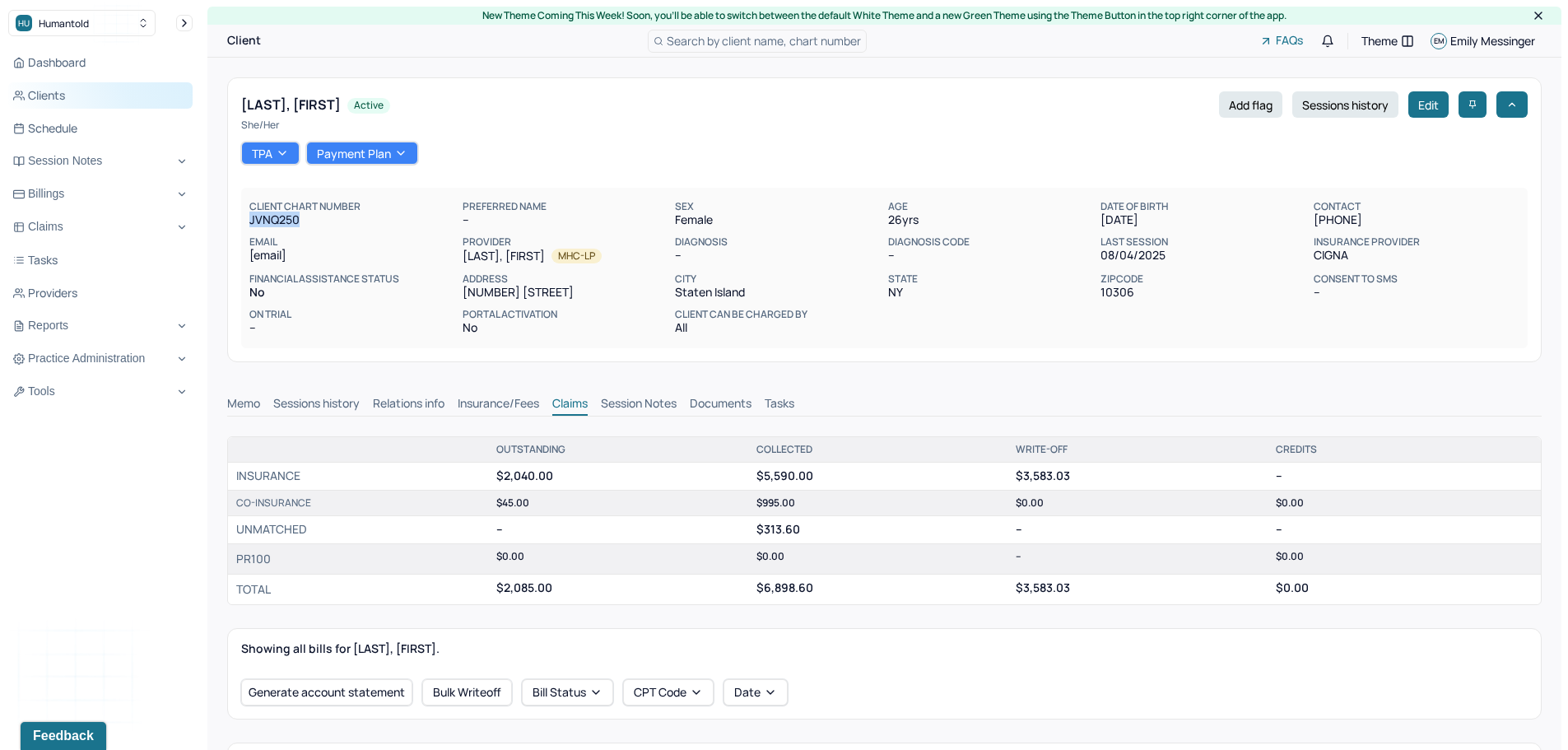 click on "Clients" at bounding box center [100, 95] 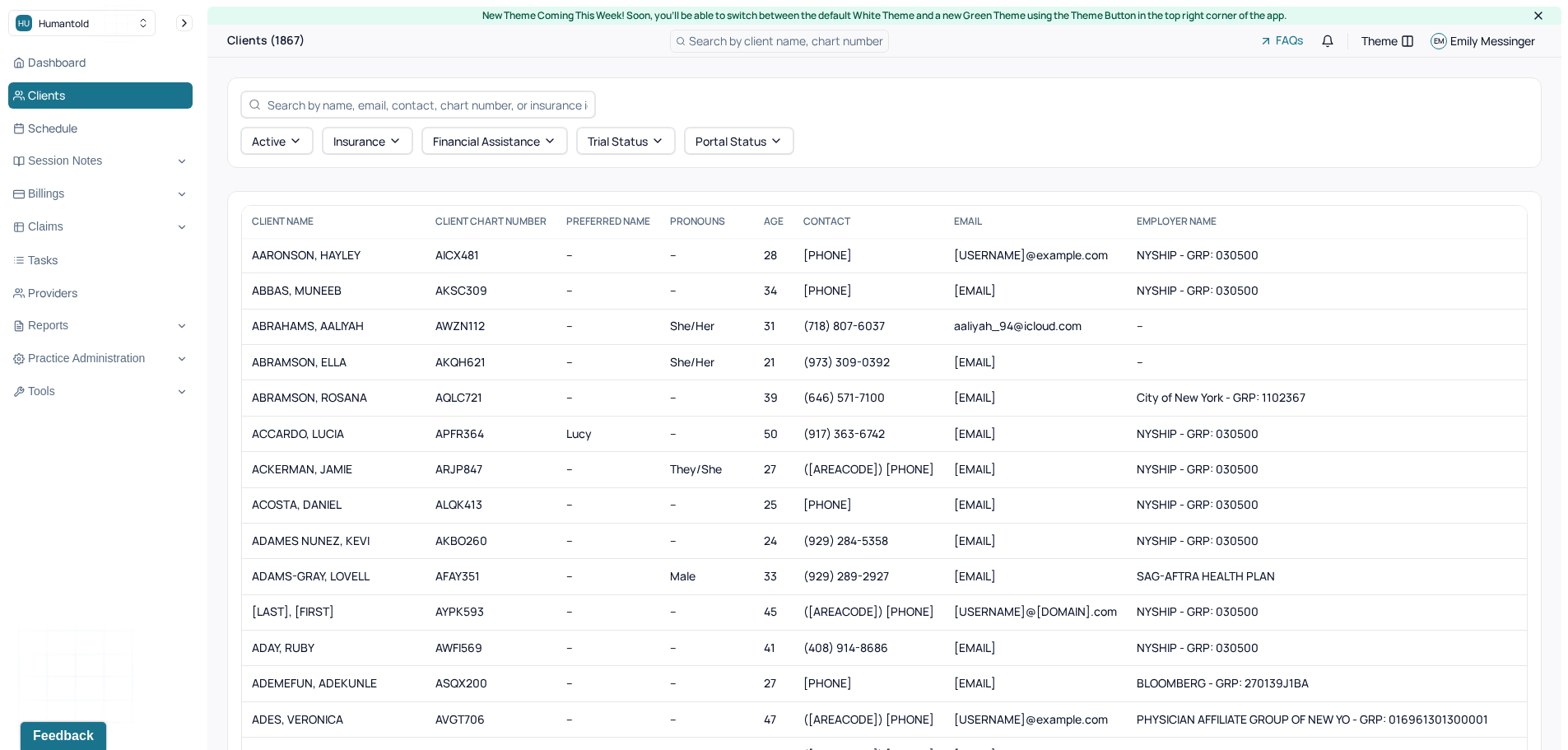 click at bounding box center [427, 105] 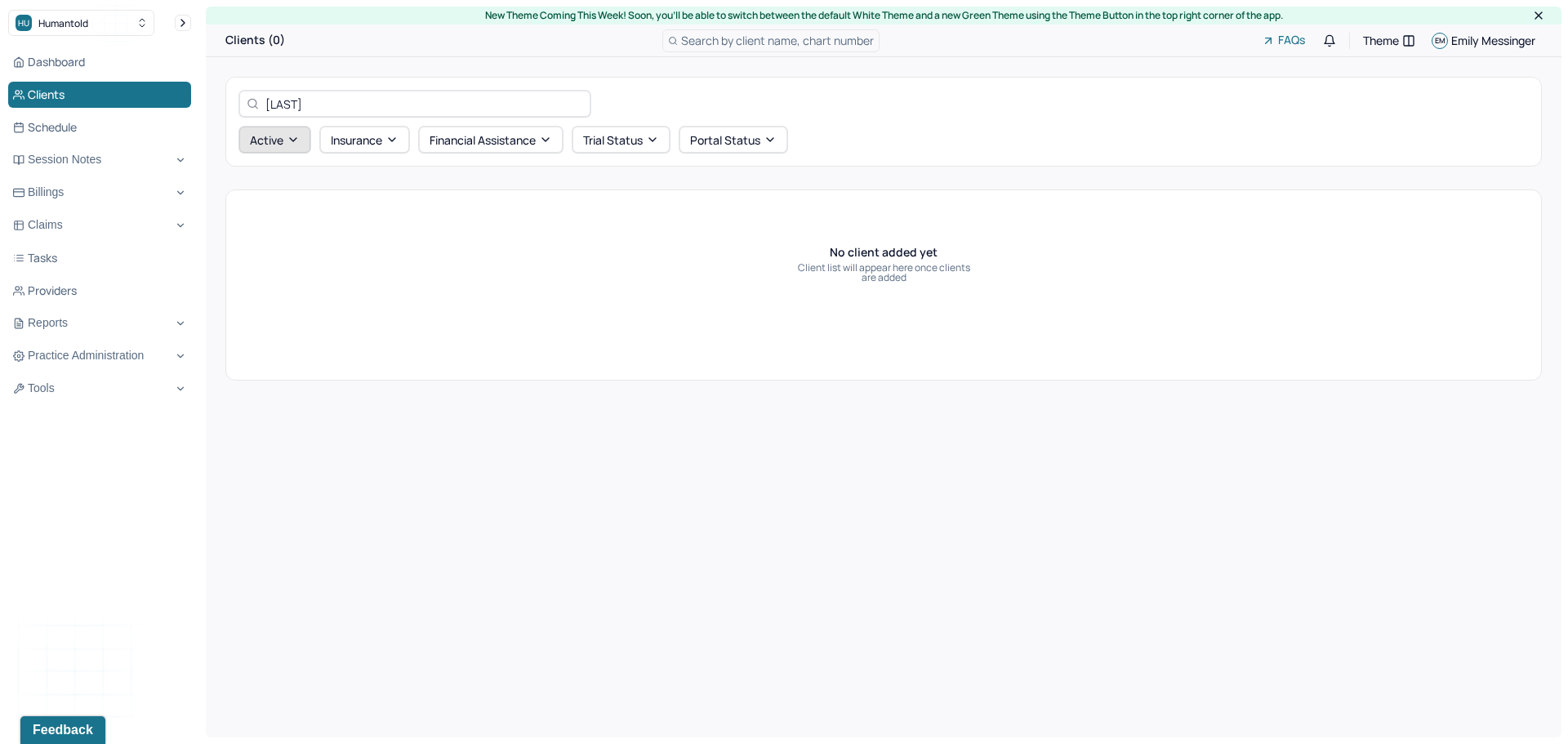 type on "[LAST]" 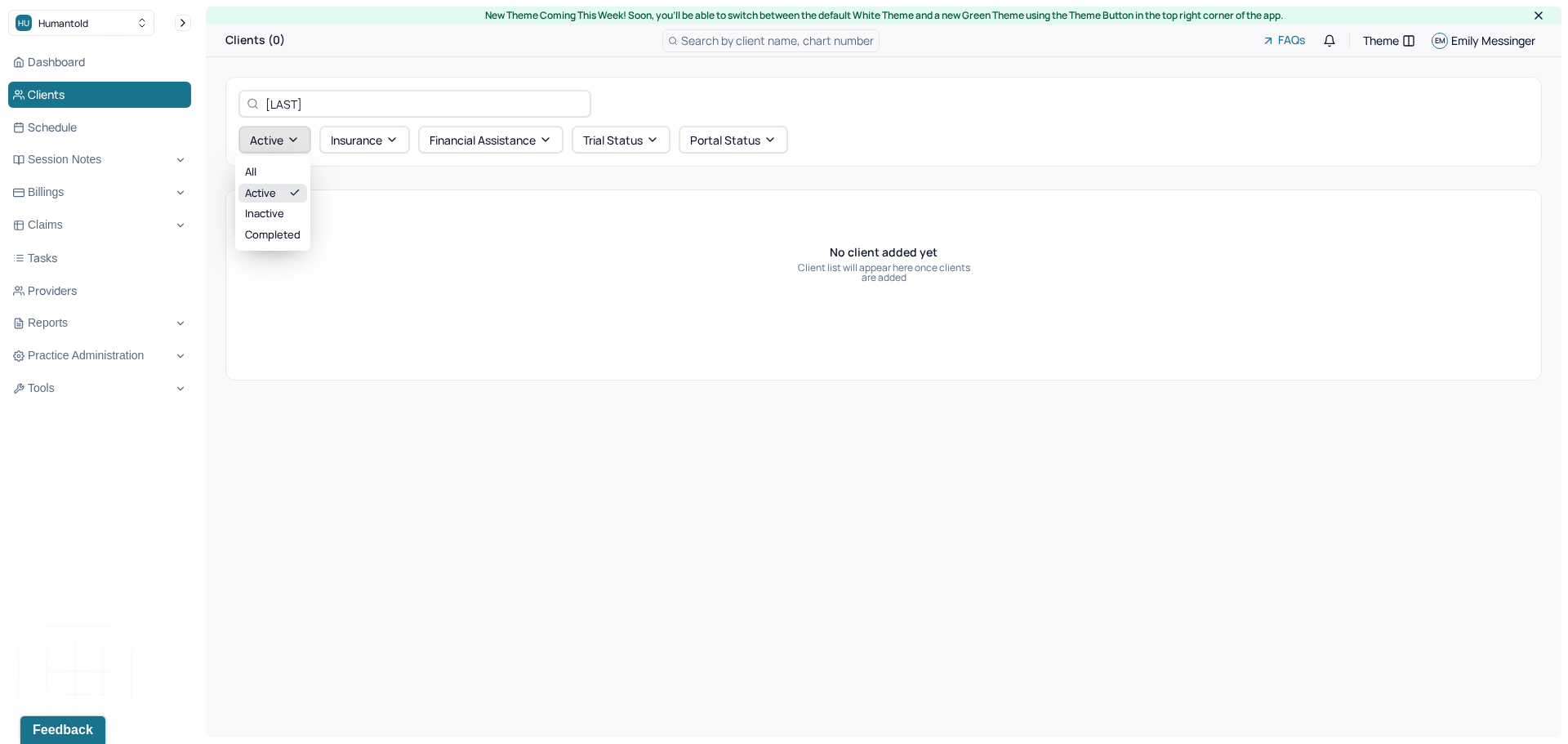 click on "Active" at bounding box center (274, 140) 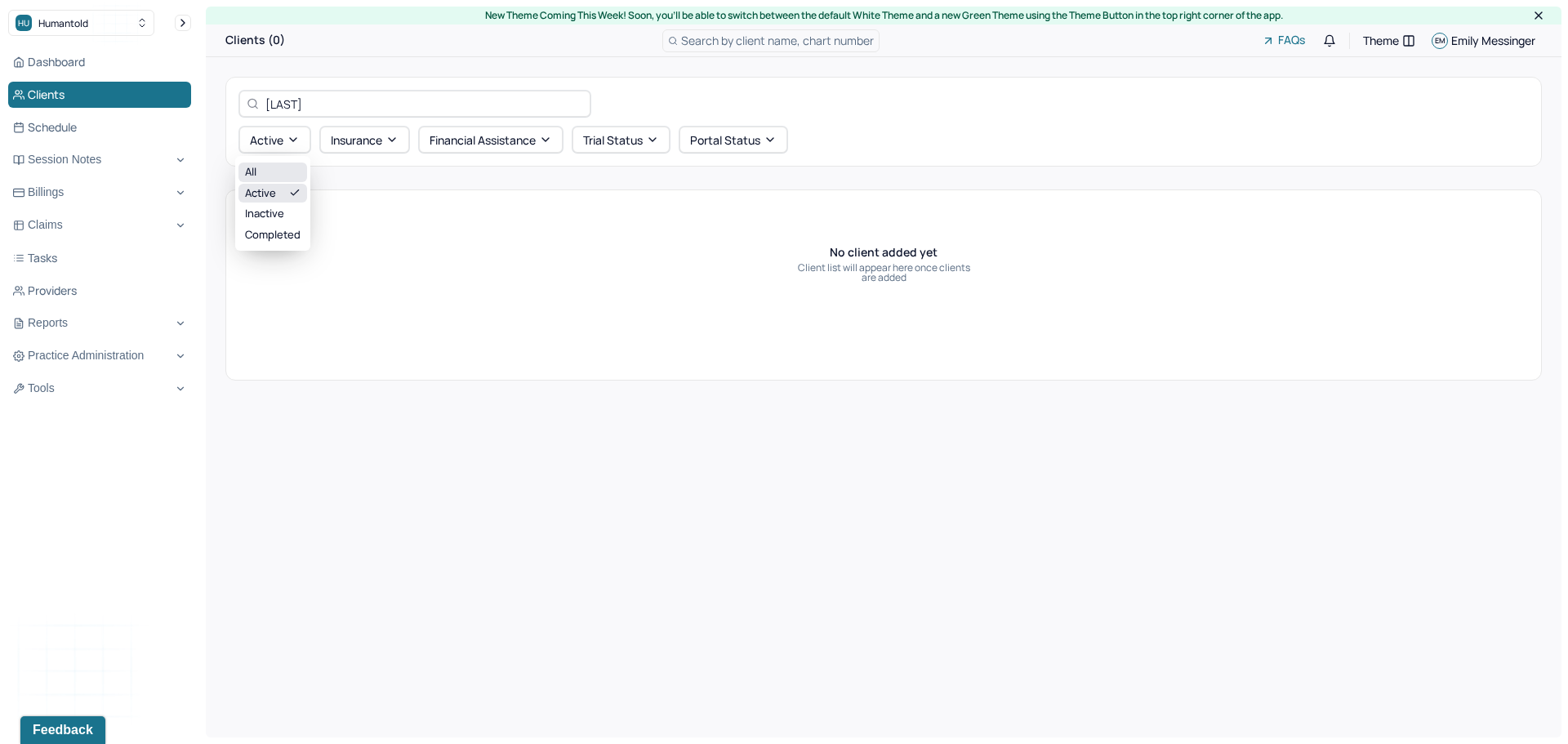 click on "All" at bounding box center (273, 172) 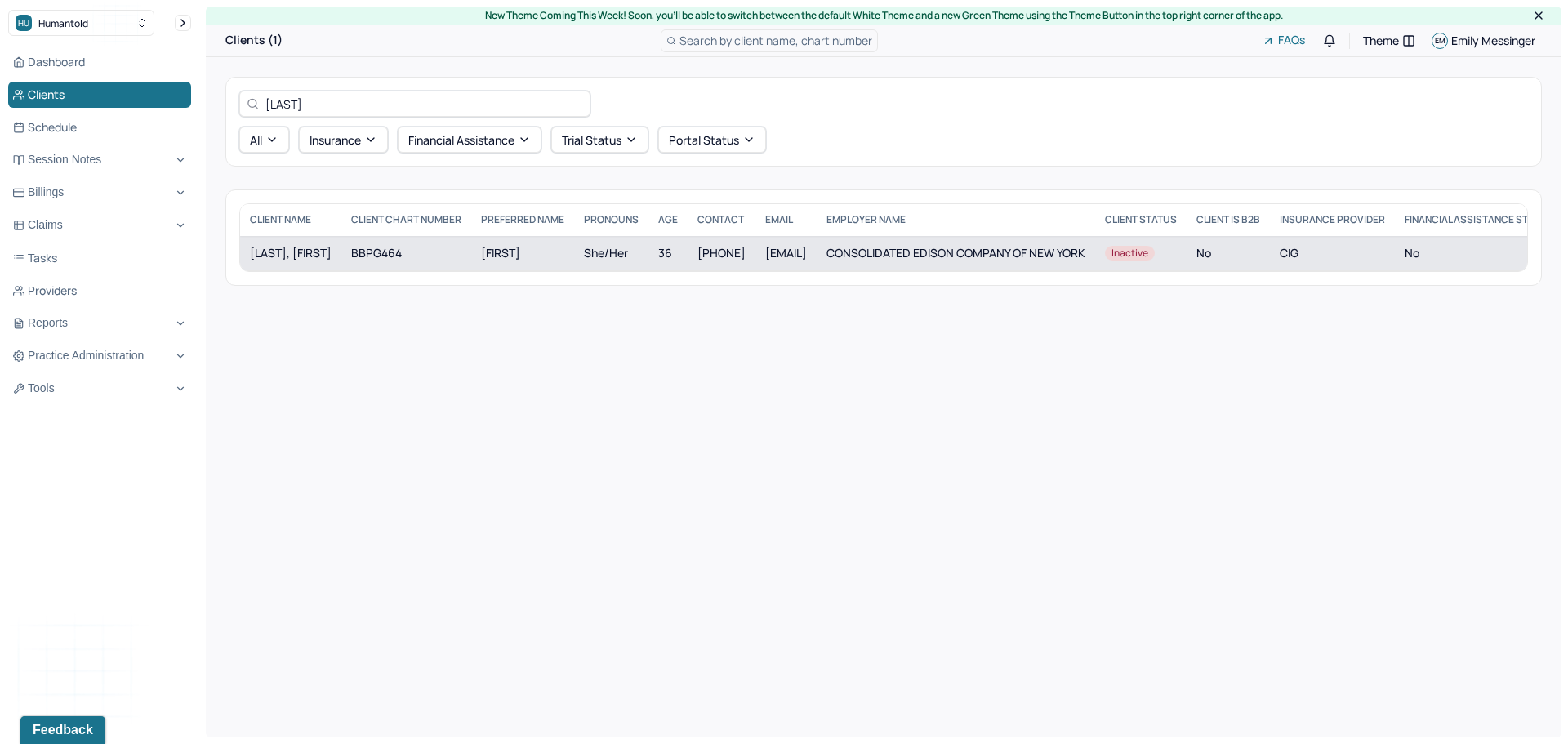 click on "BBPG464" at bounding box center [406, 253] 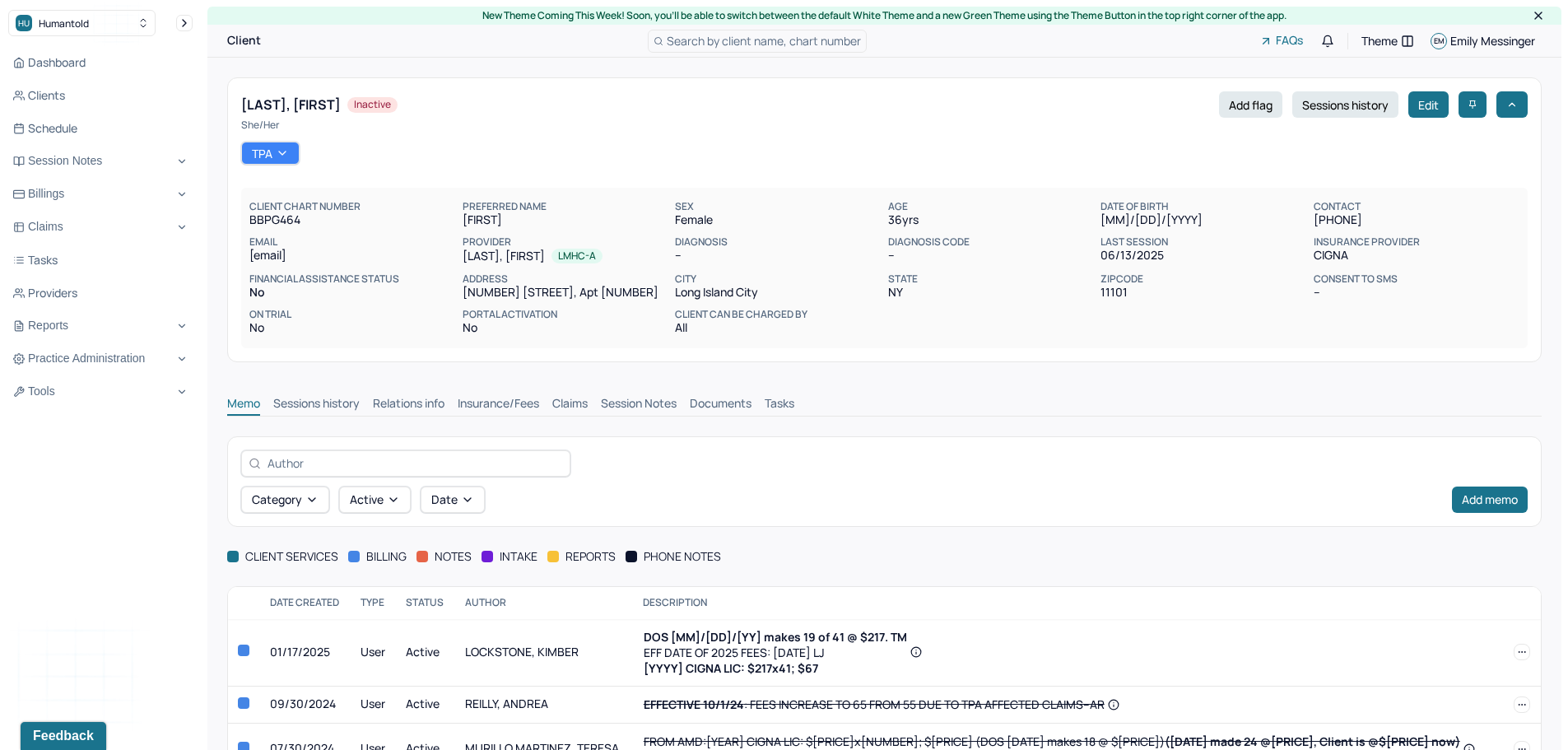 click on "Claims" at bounding box center (570, 405) 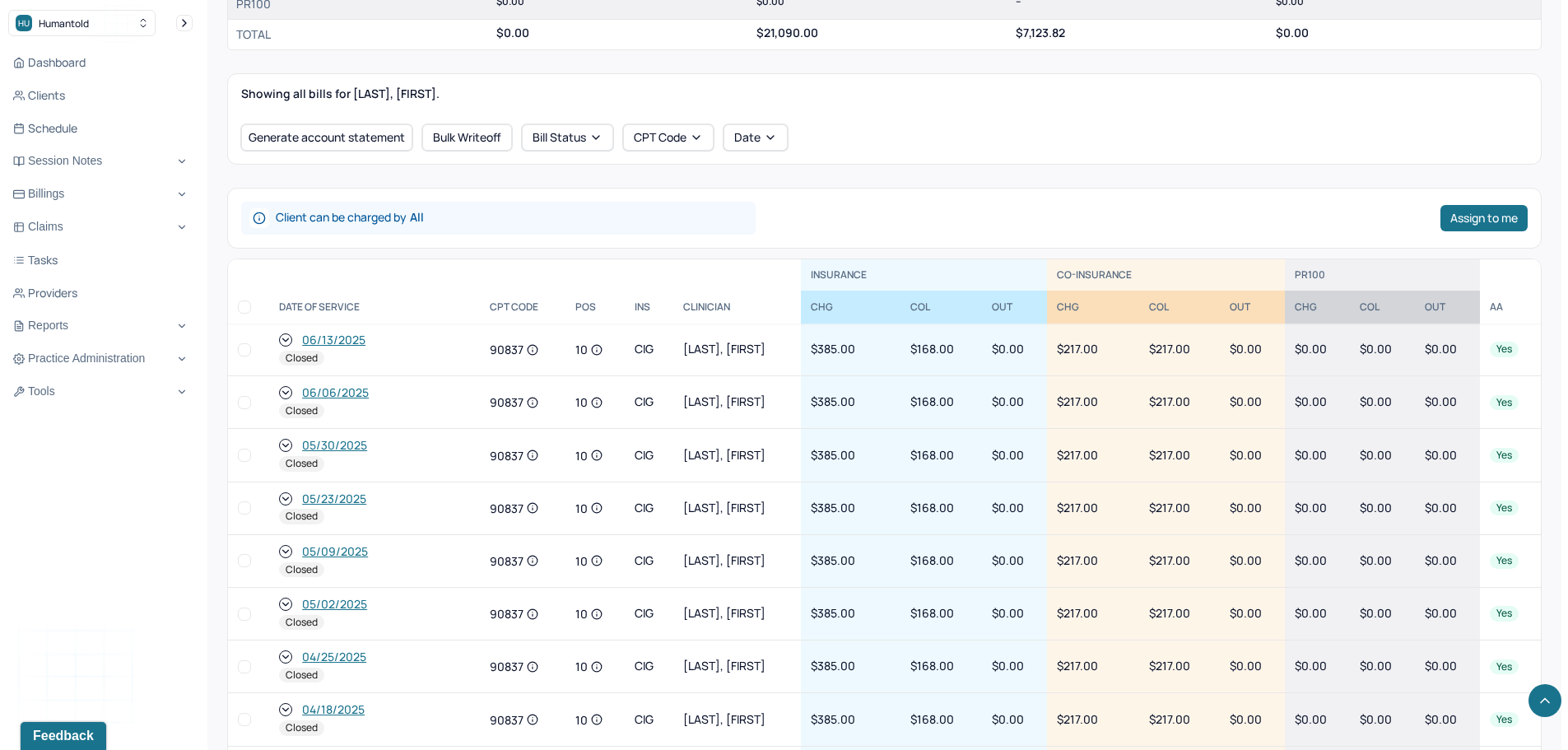 scroll, scrollTop: 576, scrollLeft: 0, axis: vertical 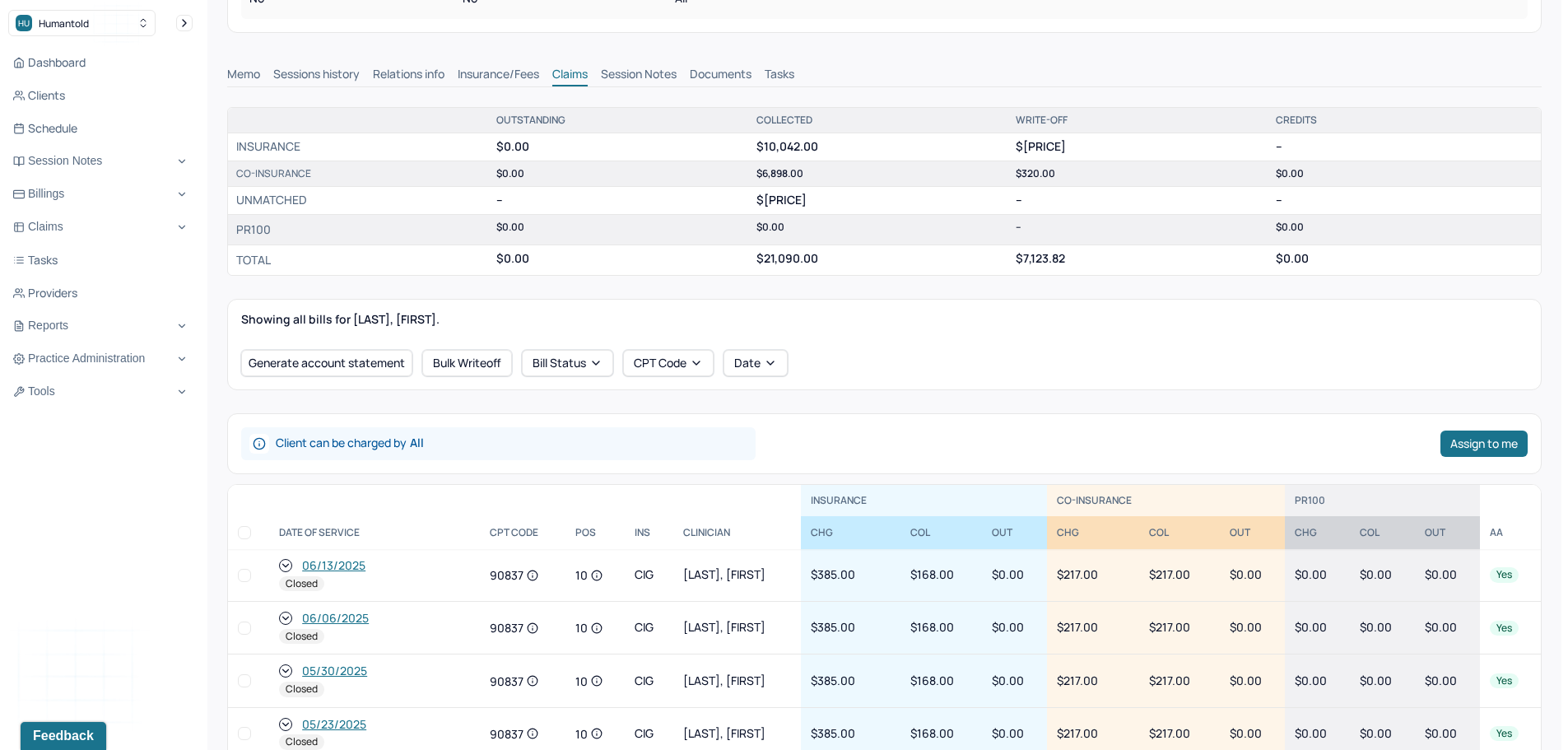 click on "Session Notes" at bounding box center (639, 76) 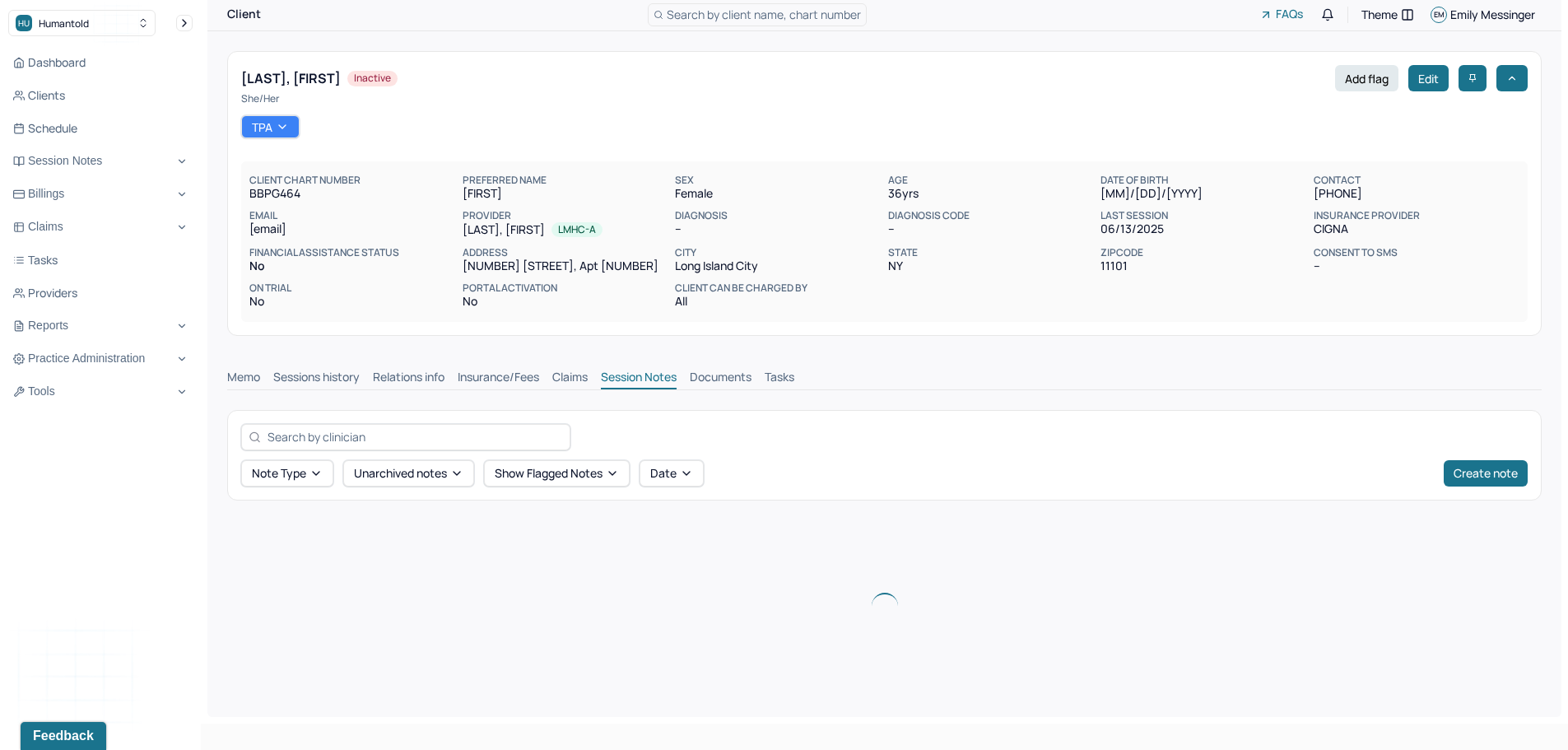 scroll, scrollTop: 329, scrollLeft: 0, axis: vertical 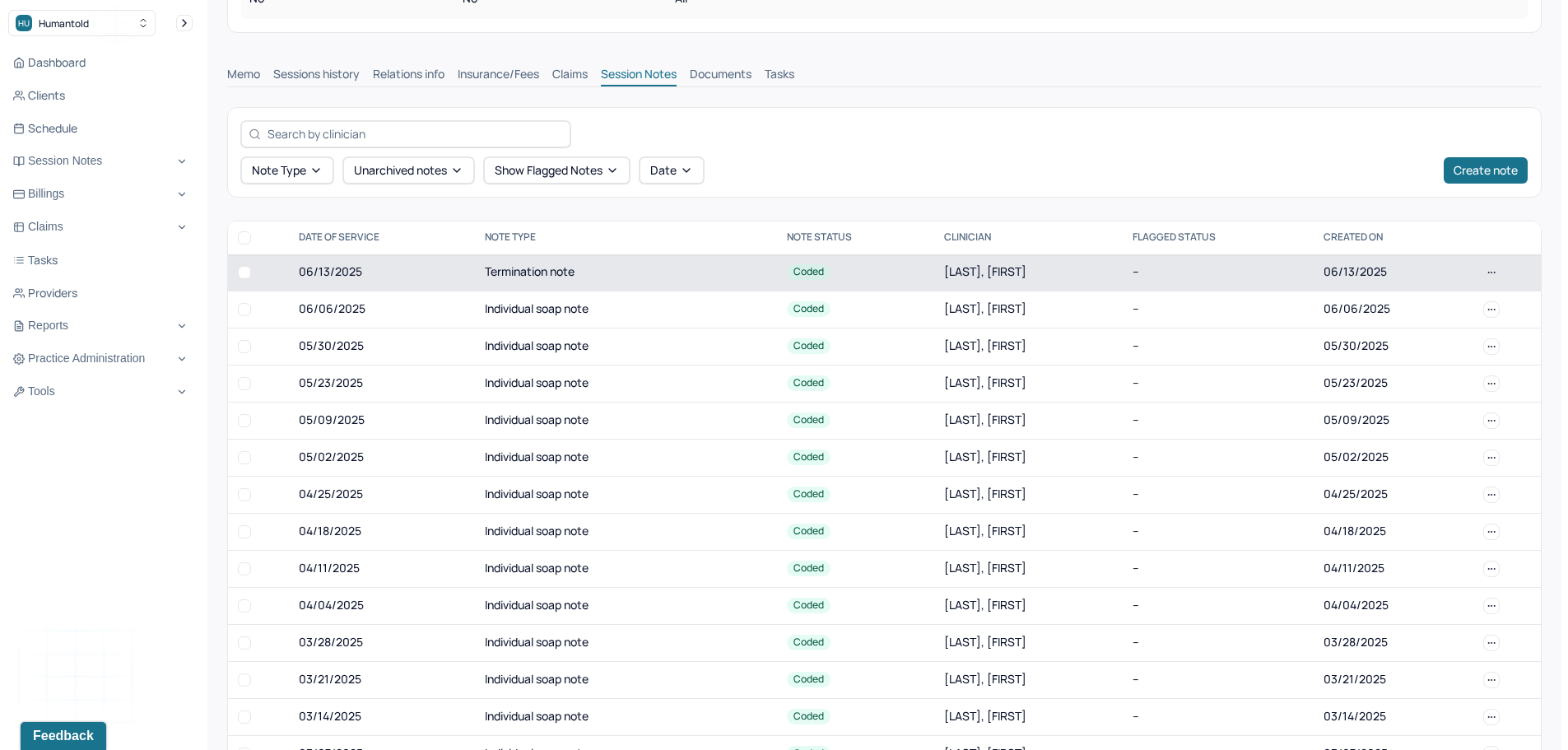 click on "Termination note" at bounding box center [626, 273] 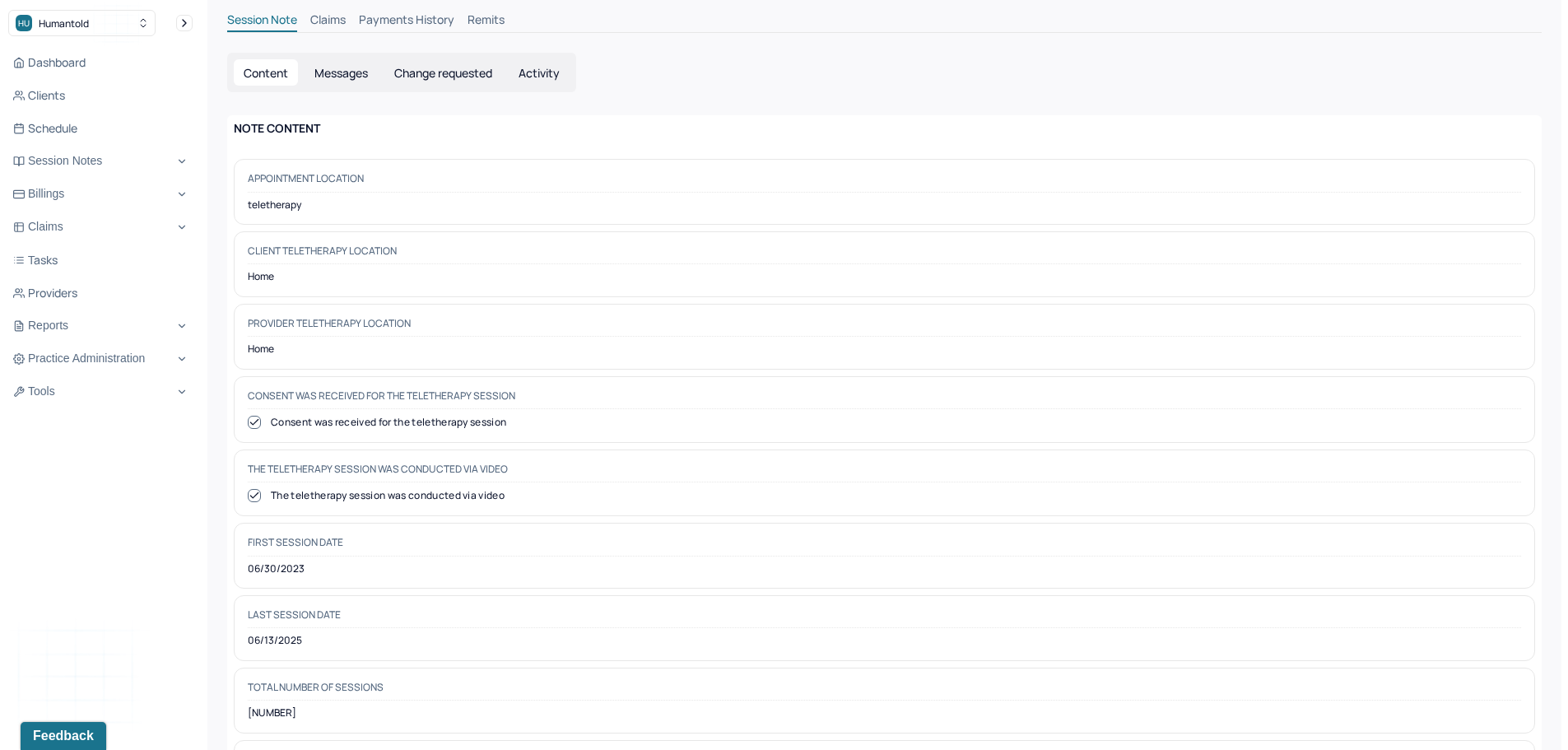 scroll, scrollTop: 0, scrollLeft: 0, axis: both 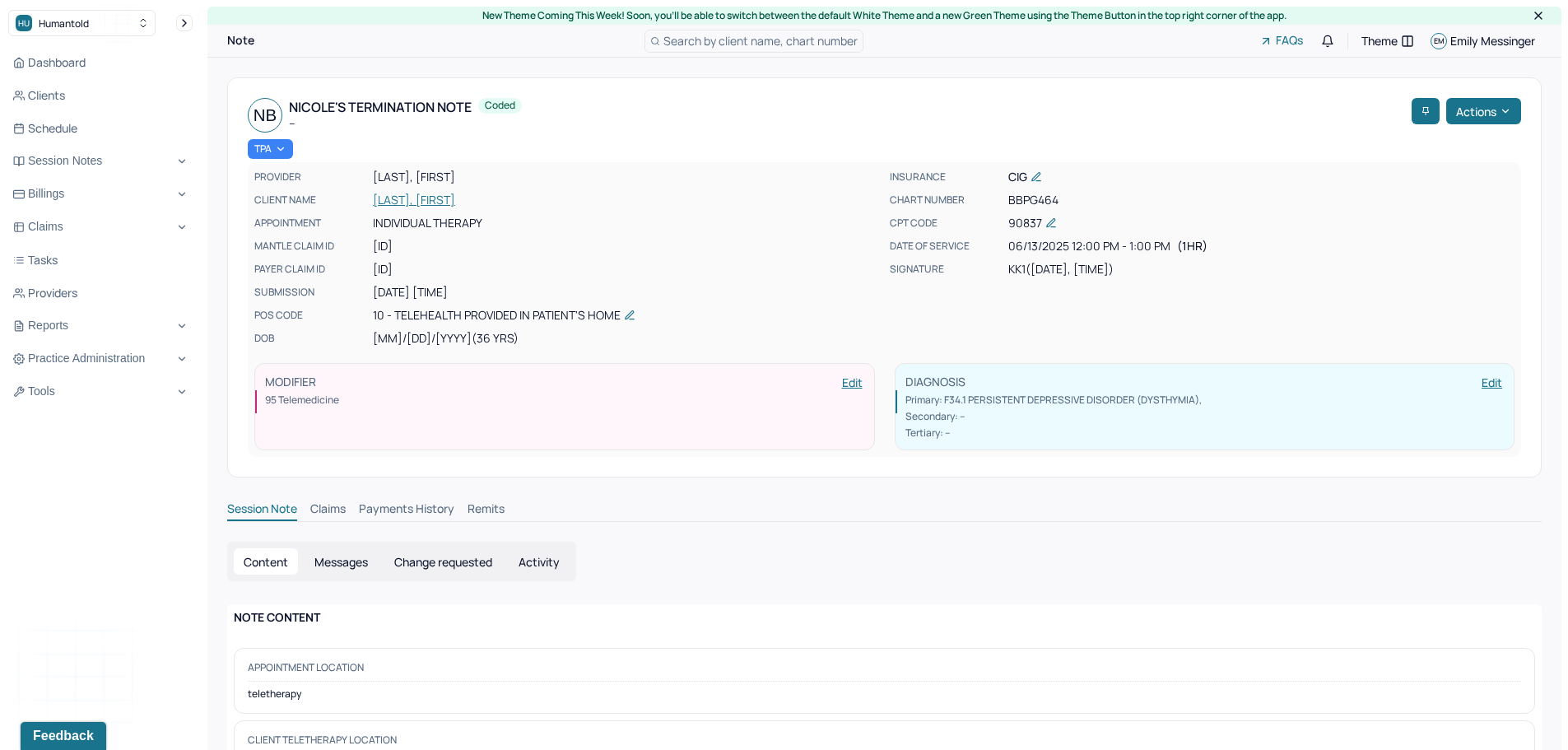 click on "PROVIDER [LAST], [FIRST] CLIENT NAME [LAST], [FIRST] APPOINTMENT Individual therapy MANTLE CLAIM ID [ID] PAYER CLAIM ID [ID] SUBMISSION [DATE] [TIME] POS CODE 10 - Telehealth Provided in Patient's Home DOB [DATE] ([AGE] Yrs)" at bounding box center (567, 258) 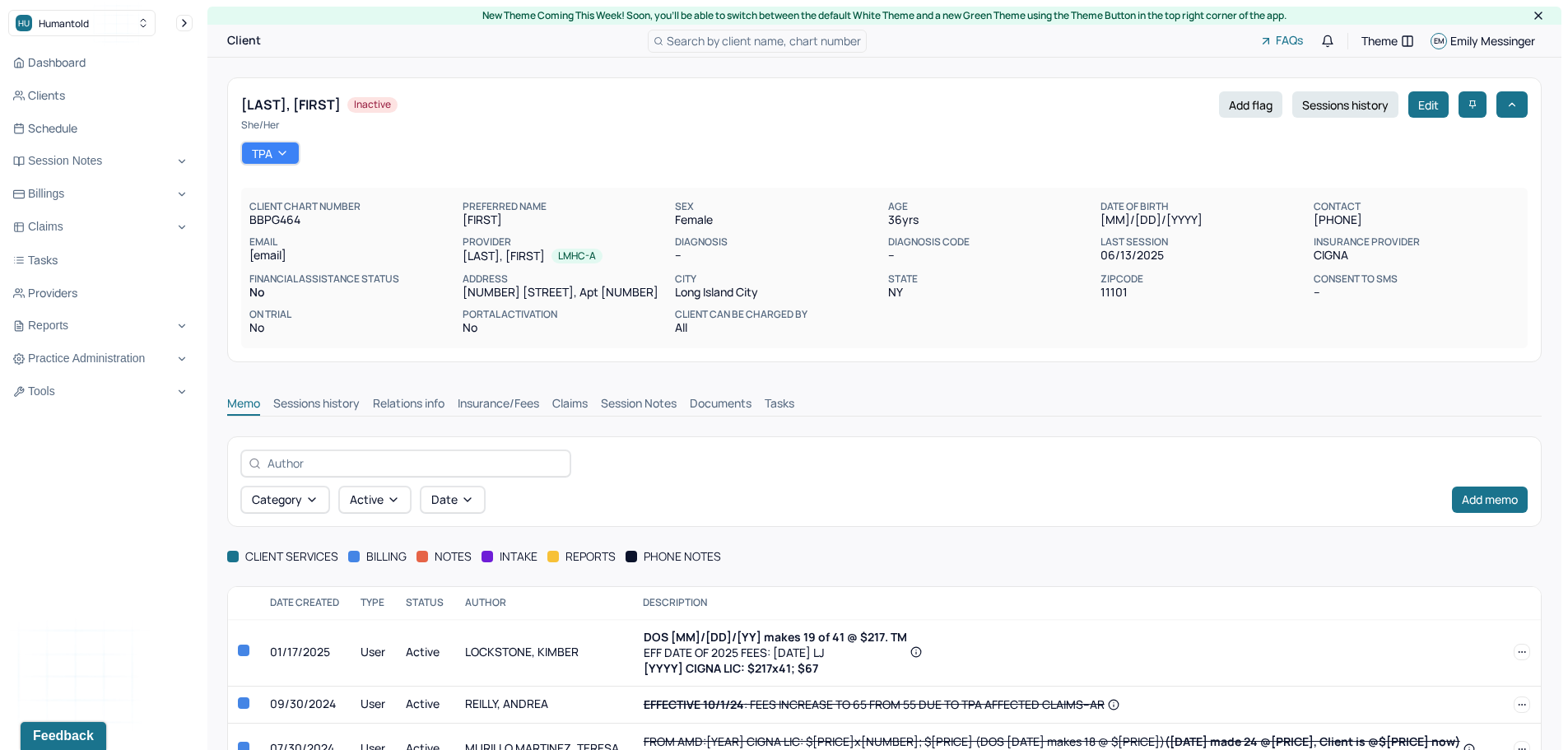 click on "Insurance/Fees" at bounding box center (498, 405) 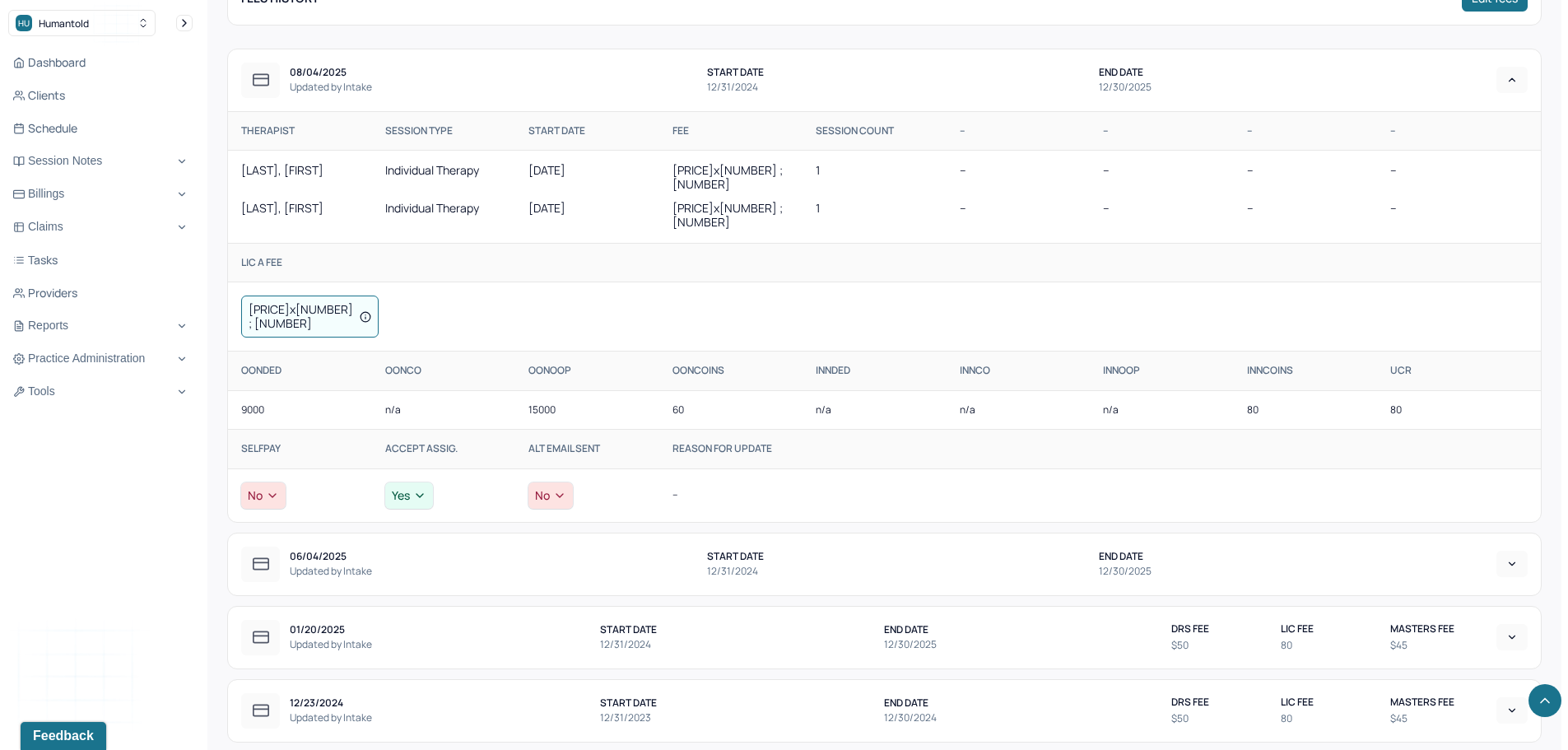 scroll, scrollTop: 887, scrollLeft: 0, axis: vertical 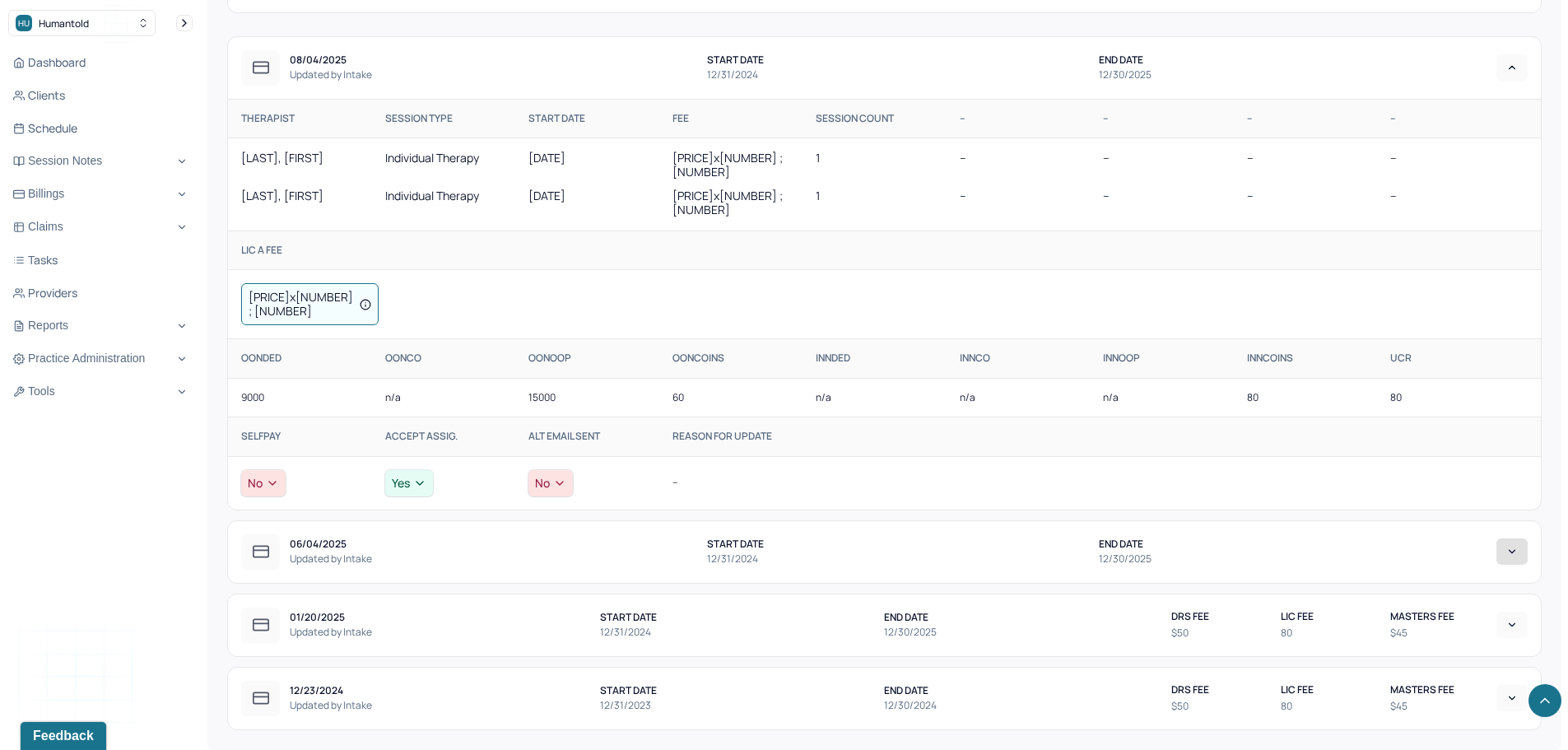 click 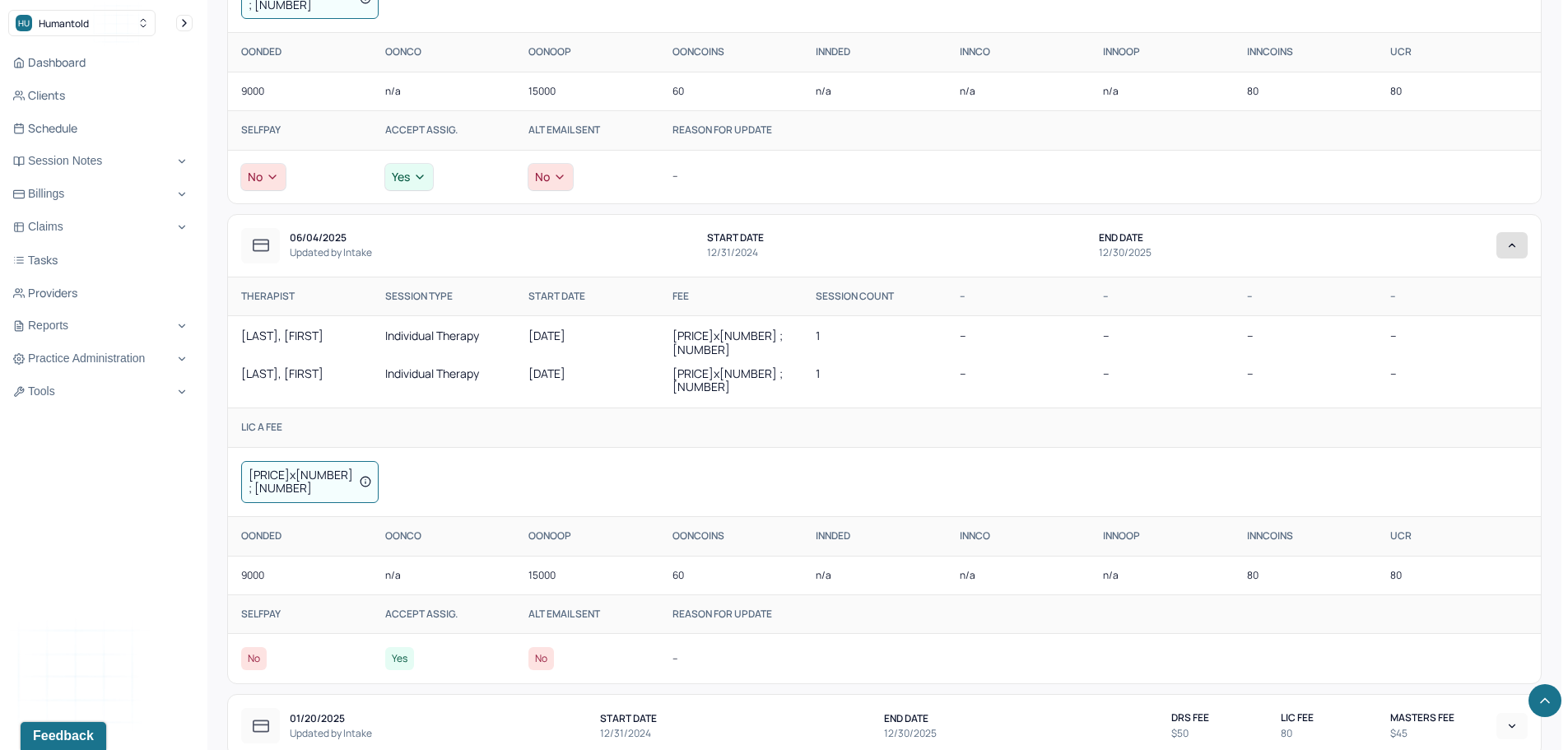 scroll, scrollTop: 1253, scrollLeft: 0, axis: vertical 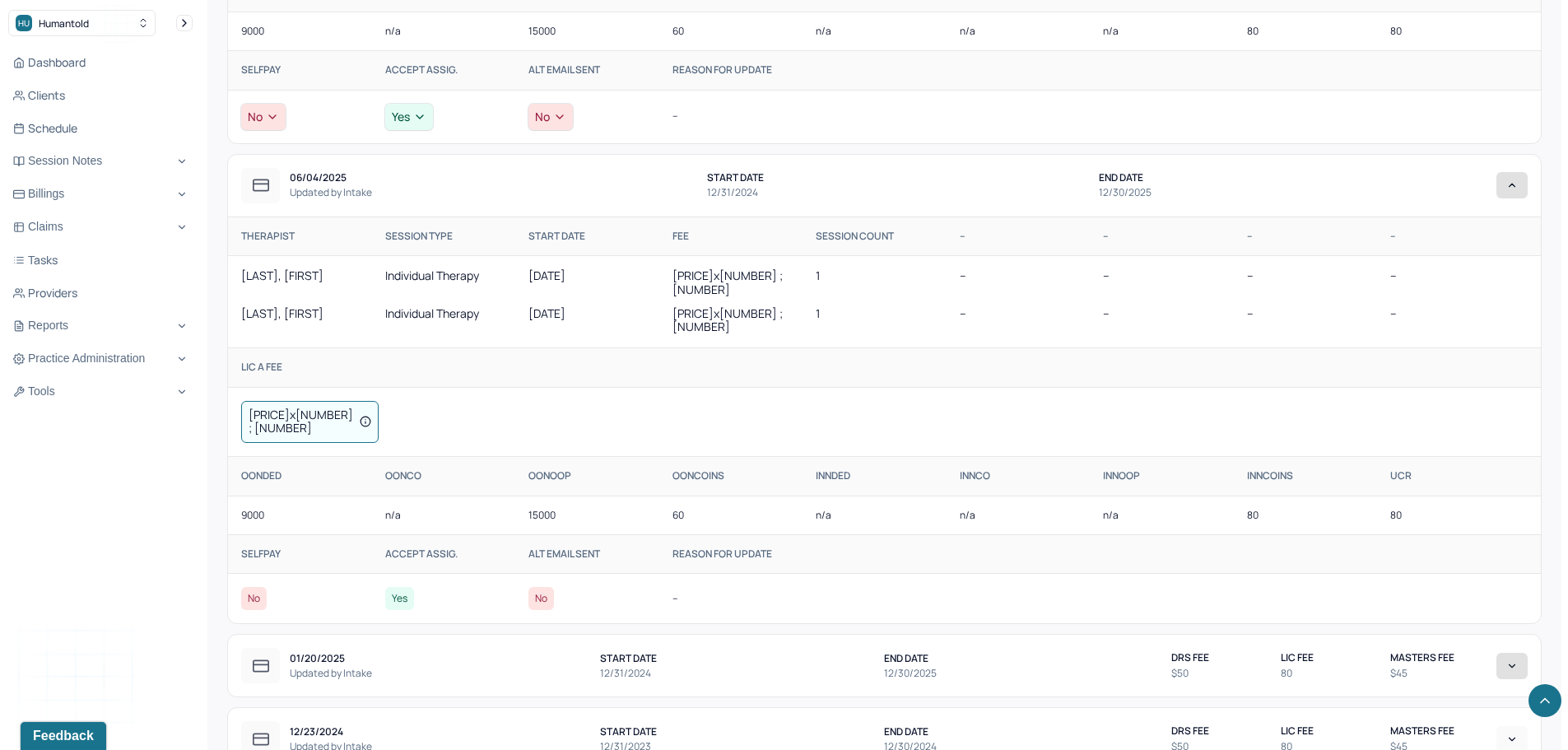 click 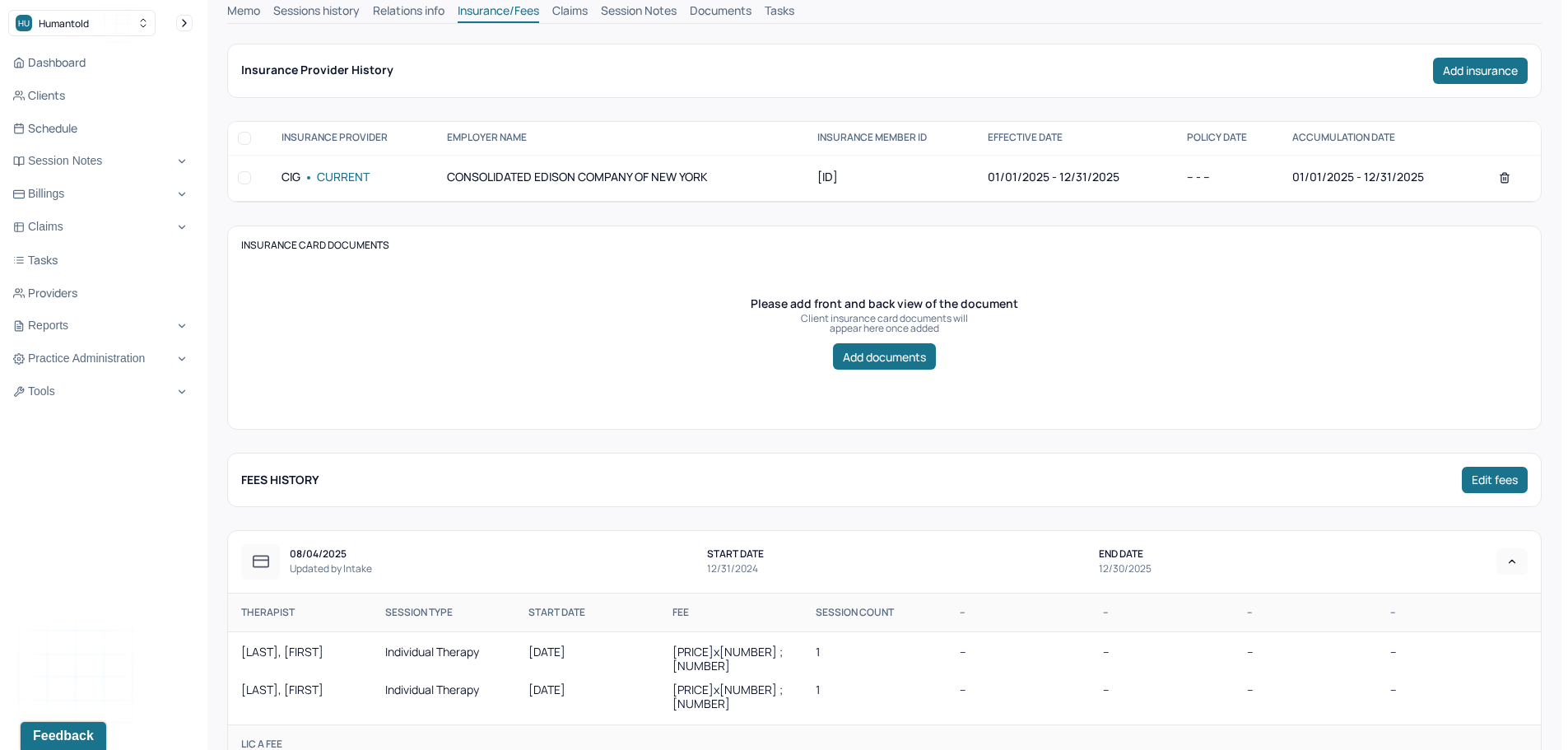 scroll, scrollTop: 183, scrollLeft: 0, axis: vertical 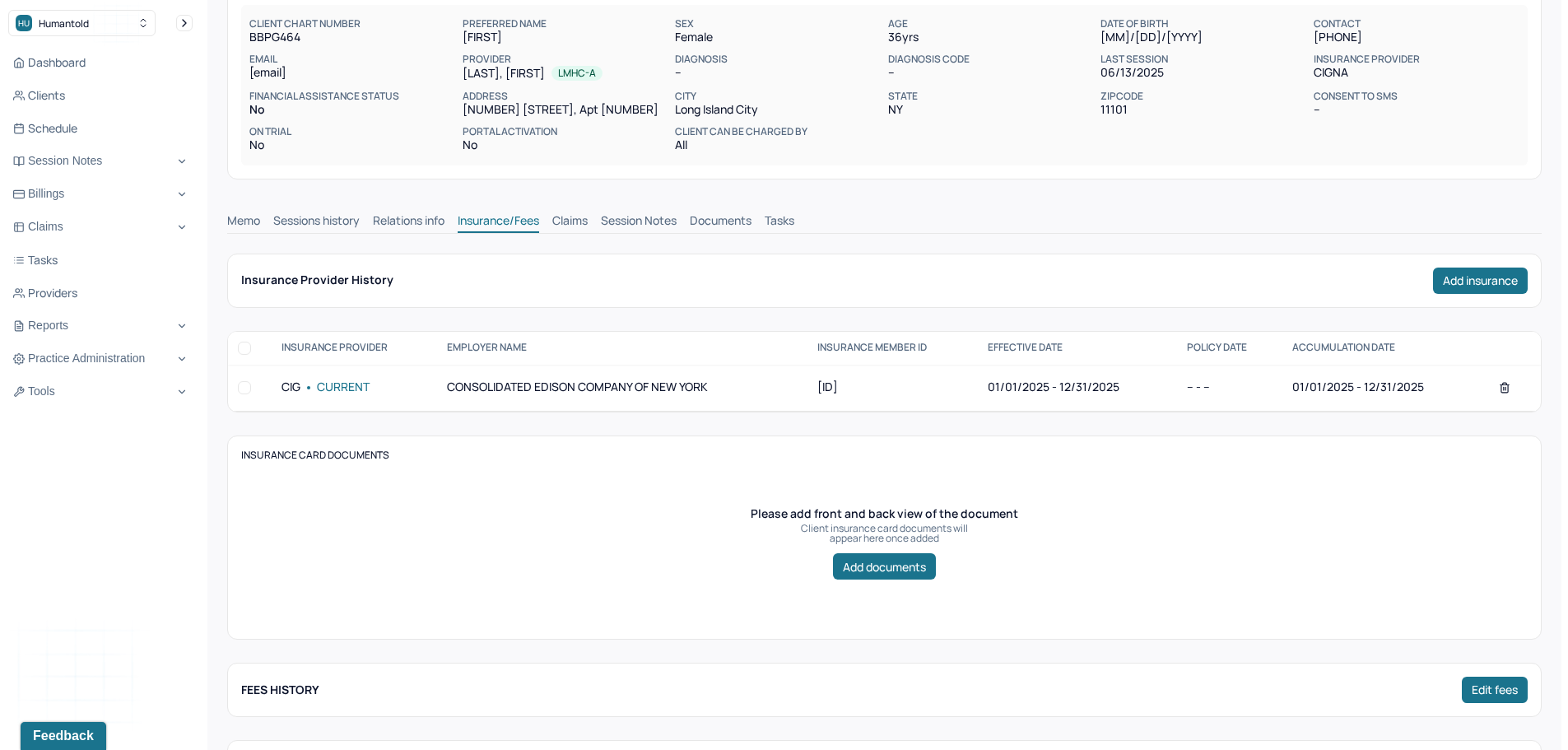 click on "Claims" at bounding box center (570, 222) 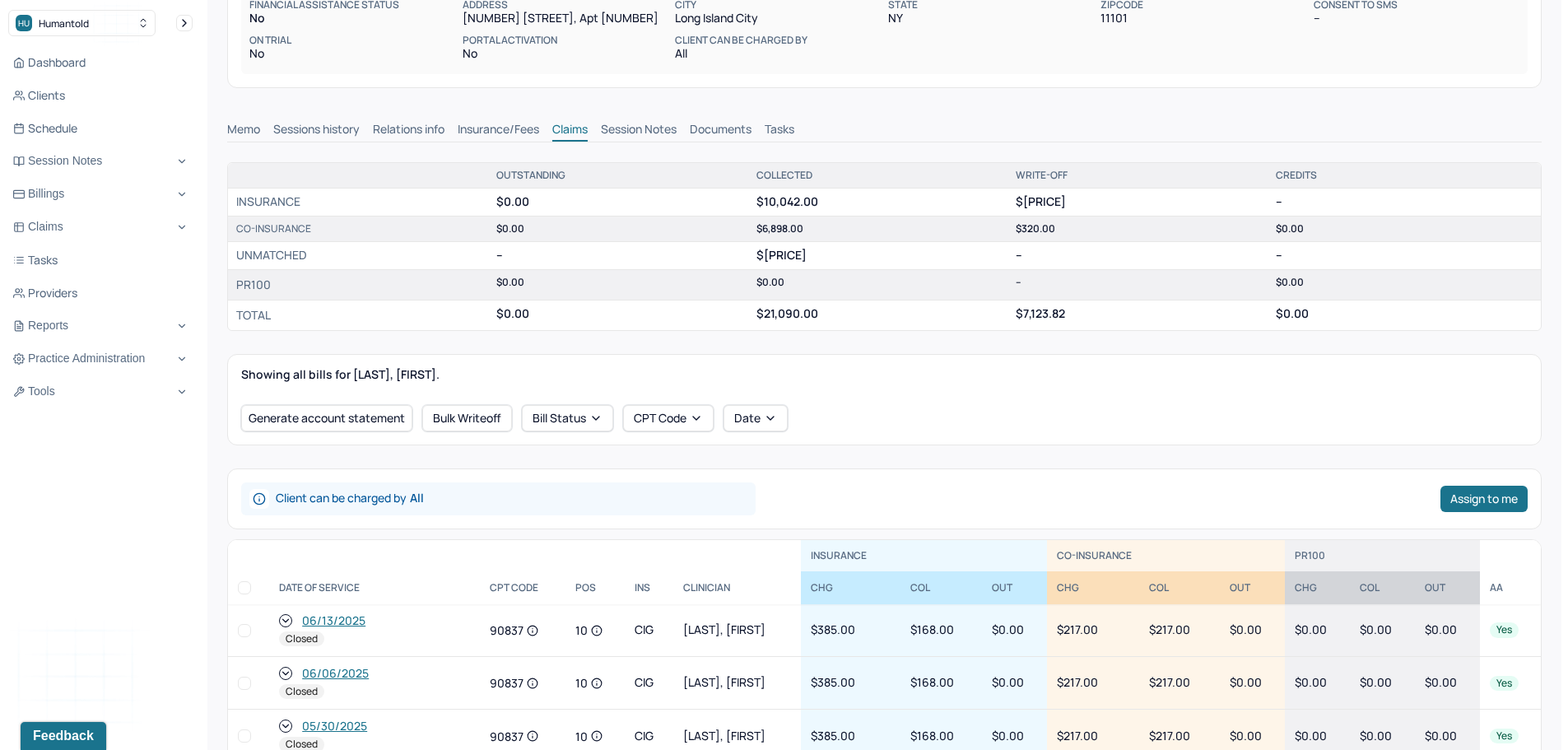 scroll, scrollTop: 430, scrollLeft: 0, axis: vertical 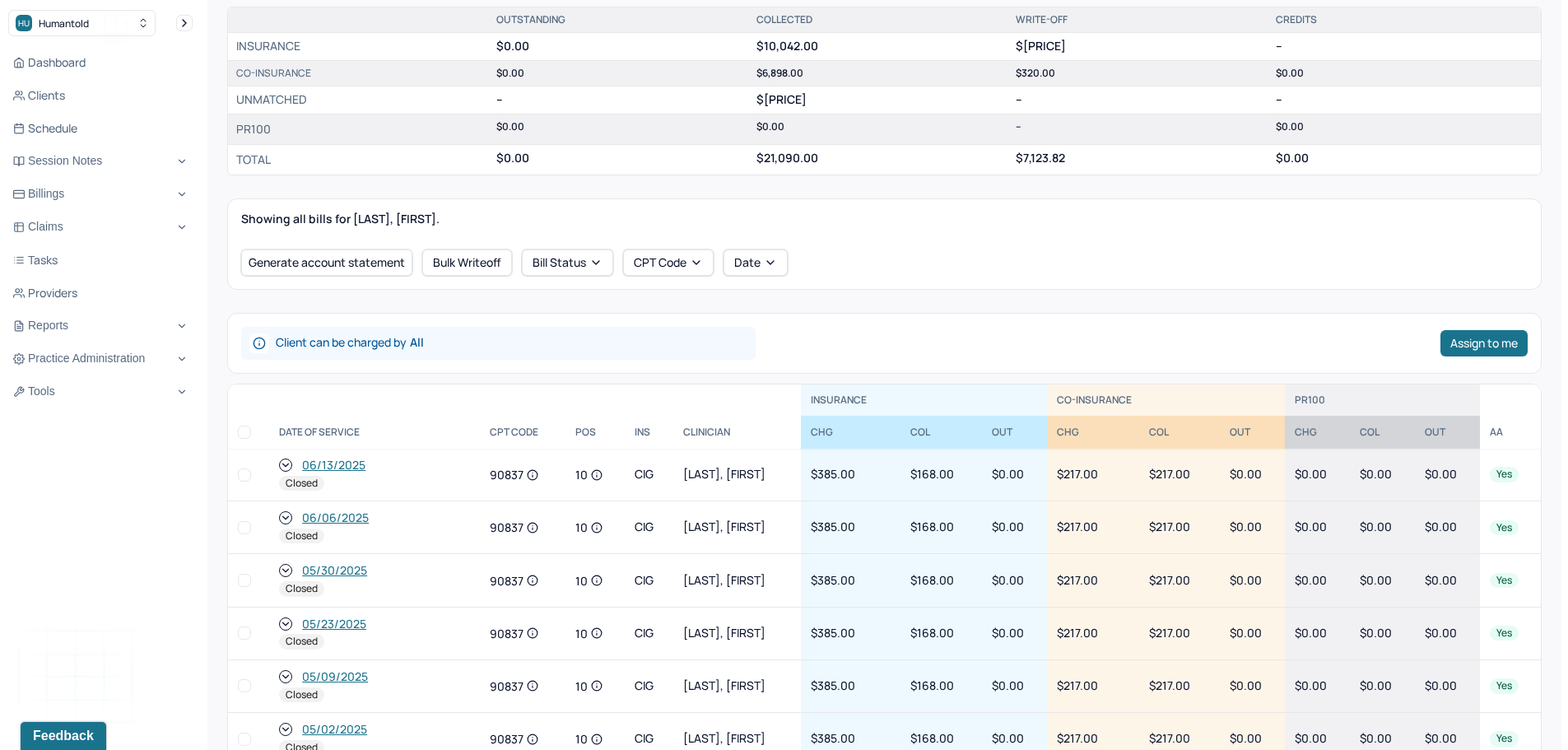 click on "[MM]/[DD]/[YYYY] Closed" at bounding box center (375, 475) 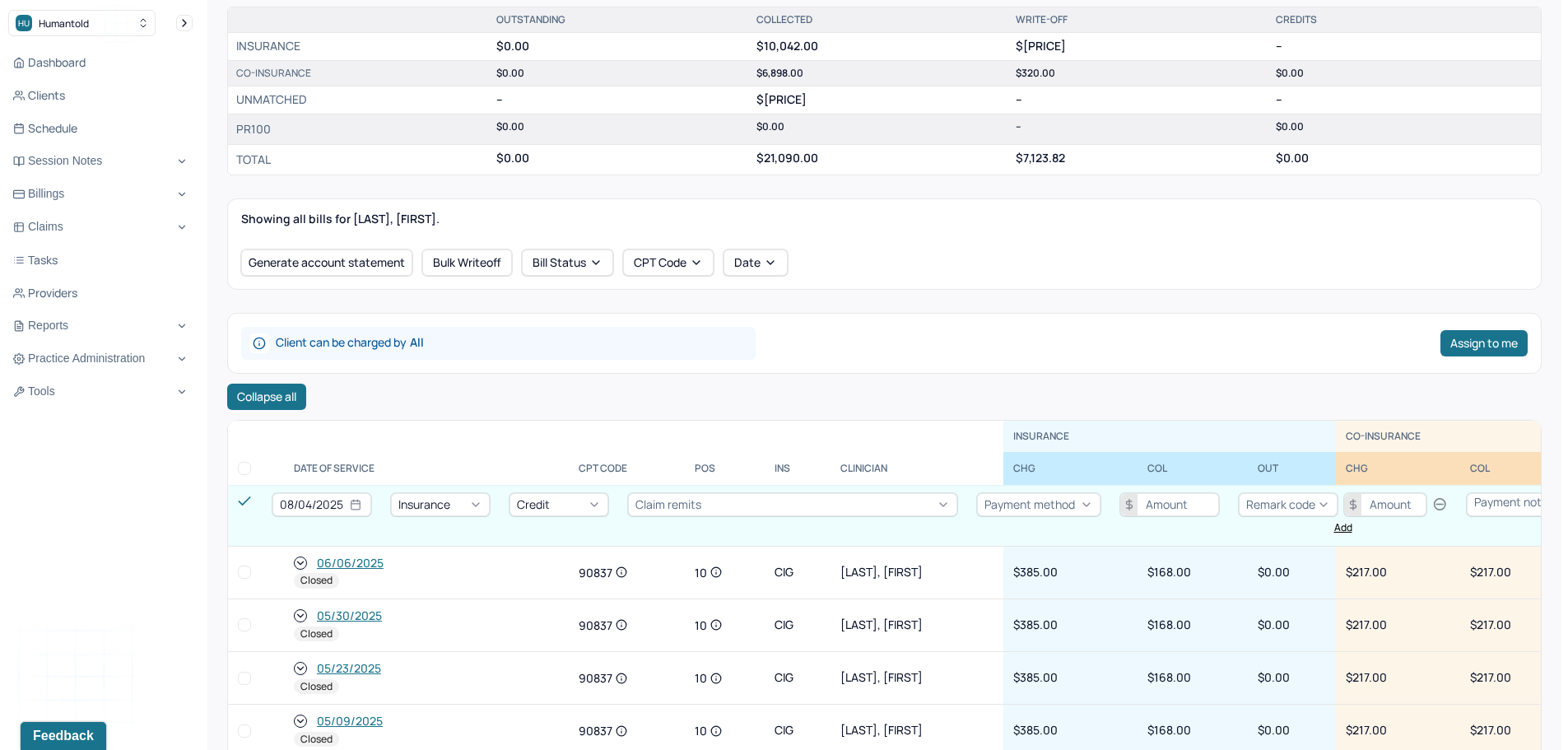 scroll, scrollTop: 0, scrollLeft: 0, axis: both 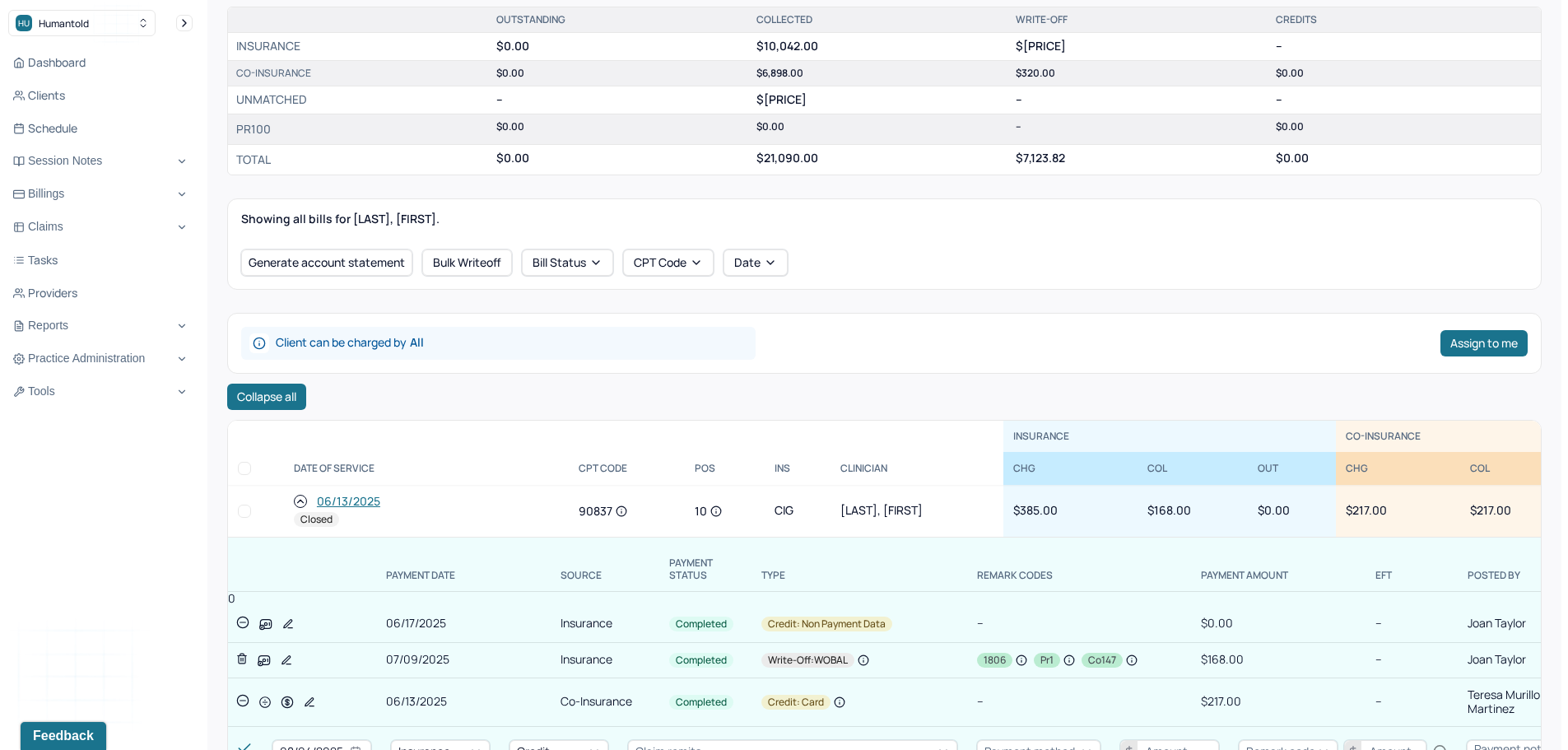 click on "06/13/2025" at bounding box center (348, 501) 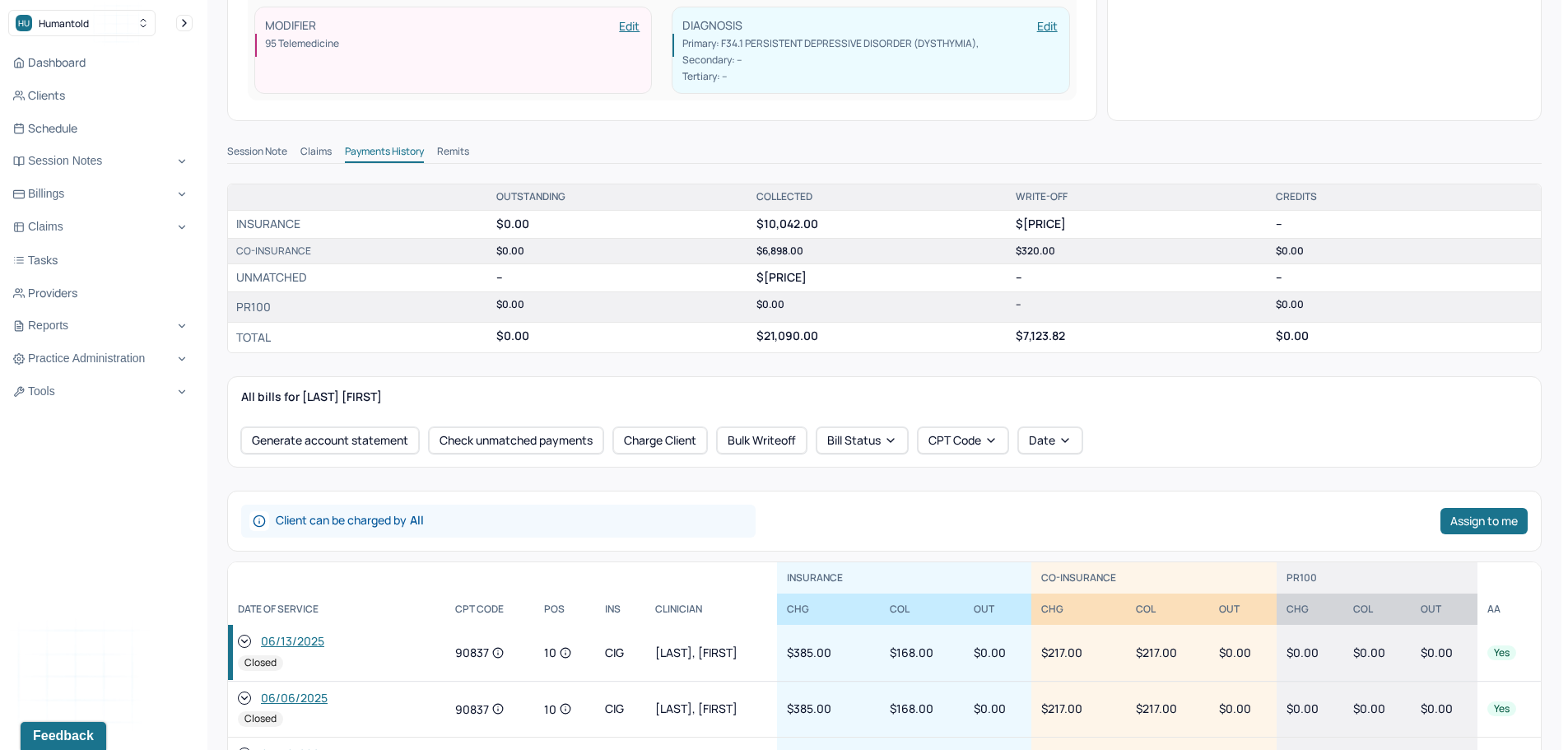 click on "Remits" at bounding box center [453, 153] 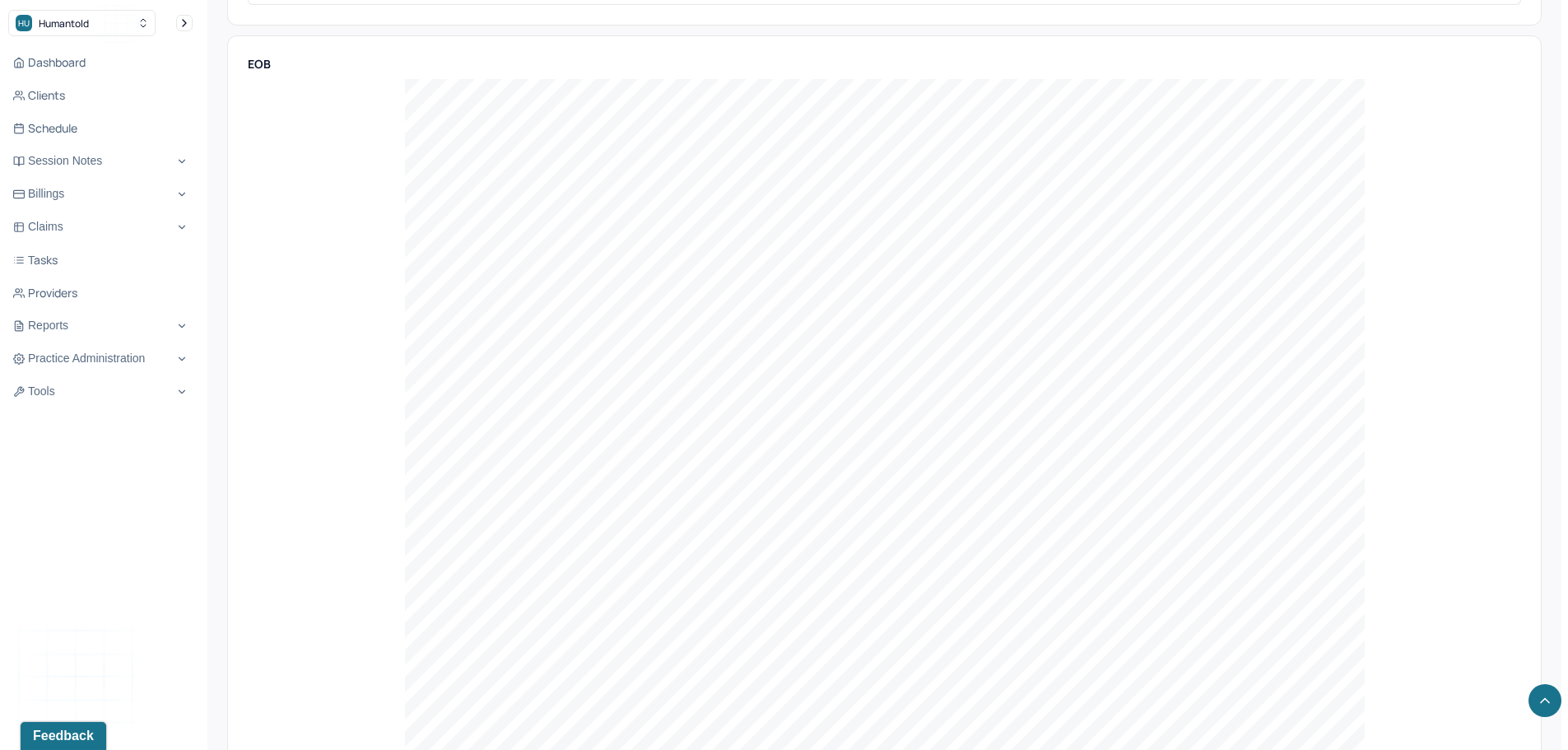scroll, scrollTop: 1431, scrollLeft: 0, axis: vertical 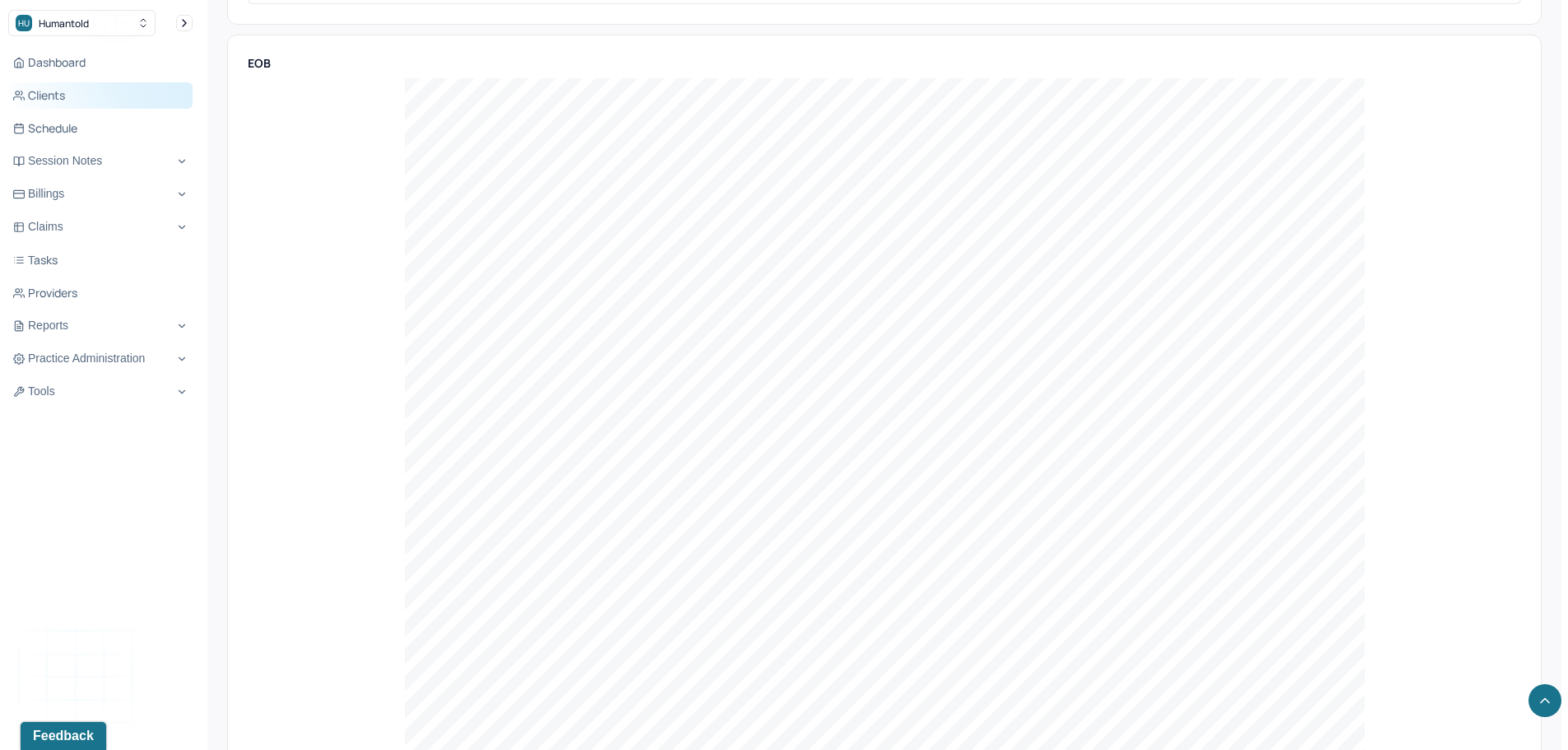drag, startPoint x: 57, startPoint y: 100, endPoint x: 80, endPoint y: 100, distance: 23 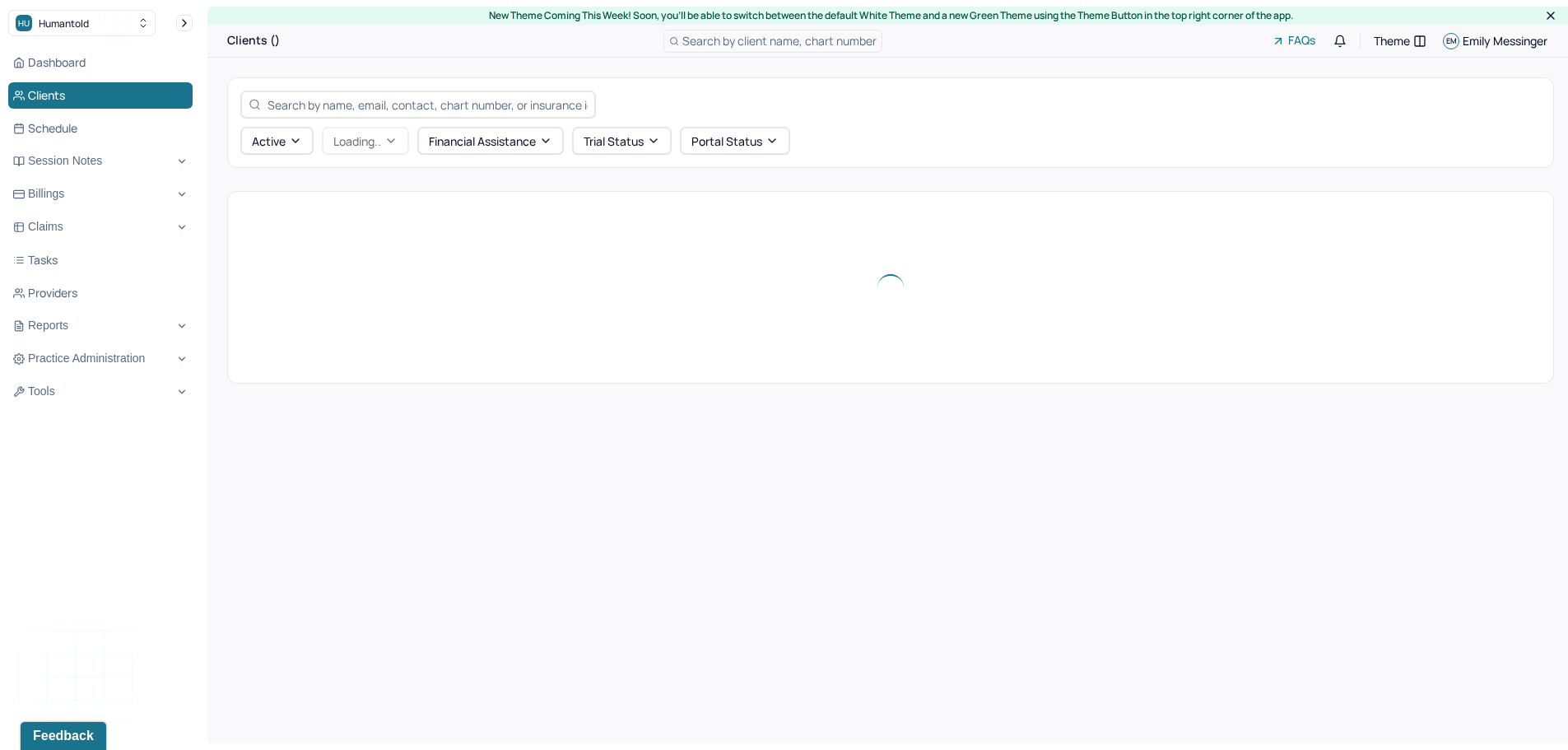 scroll, scrollTop: 0, scrollLeft: 0, axis: both 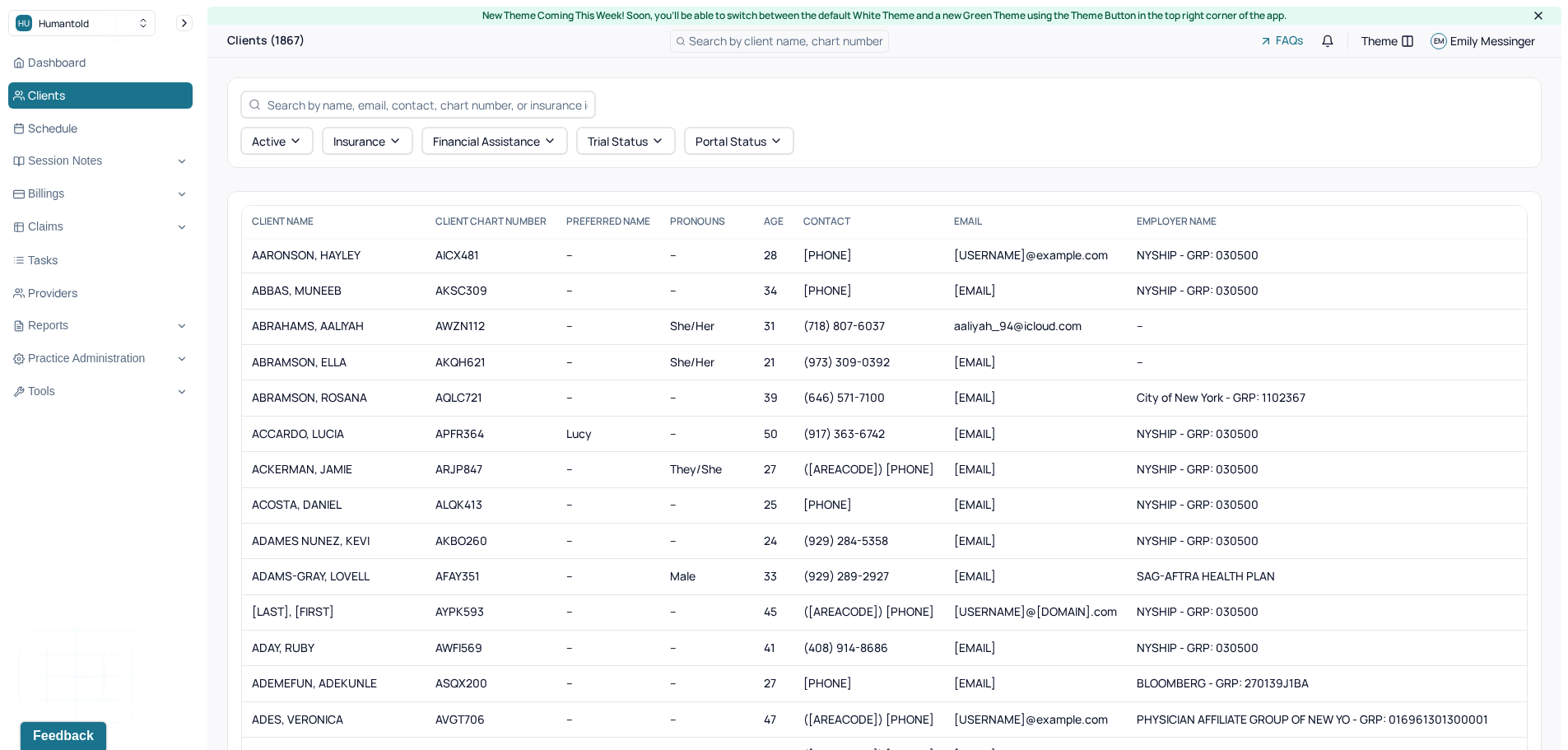 click at bounding box center [427, 105] 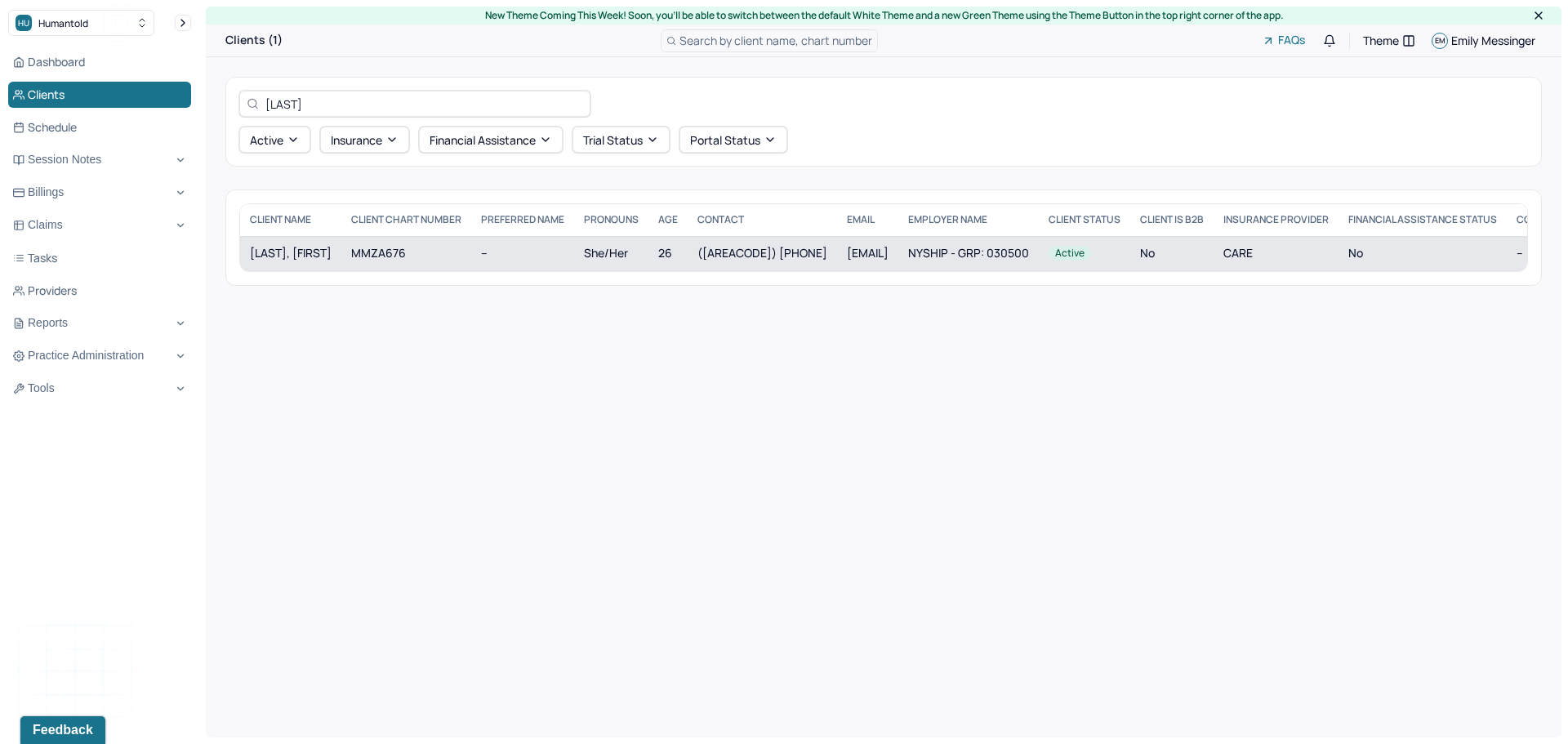 type on "[LAST]" 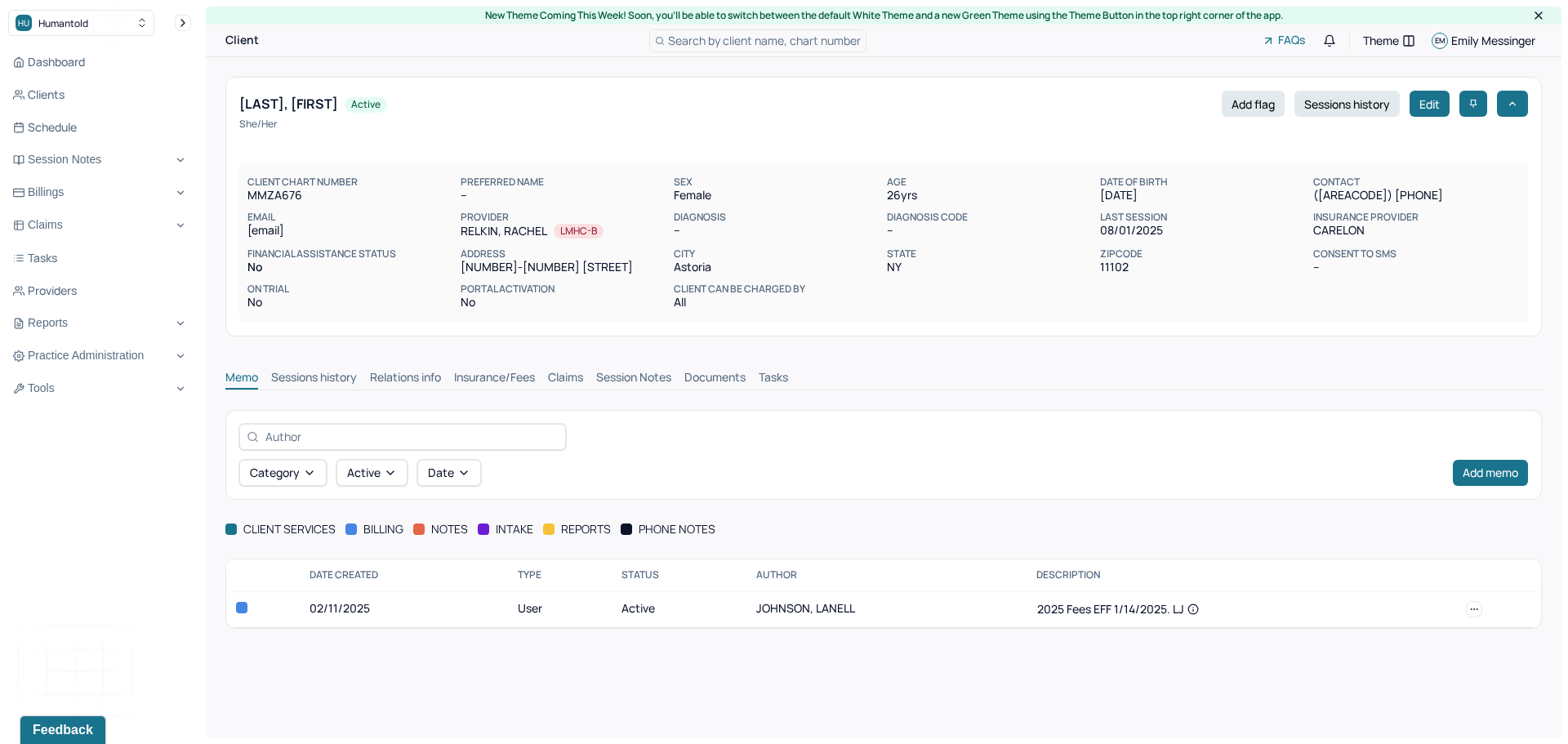click on "Sessions history" at bounding box center [314, 379] 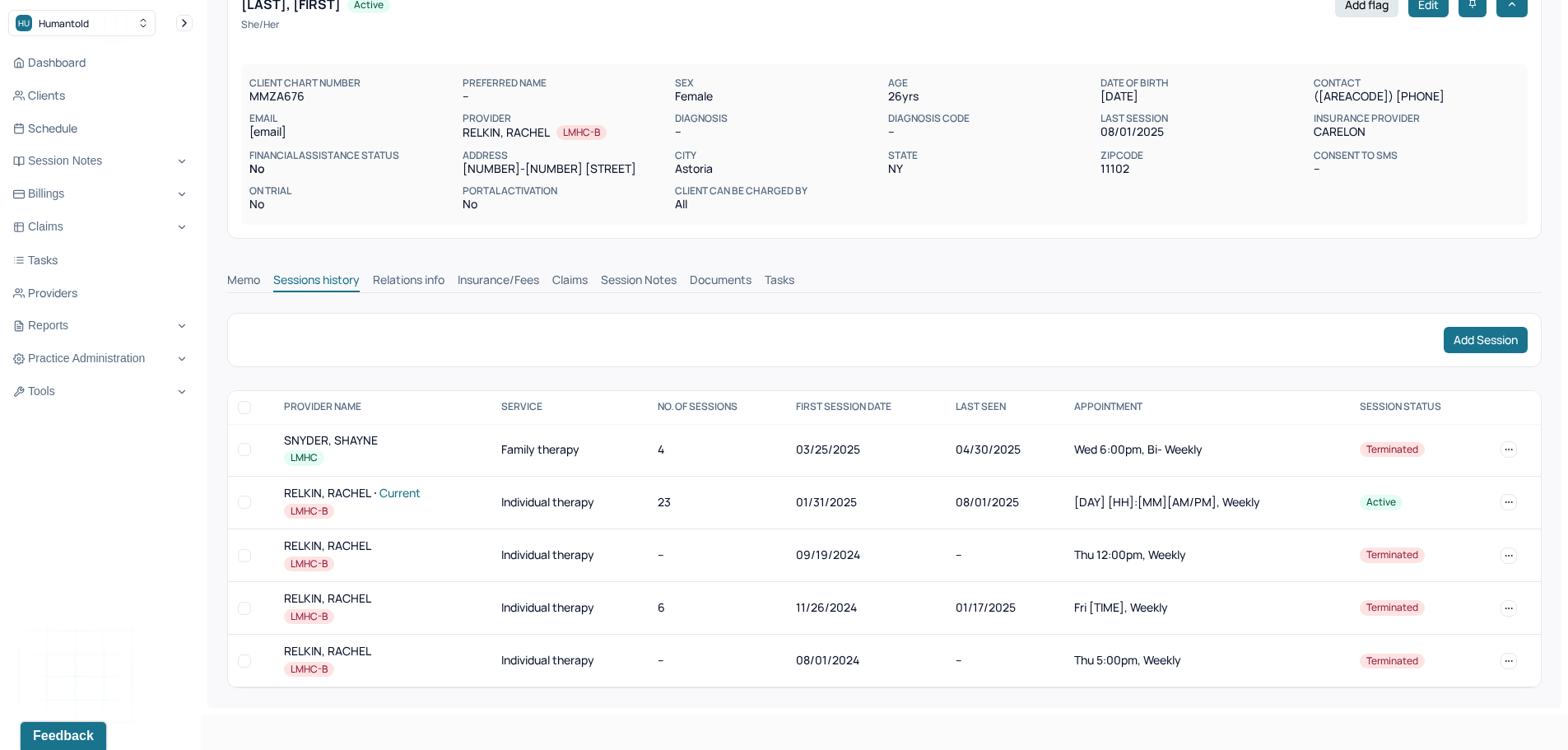 scroll, scrollTop: 101, scrollLeft: 0, axis: vertical 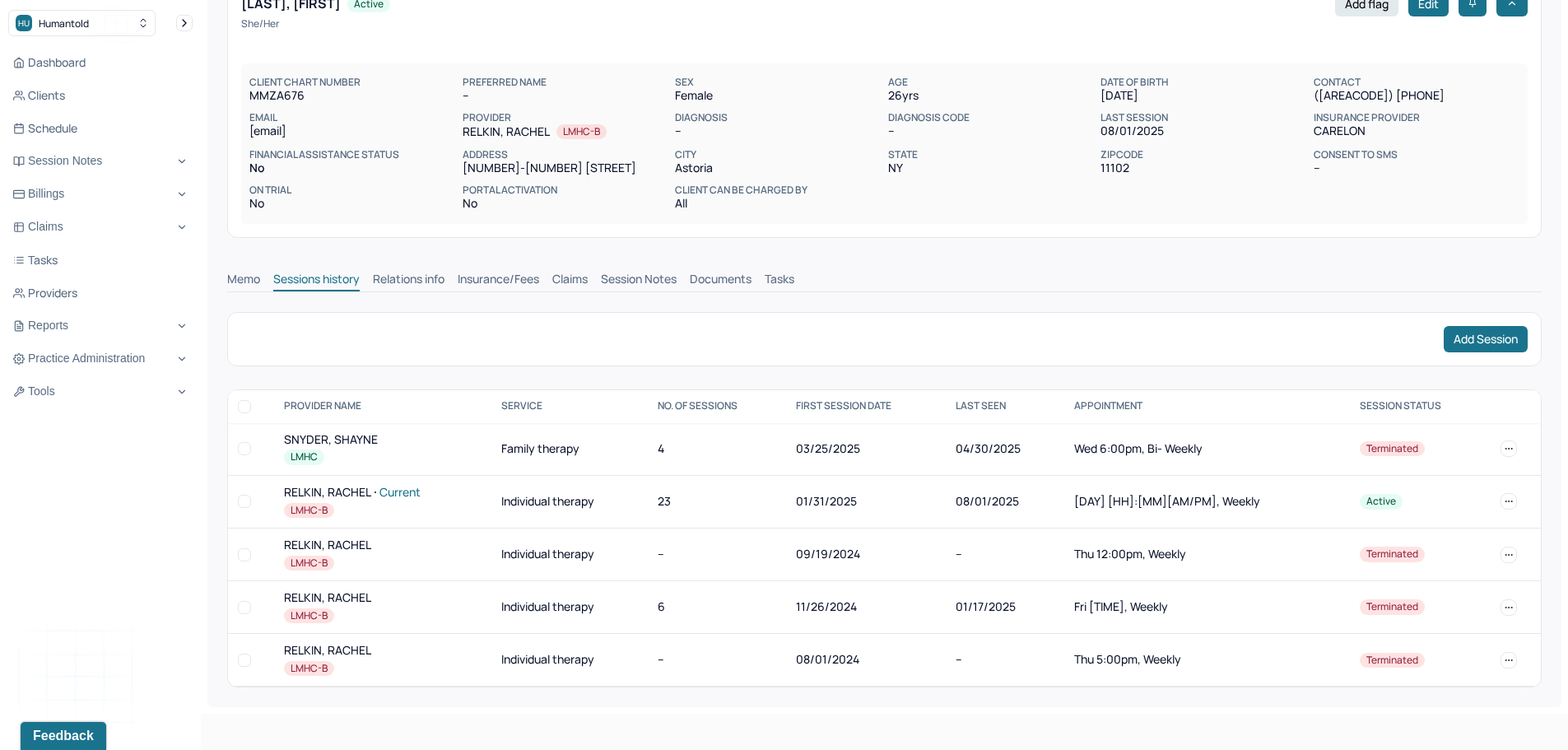 click on "[LAST], [FIRST] Current" at bounding box center (383, 492) 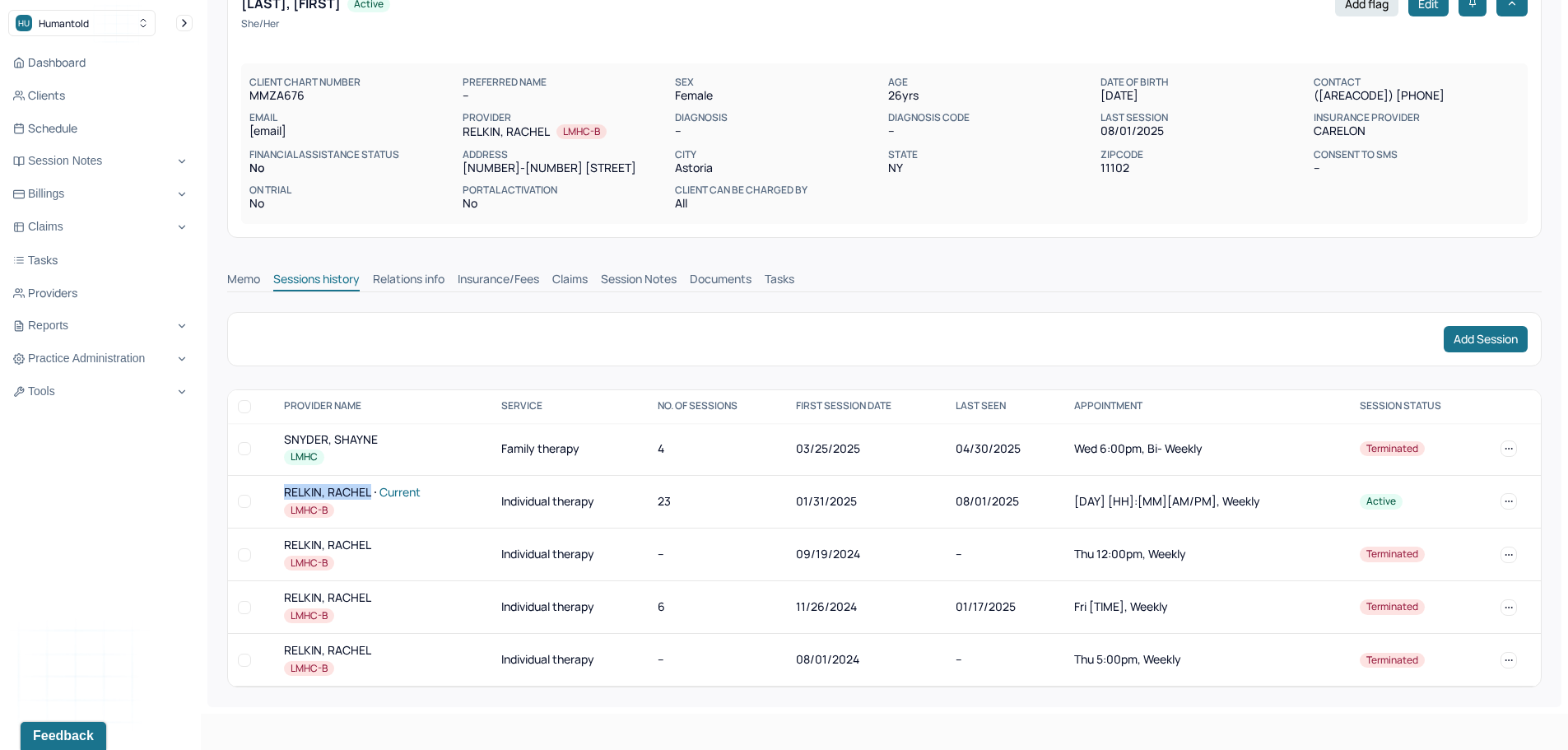 drag, startPoint x: 314, startPoint y: 525, endPoint x: 340, endPoint y: 524, distance: 26.01922 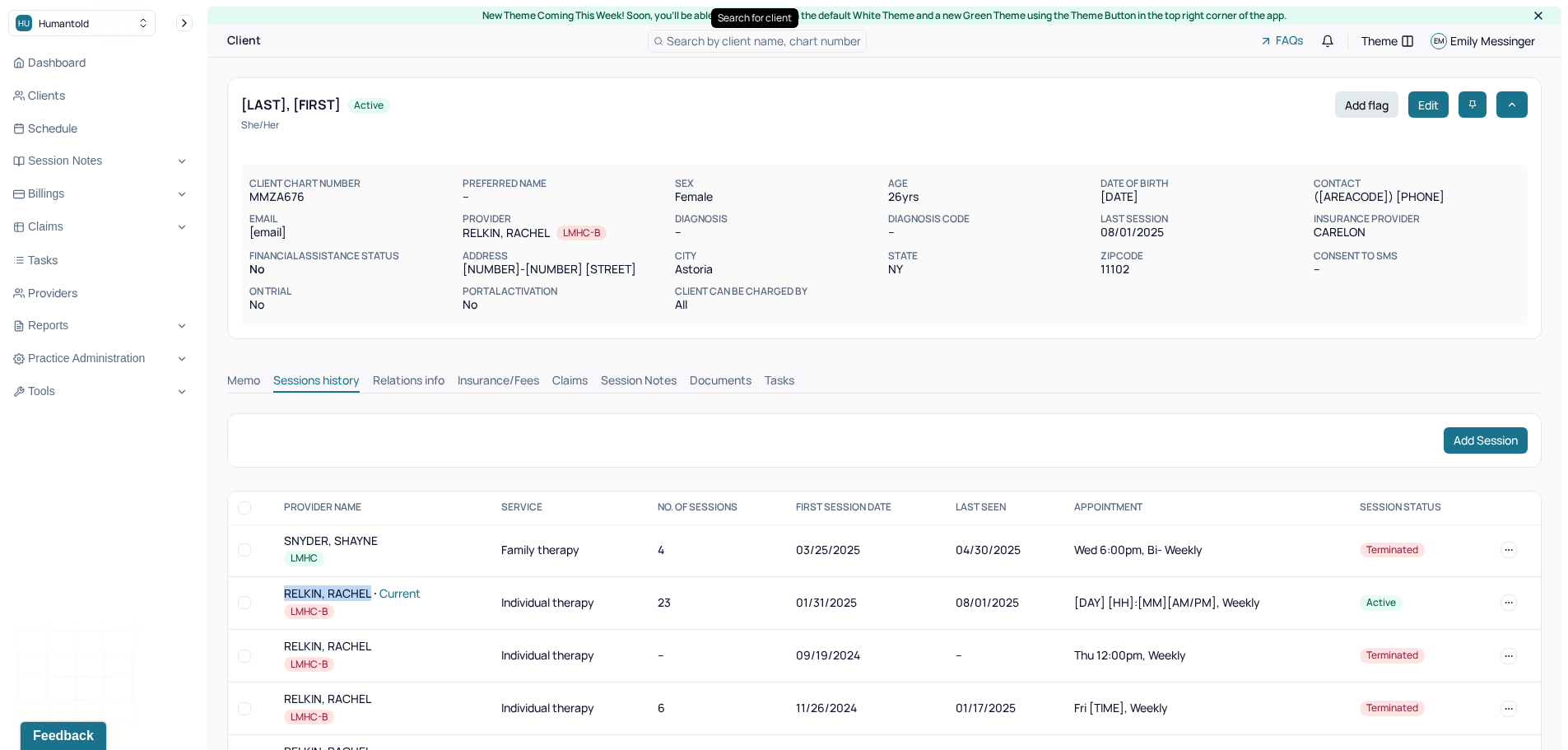 click on "Search by client name, chart number" at bounding box center (764, 40) 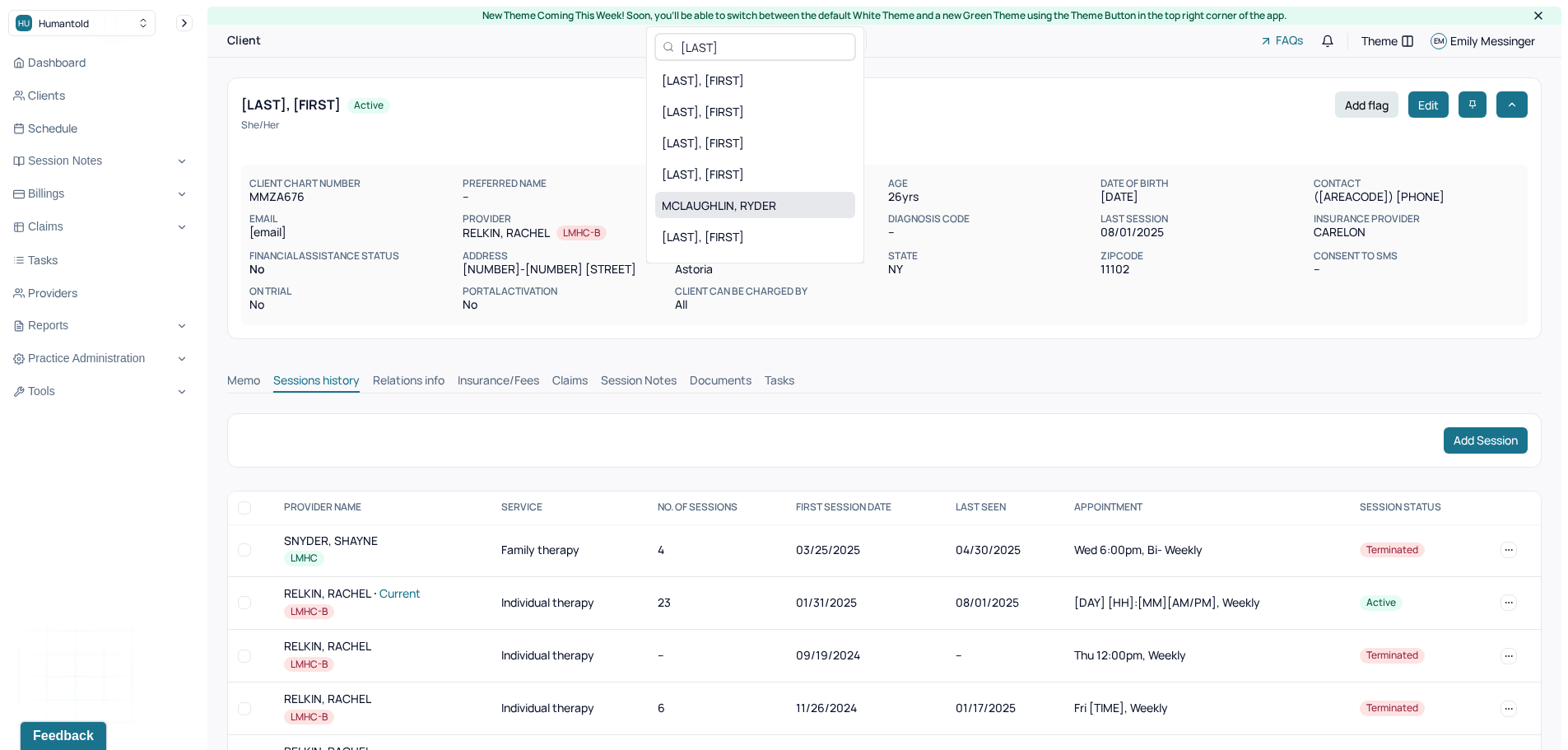 type on "[LAST]" 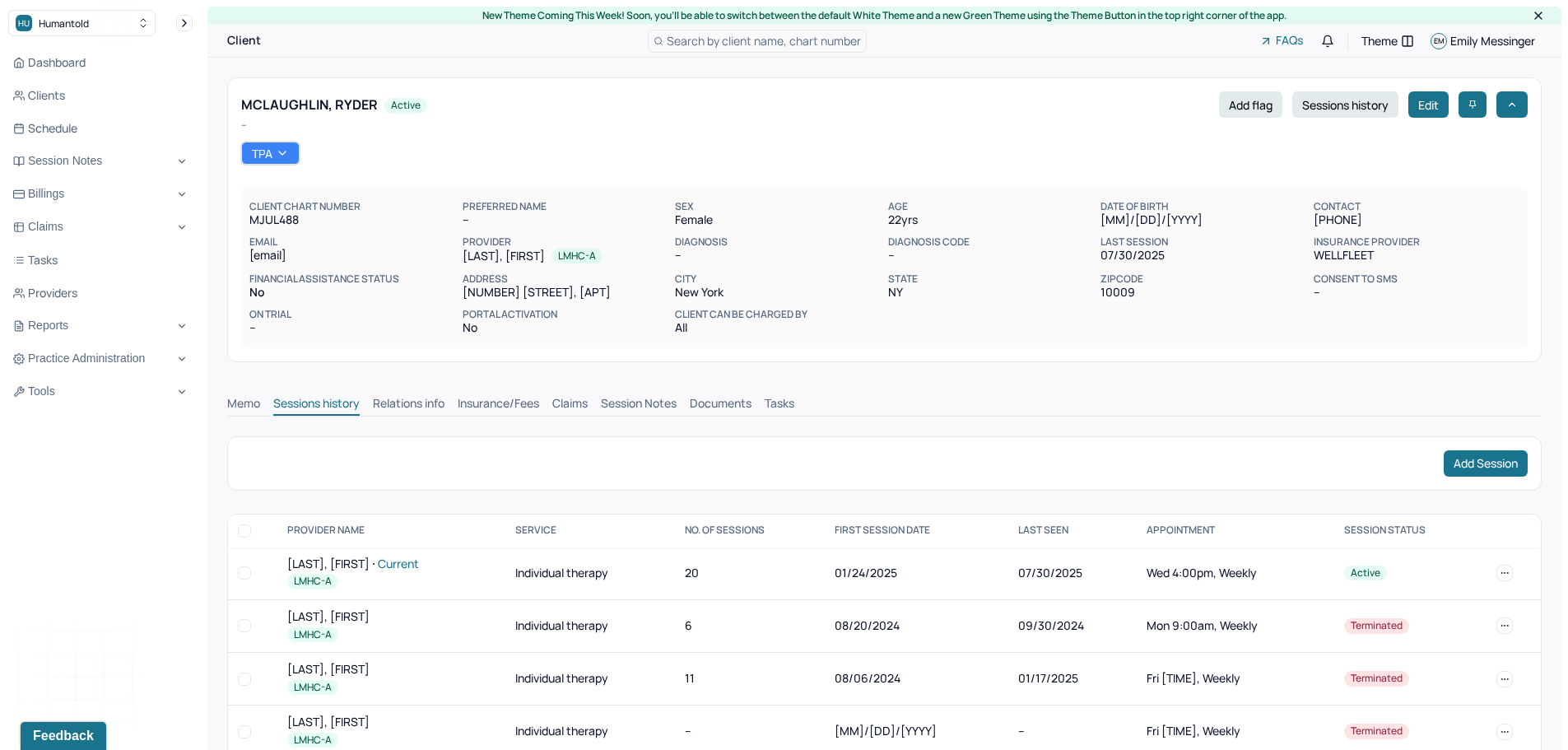 click on "MCLAUGHLIN, RYDER" at bounding box center (309, 105) 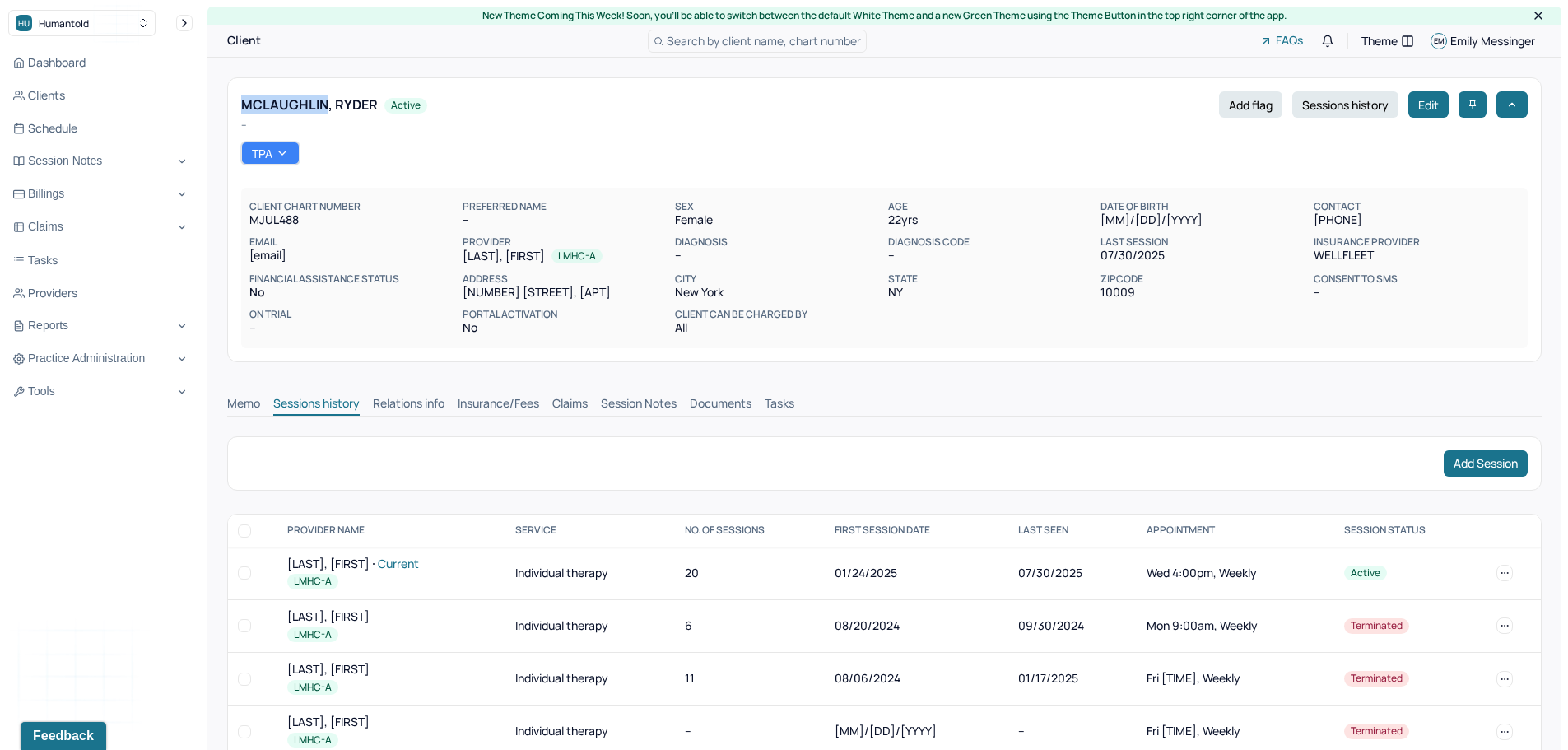 click on "MCLAUGHLIN, RYDER" at bounding box center [309, 105] 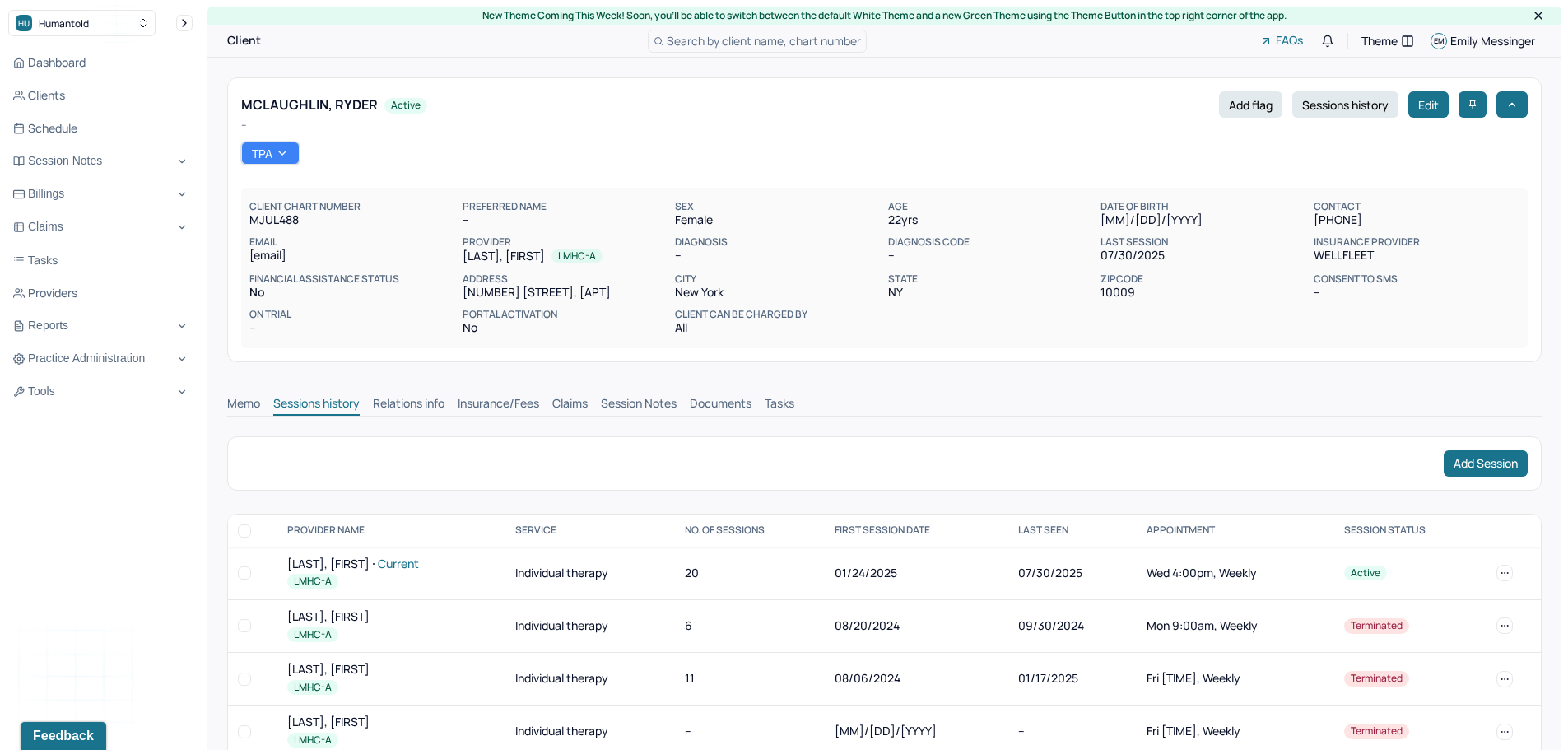 click on "[LAST], [FIRST] Current" at bounding box center [391, 564] 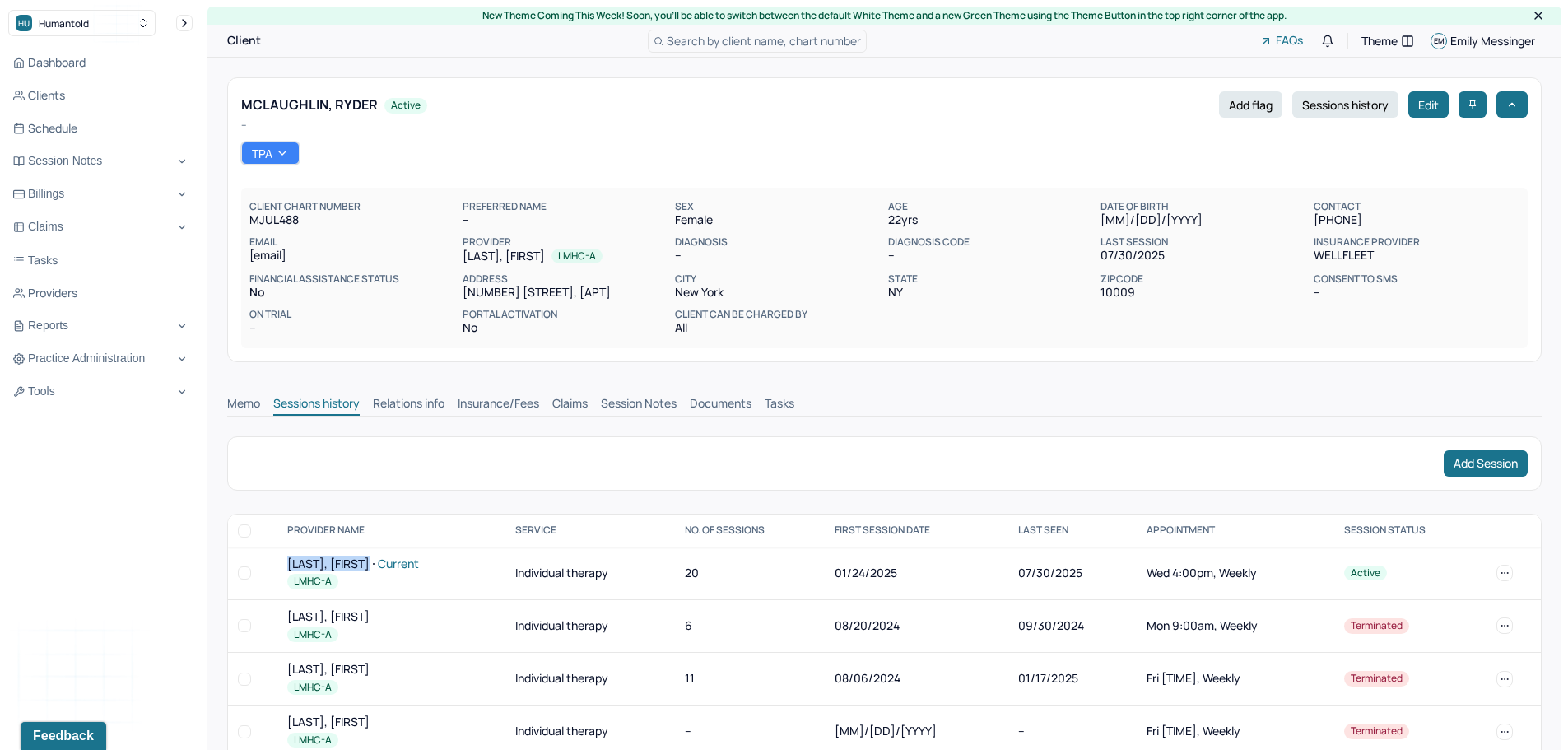drag, startPoint x: 327, startPoint y: 594, endPoint x: 350, endPoint y: 594, distance: 23 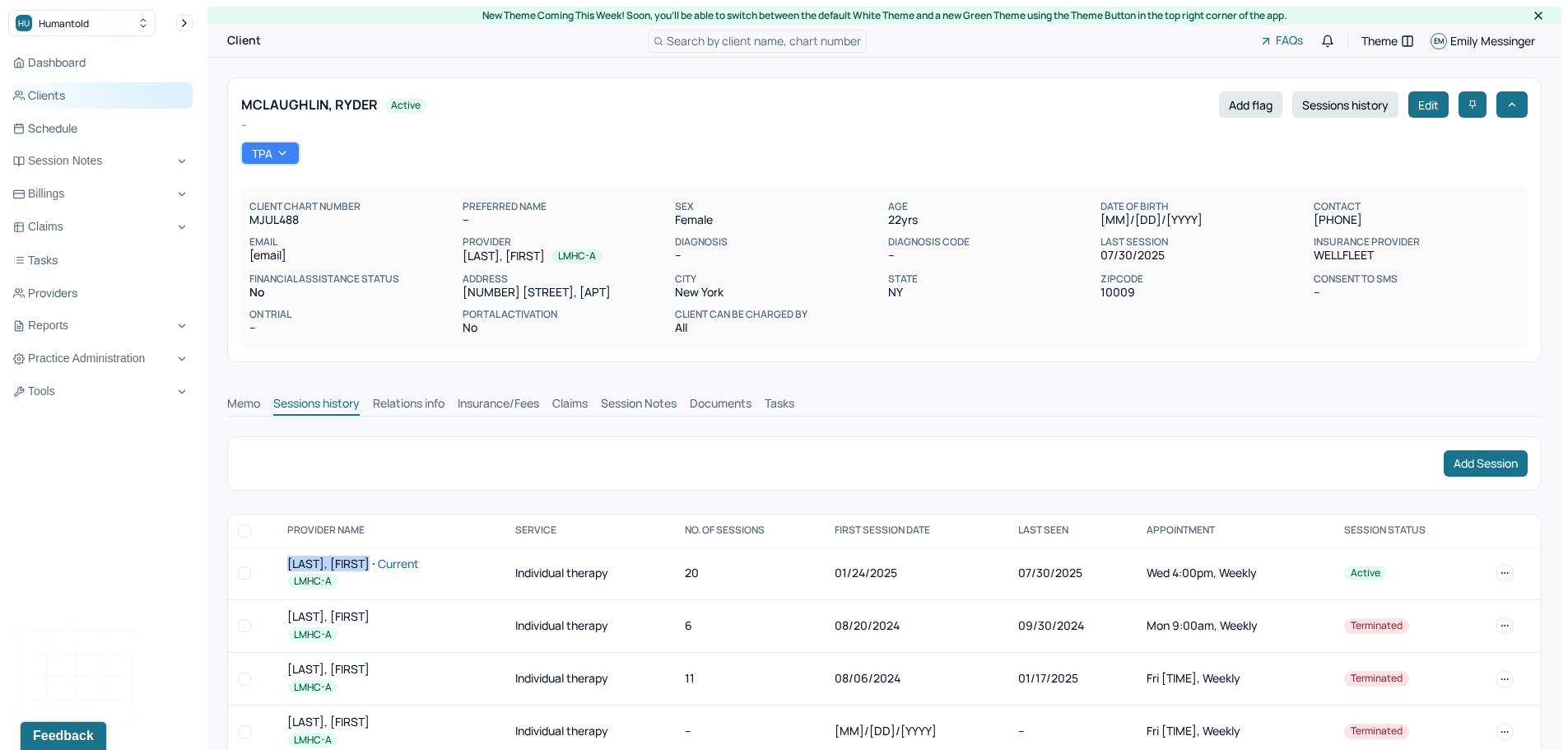 click on "Clients" at bounding box center (100, 95) 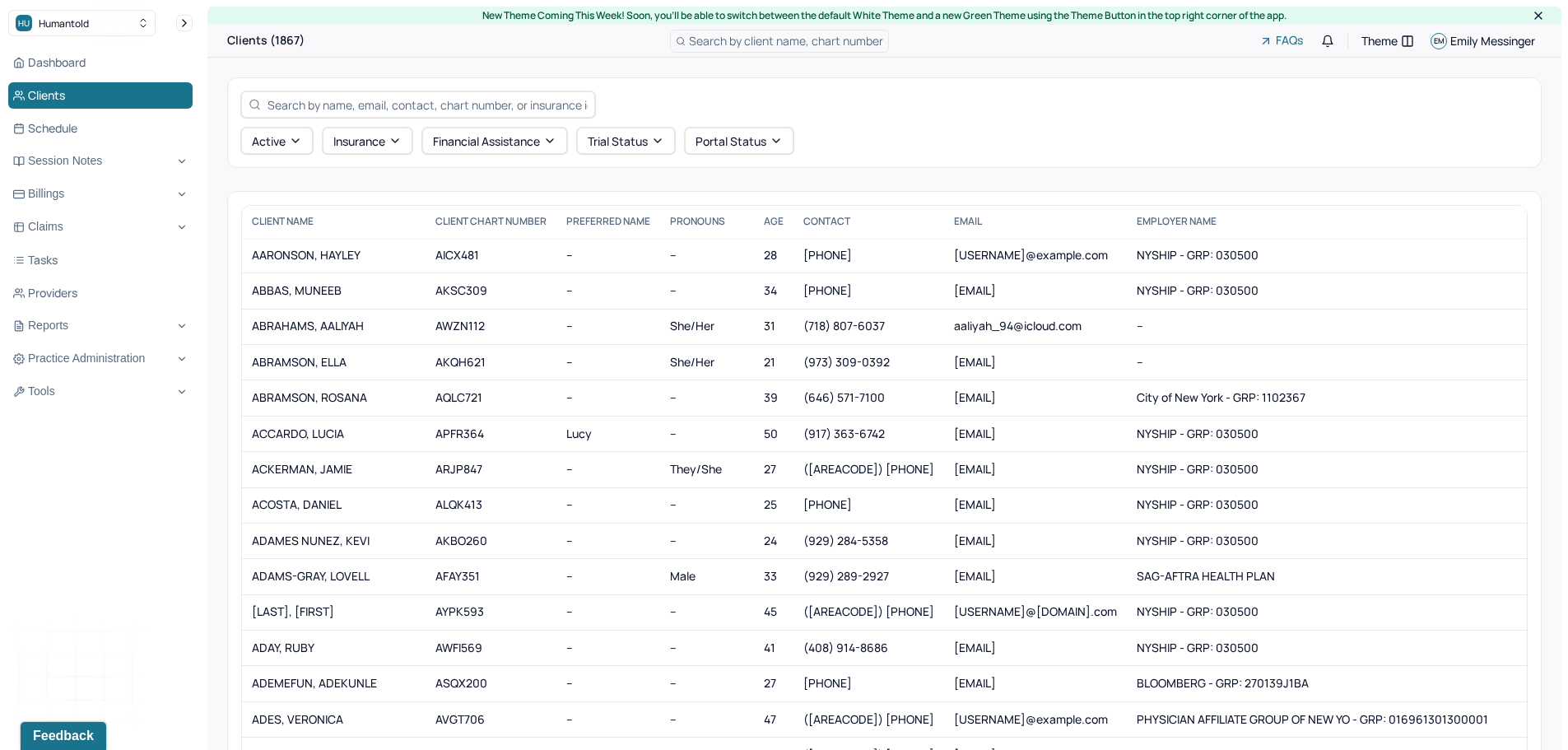 click at bounding box center [427, 105] 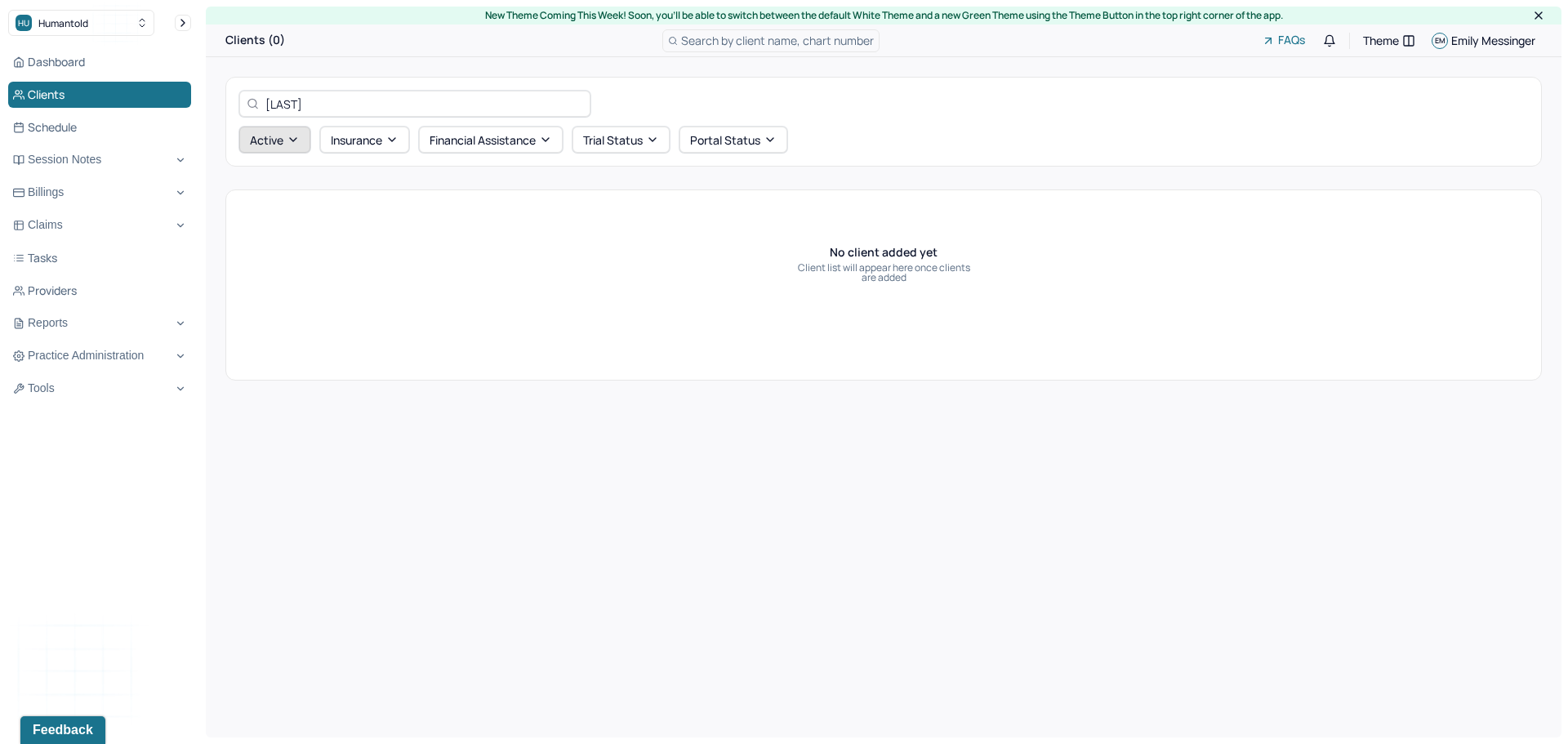 type on "[LAST]" 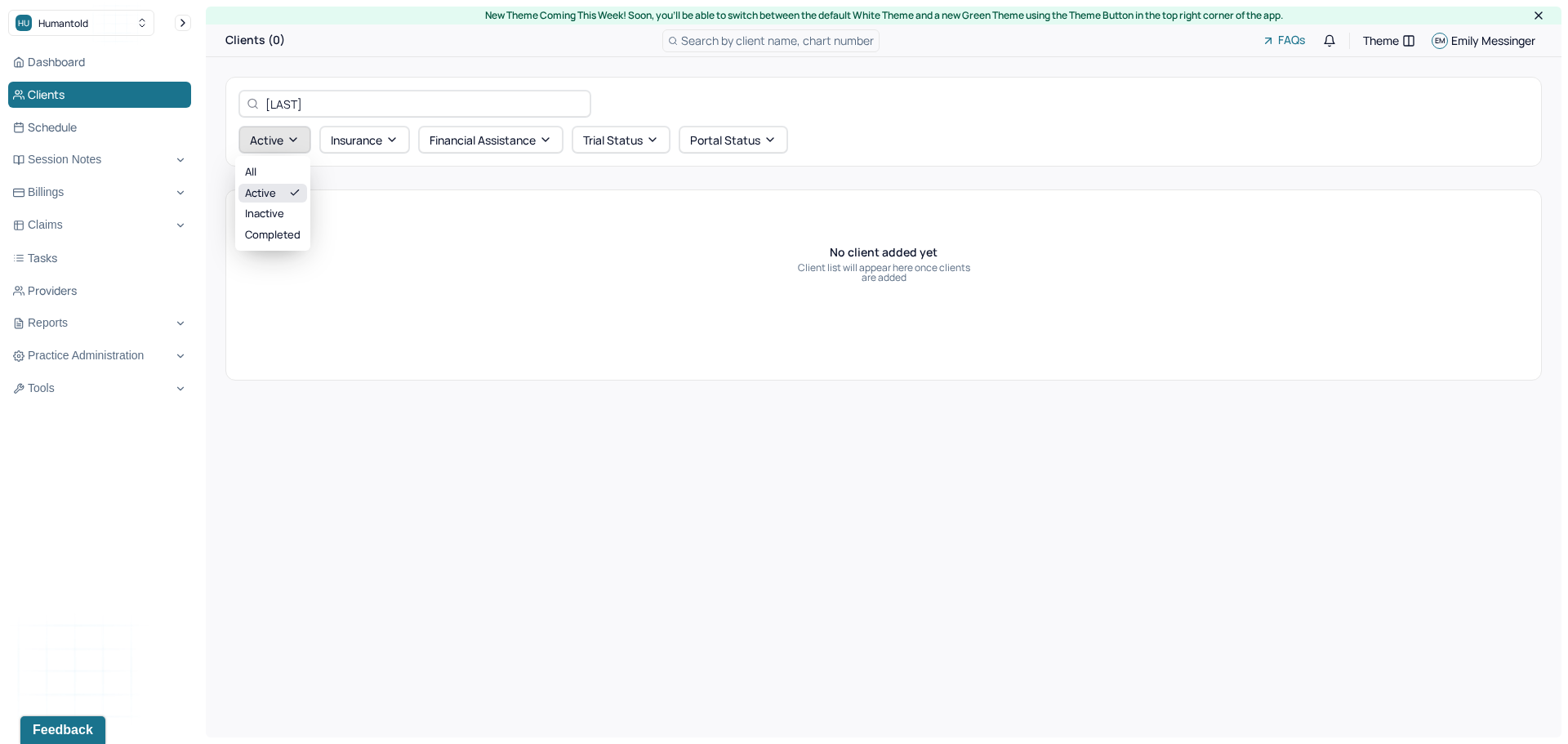 click on "Active" at bounding box center [274, 140] 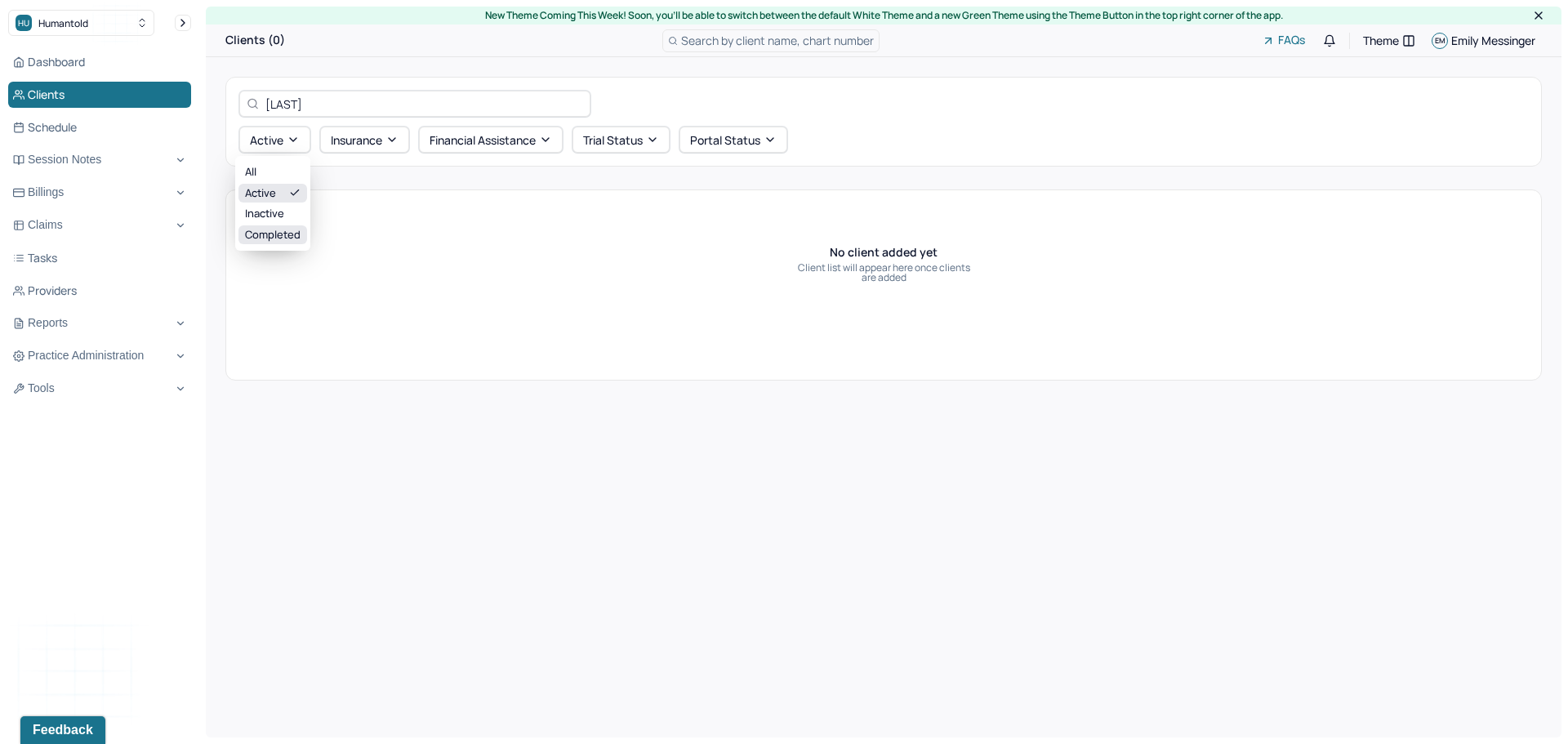 click on "completed" at bounding box center (273, 235) 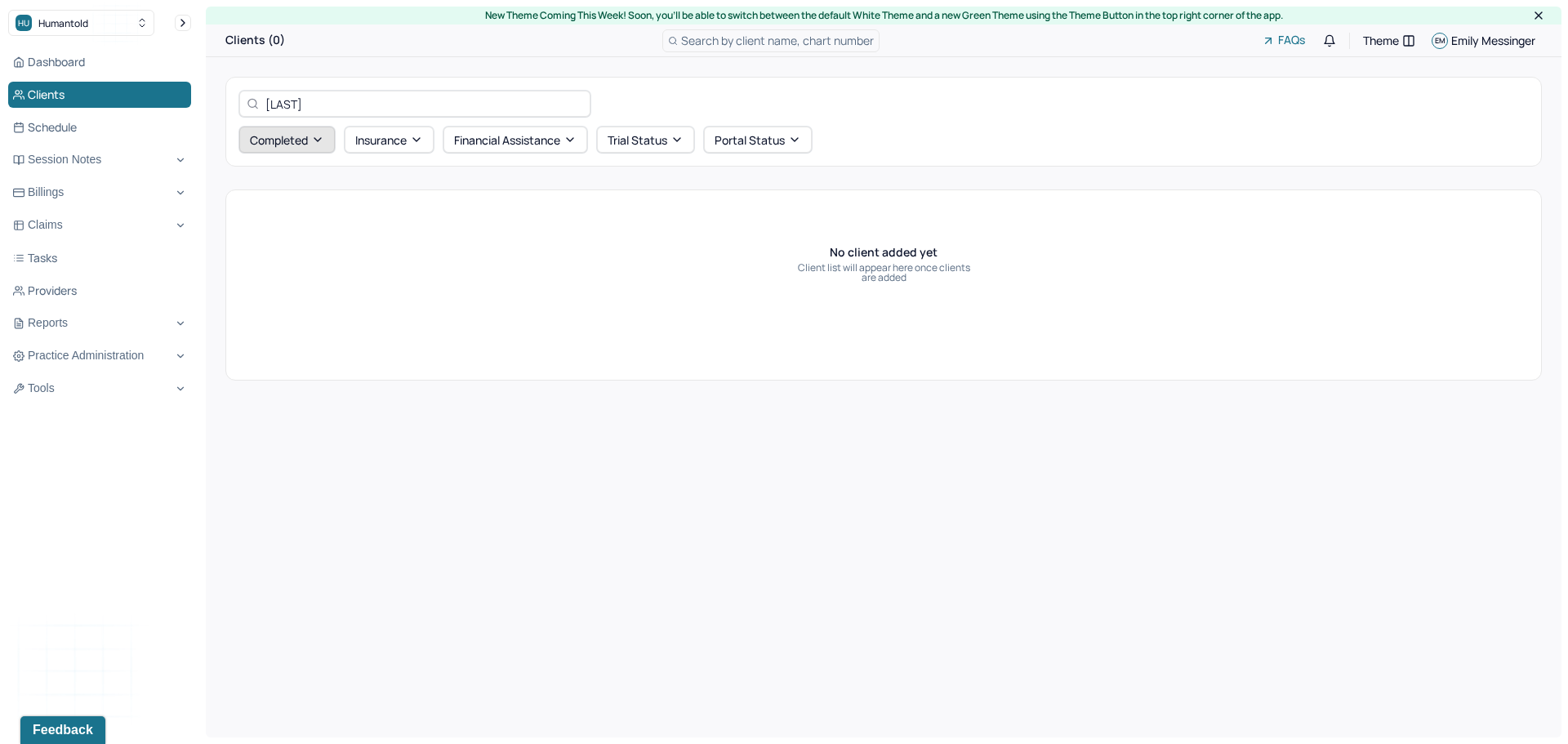 click on "Completed" at bounding box center [287, 140] 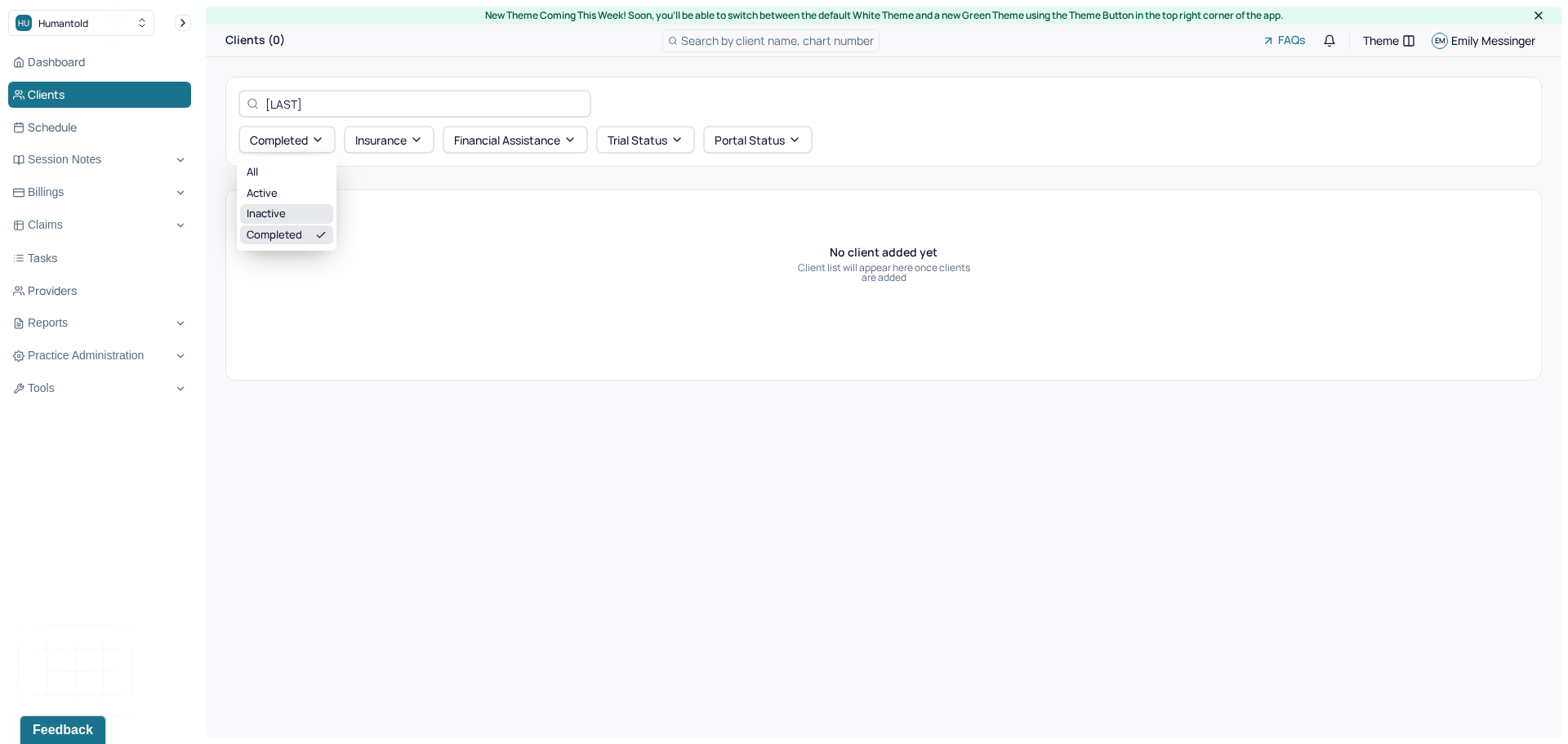 click on "inactive" at bounding box center (287, 214) 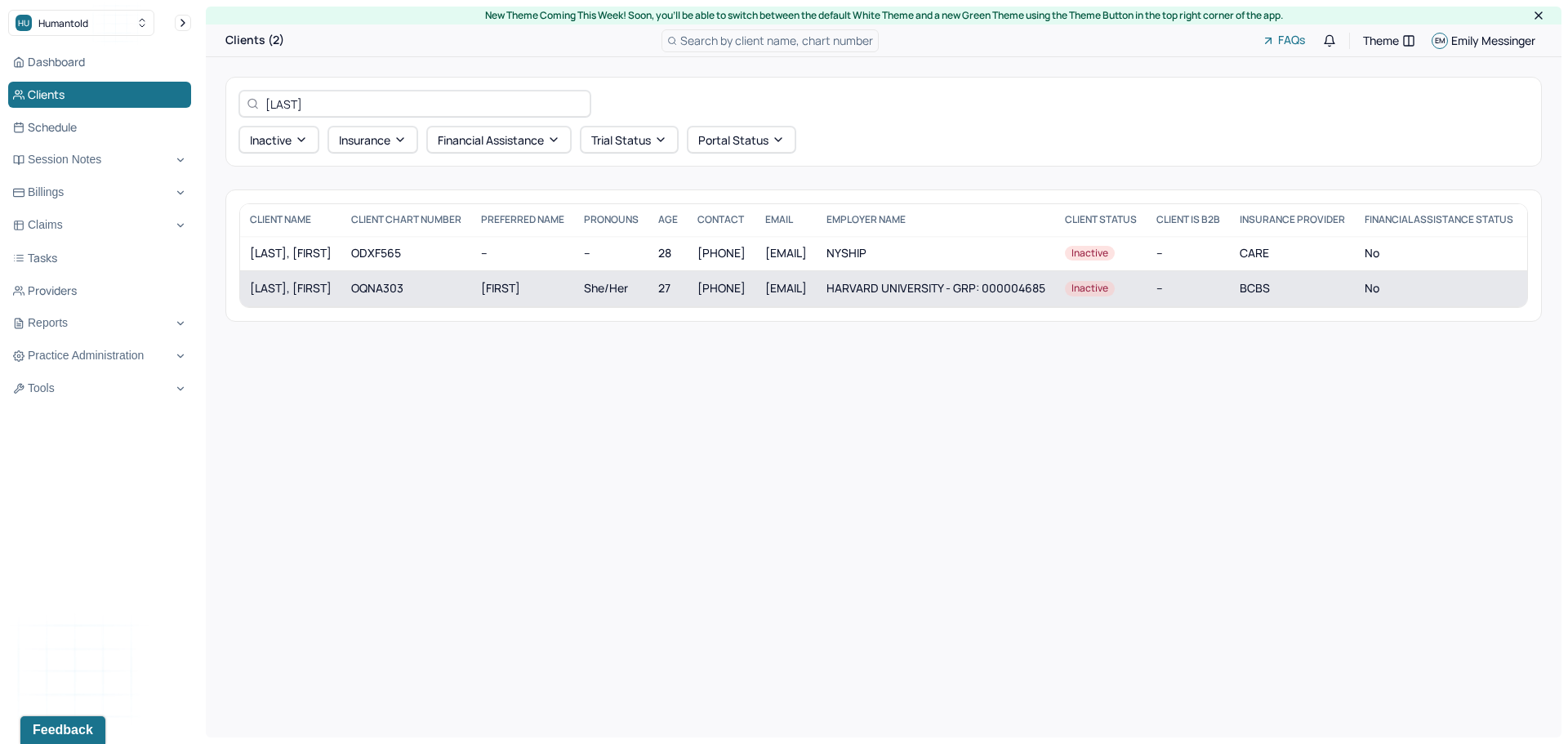 click on "[LAST], [FIRST]" at bounding box center [291, 288] 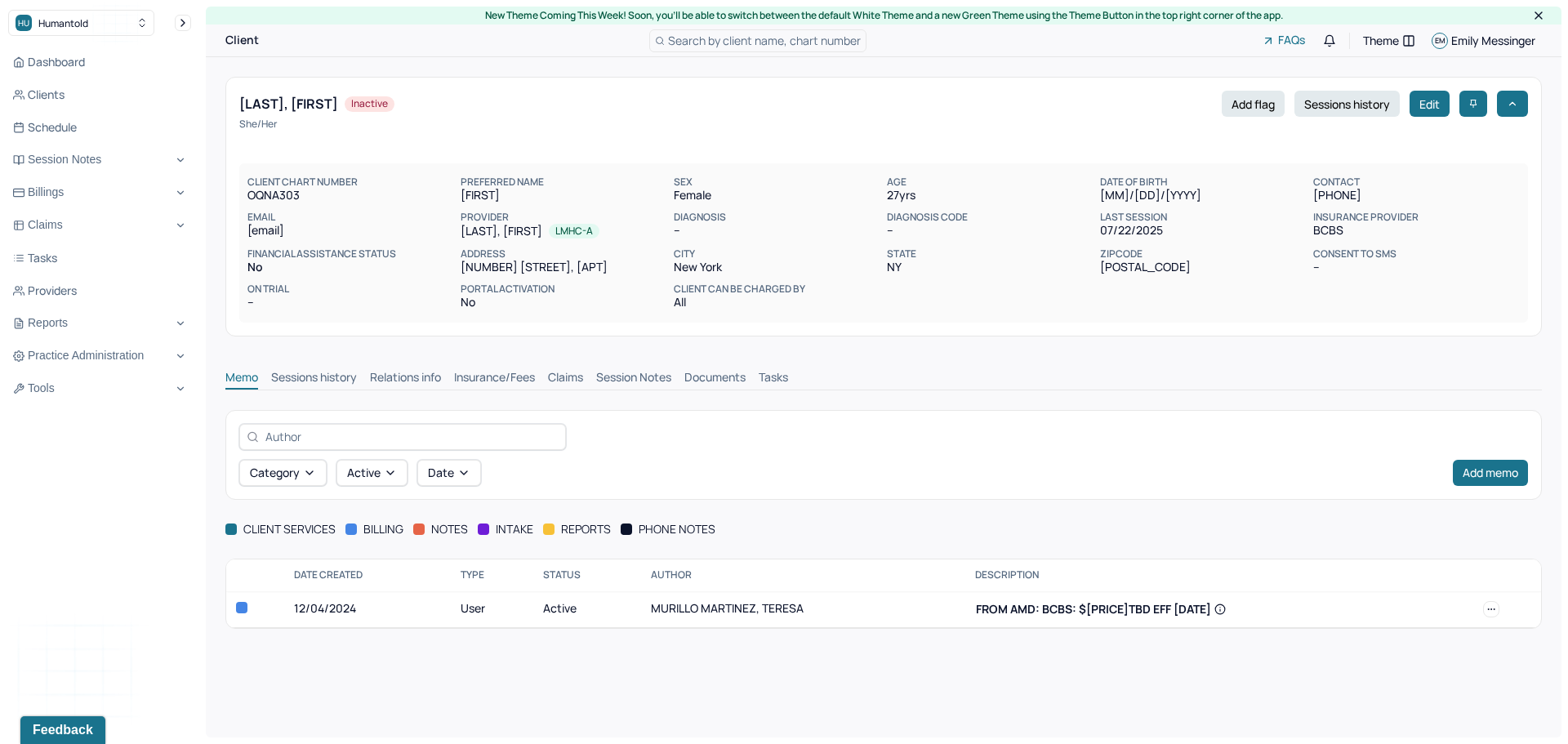 click on "Session Notes" at bounding box center (634, 379) 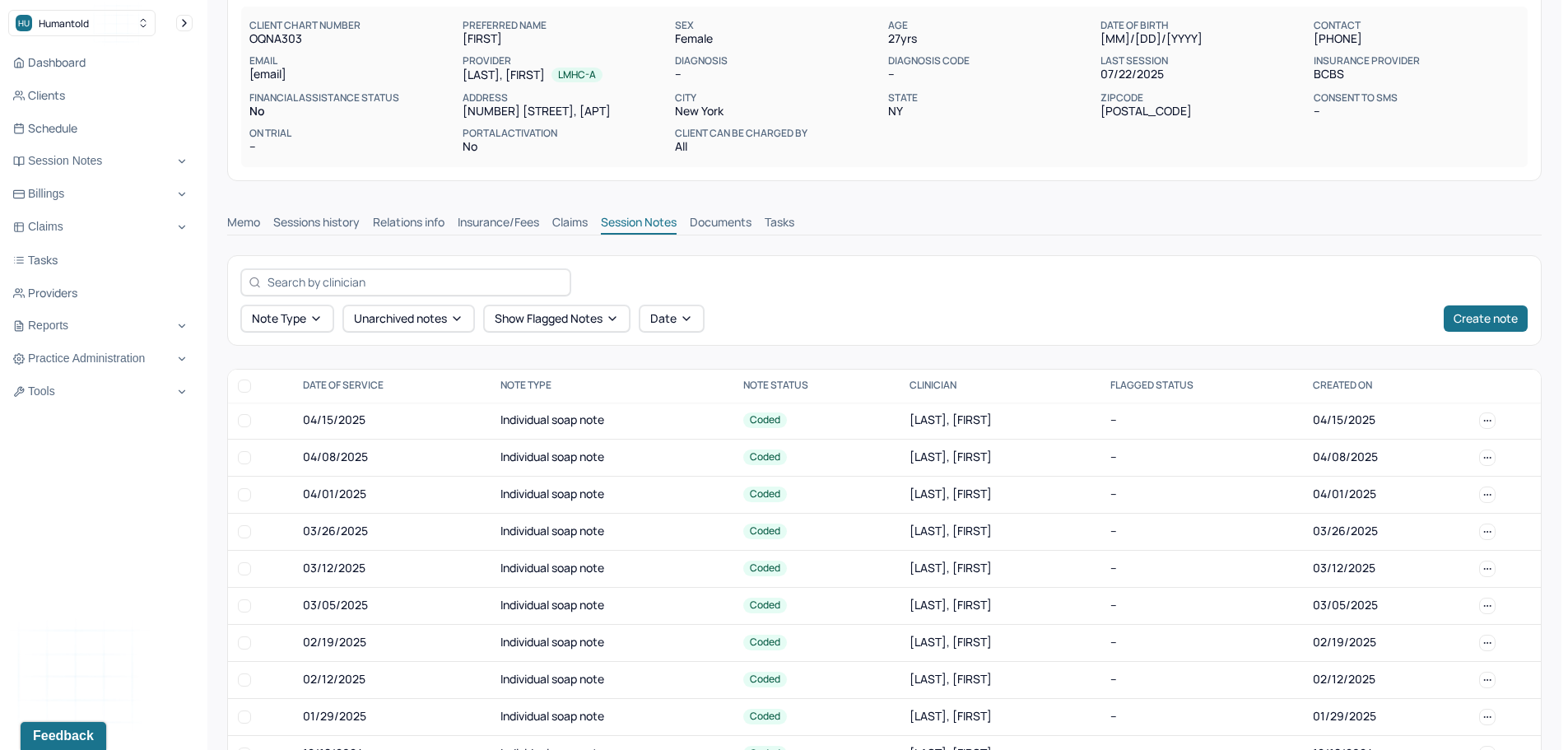 scroll, scrollTop: 165, scrollLeft: 0, axis: vertical 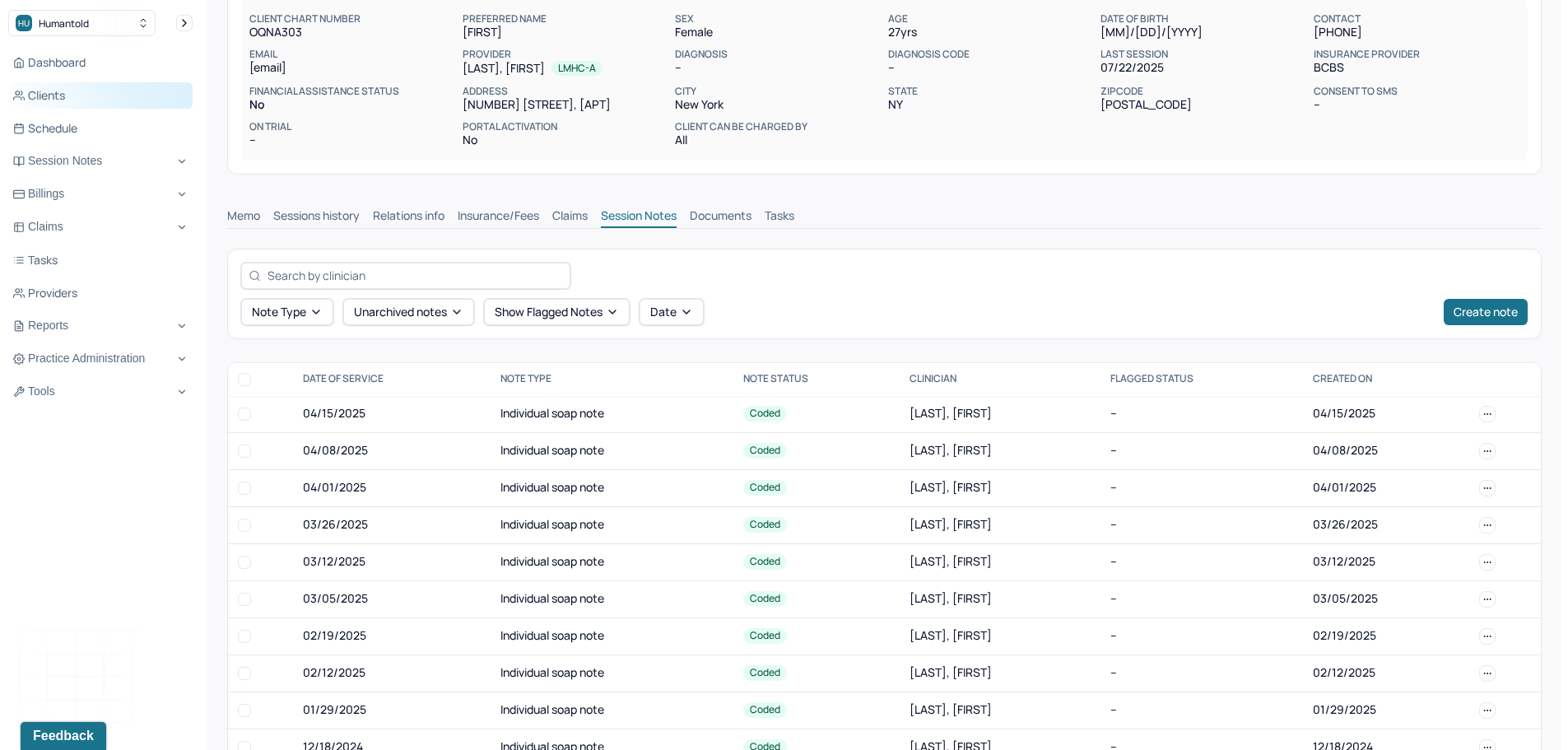 click on "Clients" at bounding box center [100, 95] 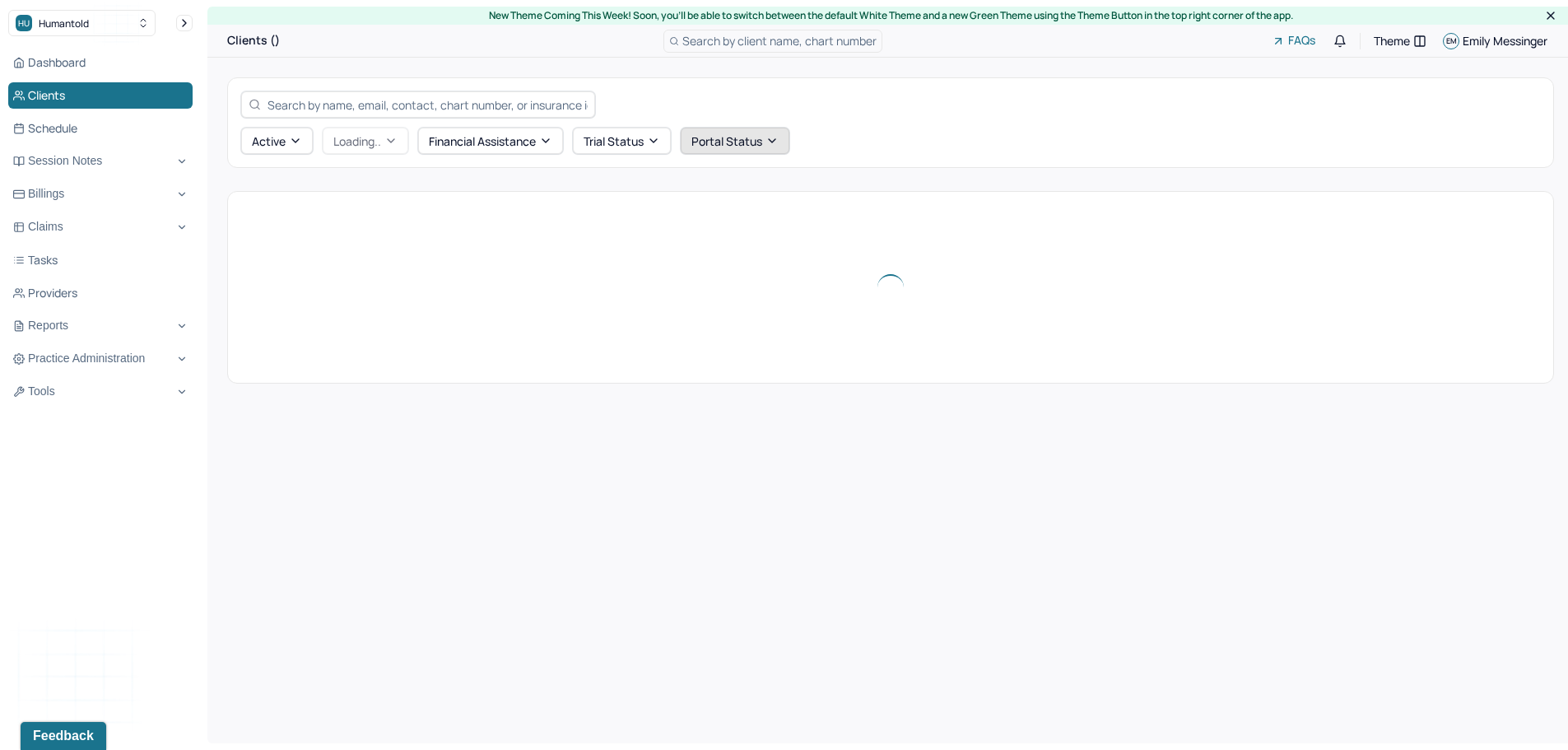 scroll, scrollTop: 0, scrollLeft: 0, axis: both 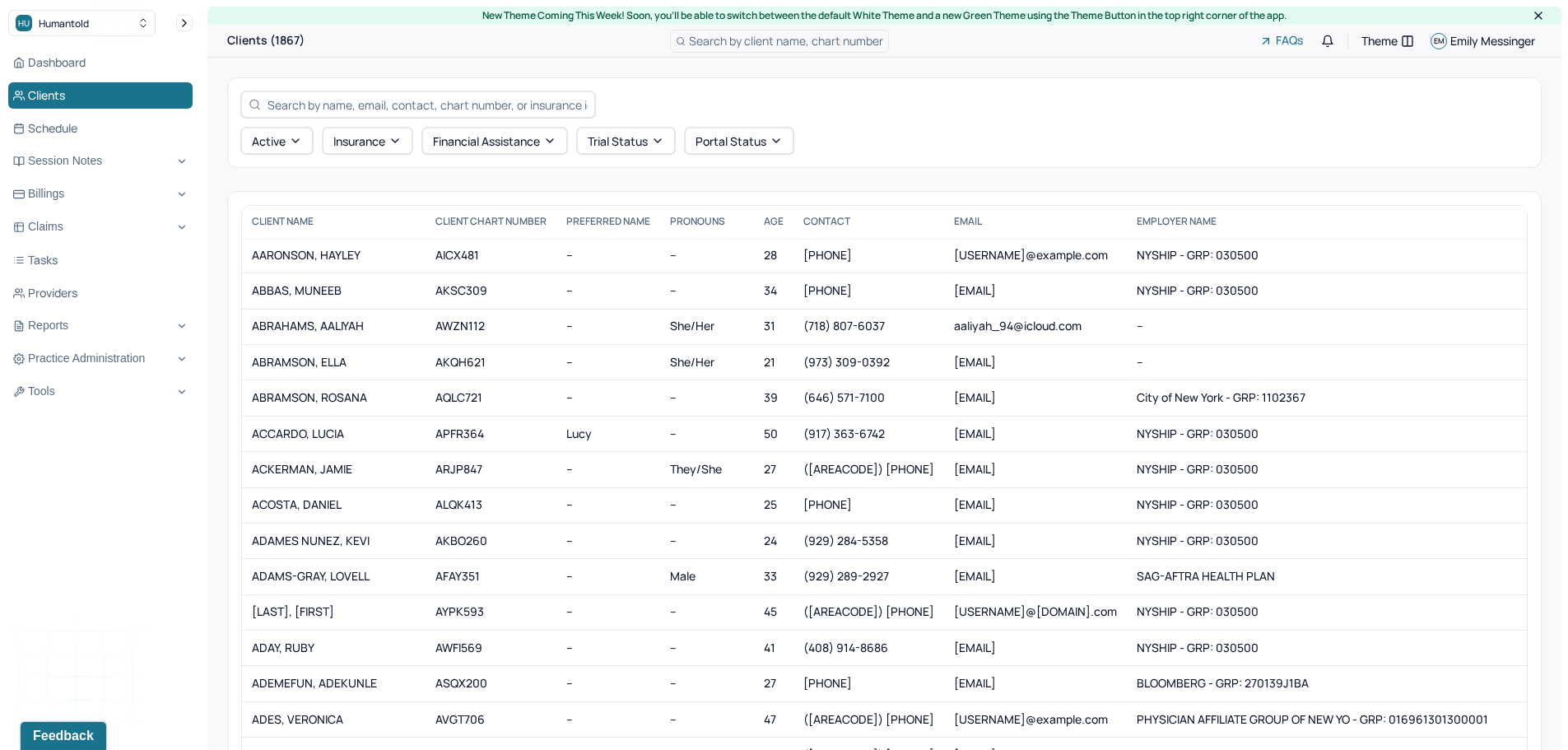 click at bounding box center [418, 105] 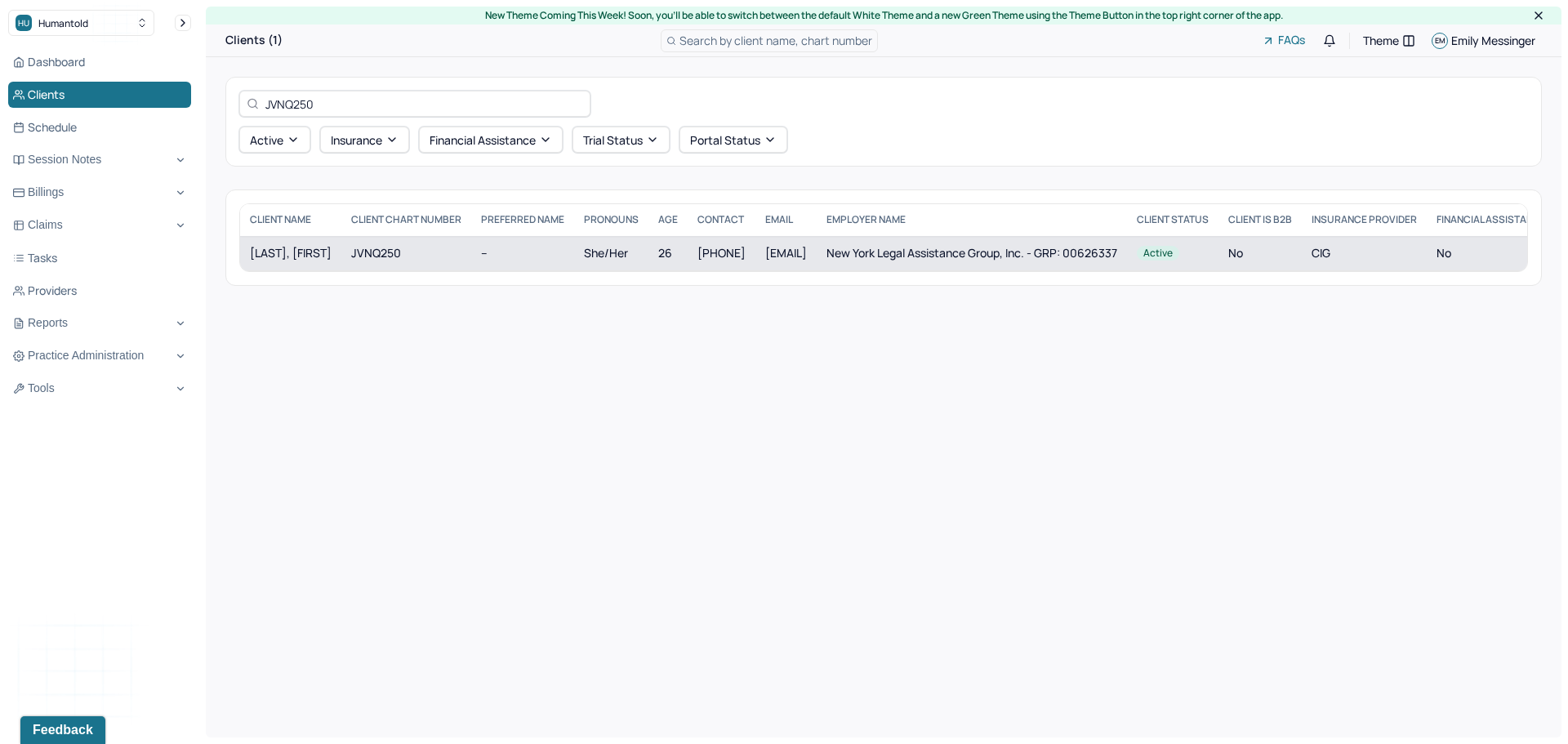 type on "JVNQ250" 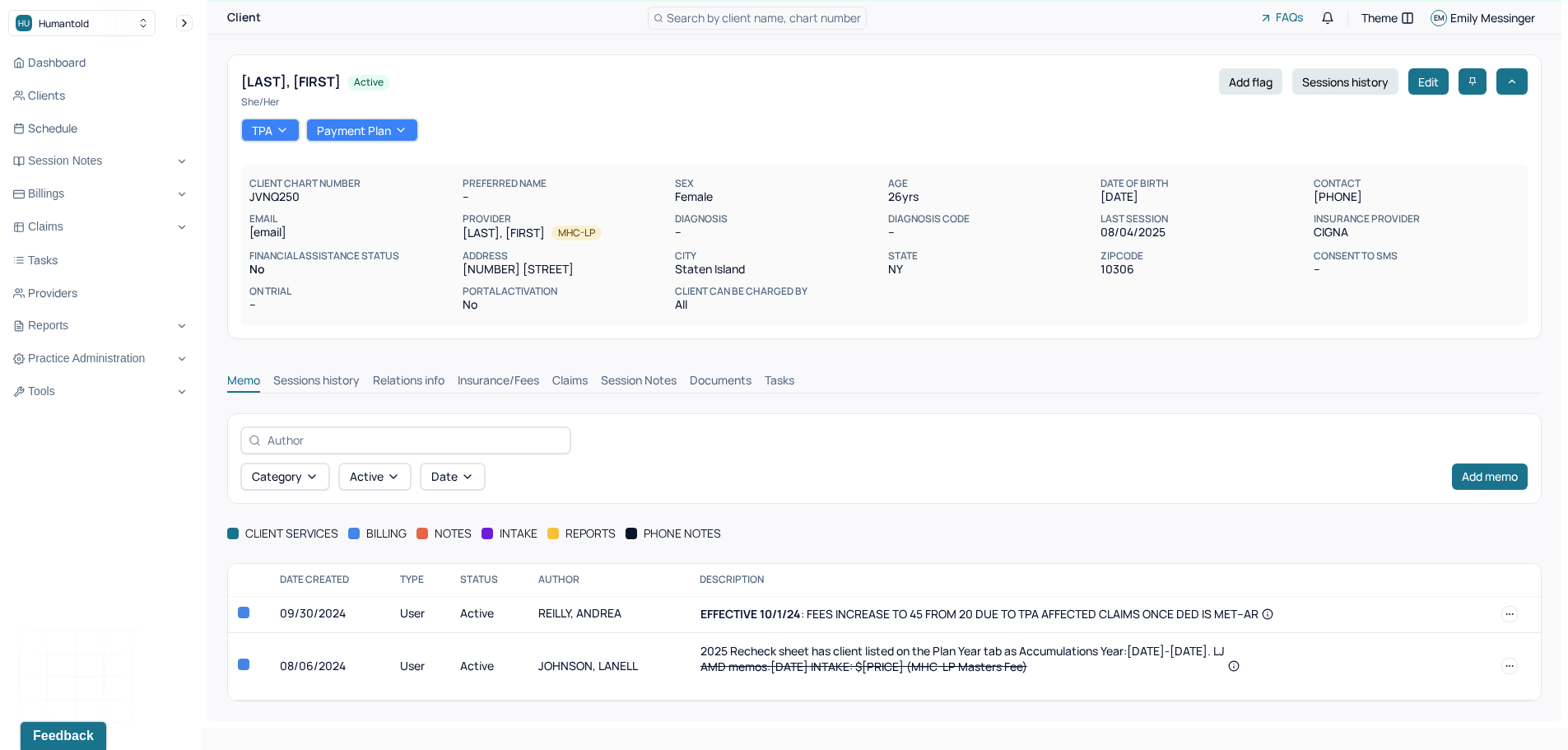 scroll, scrollTop: 36, scrollLeft: 0, axis: vertical 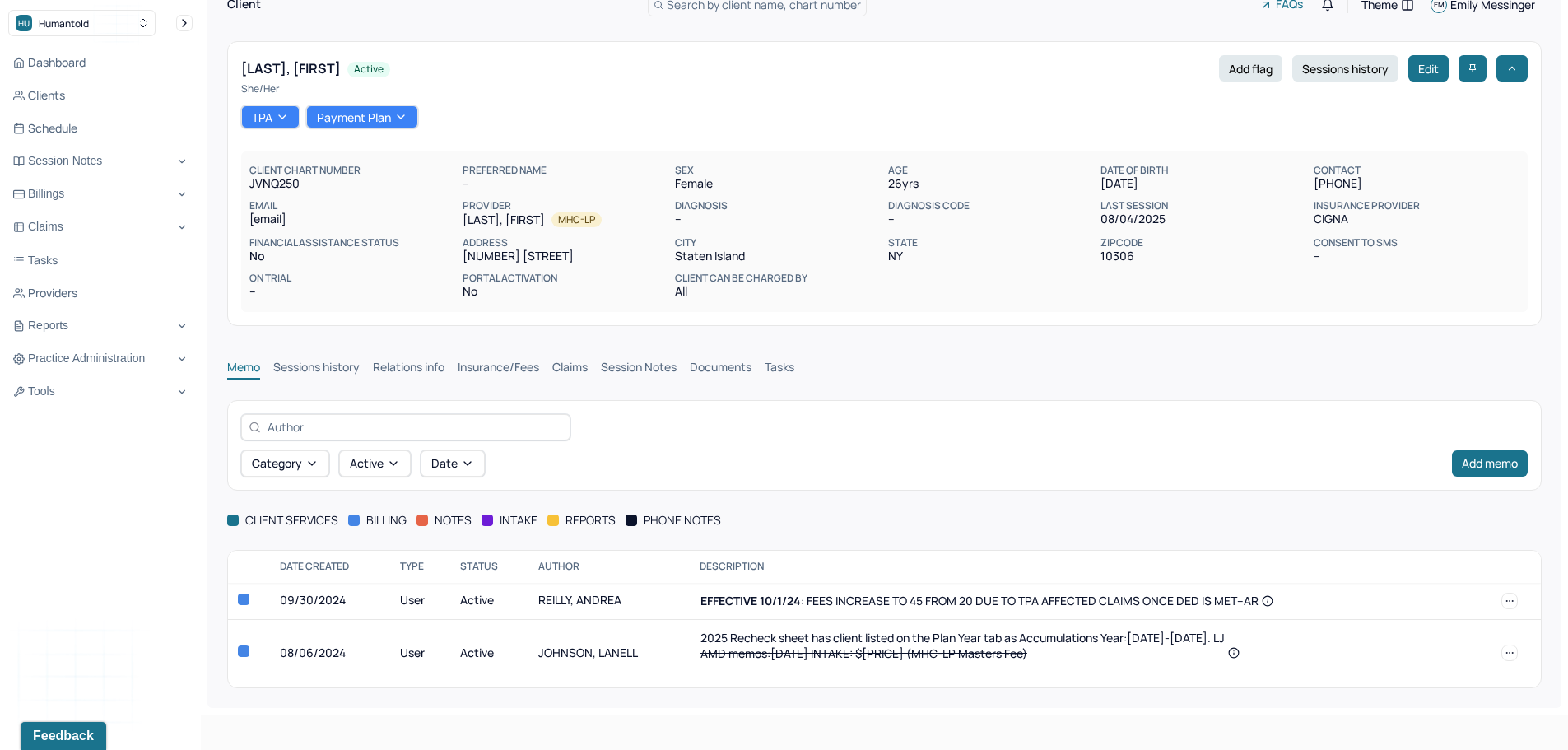 click on "Claims" at bounding box center (570, 369) 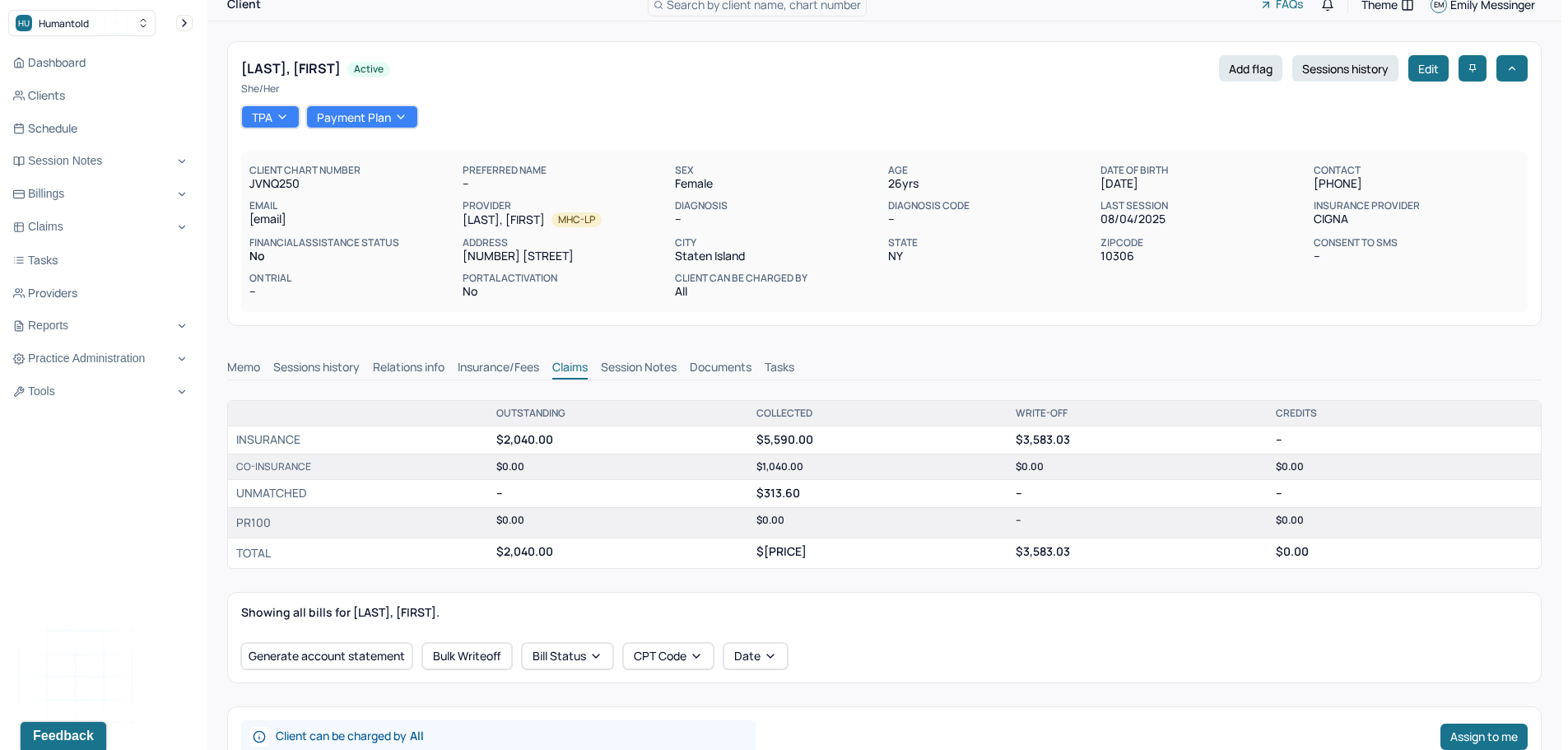 click on "Insurance/Fees" at bounding box center [498, 369] 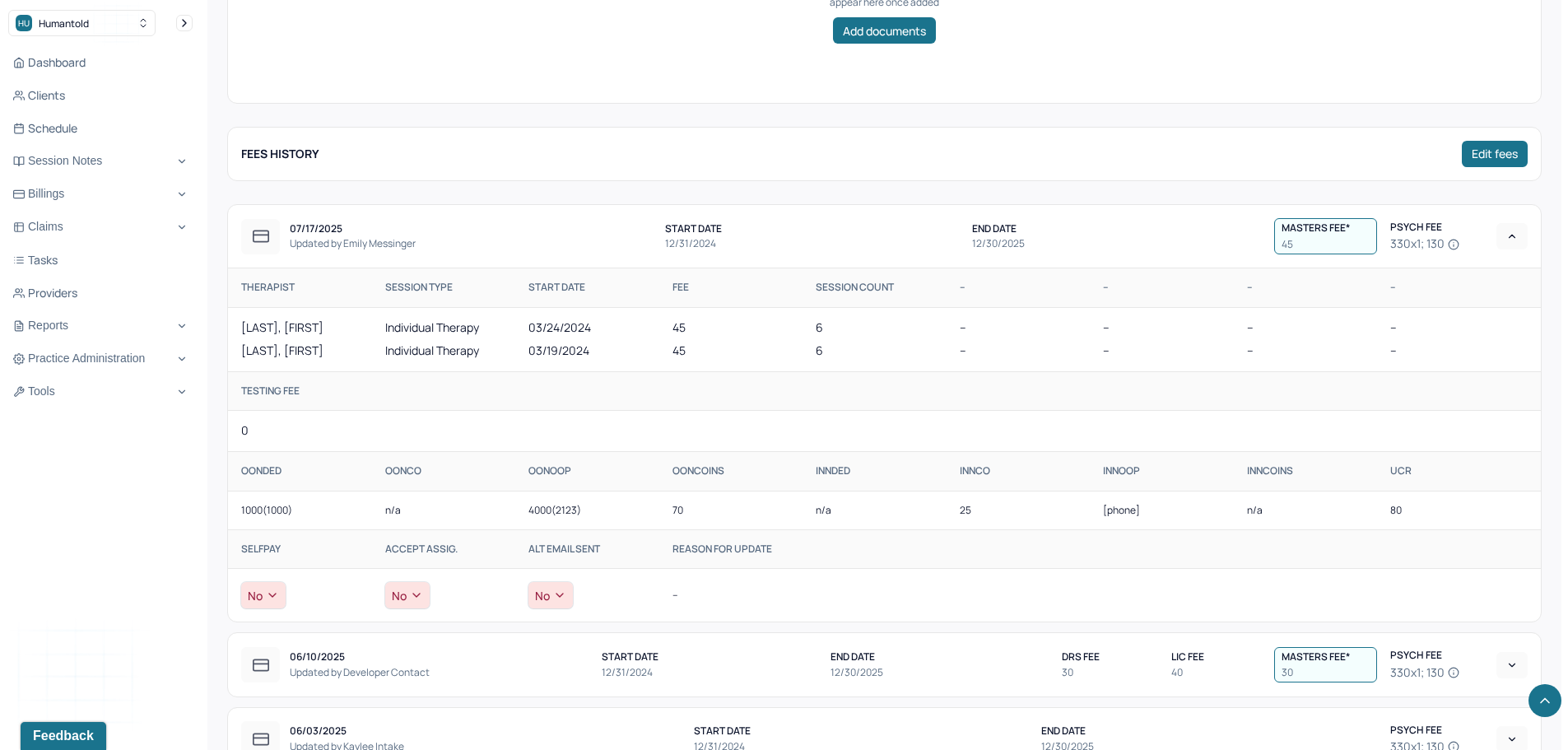 scroll, scrollTop: 777, scrollLeft: 0, axis: vertical 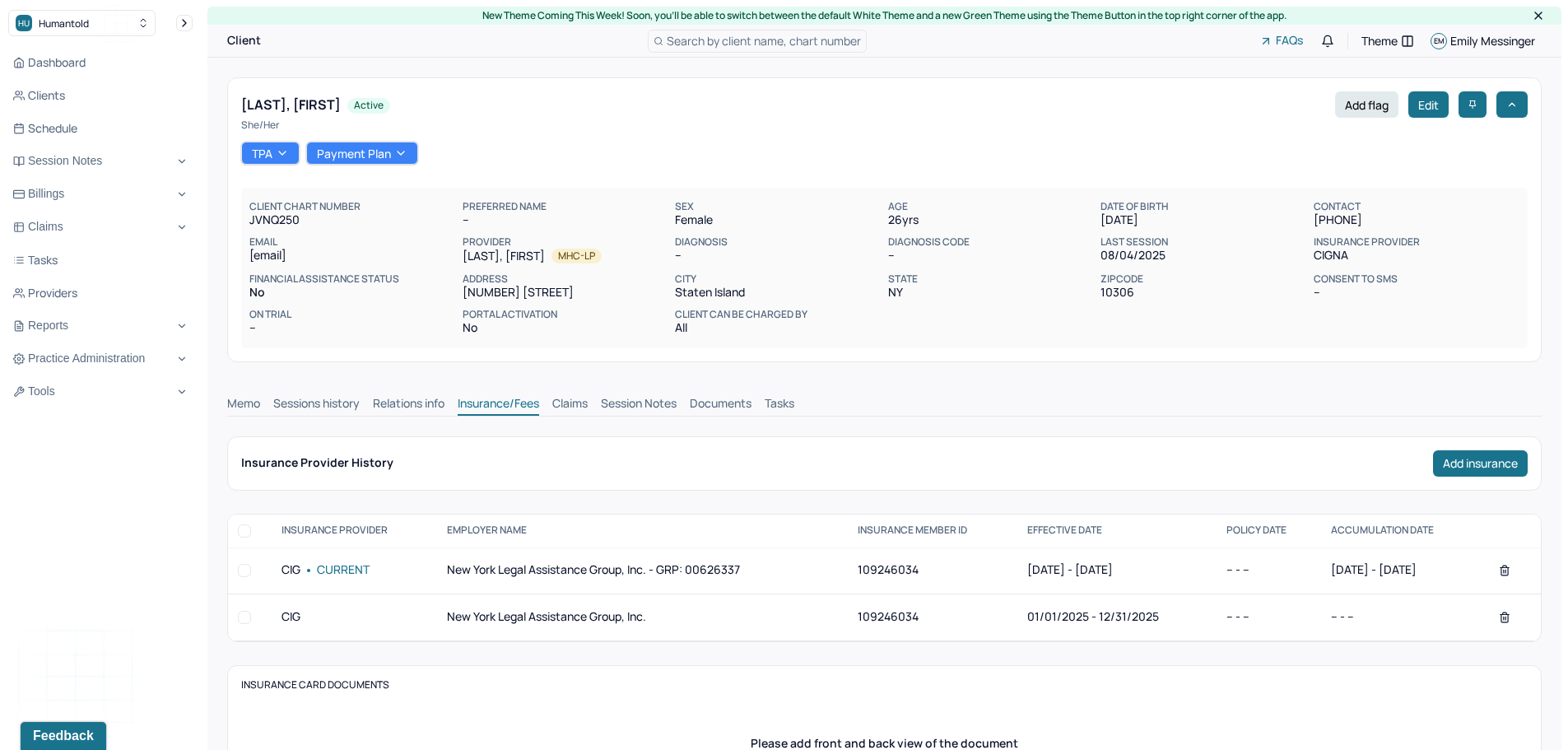 click on "Sessions history" at bounding box center (316, 405) 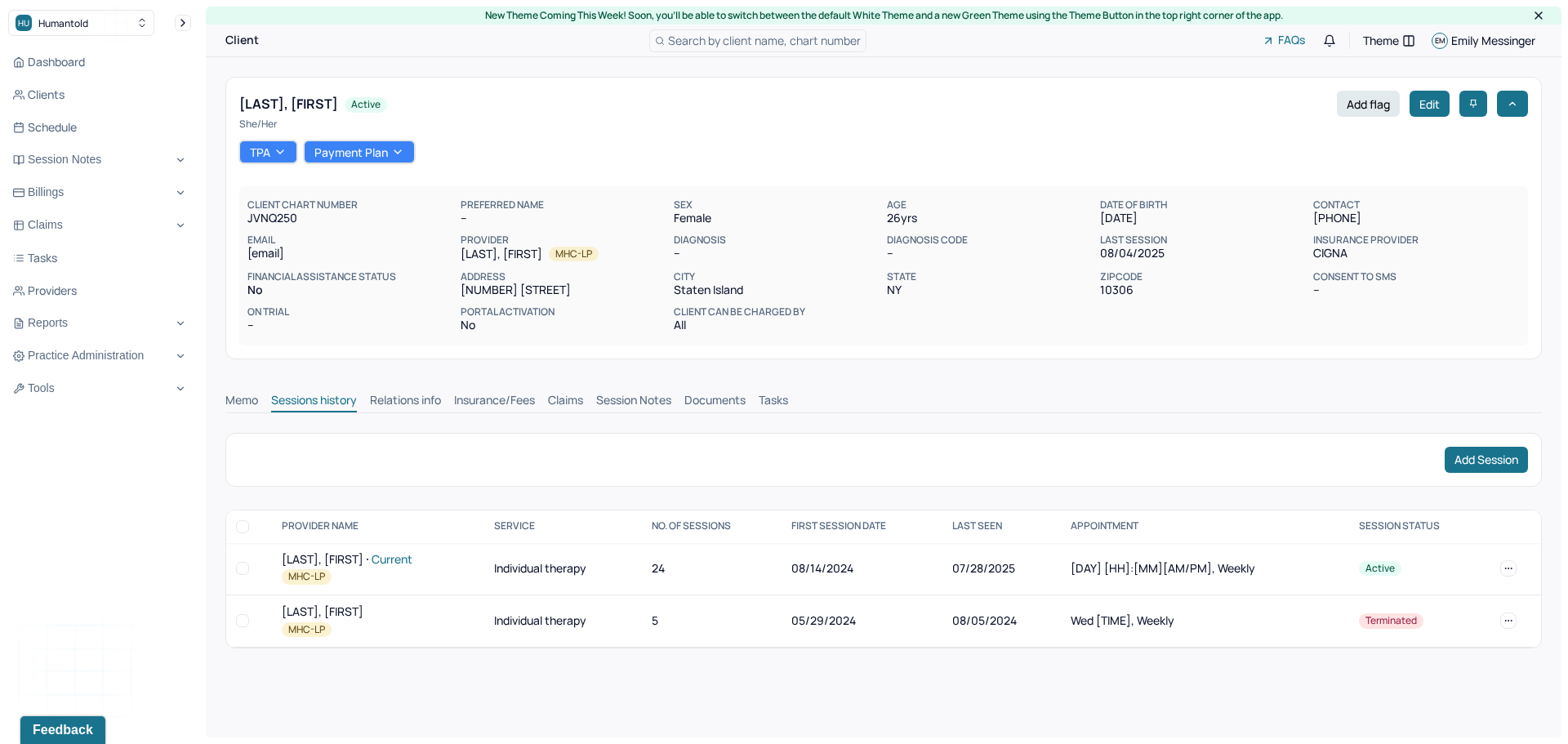 click on "[LAST], [FIRST] Current" at bounding box center (377, 559) 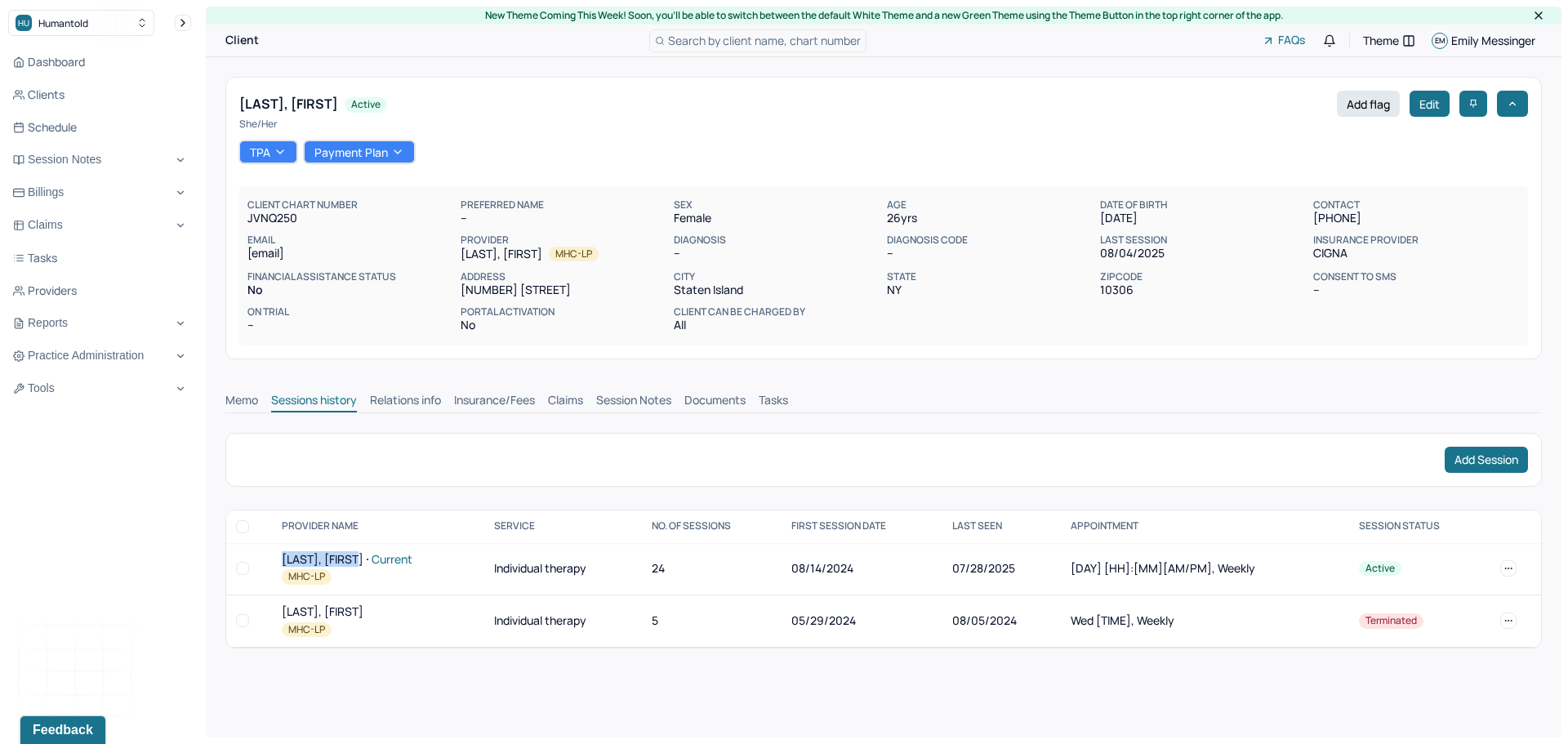 drag, startPoint x: 305, startPoint y: 559, endPoint x: 354, endPoint y: 559, distance: 49 